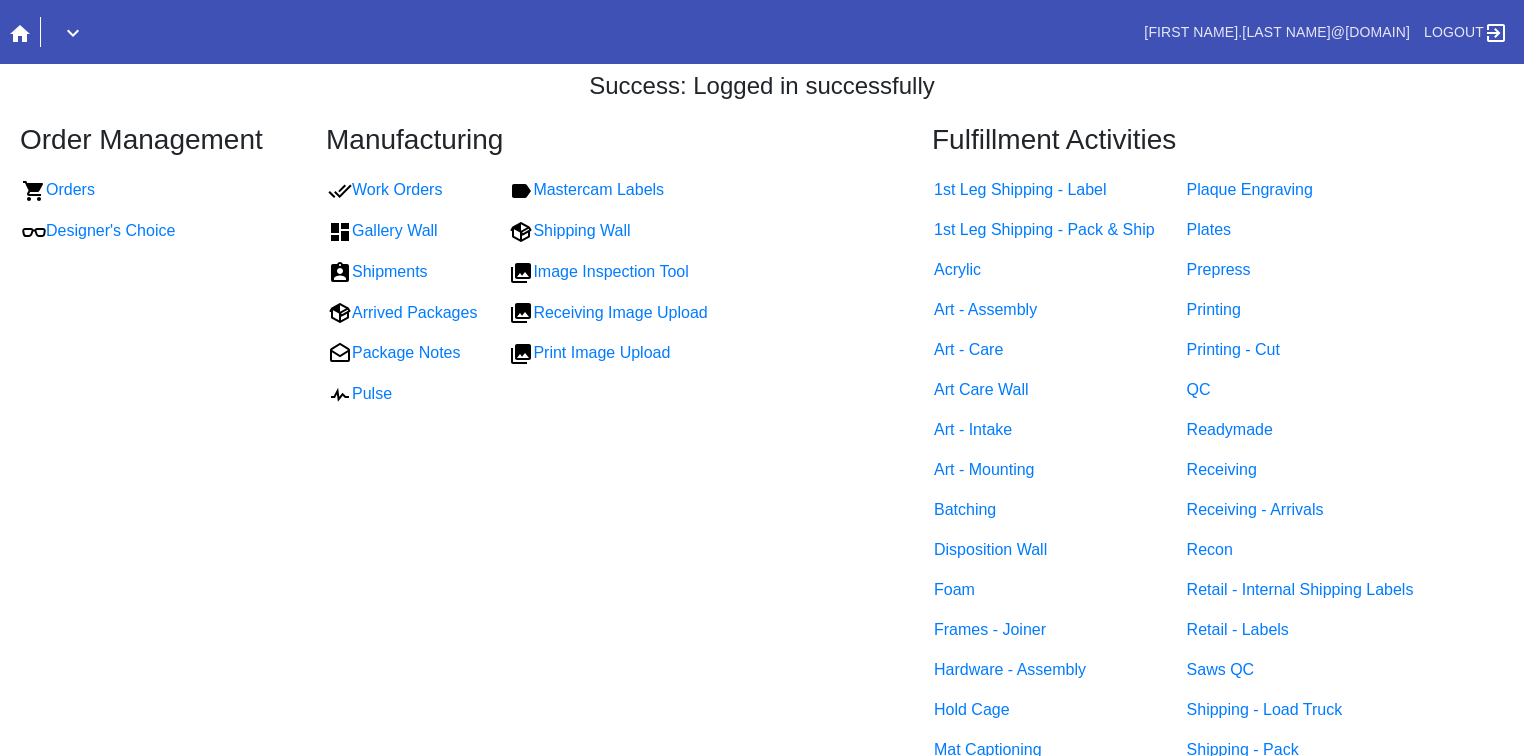 scroll, scrollTop: 0, scrollLeft: 0, axis: both 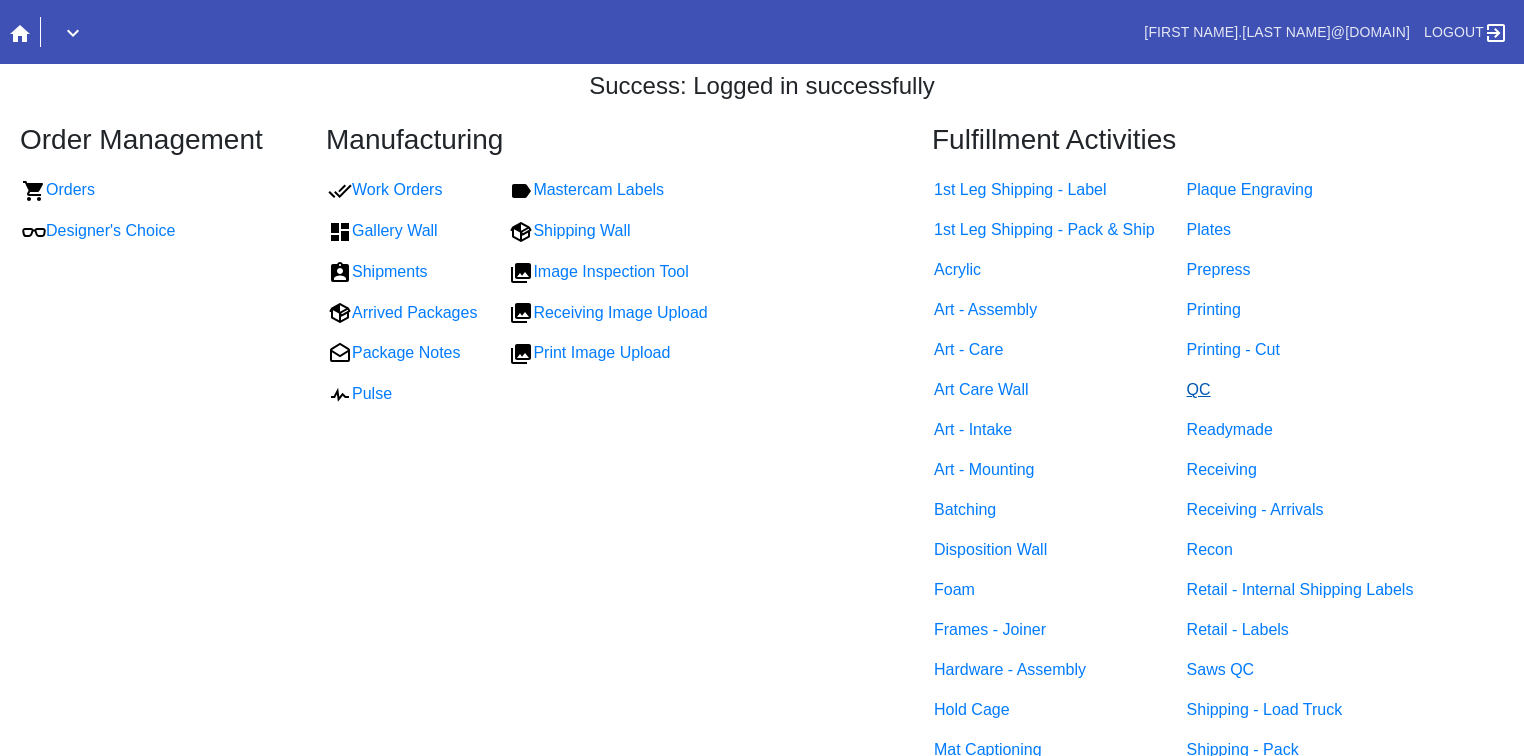 click on "QC" at bounding box center (1199, 389) 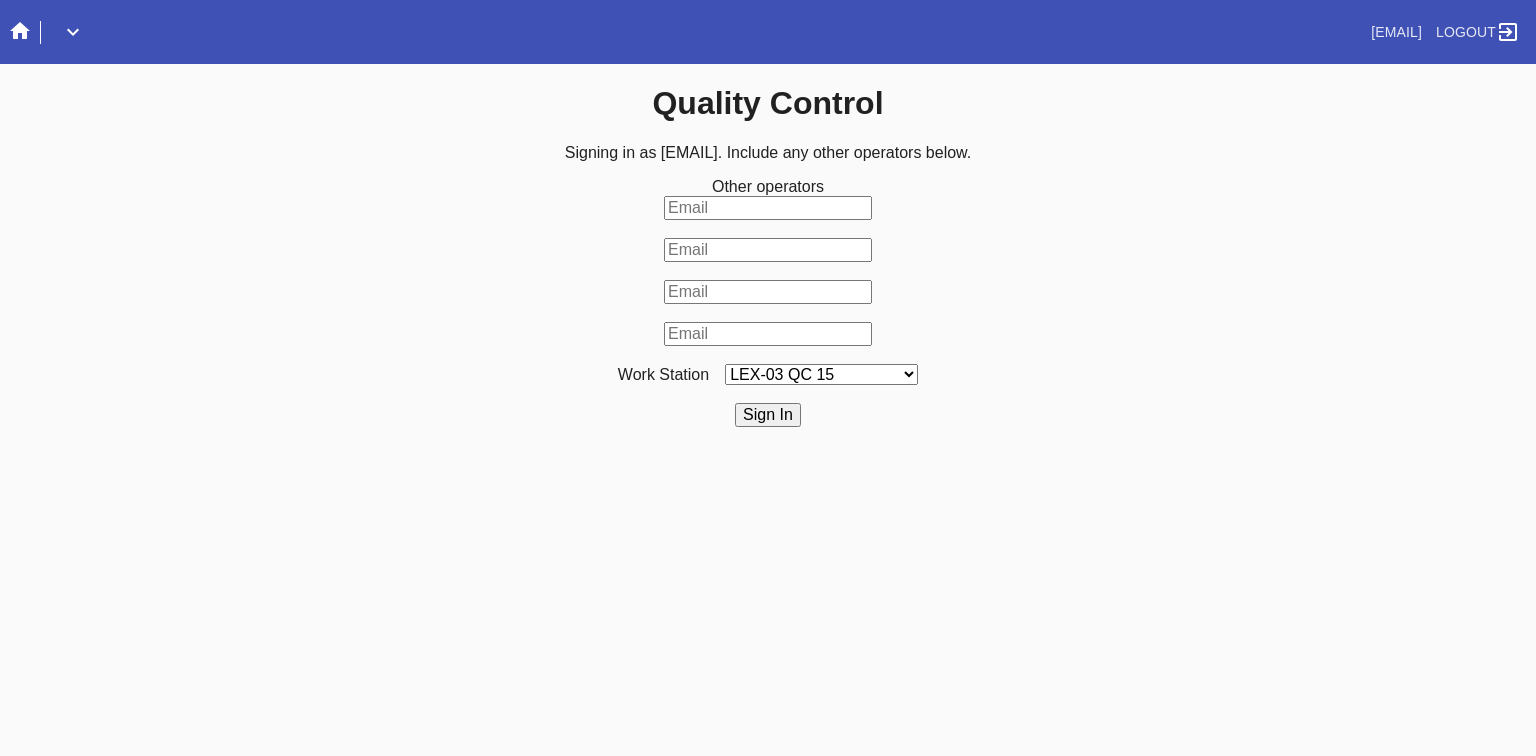 scroll, scrollTop: 0, scrollLeft: 0, axis: both 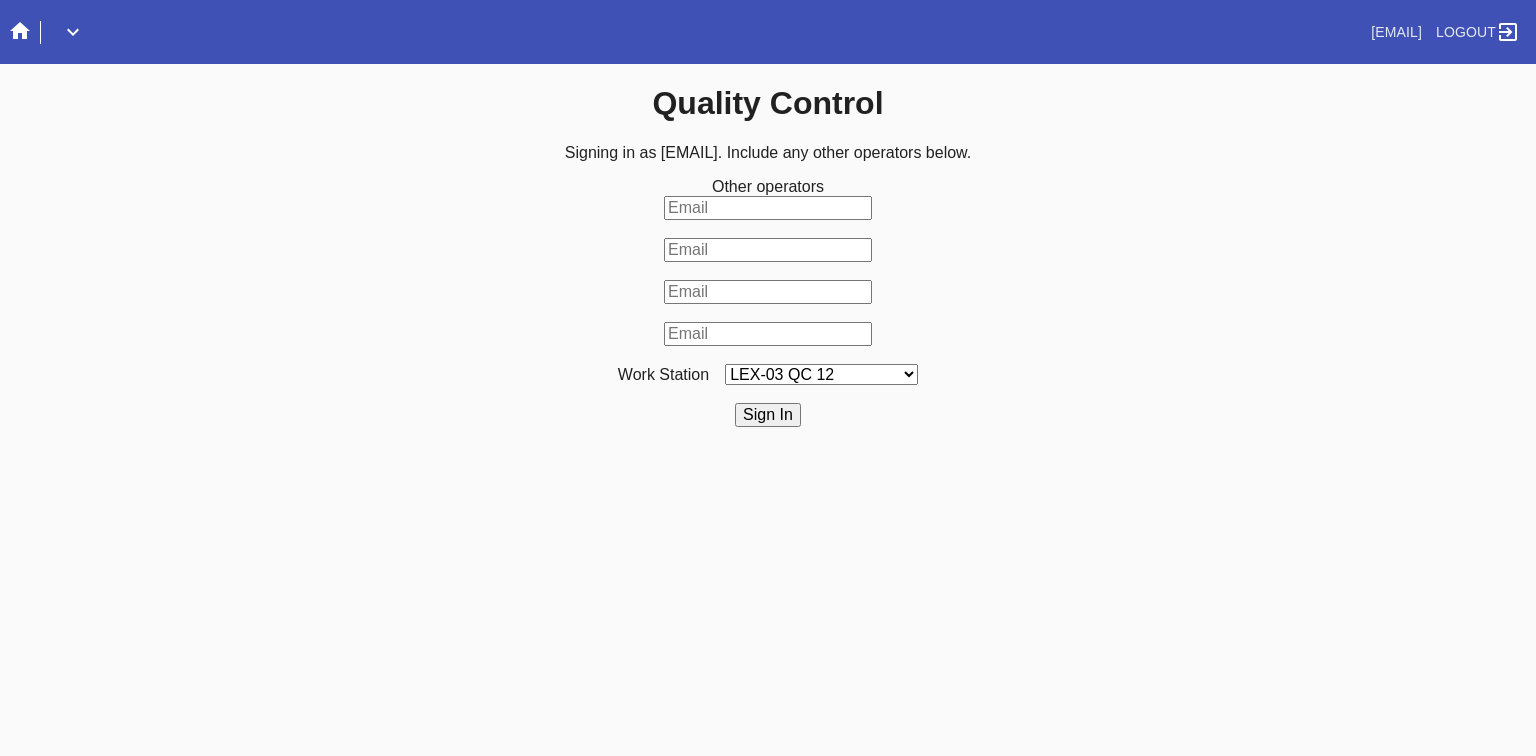 click on "LEX-03 QC 15
LEX-01 AC1-Q1
LEX-01 QC A-2
LEX-01 QC B-2
LAS-01 Art Cell 3 - QC1
LEX-01 AC2-Q1
LEX-01 AC3-Q1
LAS-01 Art Cell 7 - QC1
LEX-01 AL2-Q1
LEX-01 AL5-Q1
LEX-01 AC4-Q1
DCA-05 QC O
LEX-01 AL5-Q2
LAS-01 Art Cell 4 - QC1
LAS-01 Art Cell 8 - QC1
LAS-01 Art Cell 1 - QC1
LEX-03 QC 9
LEX-01 QC C-2
LEX-01 QC D-2
LEX-01 QC E-2
LEX-01 QC F-2
LAS-01 Art Cell 5 - QC1
LEX-03 QC 10
LEX-01 AL1-Q1
LEX-03 QC 1
LEX-03 QC 11
LAS-01 Art Cell 2 - QC1
LEX-01 AL1-Q2
ELP-01 QC A-2
ELP-01 QC C-2
ELP-01 QC D-2
ELP-01 QC E-2
ELP-01 QC F-2
ELP-01 QC G-2
ELP-01 QC H-2
LEX-03 Ornament QC
LEX-03 QC 12
LEX-03 QC 2
LEX-03 QC 3
LEX-03 QC 4
LEX-03 QC 5
LEX-03 QC 6
LEX-03 QC 7
LEX-03 QC 8
LEX-03 QC 13
DCA-05 QC A
LEX-03 QC 16
DCA-05 QC B
DCA-05 QC C
DCA-05 QC D
LEX-01 AL4-Q1
LAS-01 Art Cell 6 - QC1
DCA-05 QC E
DCA-05 QC F
DCA-05 QC G
DCA-05 QC H
ELP-01 QC B-2
LEX-03 QC 14
LEX-01 AL3-Q1
LEX-01 AL3-Q2" at bounding box center (821, 374) 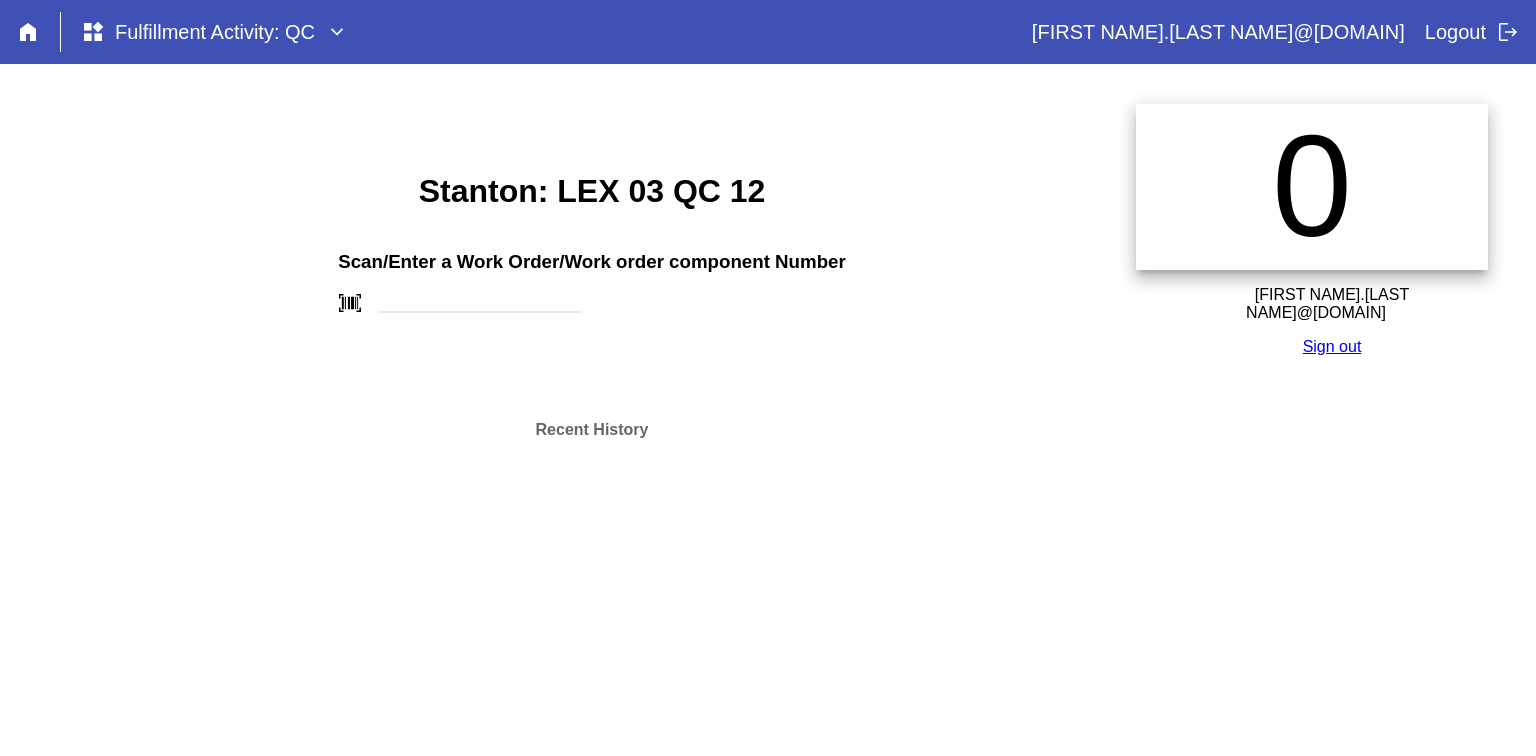 scroll, scrollTop: 0, scrollLeft: 0, axis: both 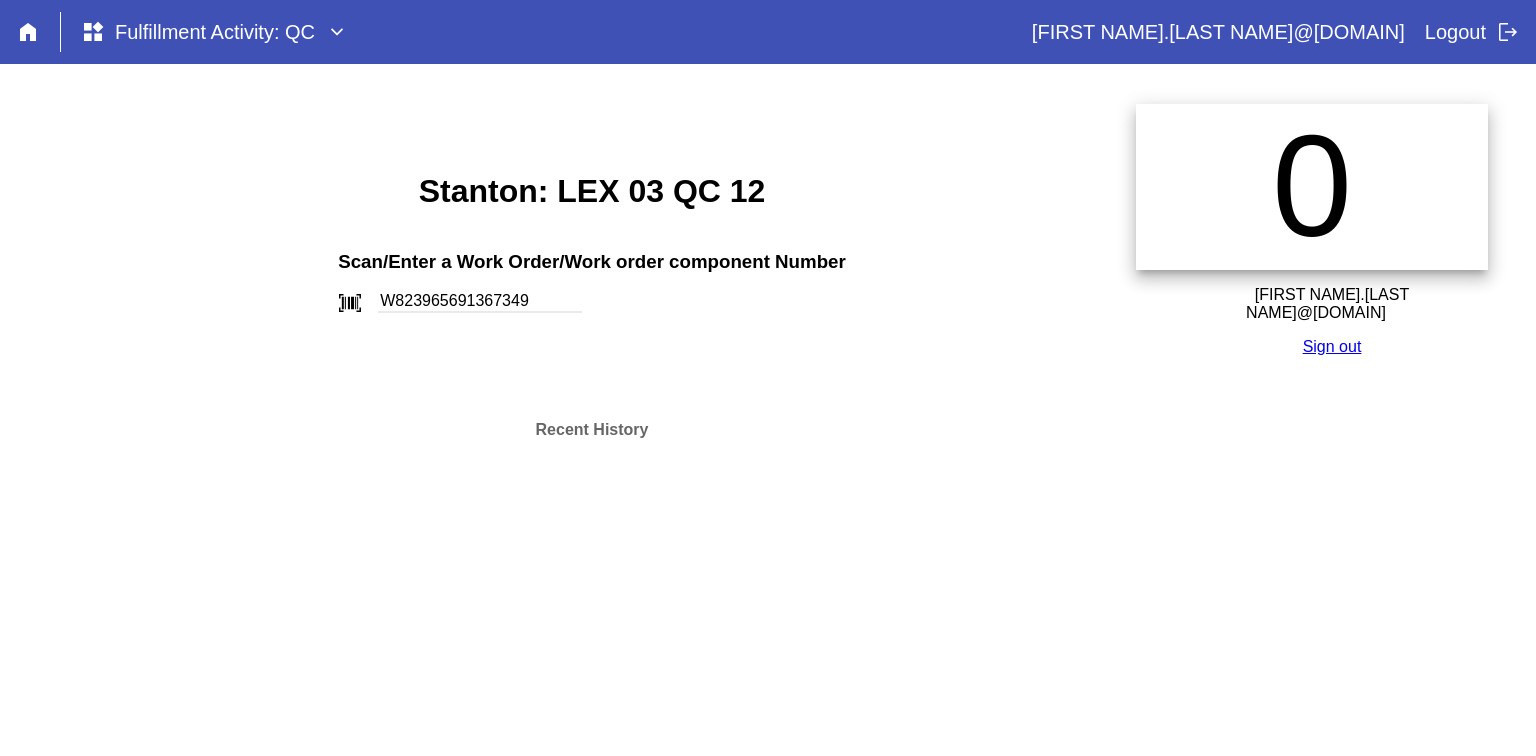 type on "W823965691367349" 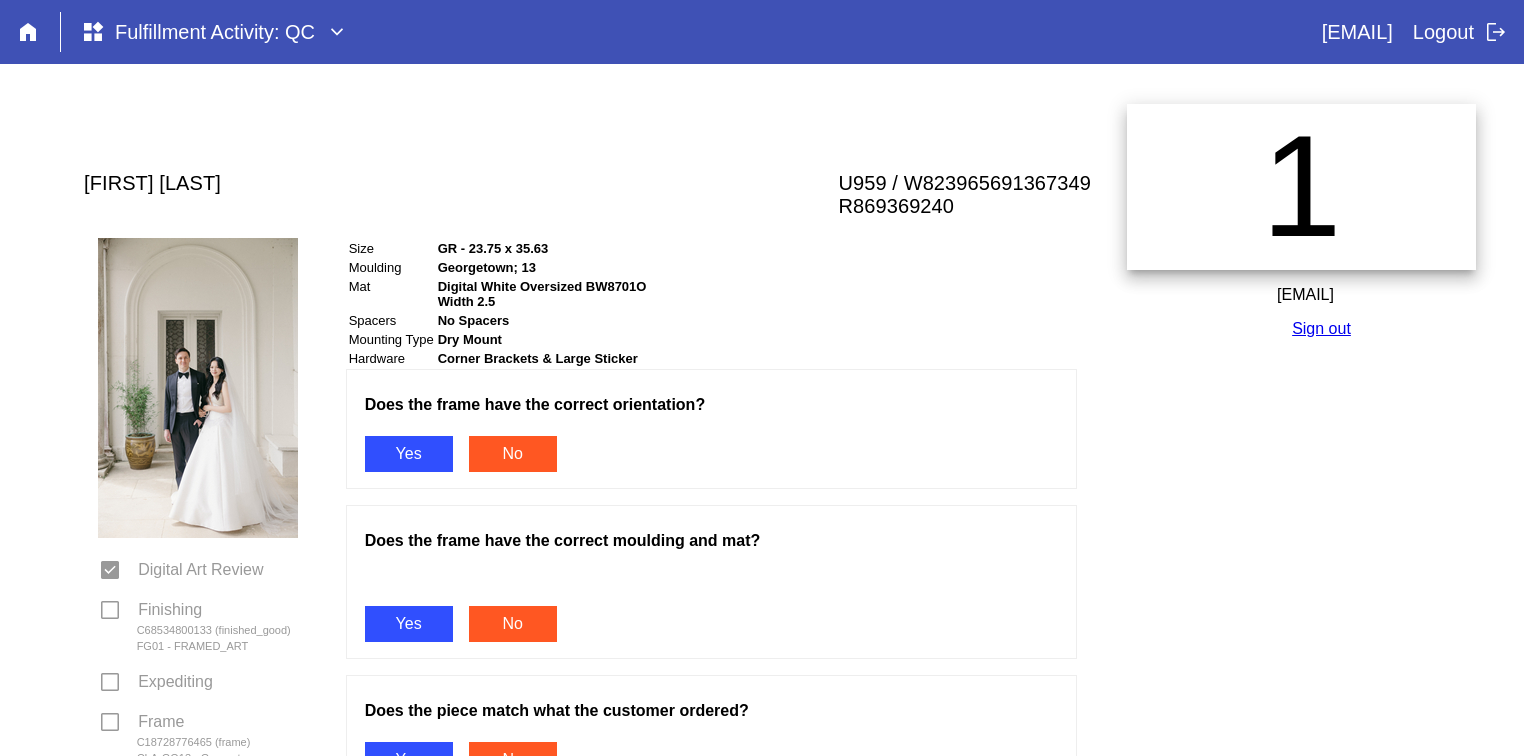 scroll, scrollTop: 0, scrollLeft: 0, axis: both 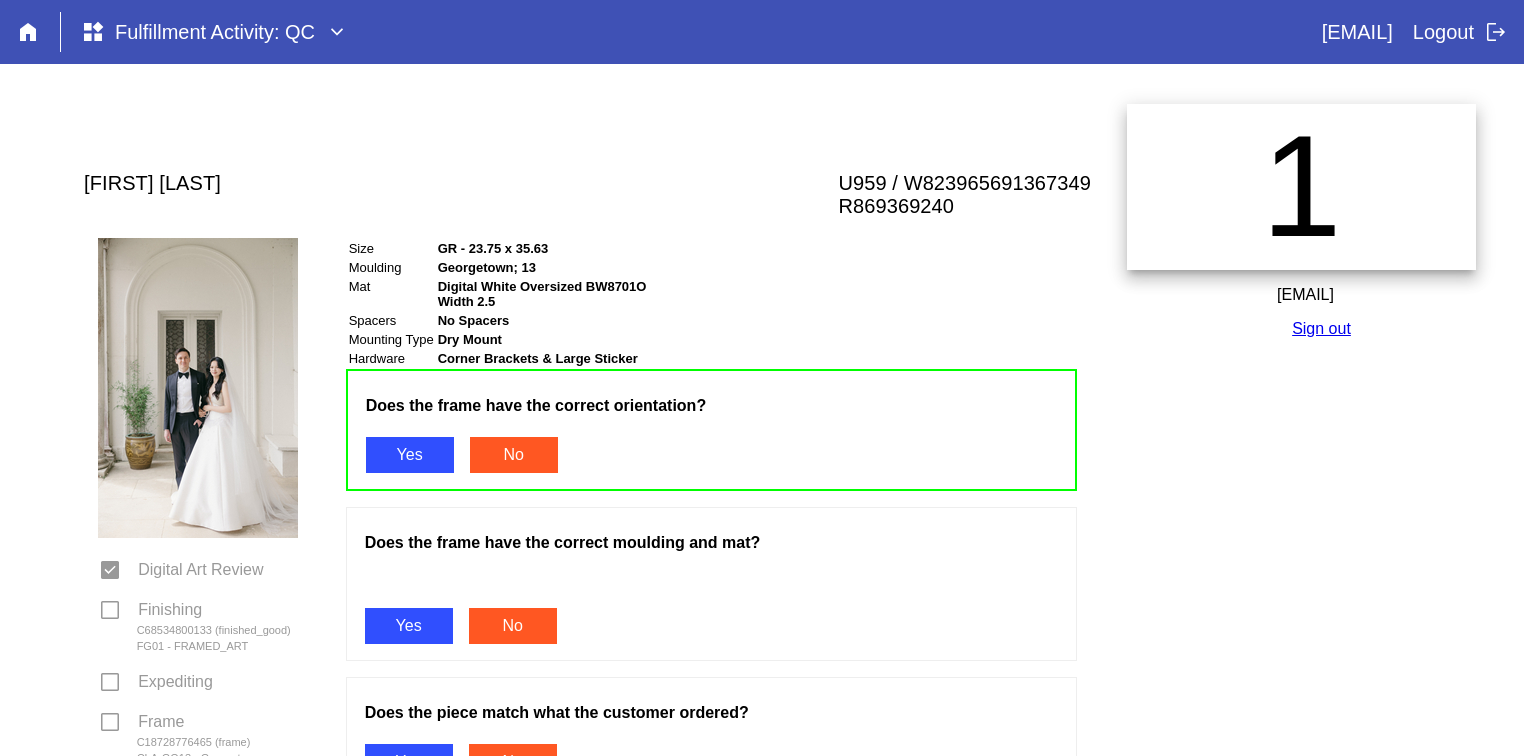 click on "Yes" at bounding box center [409, 626] 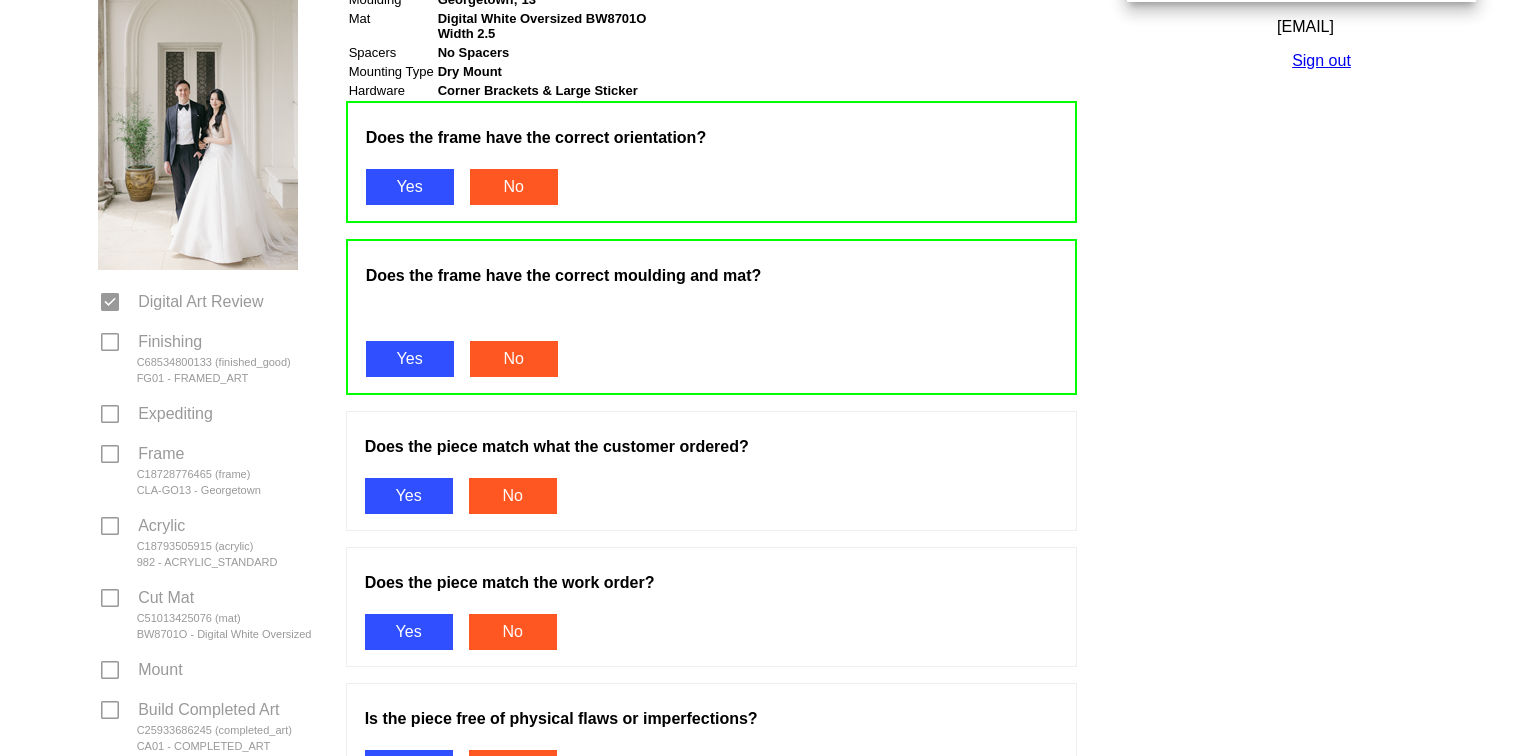 click on "Yes" at bounding box center [409, 496] 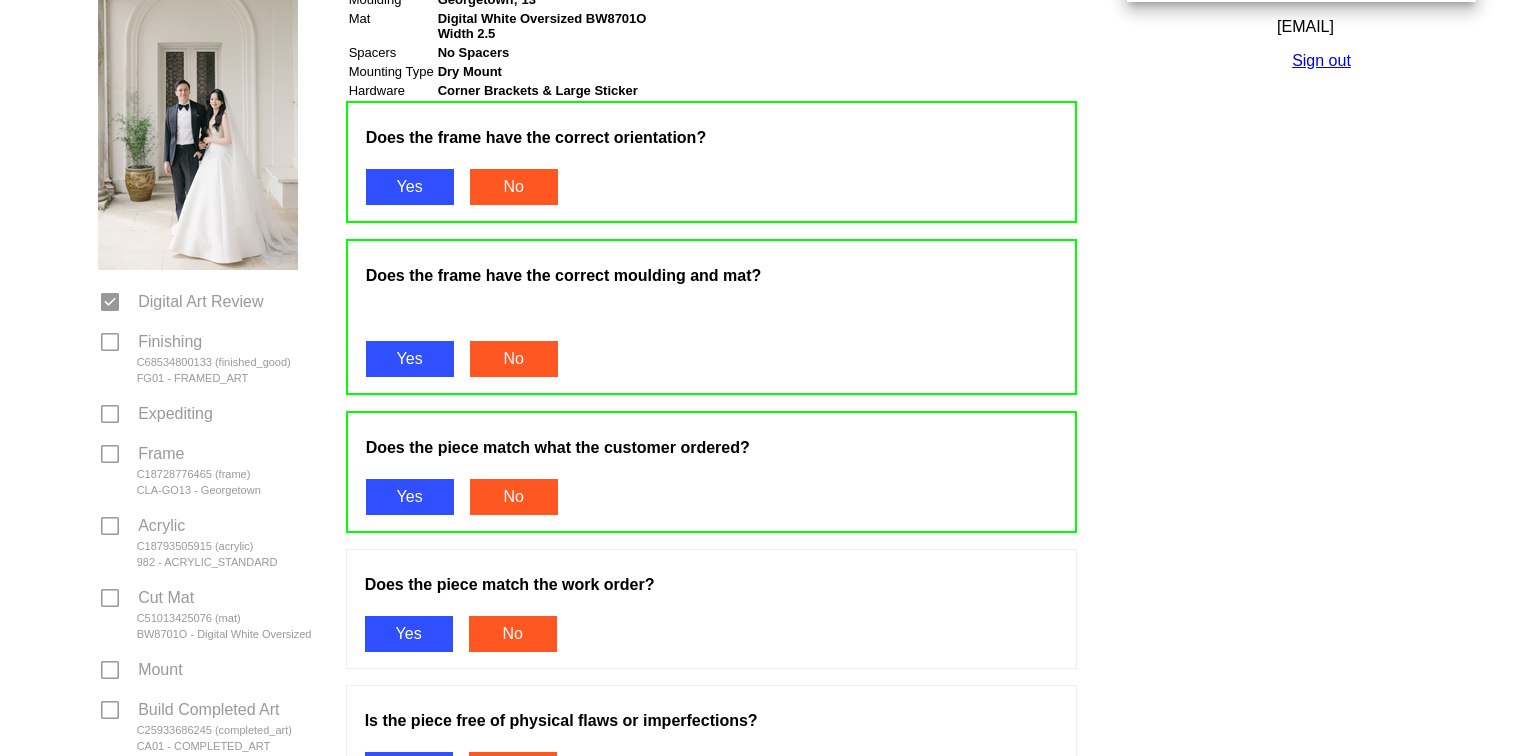 click on "Yes" at bounding box center [409, 634] 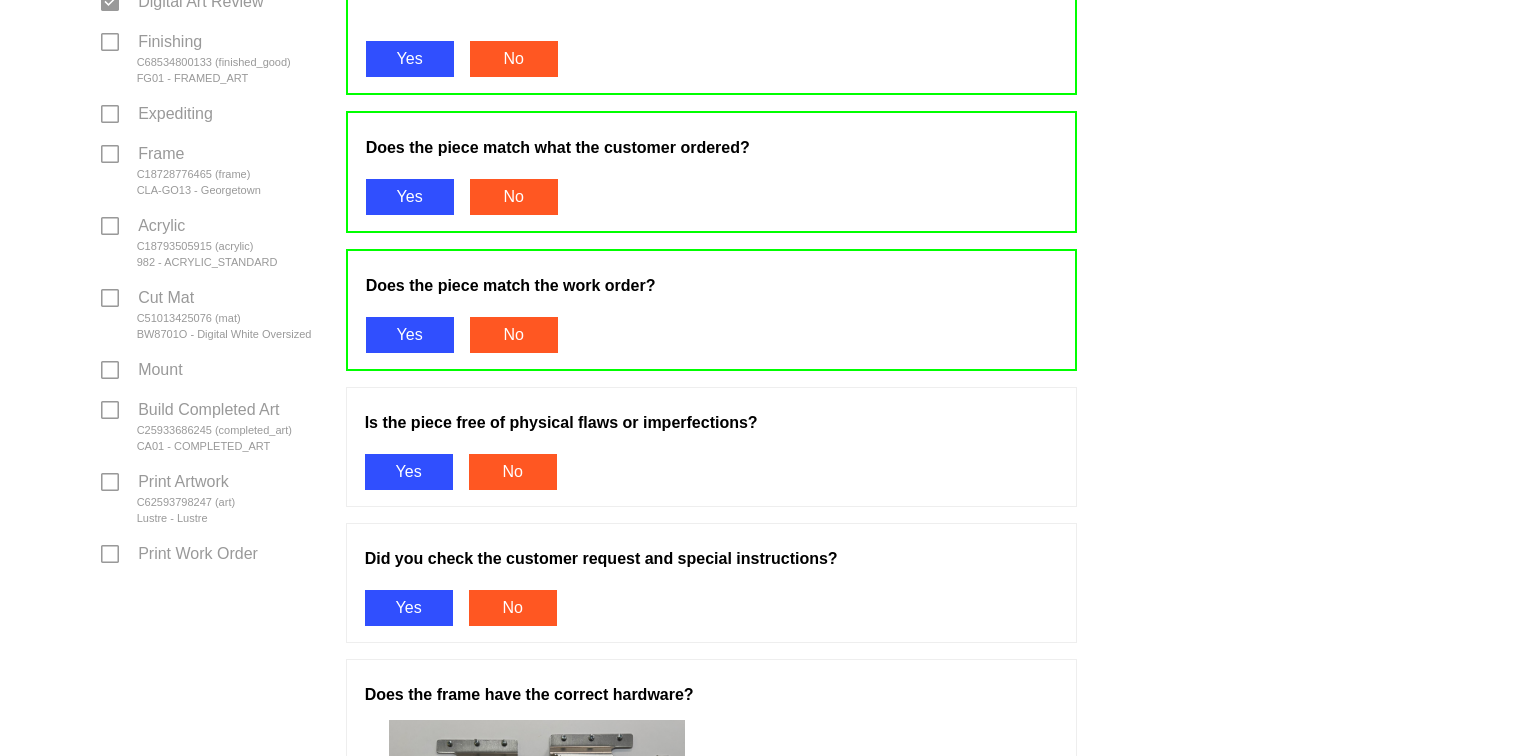 click on "Yes" at bounding box center [409, 472] 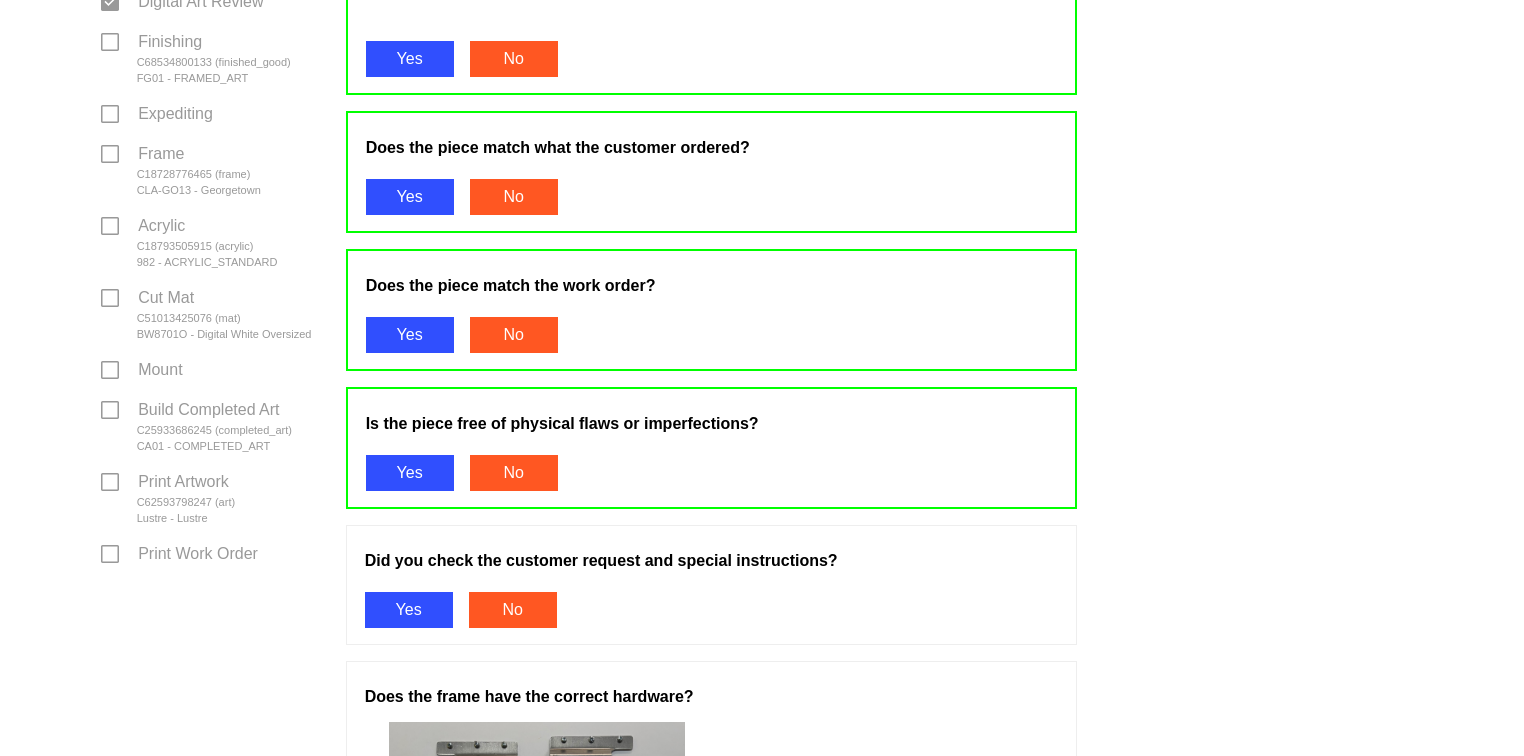 click on "Yes" at bounding box center [409, 610] 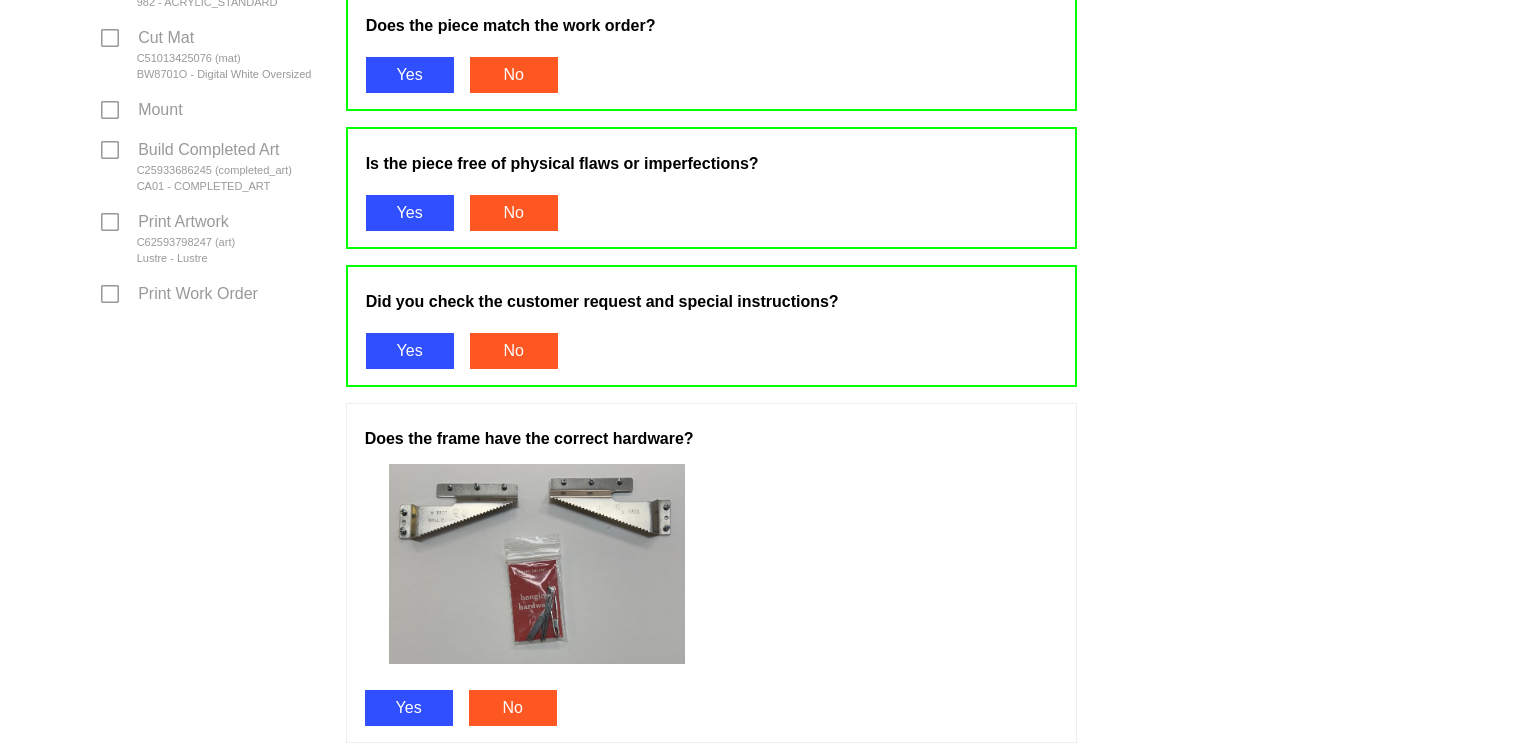 click on "Yes" at bounding box center [409, 708] 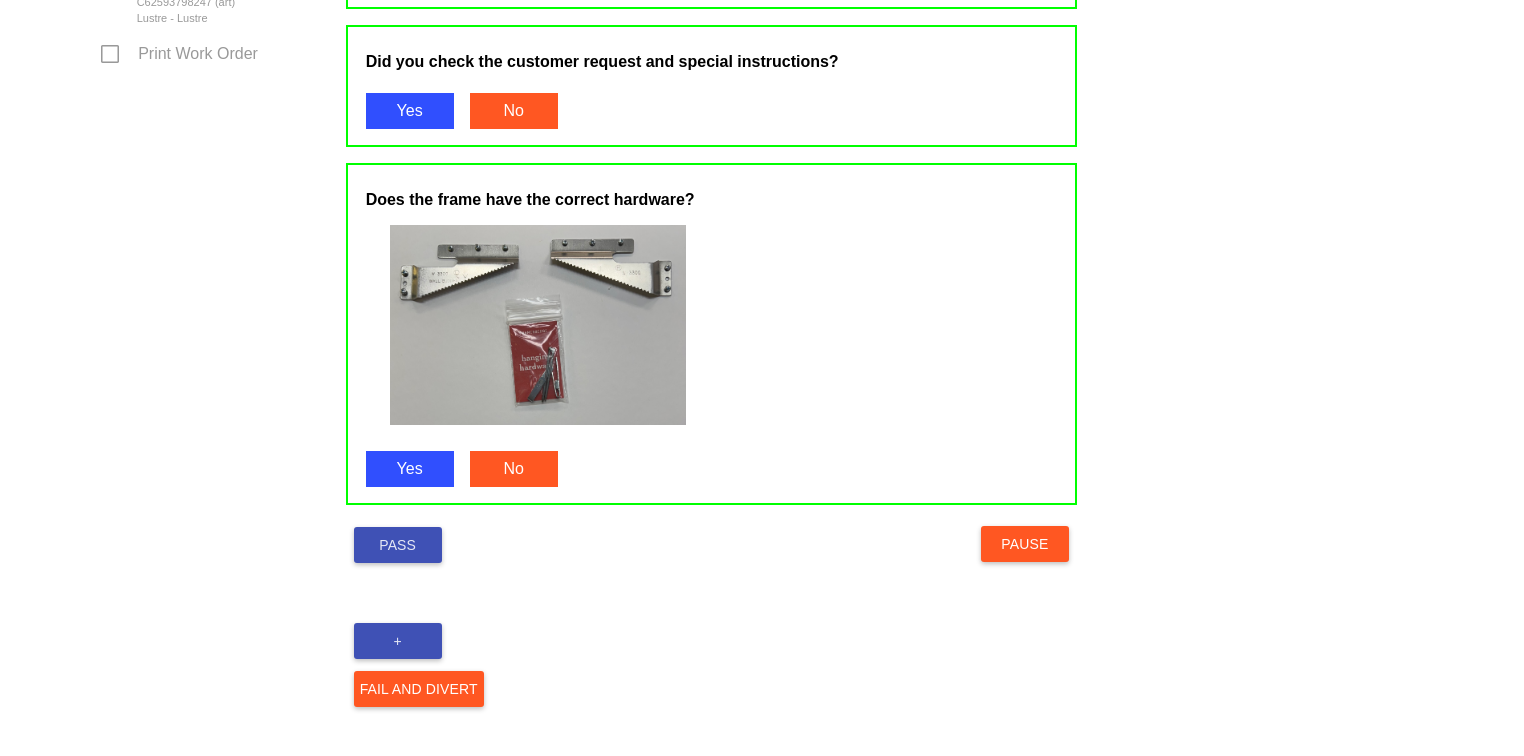 scroll, scrollTop: 1077, scrollLeft: 0, axis: vertical 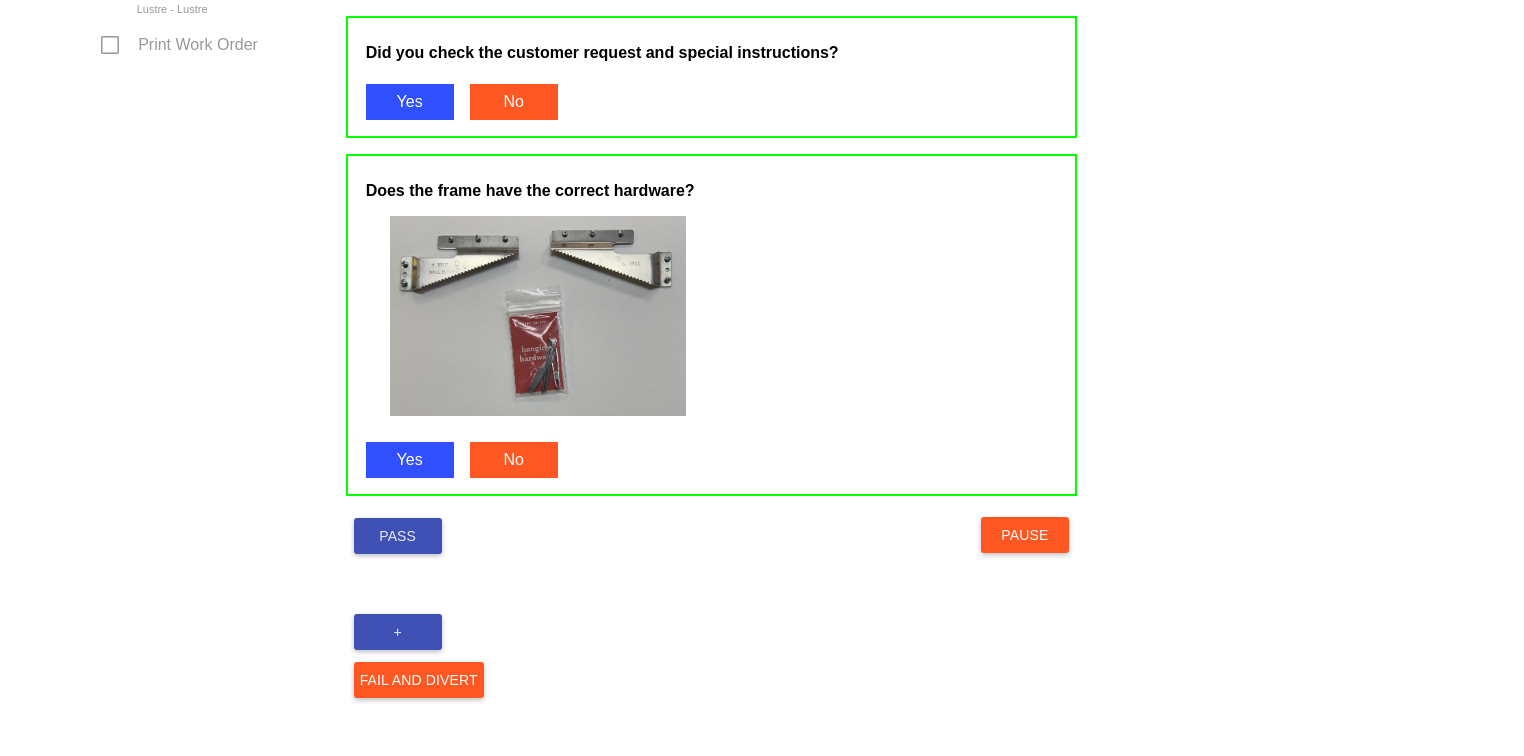 click on "Pass" at bounding box center [398, 536] 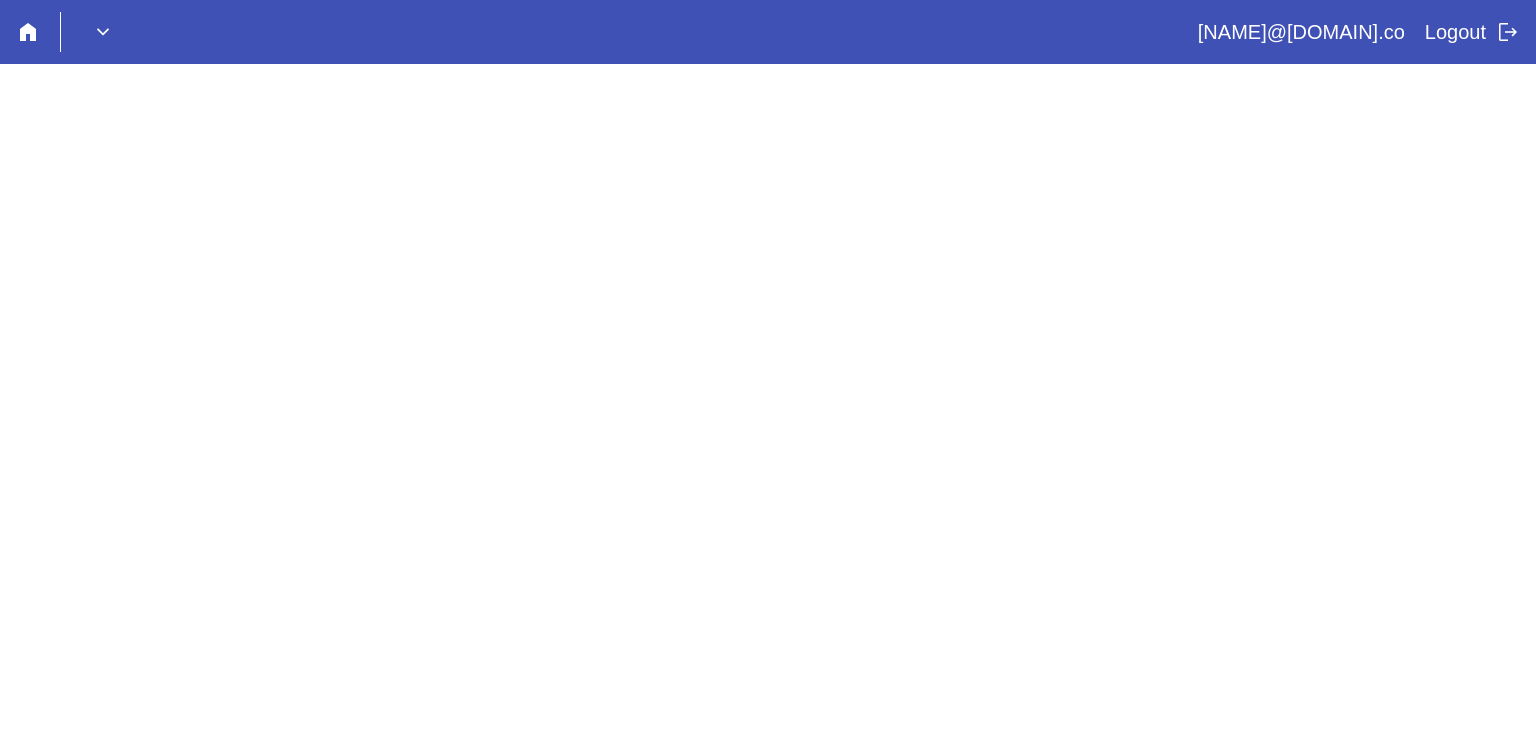 scroll, scrollTop: 0, scrollLeft: 0, axis: both 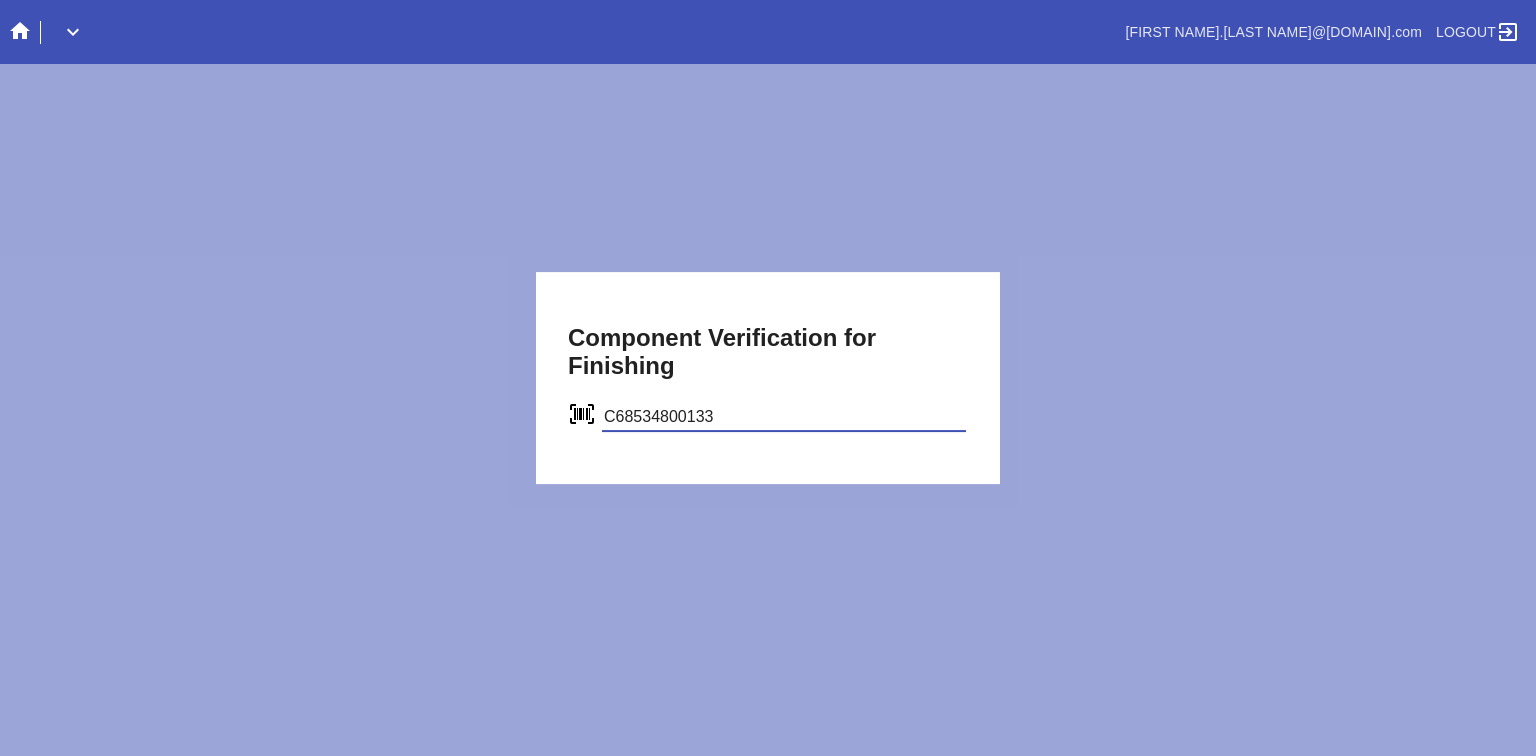 type on "C68534800133" 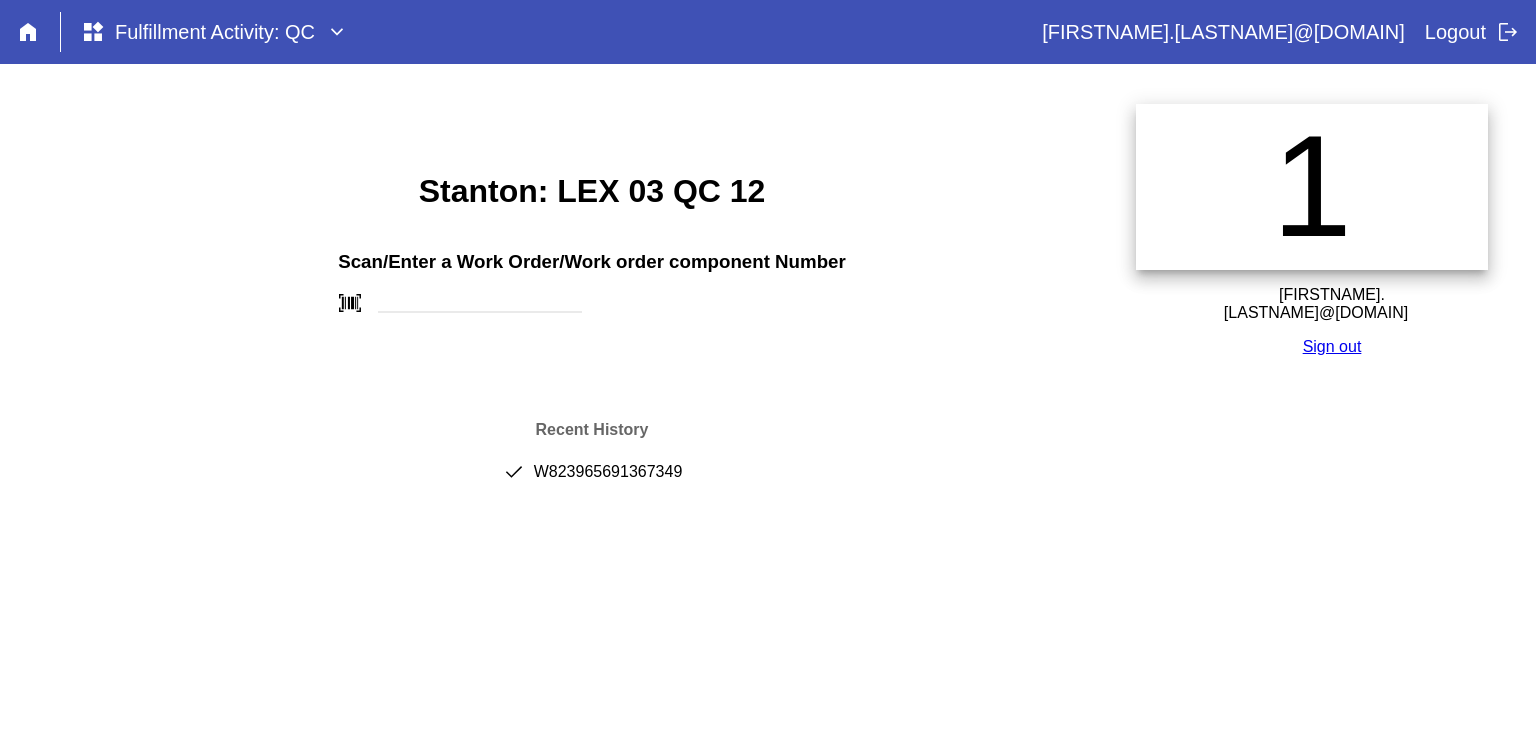 scroll, scrollTop: 0, scrollLeft: 0, axis: both 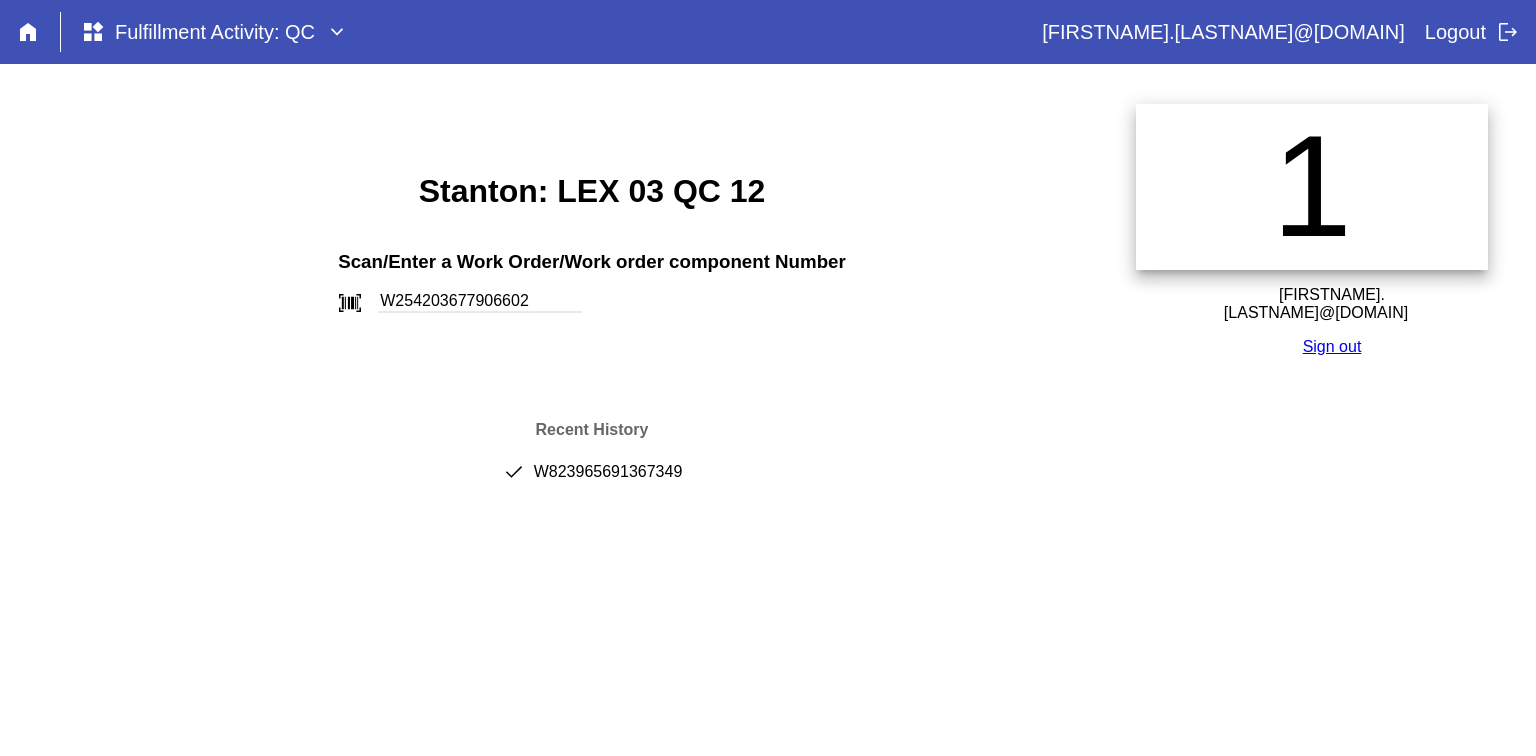 type on "W254203677906602" 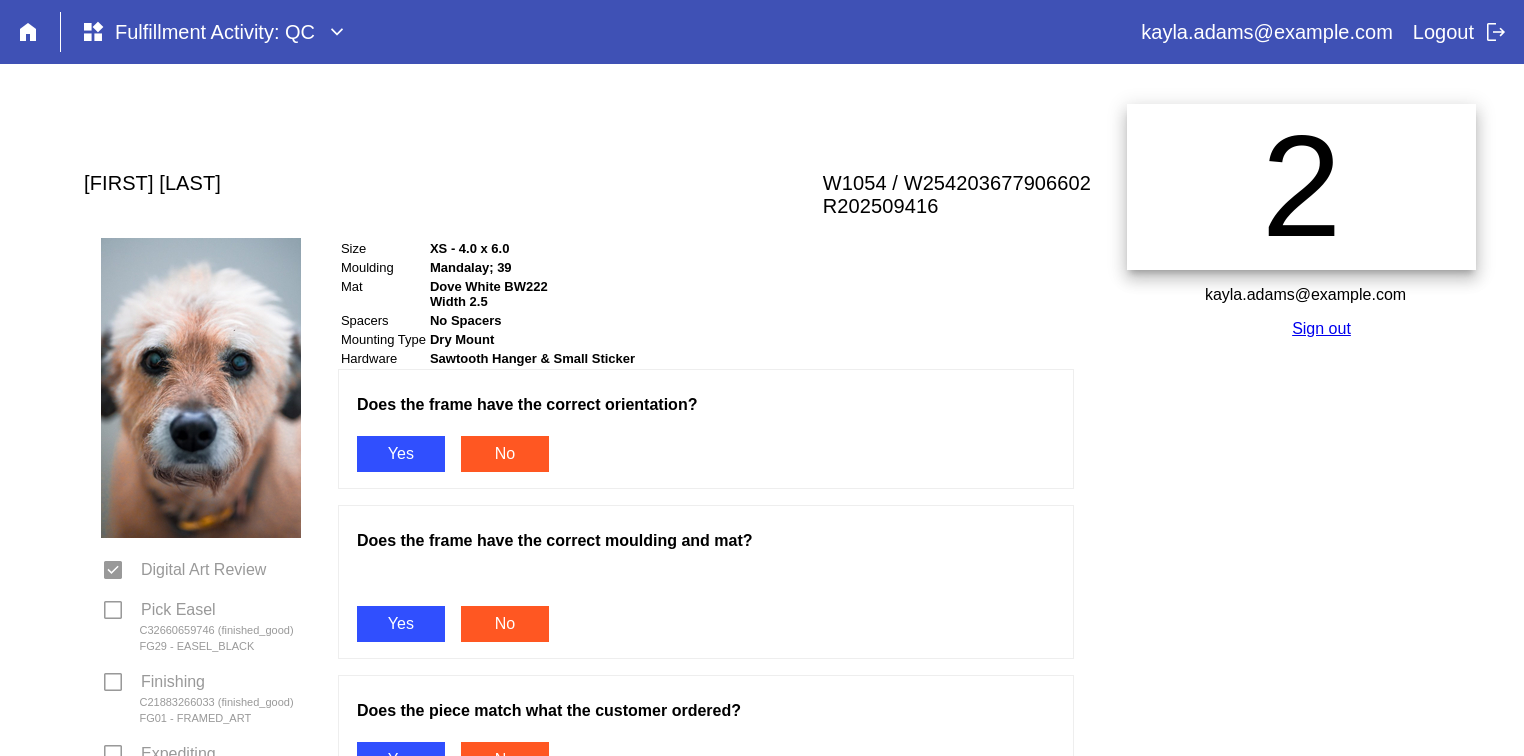 scroll, scrollTop: 0, scrollLeft: 0, axis: both 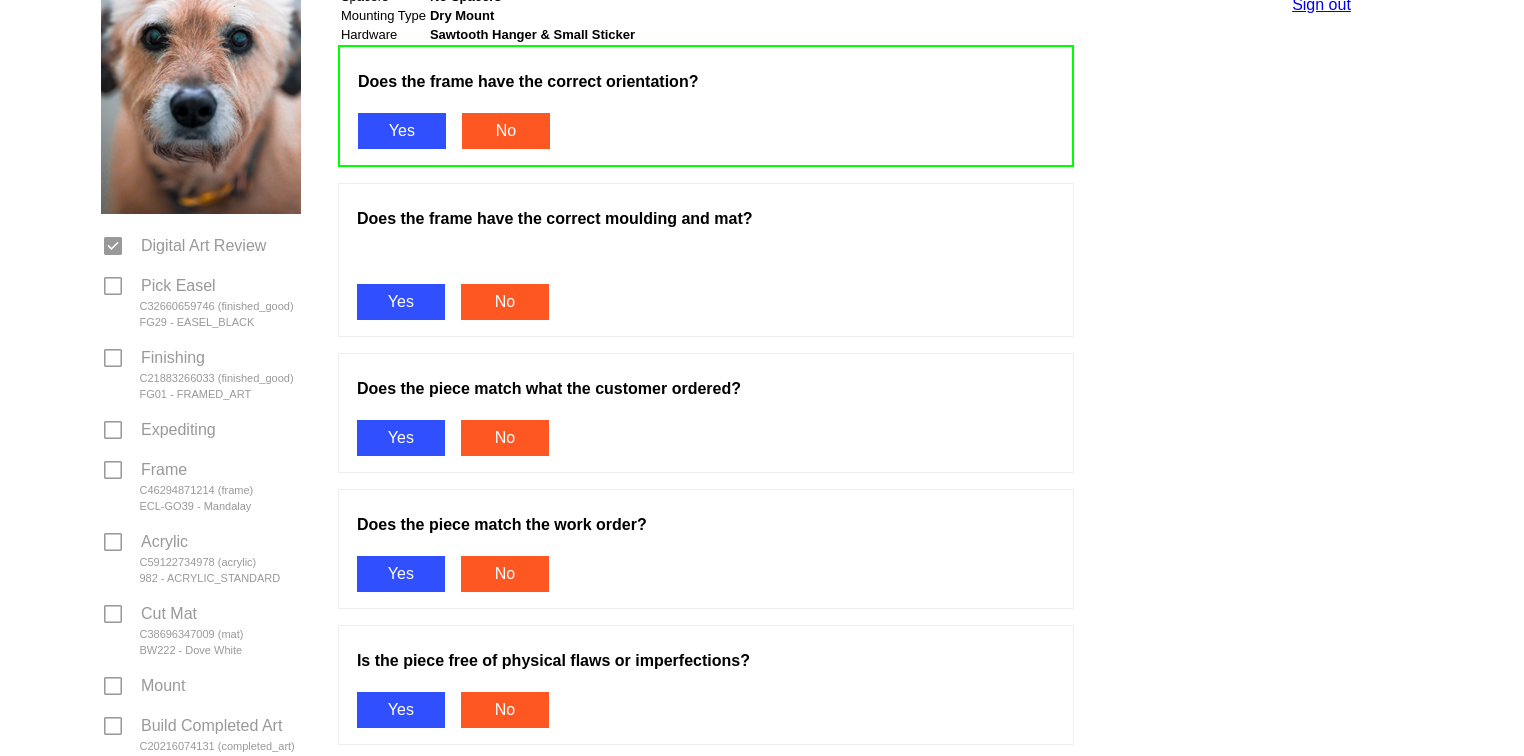 click on "Yes" at bounding box center (401, 302) 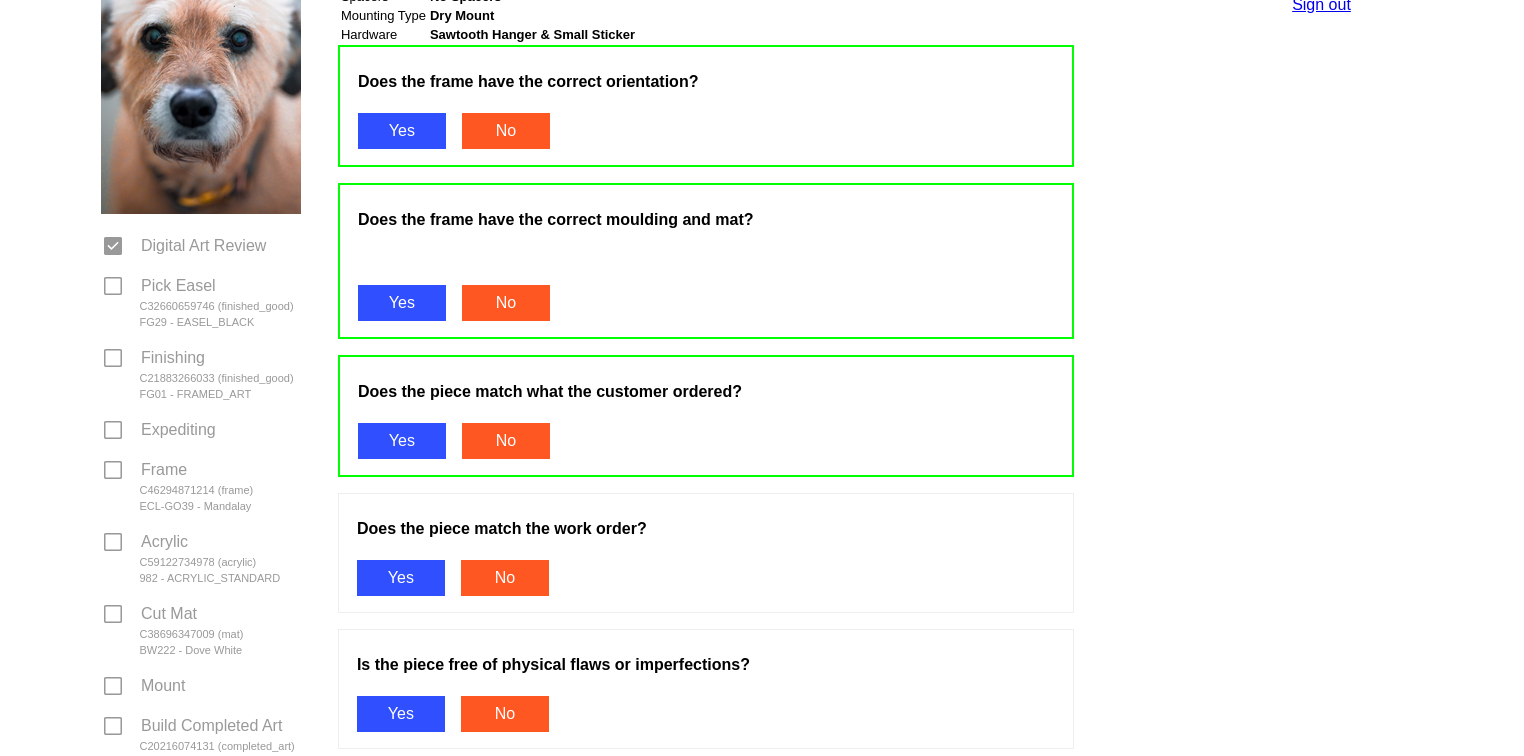click on "Does the frame have the correct orientation? Yes No Does the frame have the correct moulding and mat? Yes No Does the piece match what the customer ordered? Yes No Does the piece match the work order? Yes No Is the piece free of physical flaws or imperfections? Yes No Did you check the customer request and special instructions? Yes No Does the frame have the correct hardware? Yes No Pass" at bounding box center (706, 675) 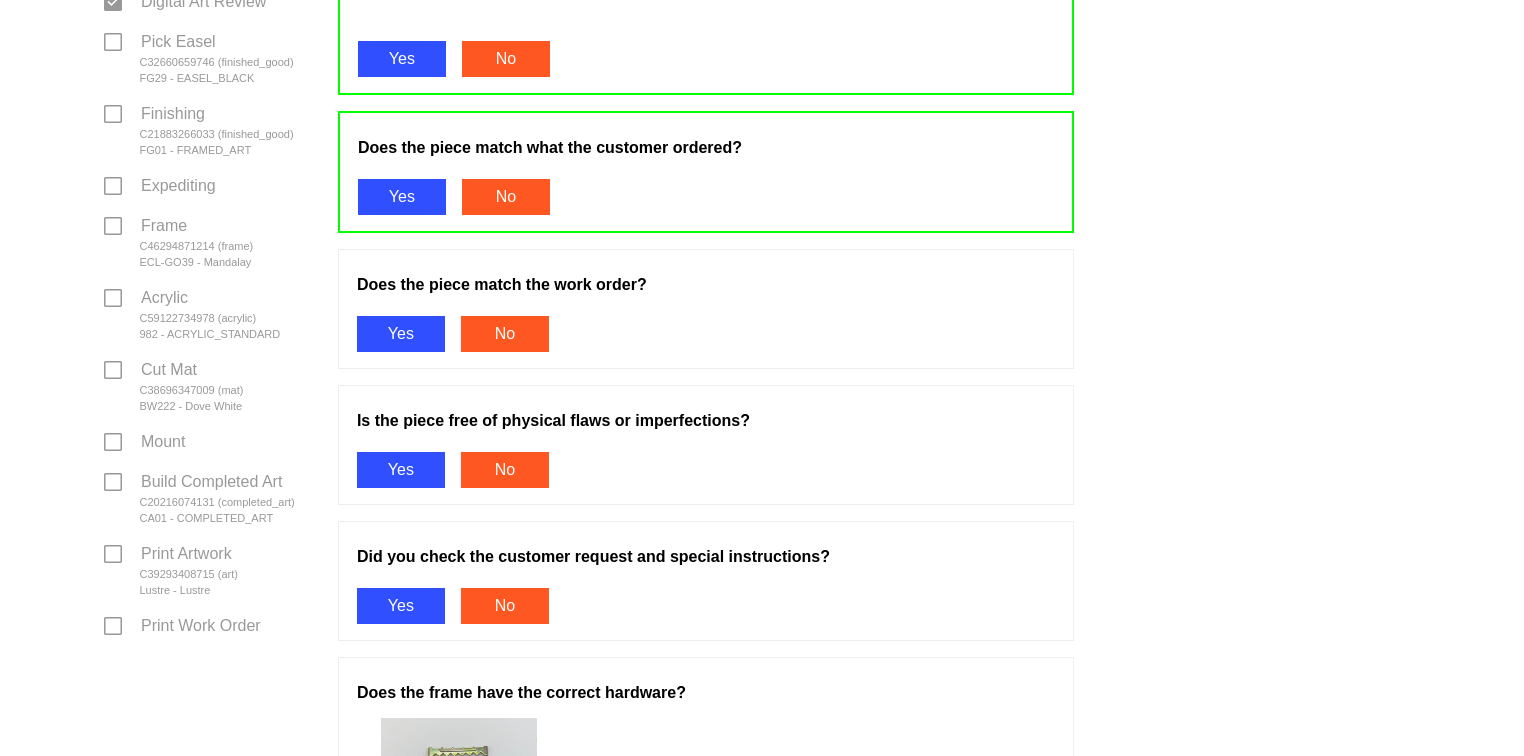 click on "Yes" at bounding box center (401, 334) 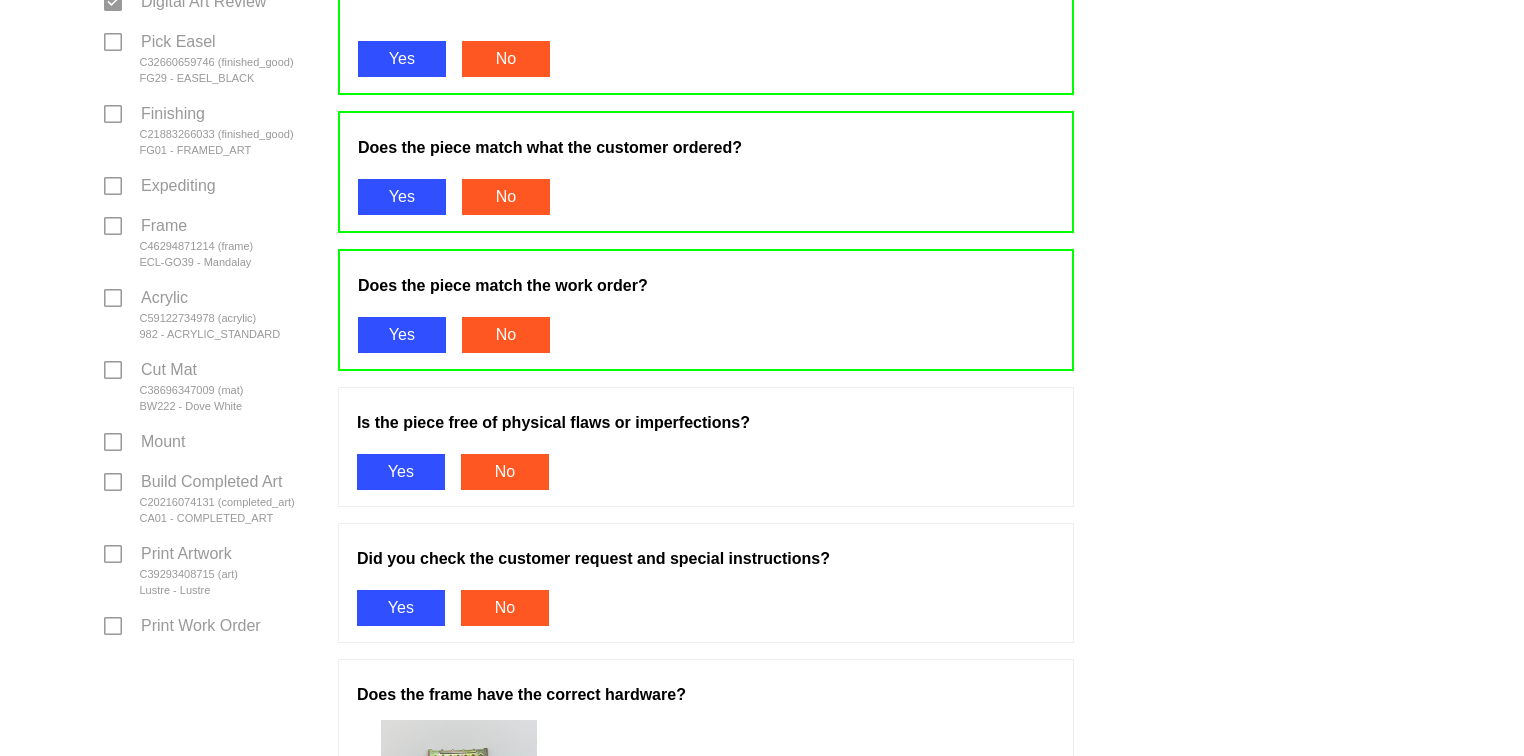 click on "Yes" at bounding box center [401, 472] 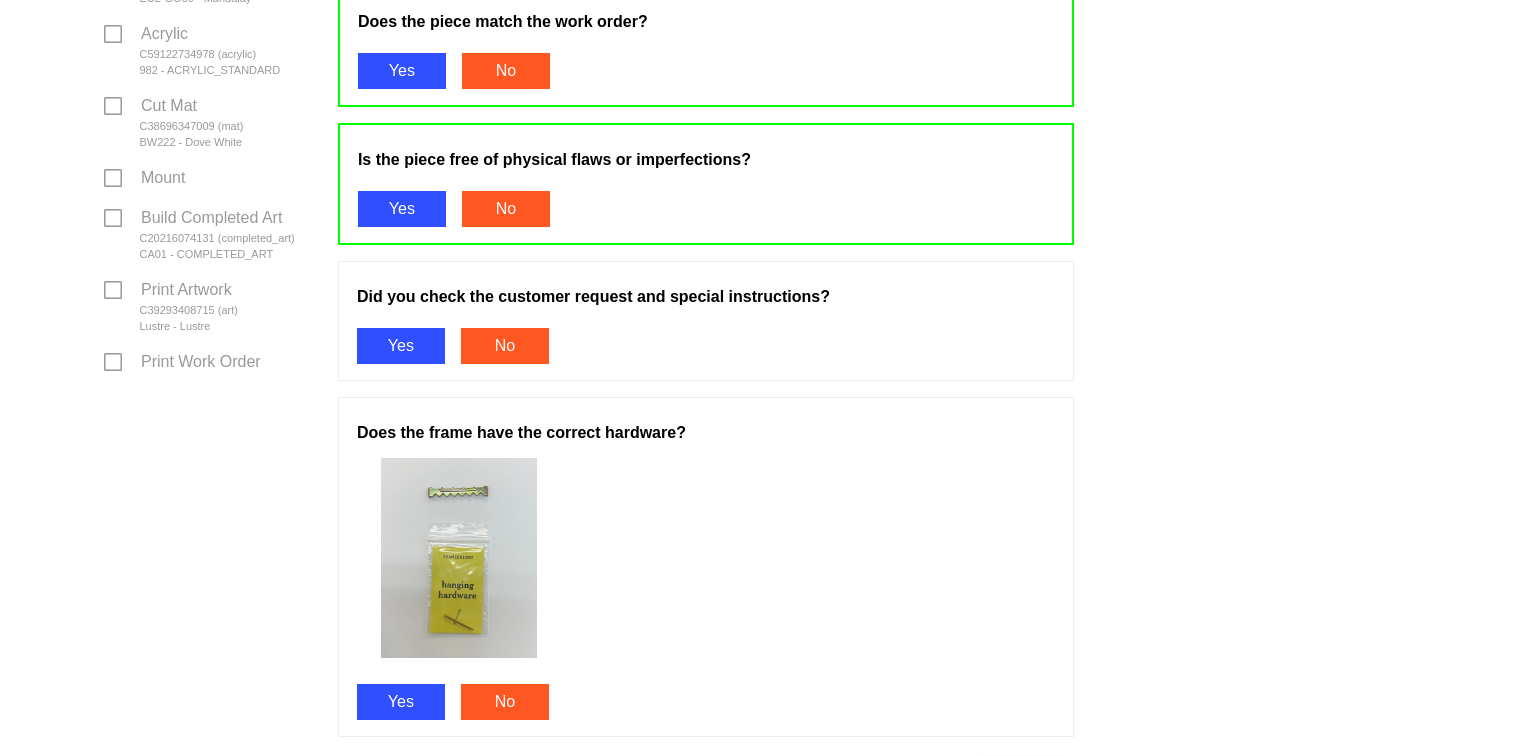 scroll, scrollTop: 849, scrollLeft: 0, axis: vertical 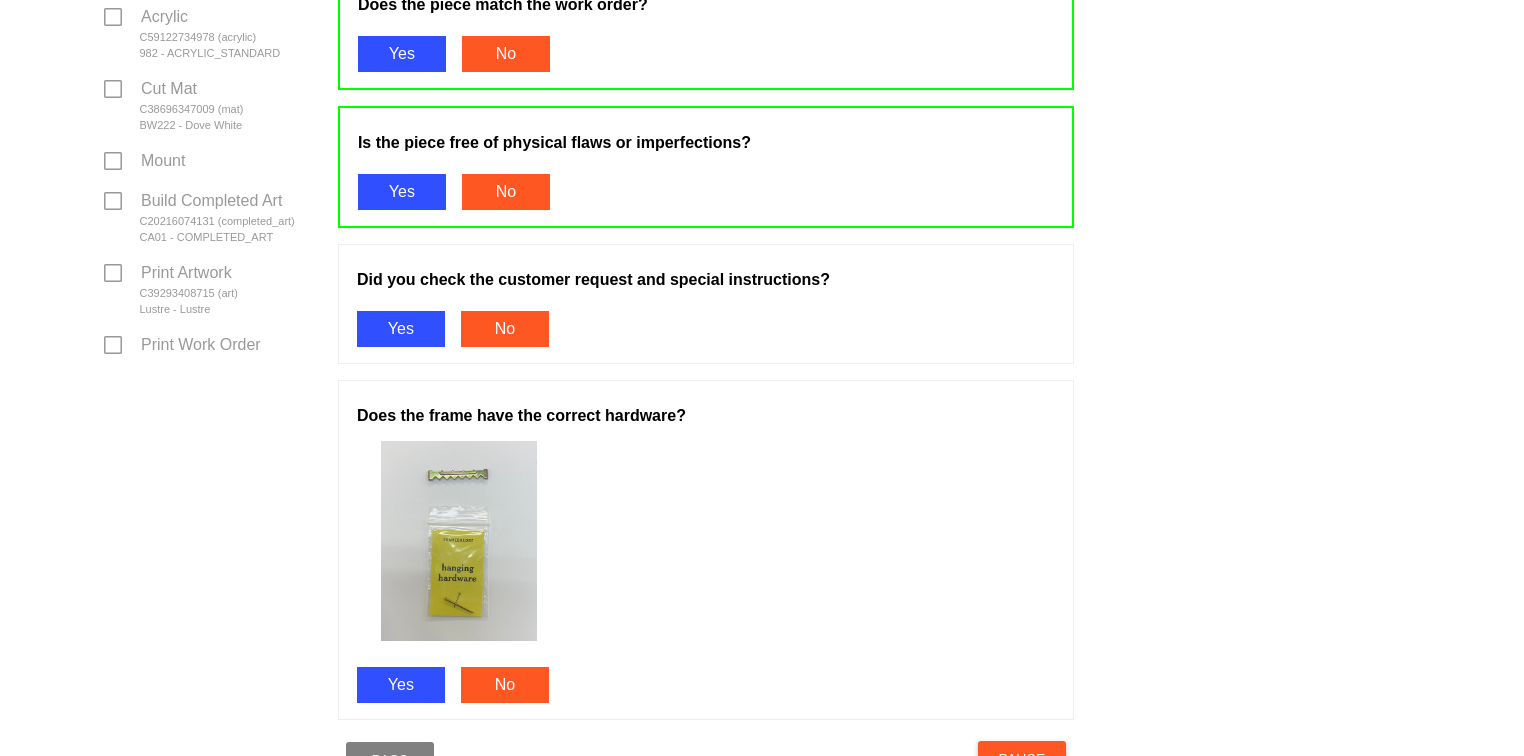 click on "Yes" at bounding box center (401, 329) 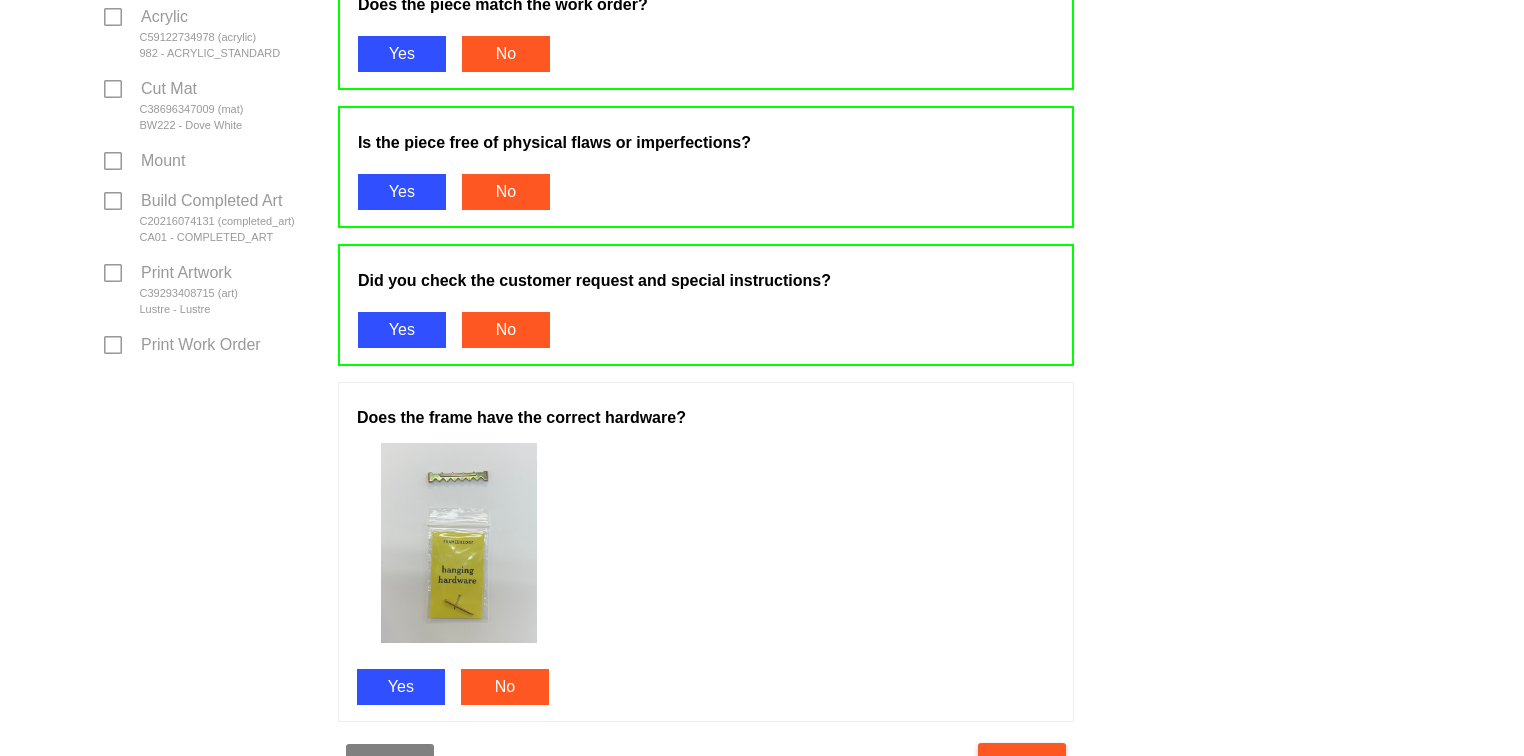 click on "Yes" at bounding box center (401, 687) 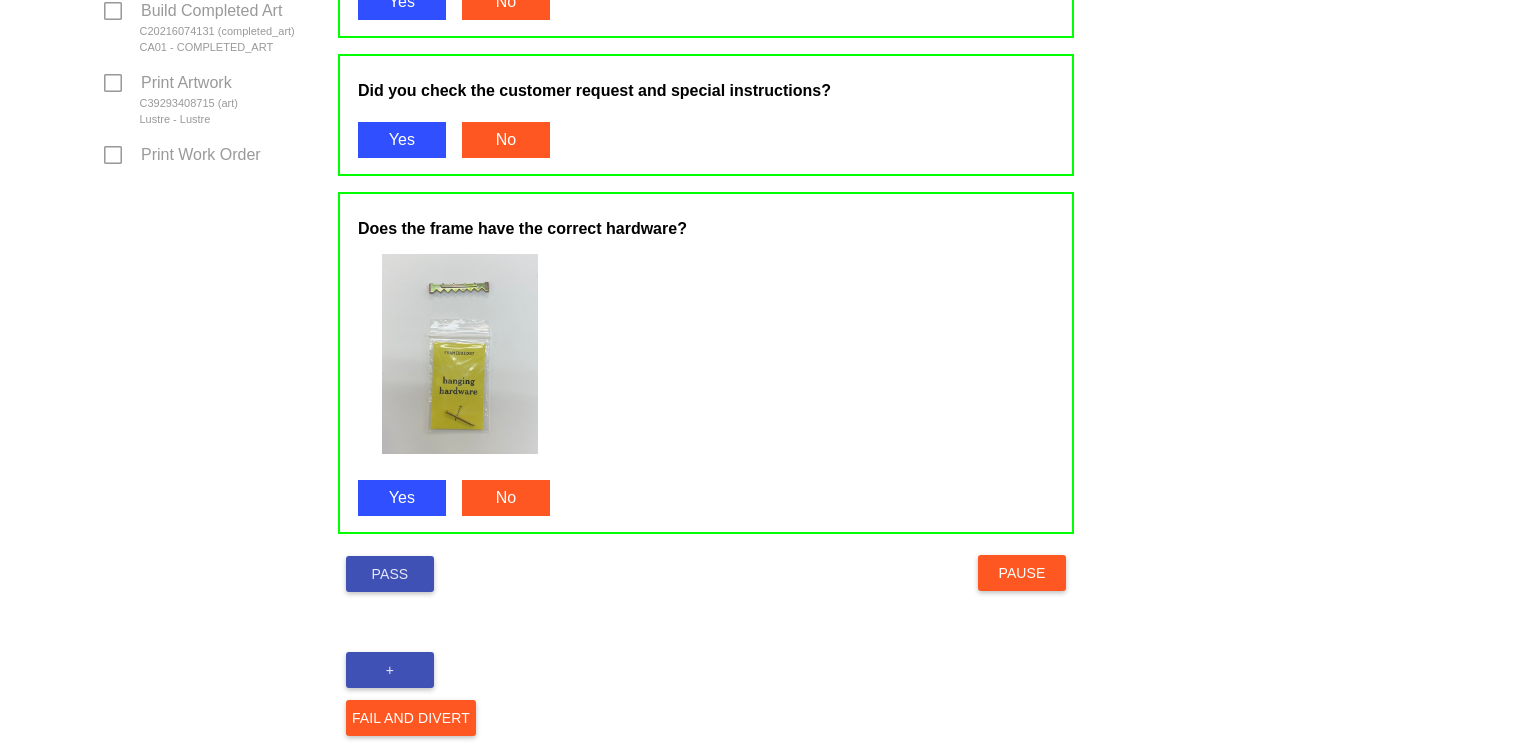 scroll, scrollTop: 1051, scrollLeft: 0, axis: vertical 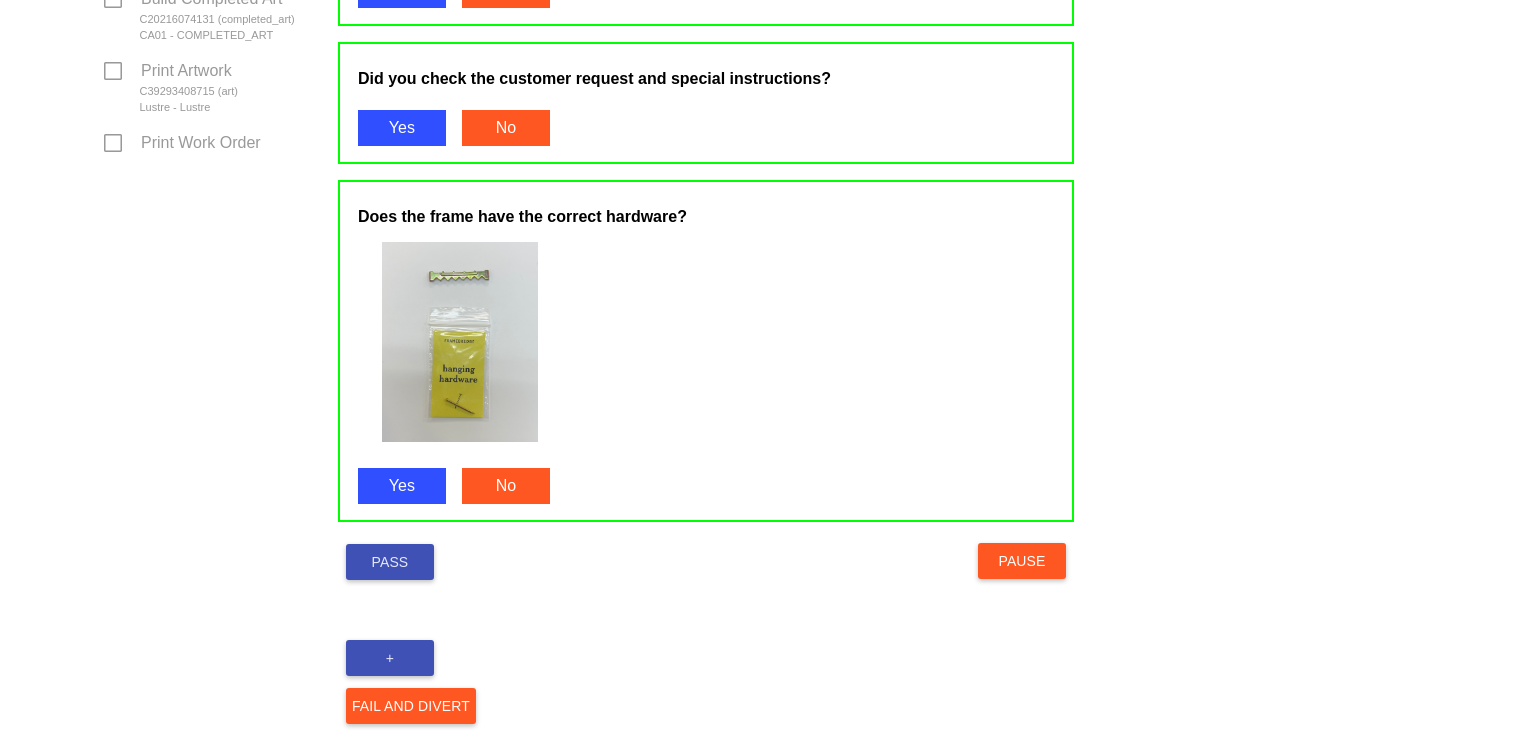 click on "Pass" at bounding box center (390, 562) 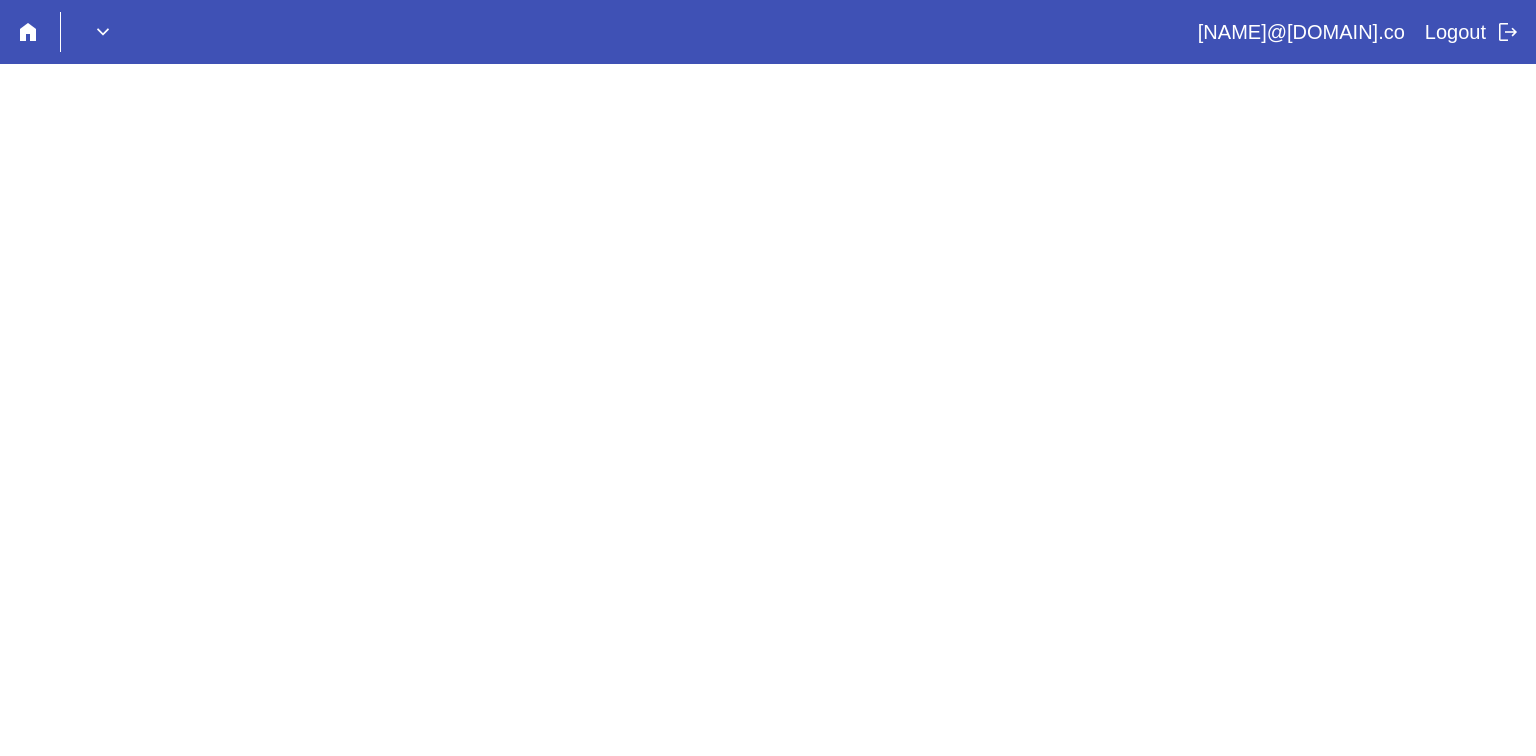 scroll, scrollTop: 0, scrollLeft: 0, axis: both 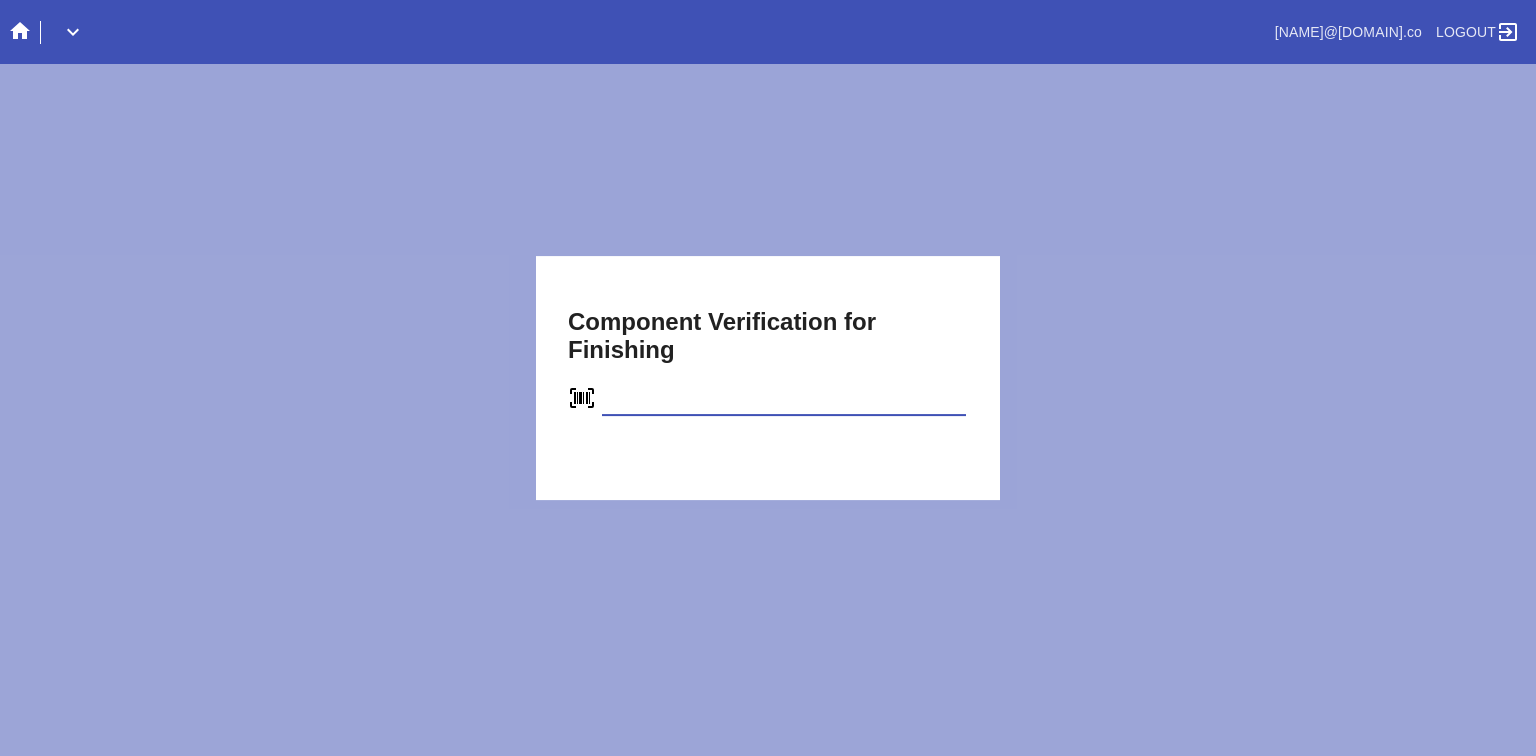type on "C21883266033" 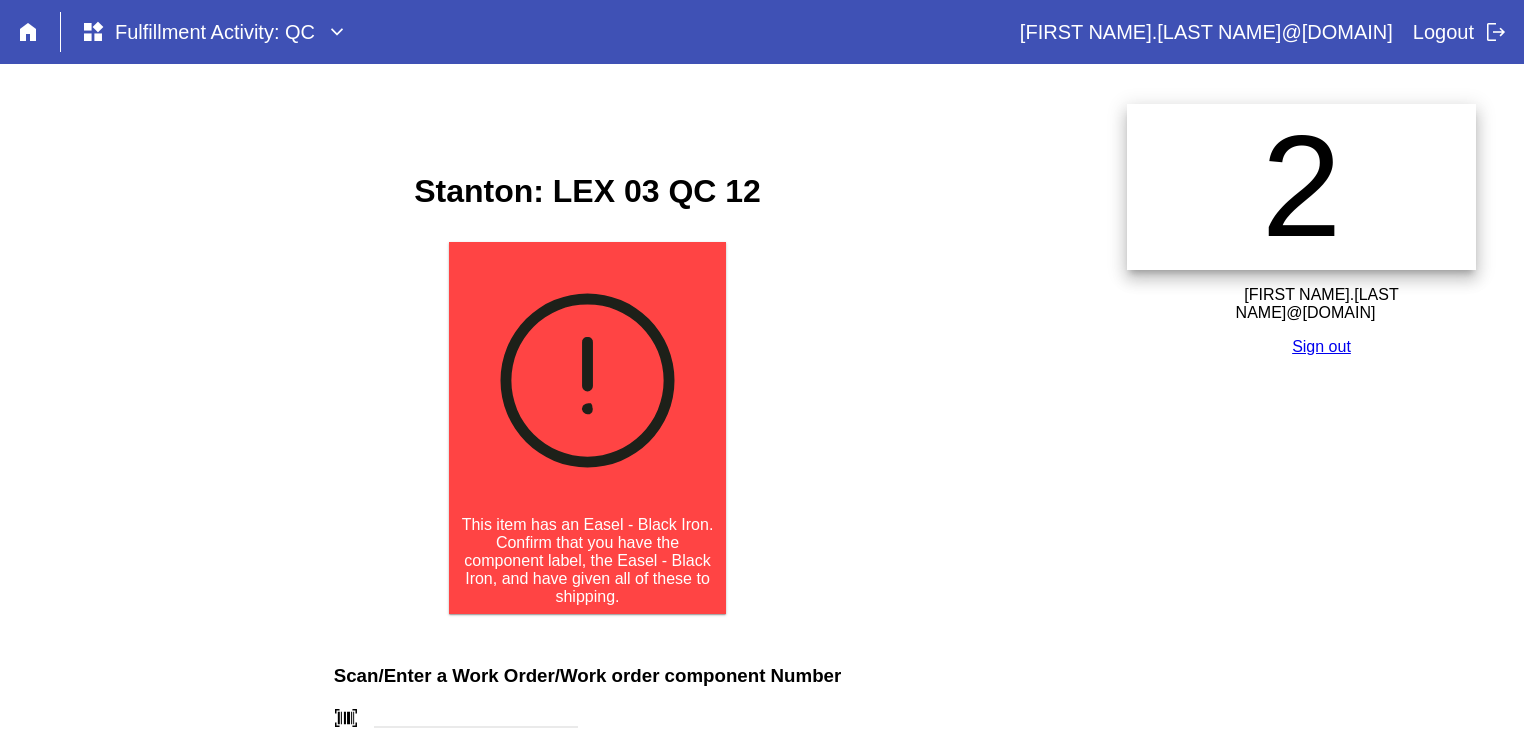 scroll, scrollTop: 0, scrollLeft: 0, axis: both 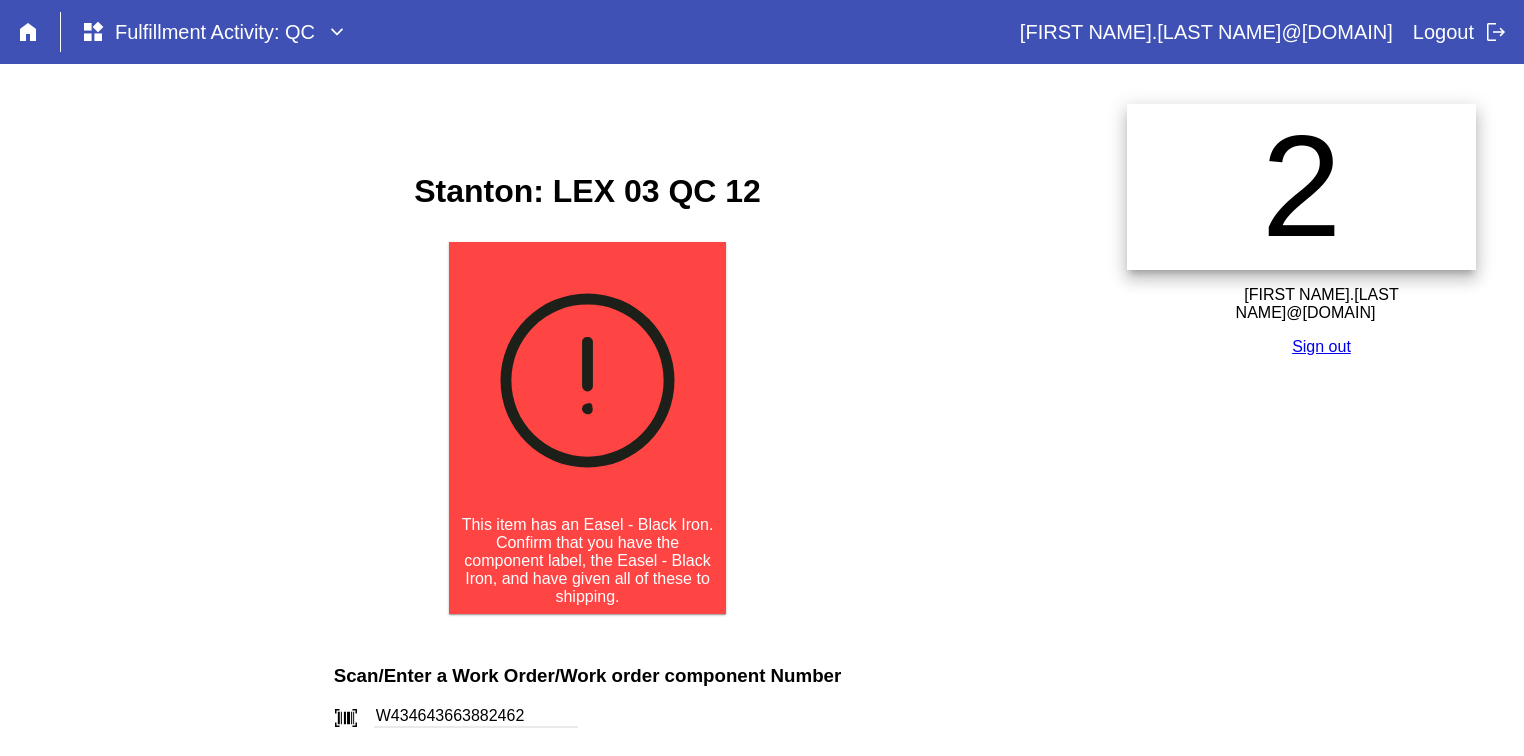 type on "W434643663882462" 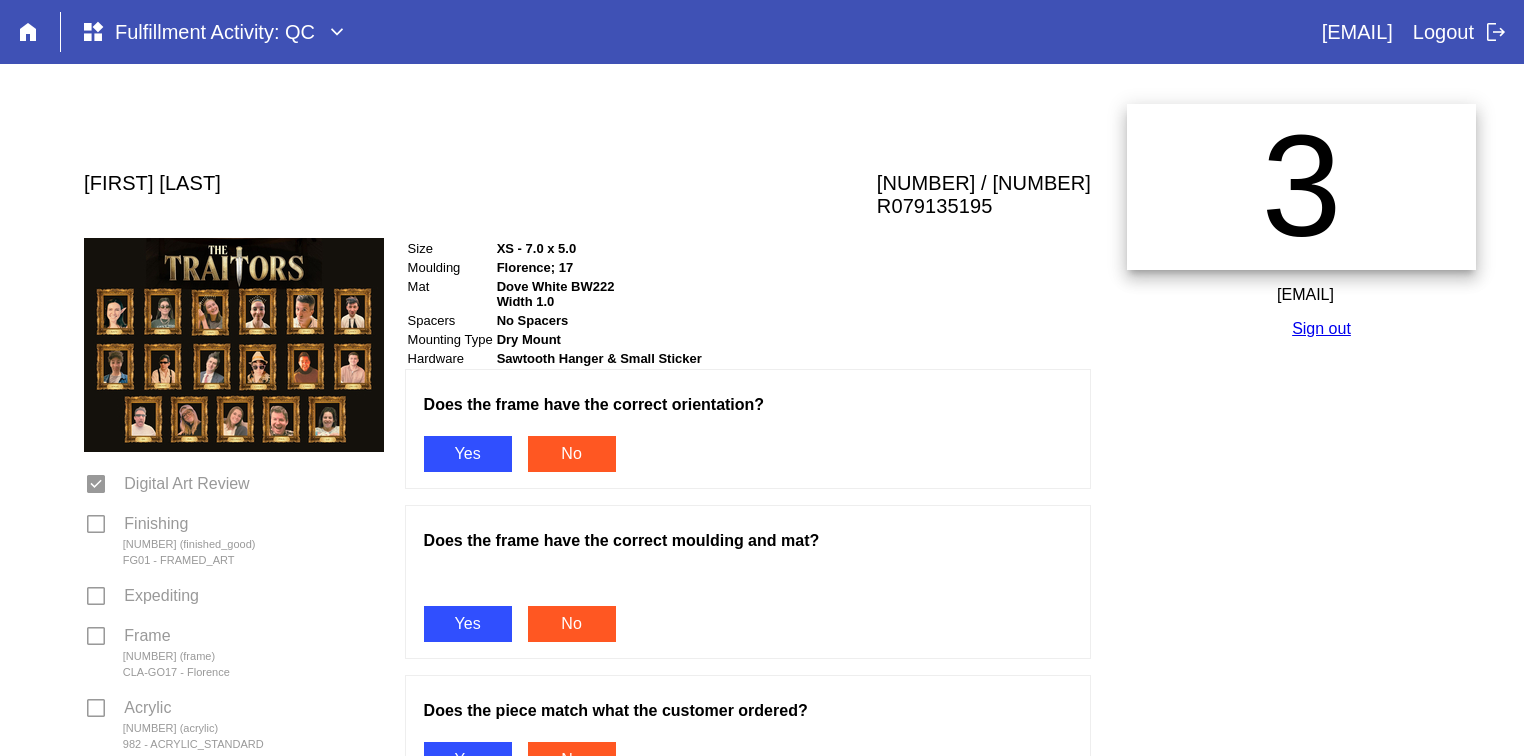 scroll, scrollTop: 0, scrollLeft: 0, axis: both 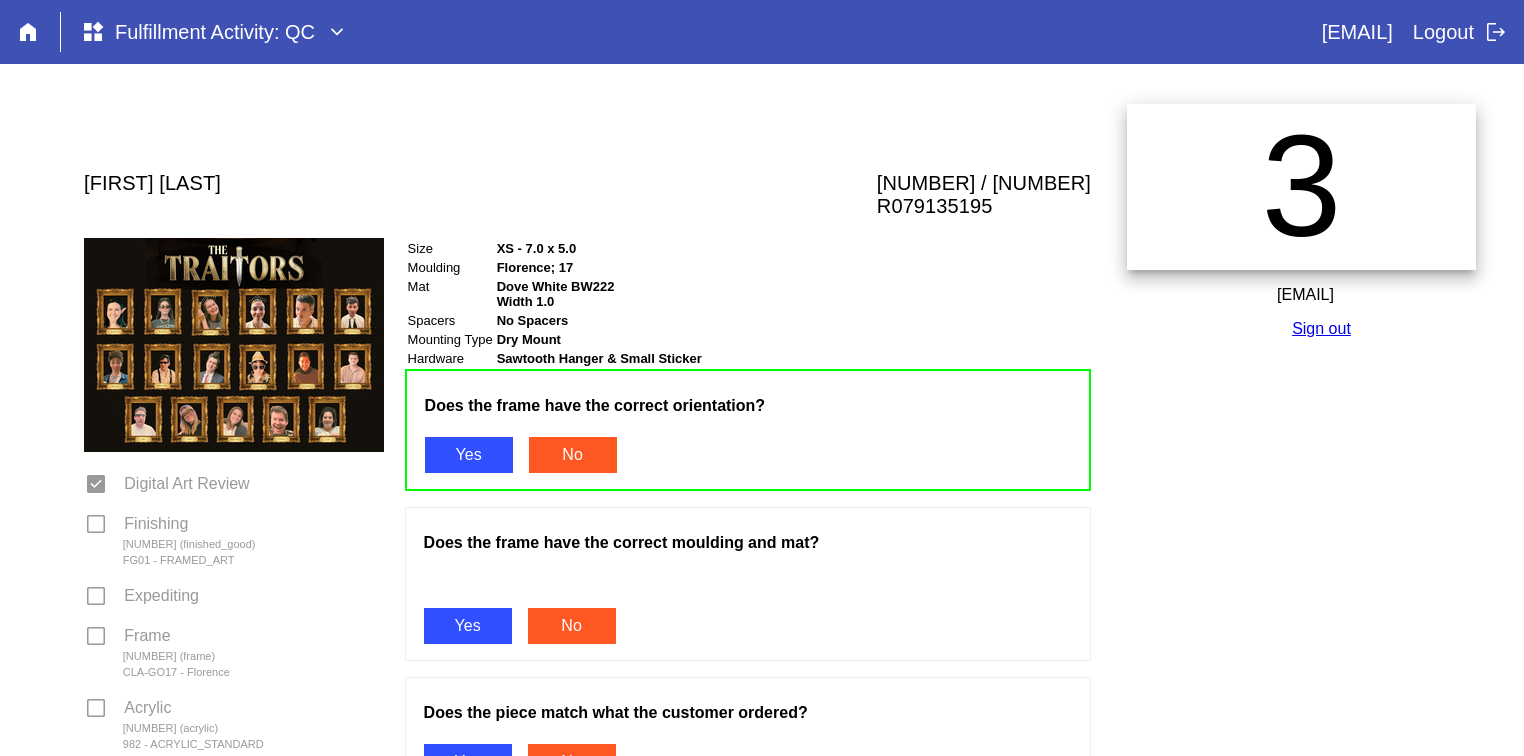 click on "Yes" 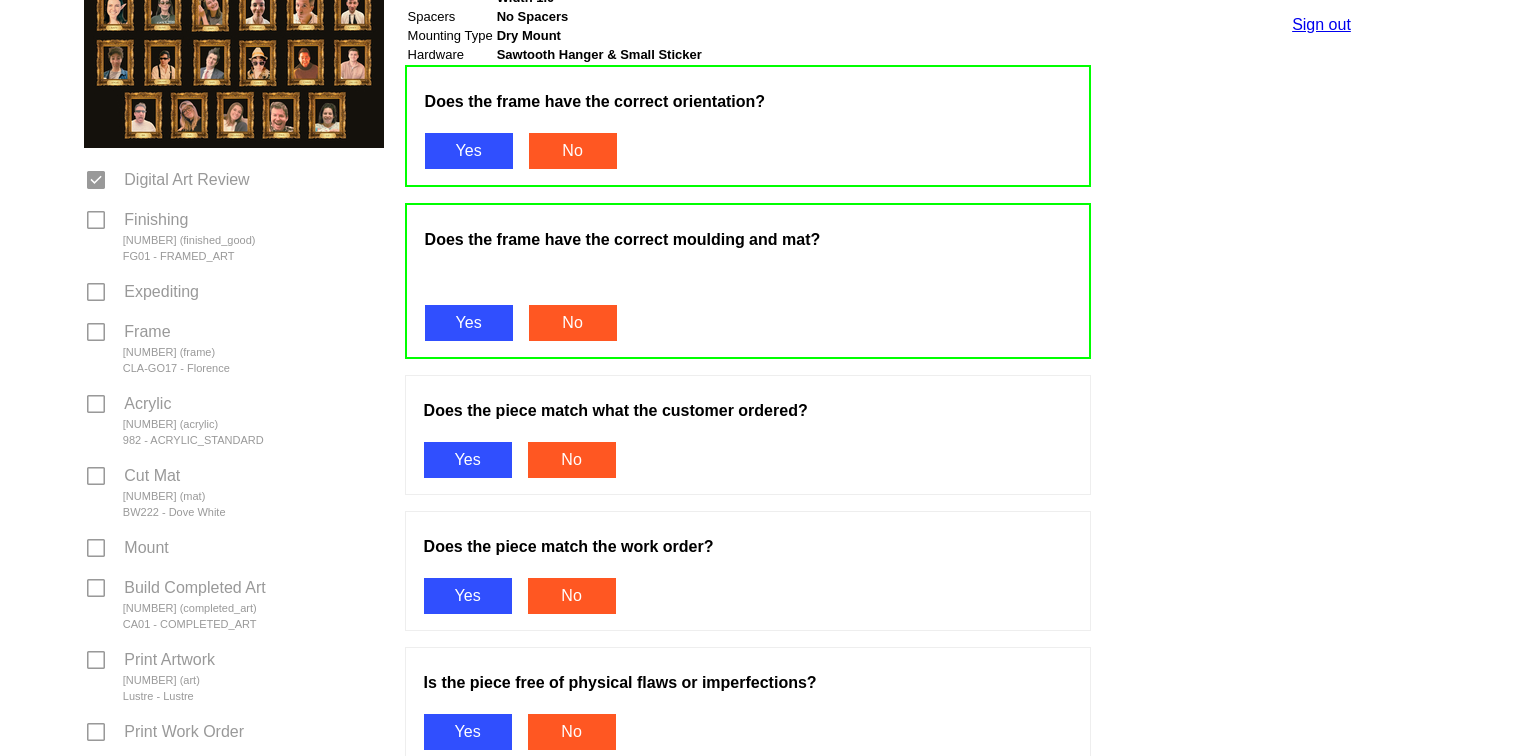 click on "Yes" 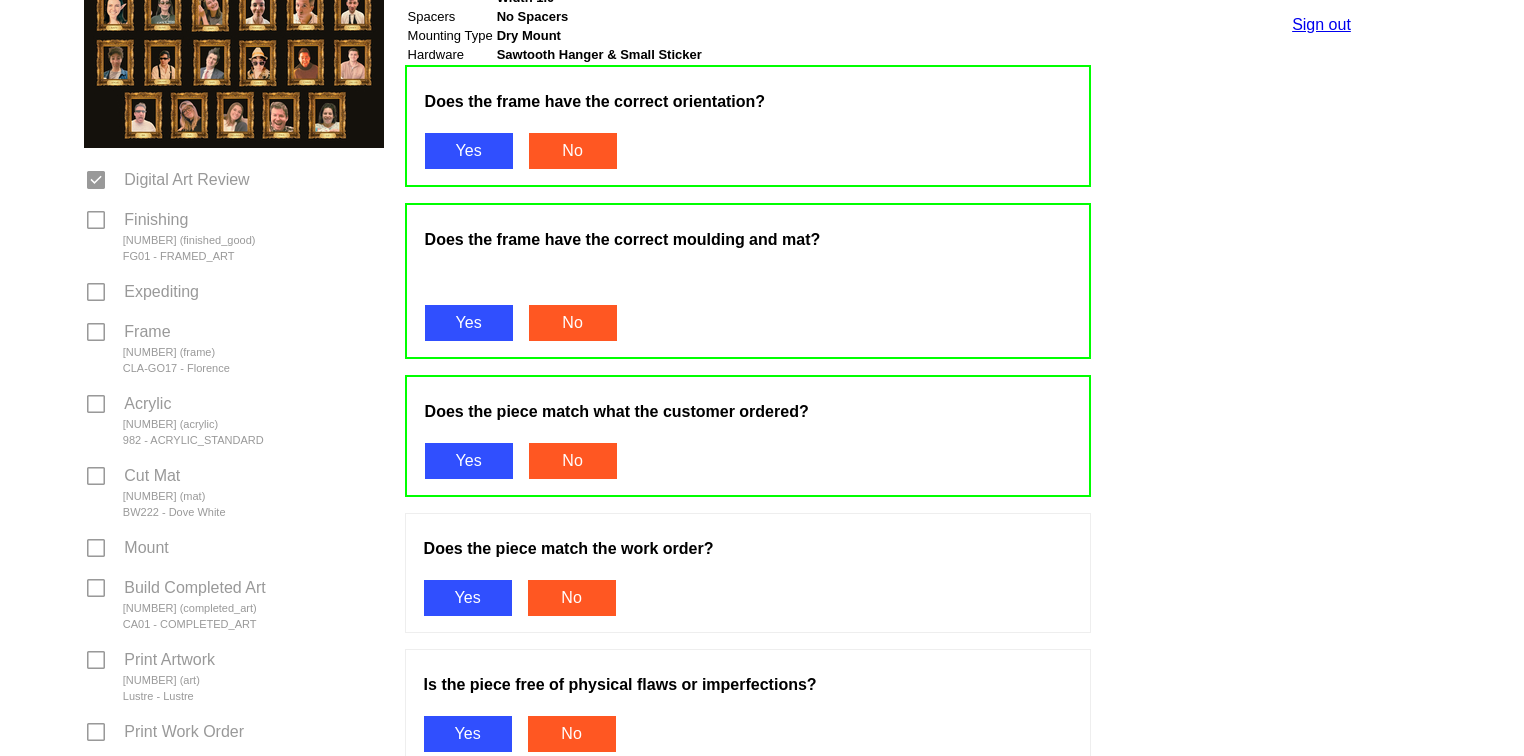 click on "Yes" 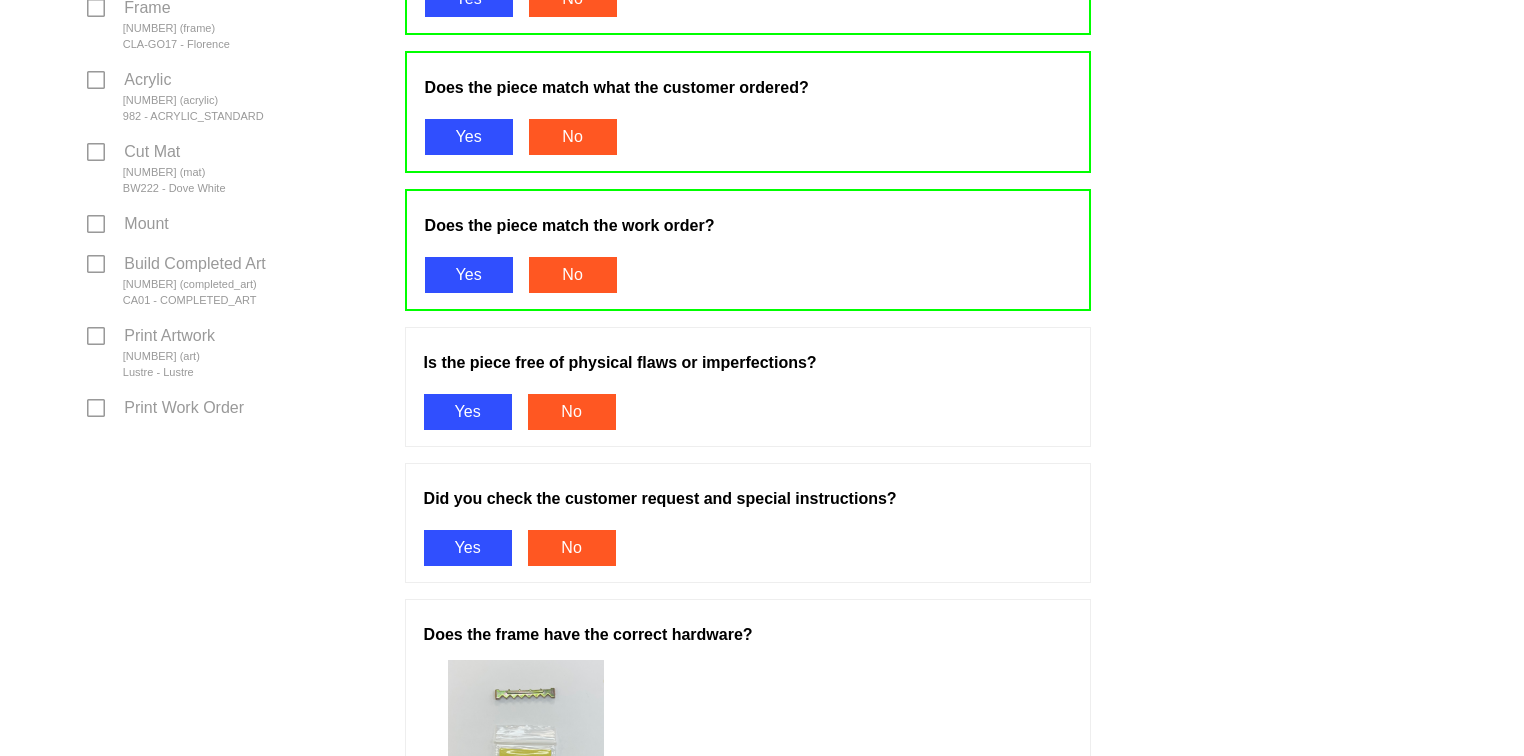 click on "Yes" 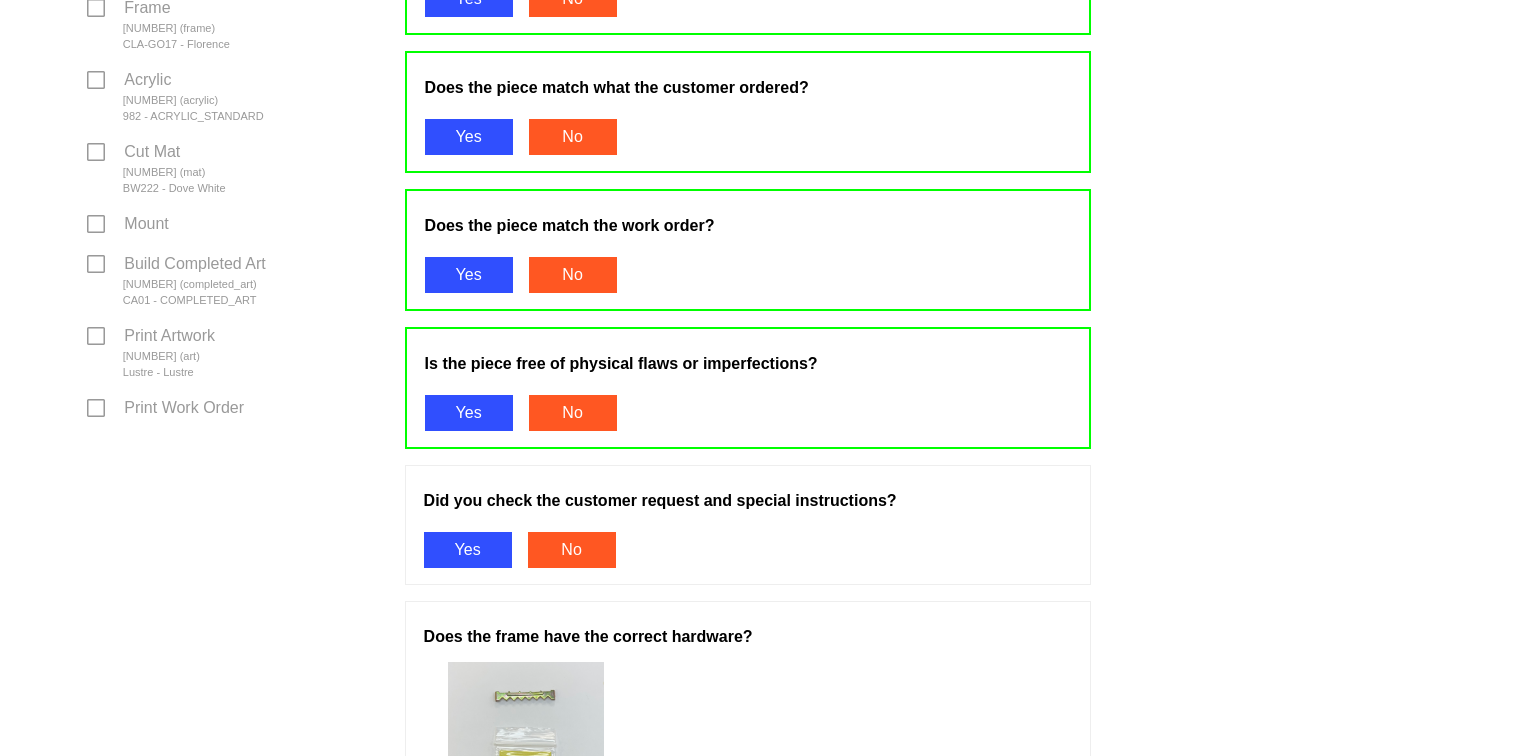 click on "Yes" 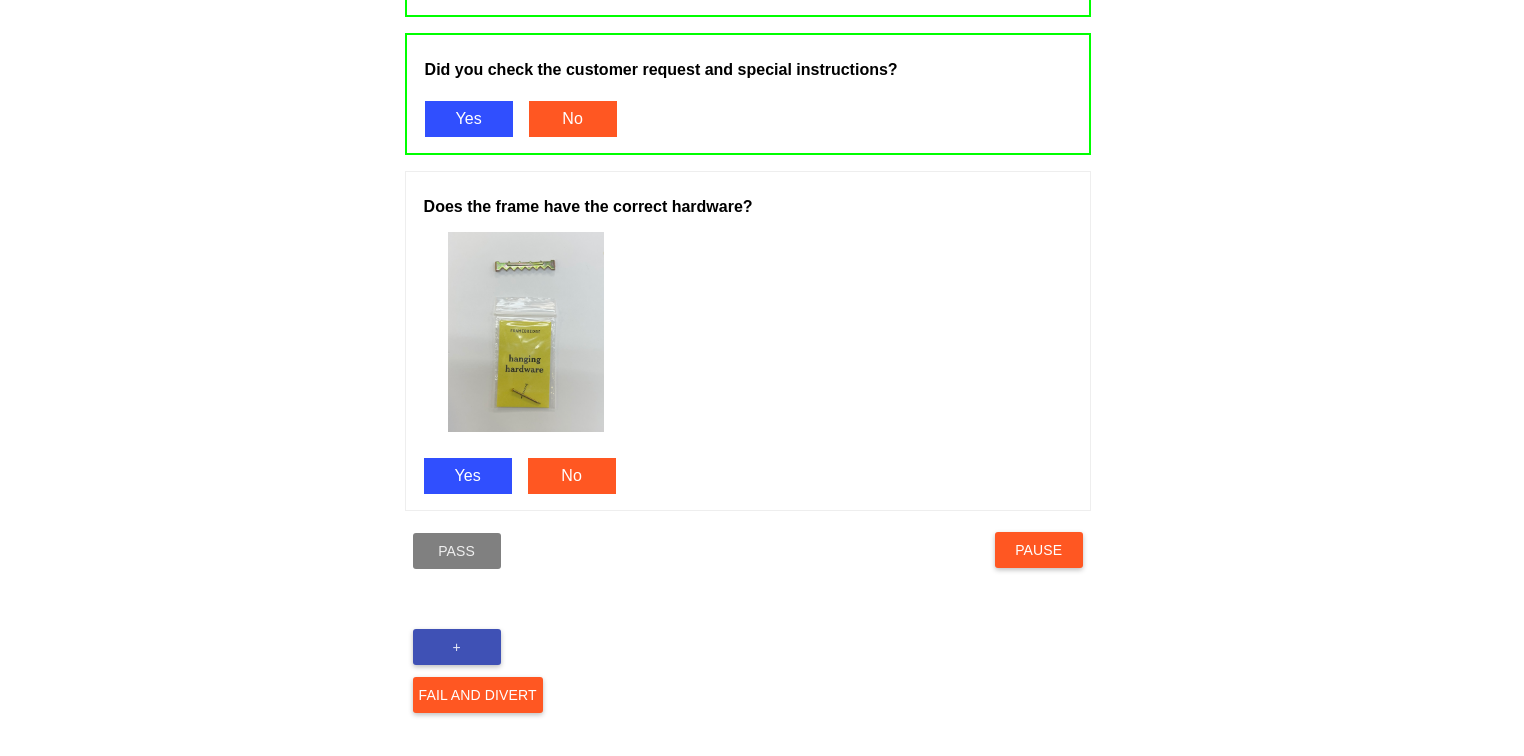 scroll, scrollTop: 1076, scrollLeft: 0, axis: vertical 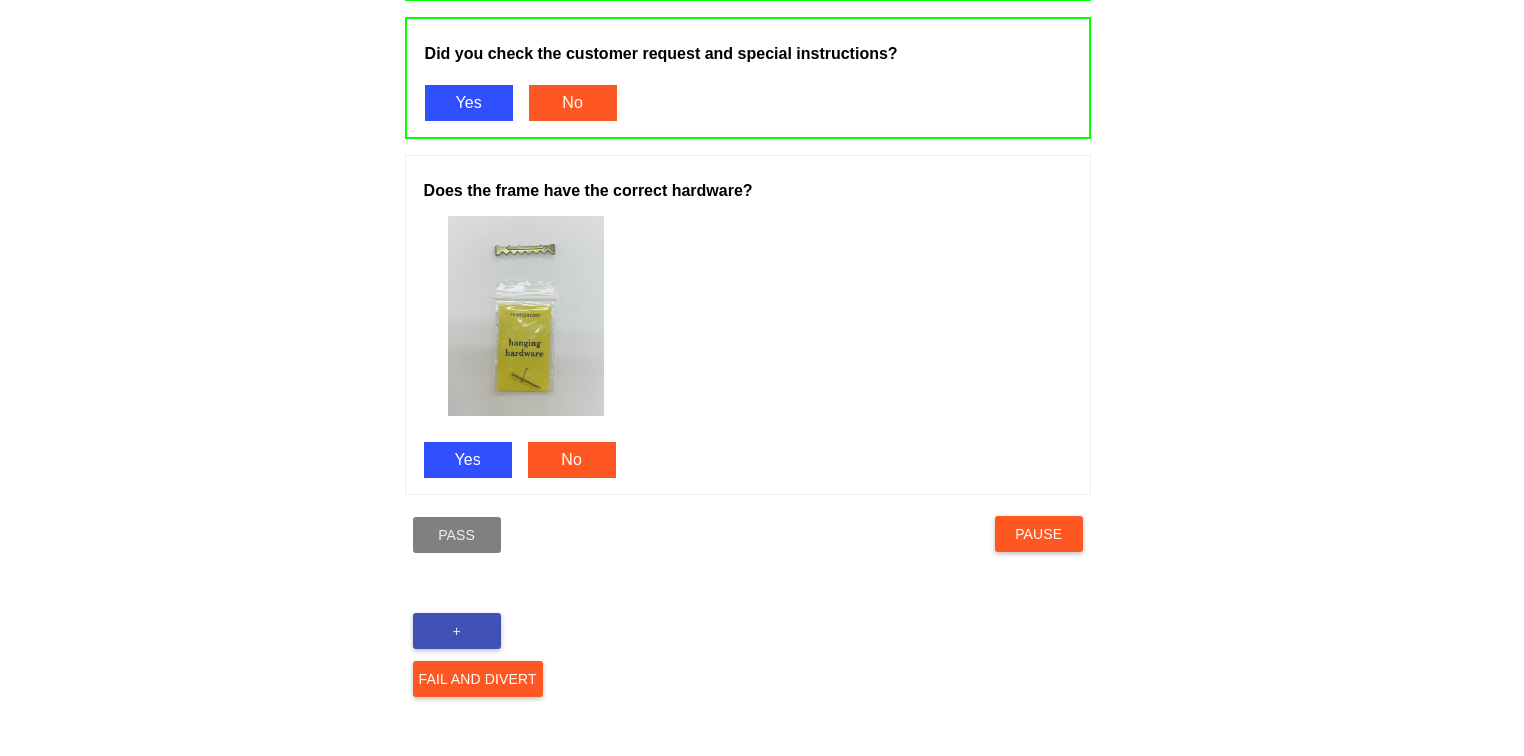 click on "Yes" 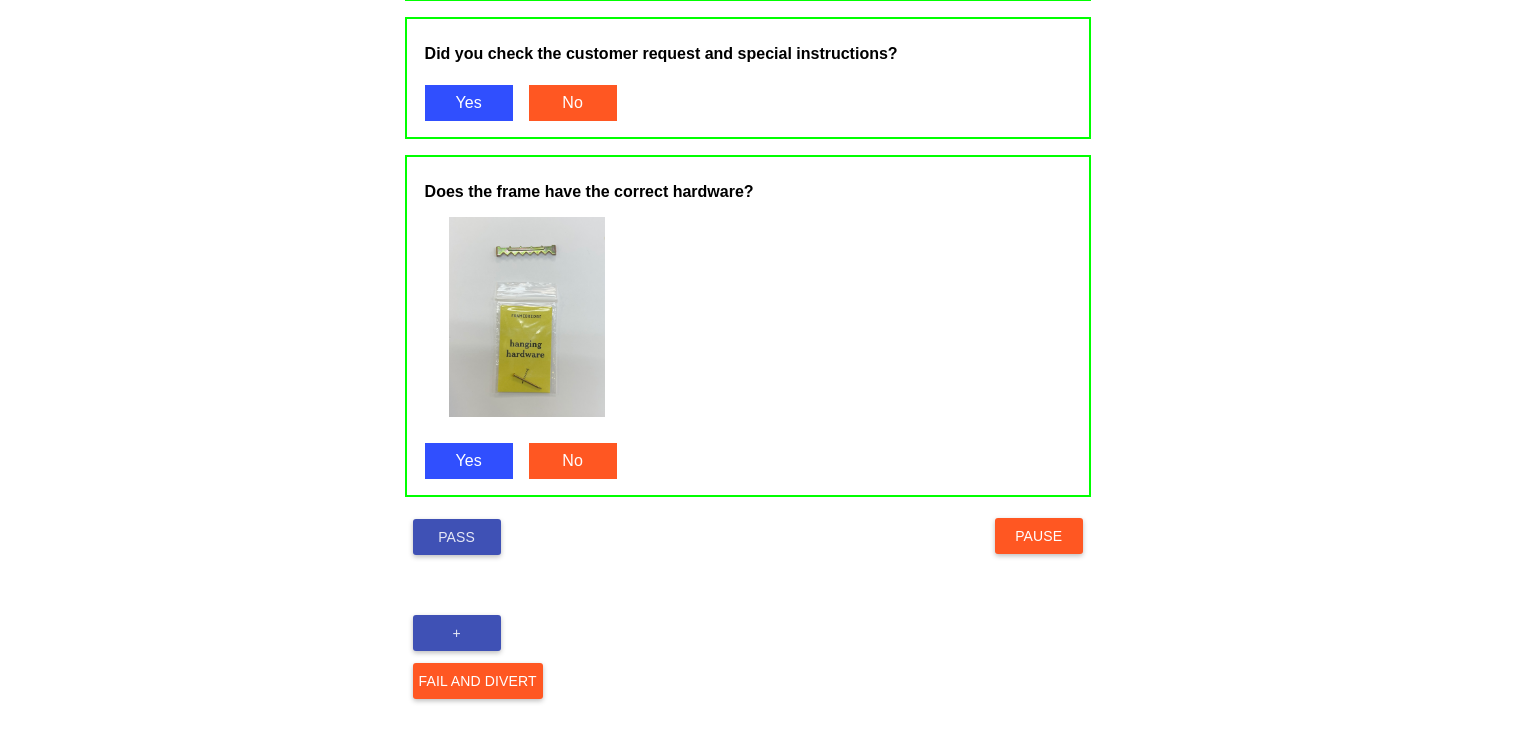 click on "Pass" 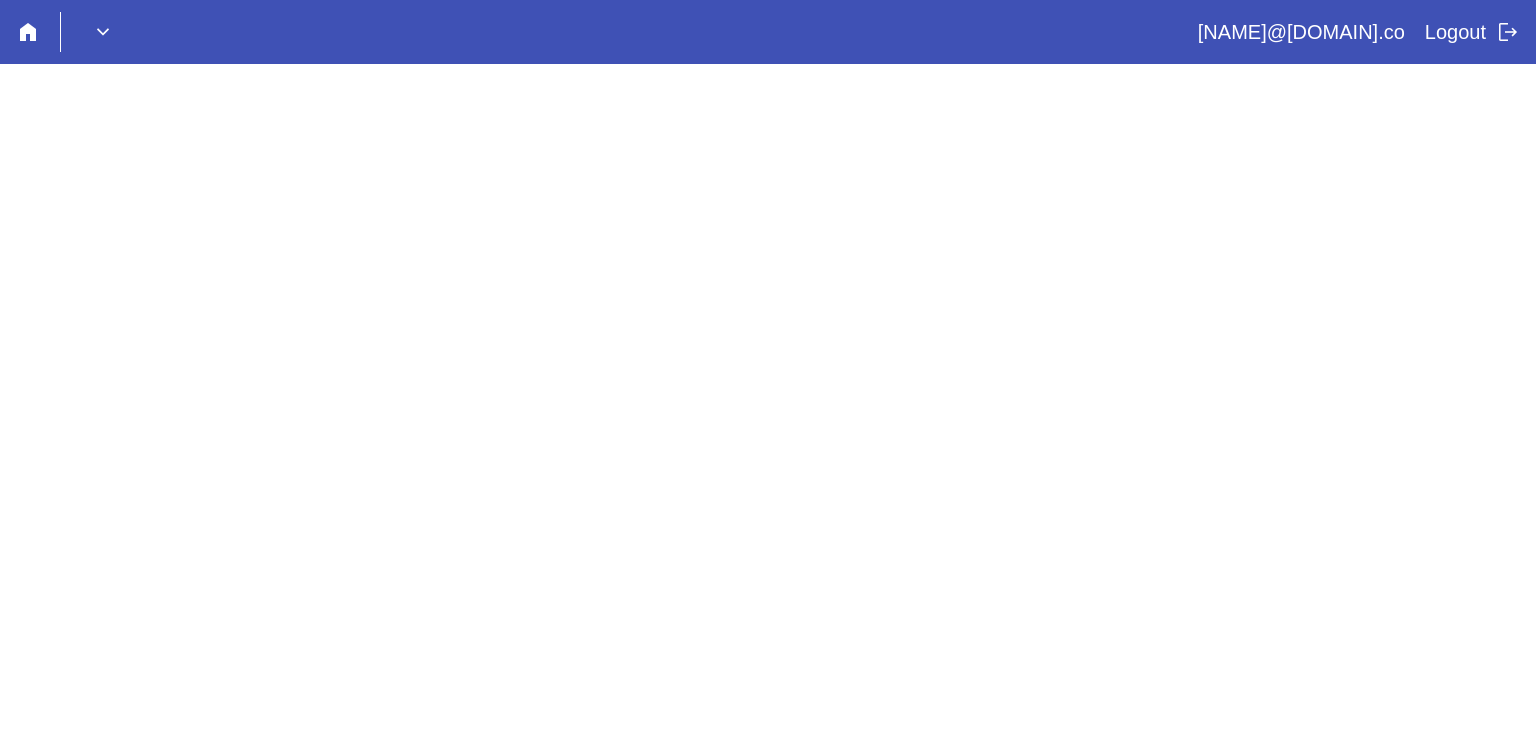 scroll, scrollTop: 0, scrollLeft: 0, axis: both 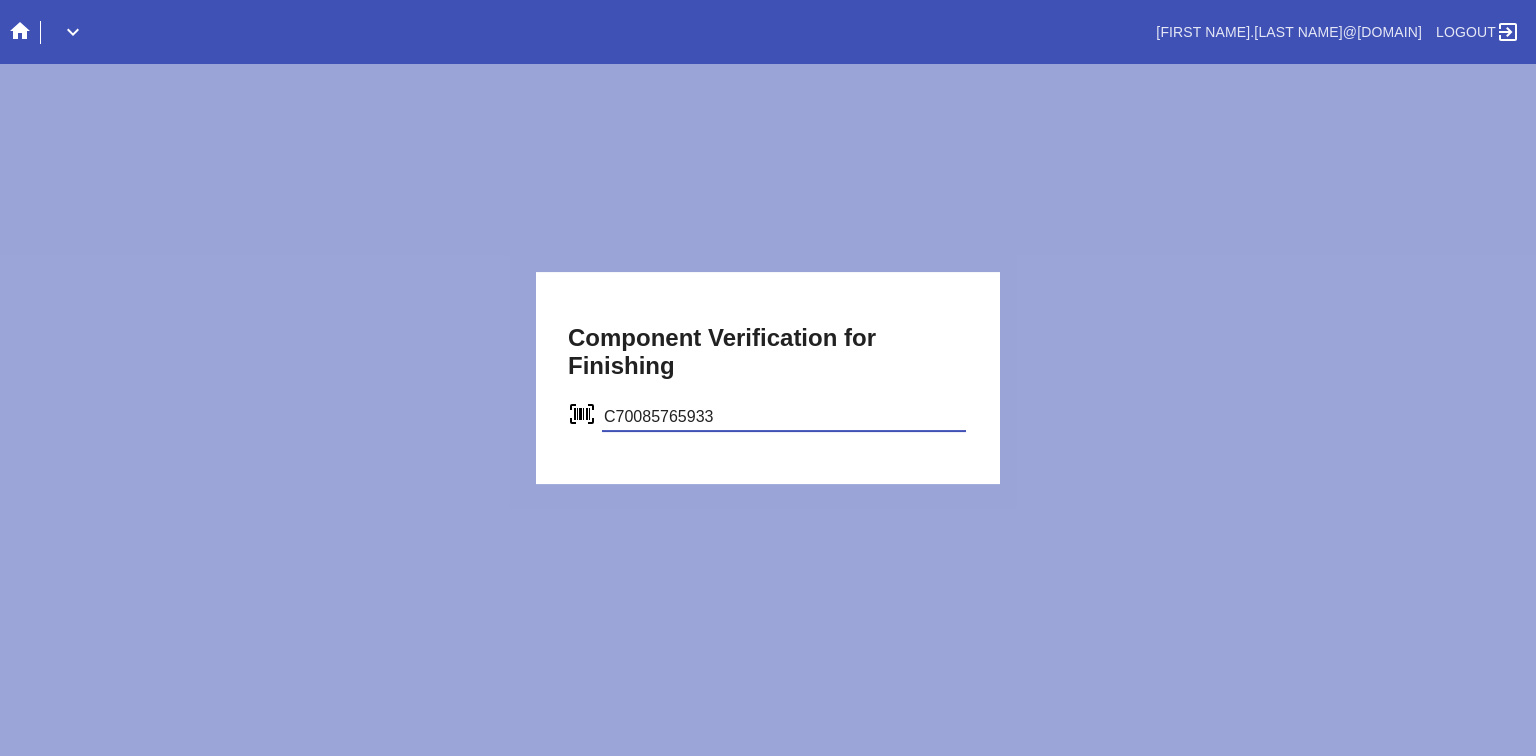 type on "C70085765933" 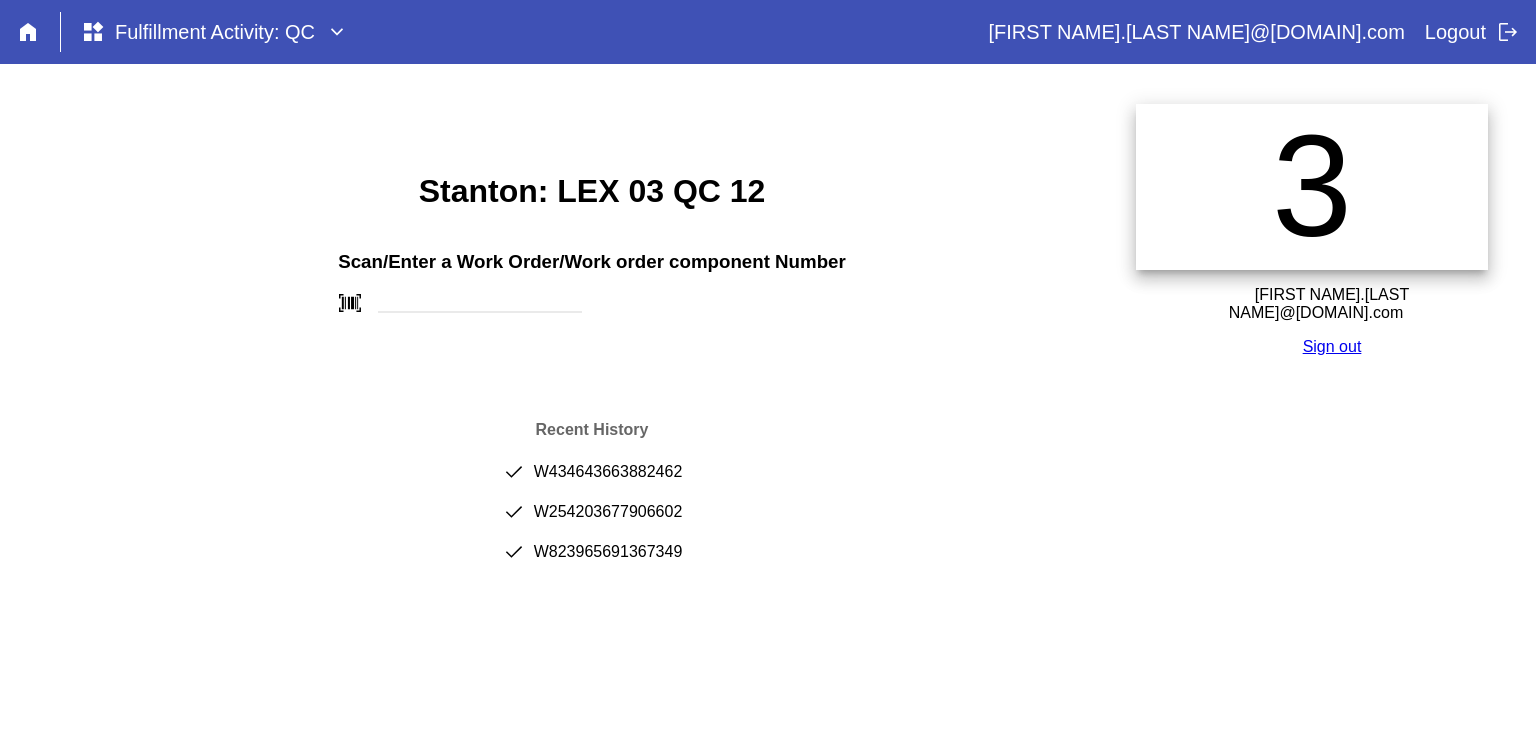 scroll, scrollTop: 0, scrollLeft: 0, axis: both 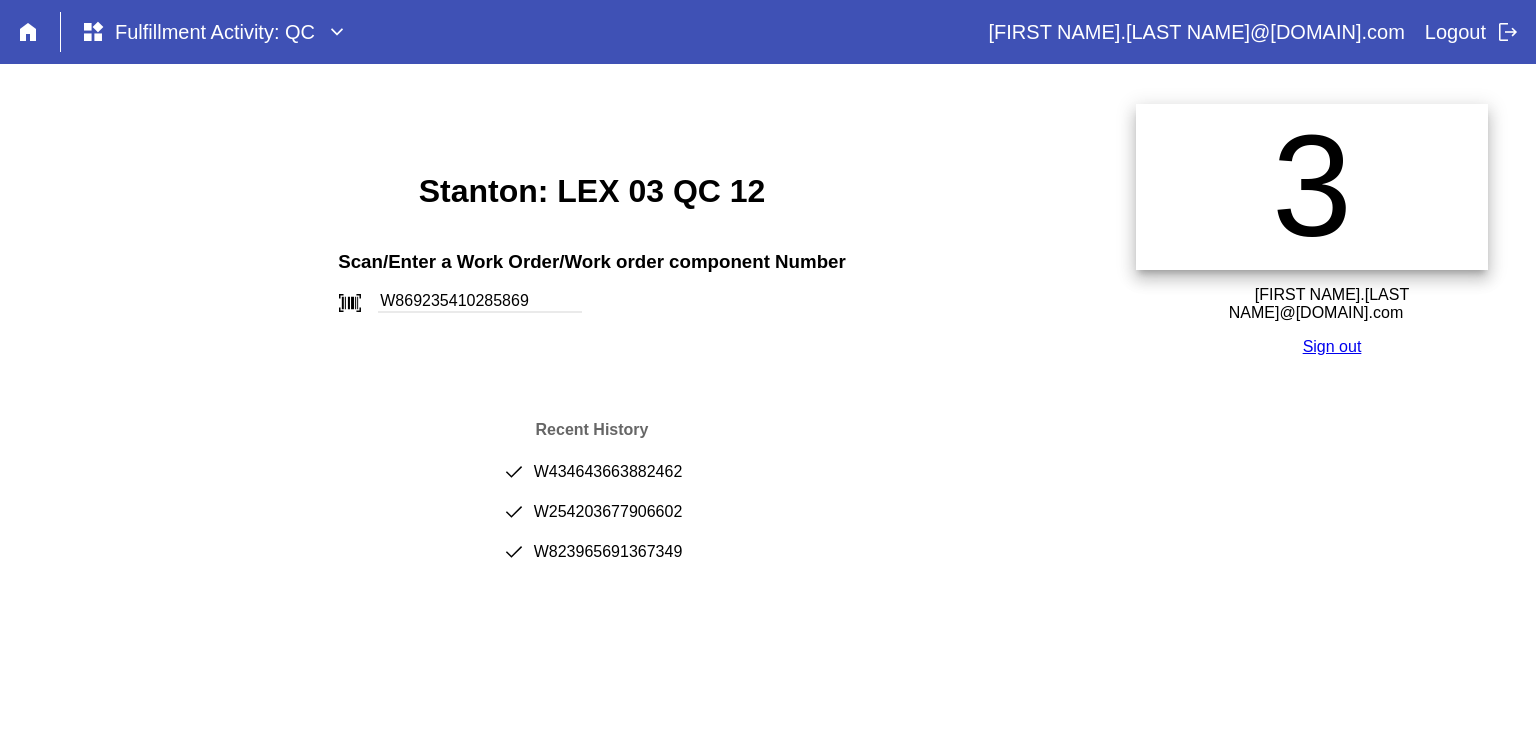 type on "W869235410285869" 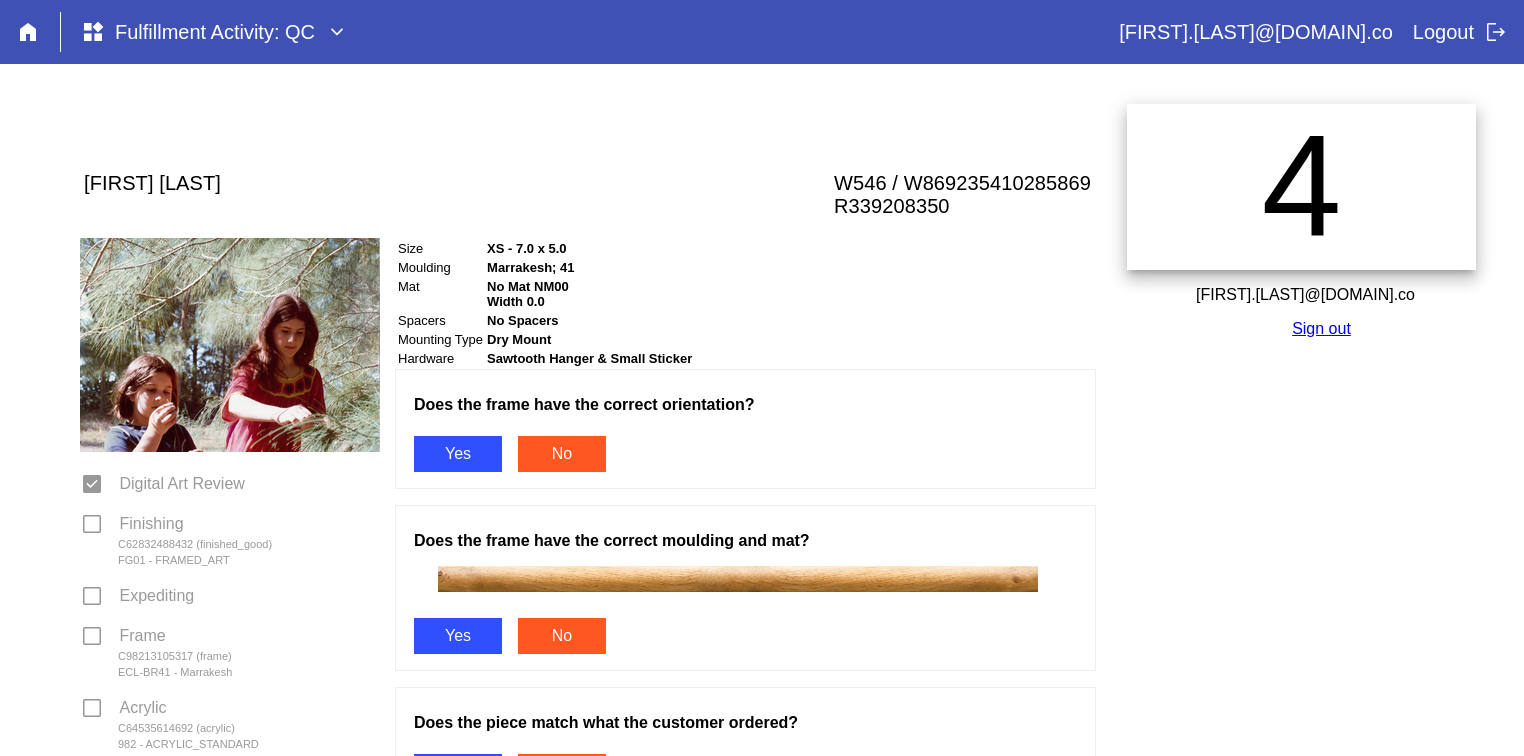 scroll, scrollTop: 0, scrollLeft: 0, axis: both 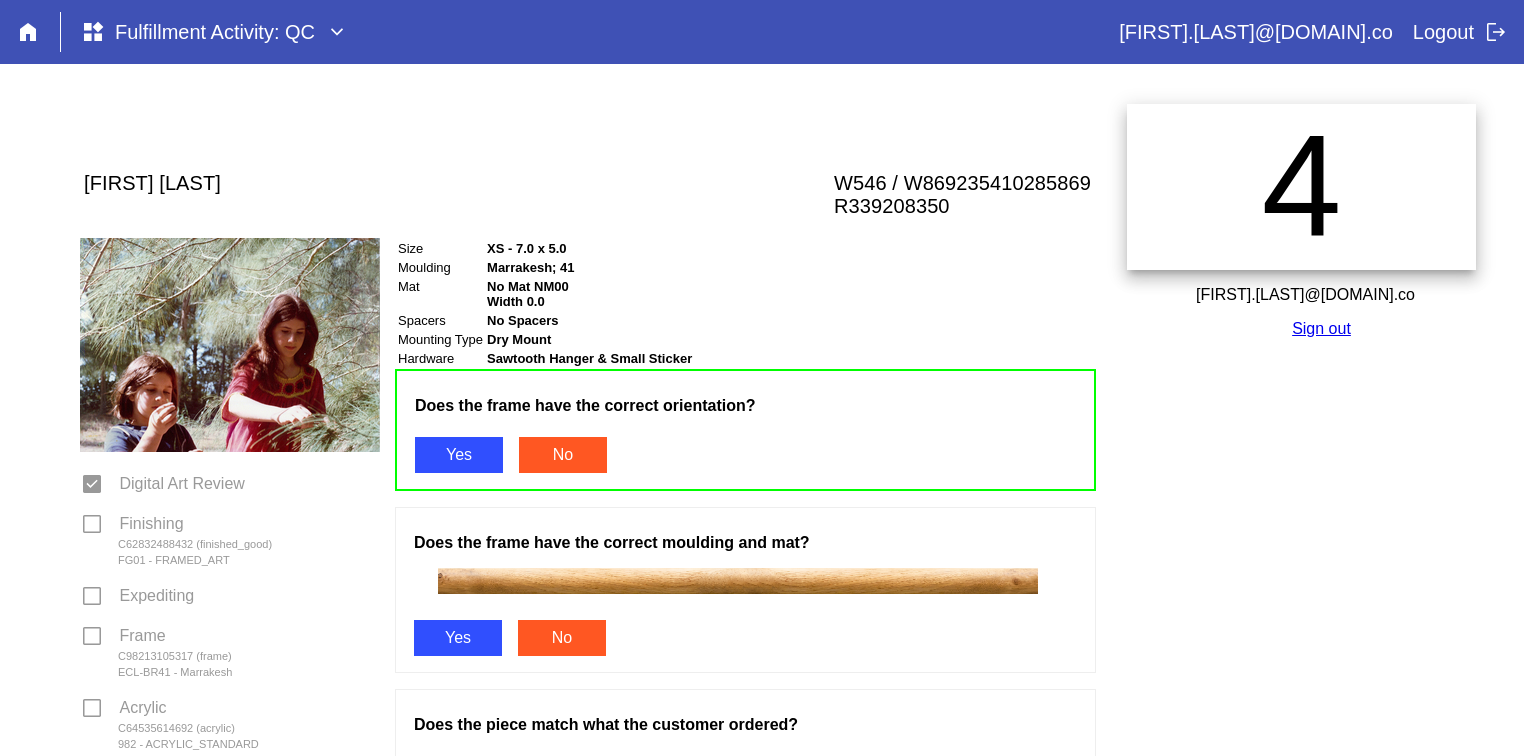 click on "Yes" at bounding box center [458, 638] 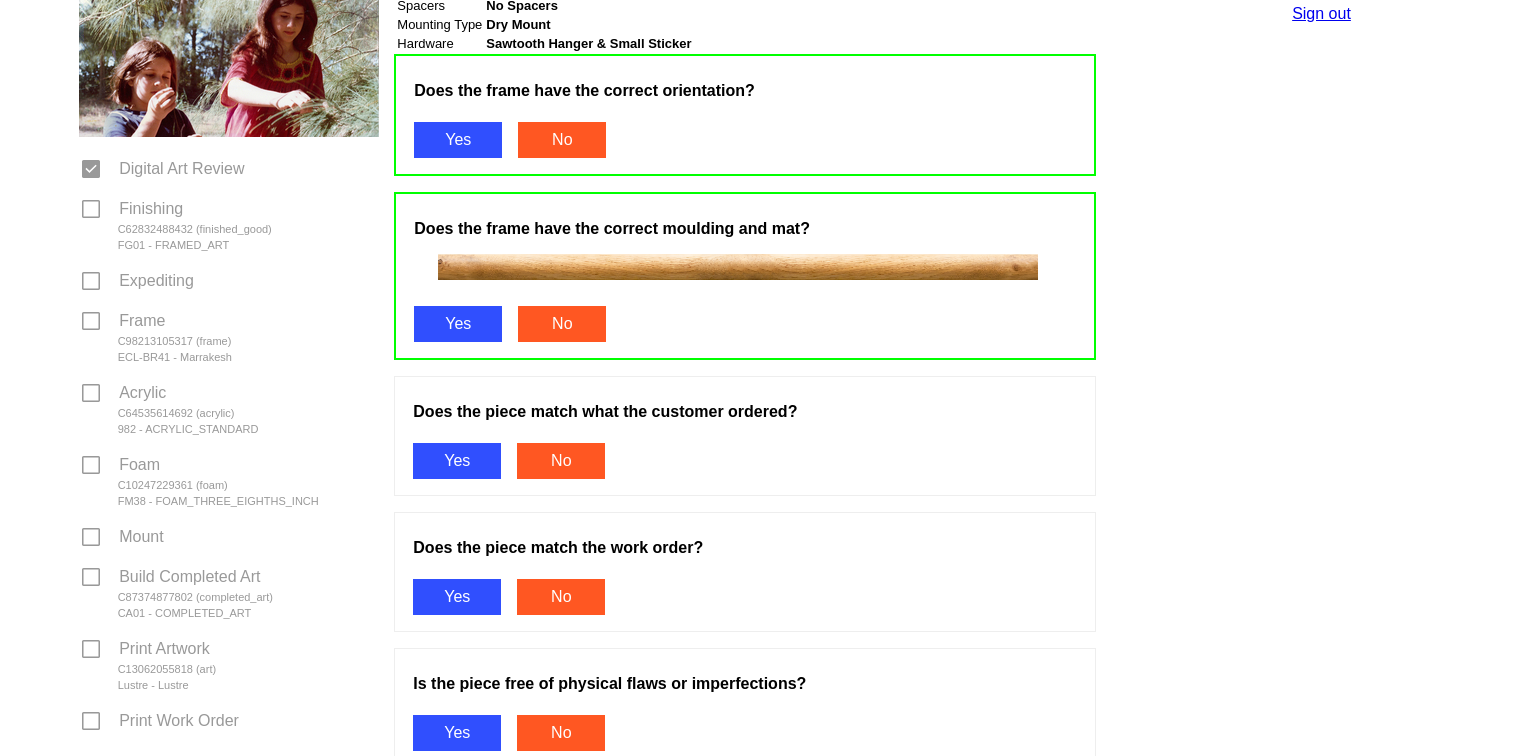 click on "Yes" at bounding box center (457, 461) 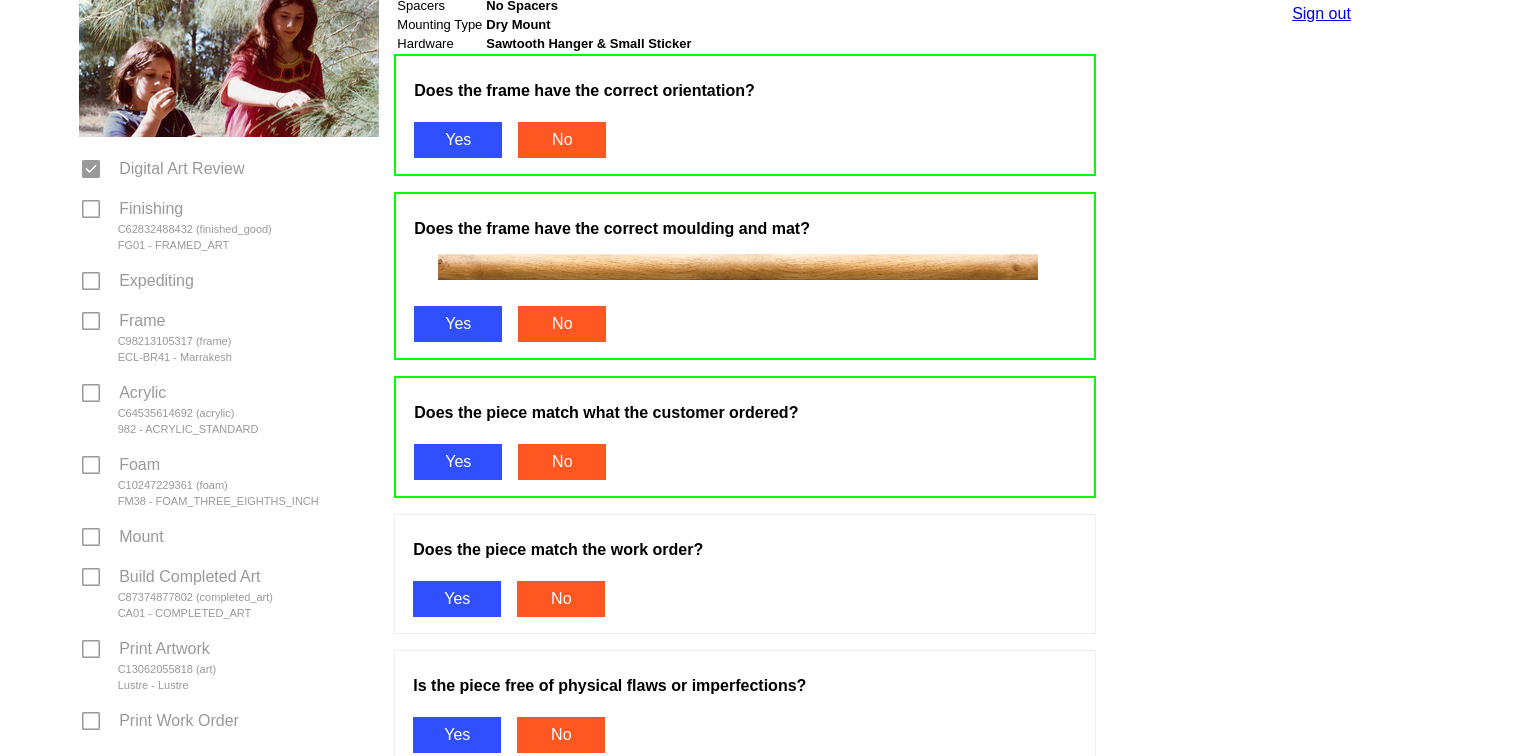 click on "Yes" at bounding box center (457, 599) 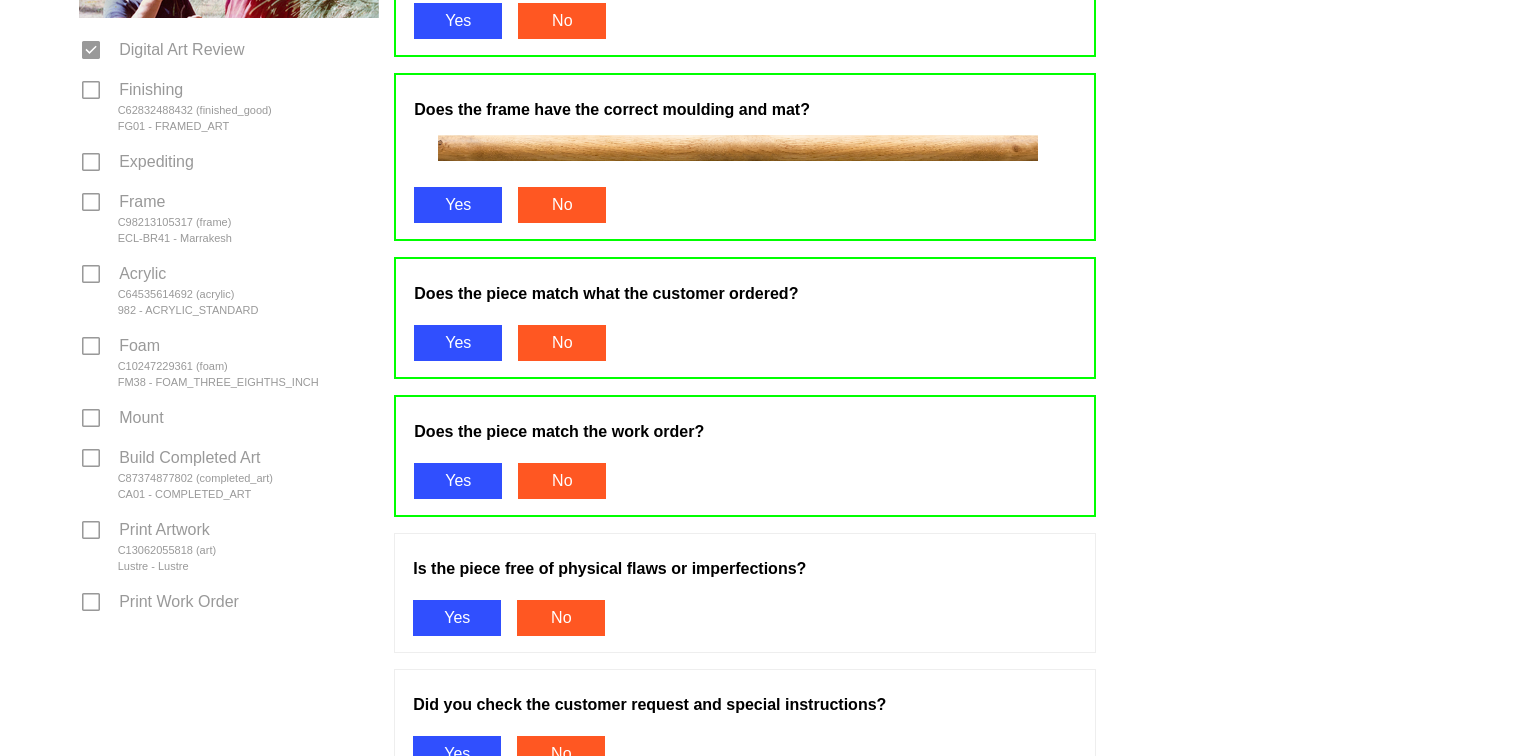 scroll, scrollTop: 618, scrollLeft: 0, axis: vertical 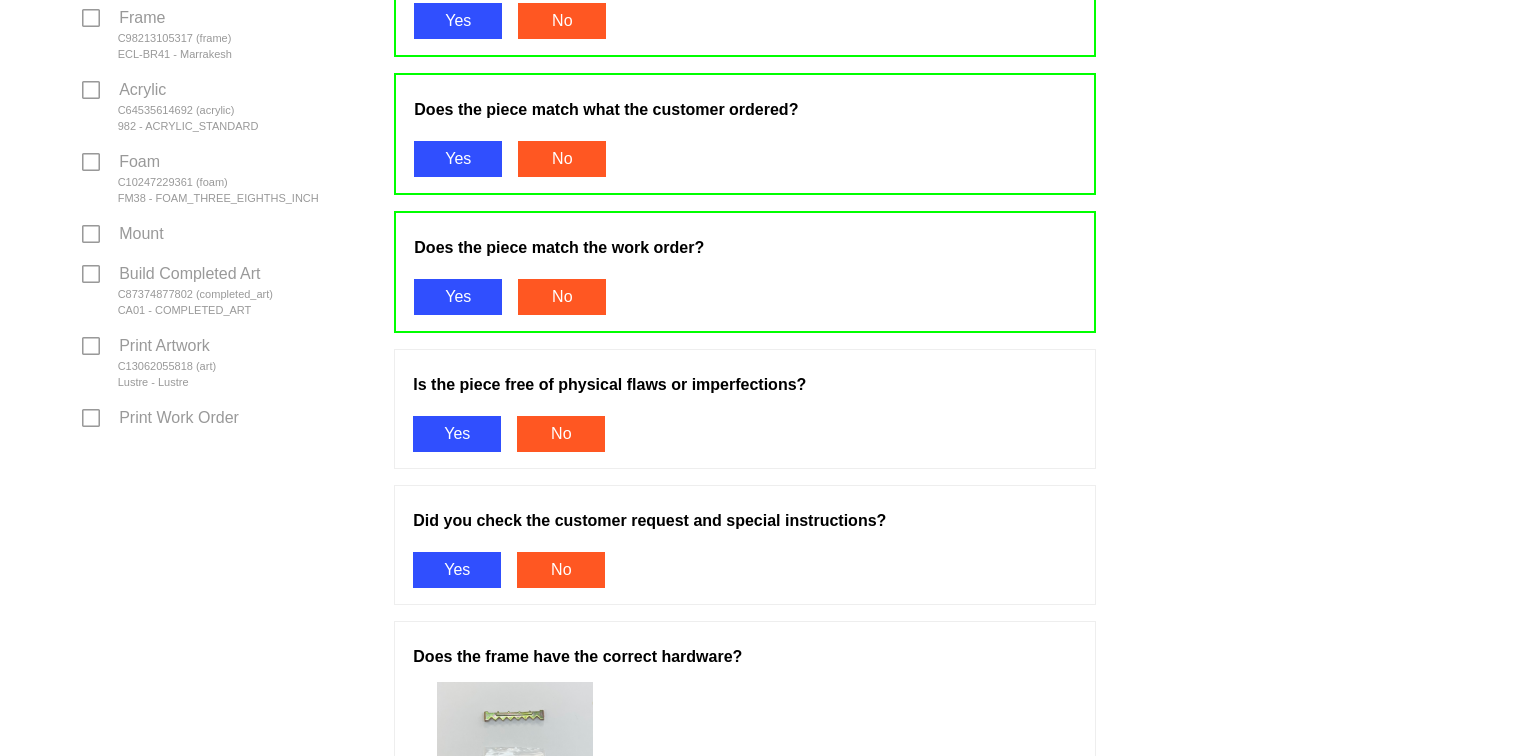click on "Yes" at bounding box center [457, 434] 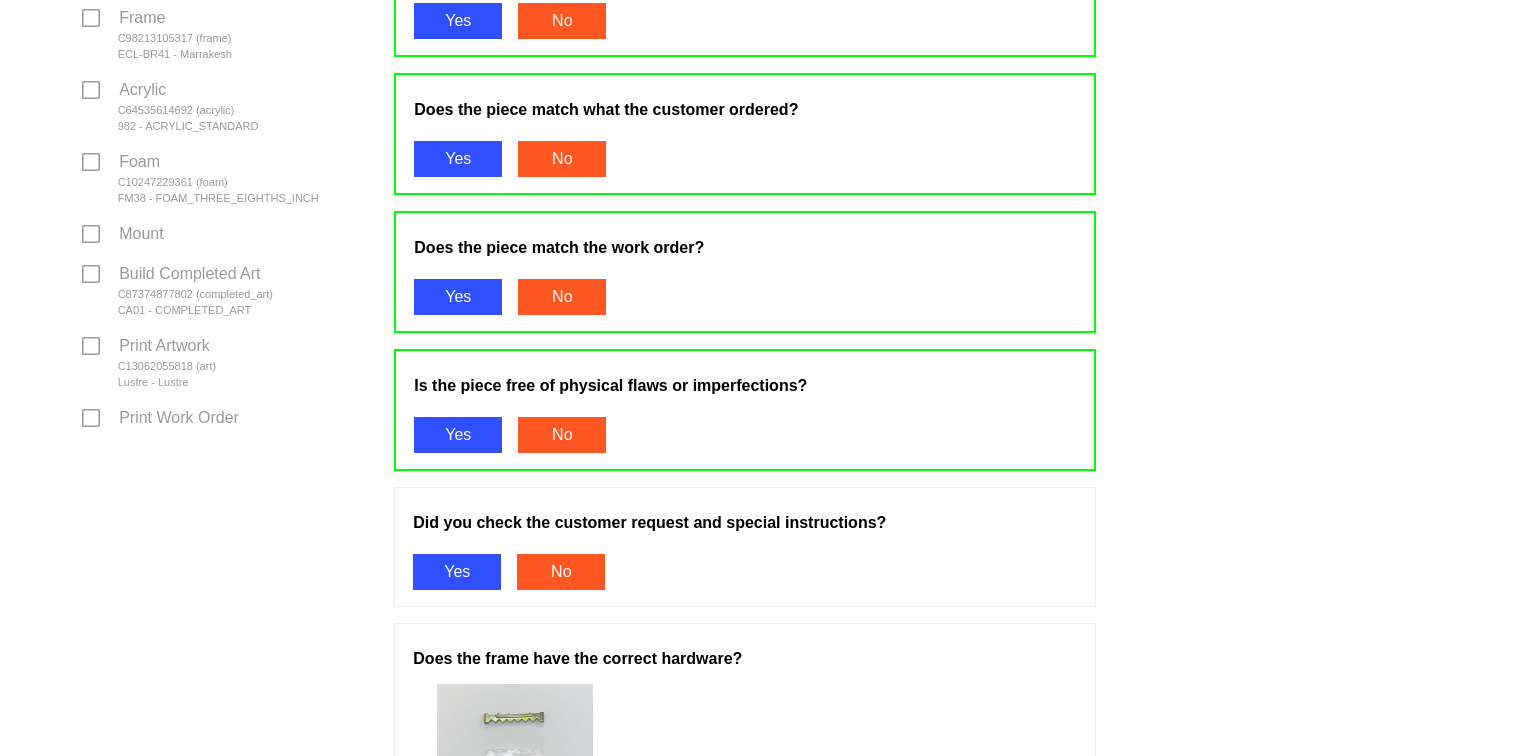 click on "Yes" at bounding box center (457, 572) 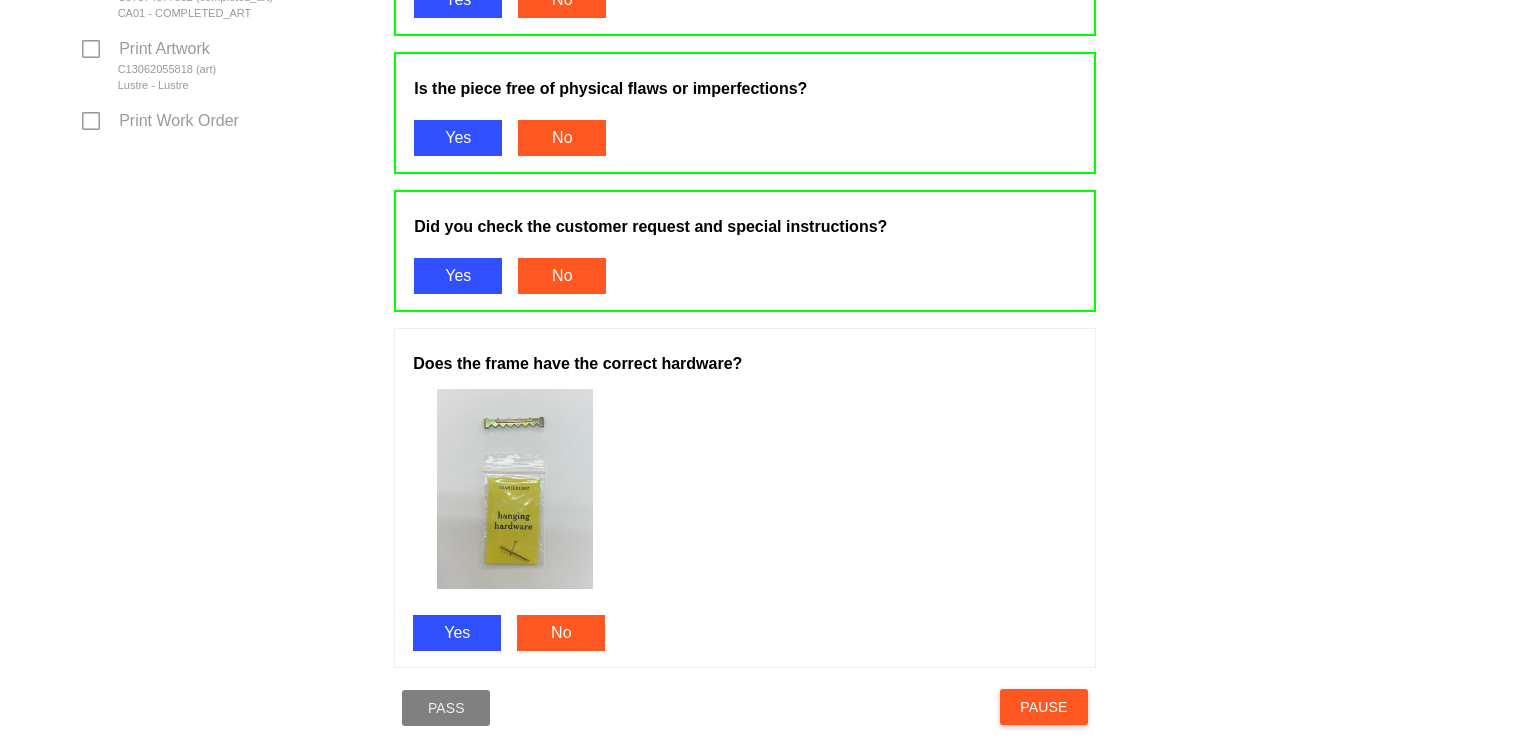 scroll, scrollTop: 916, scrollLeft: 0, axis: vertical 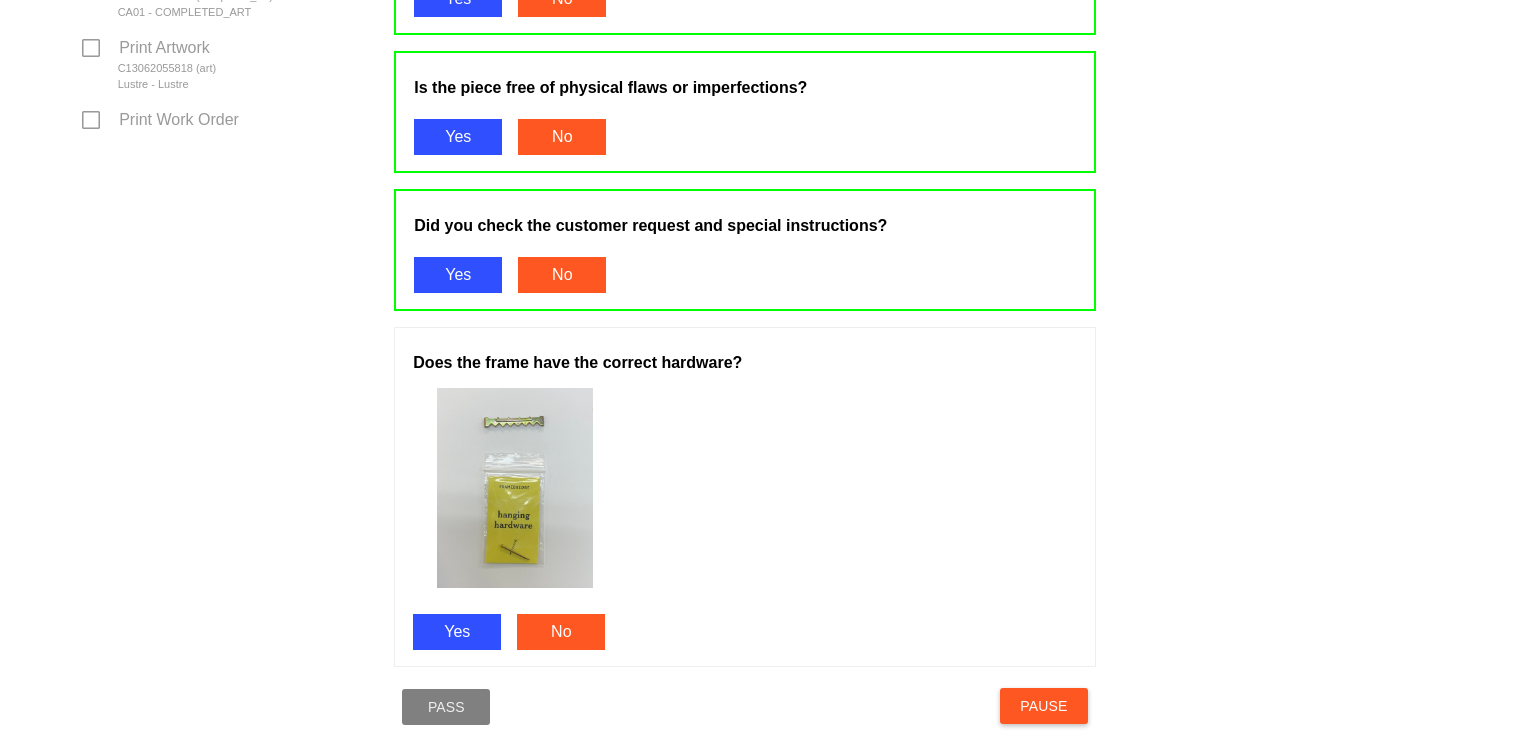 click on "Yes" at bounding box center [457, 632] 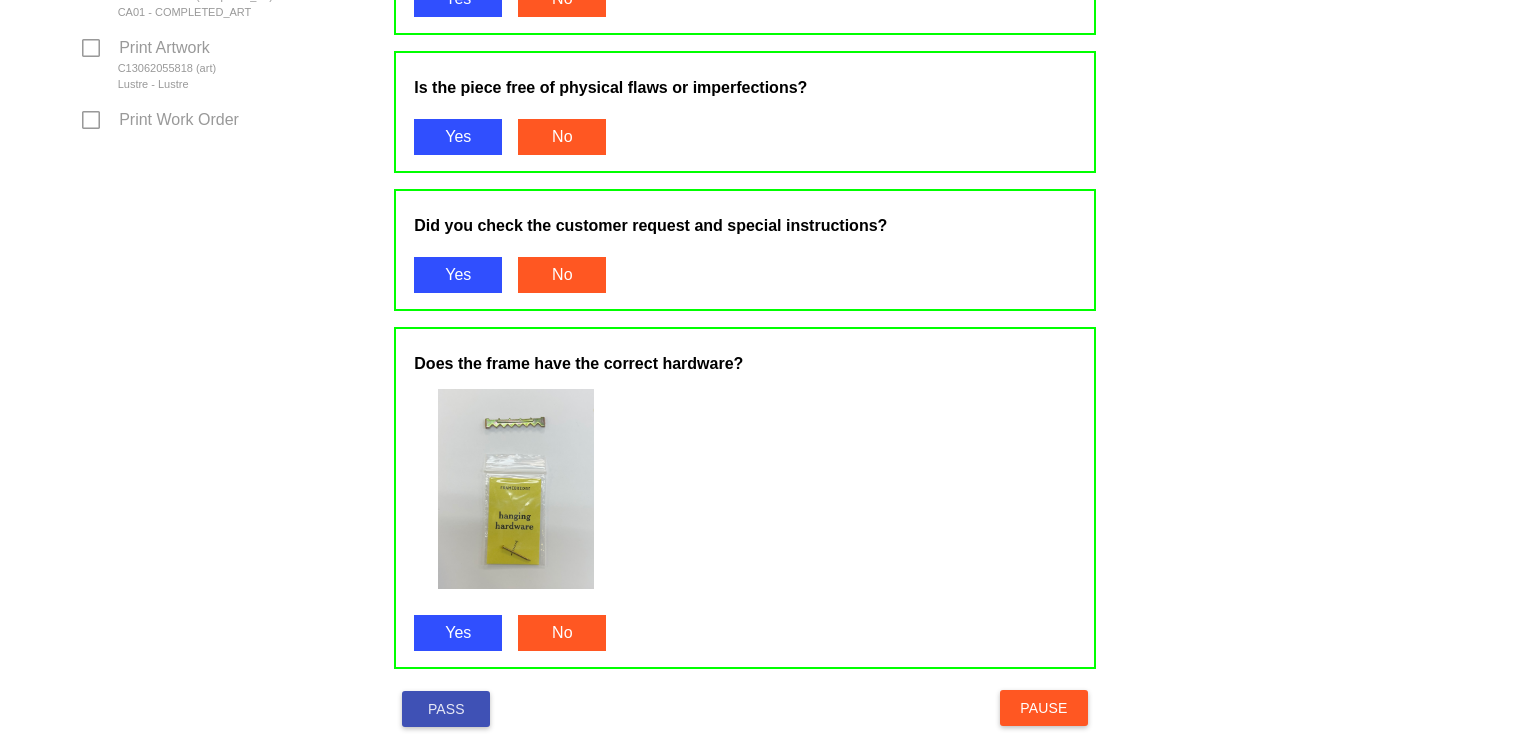 click on "Pass" at bounding box center [446, 709] 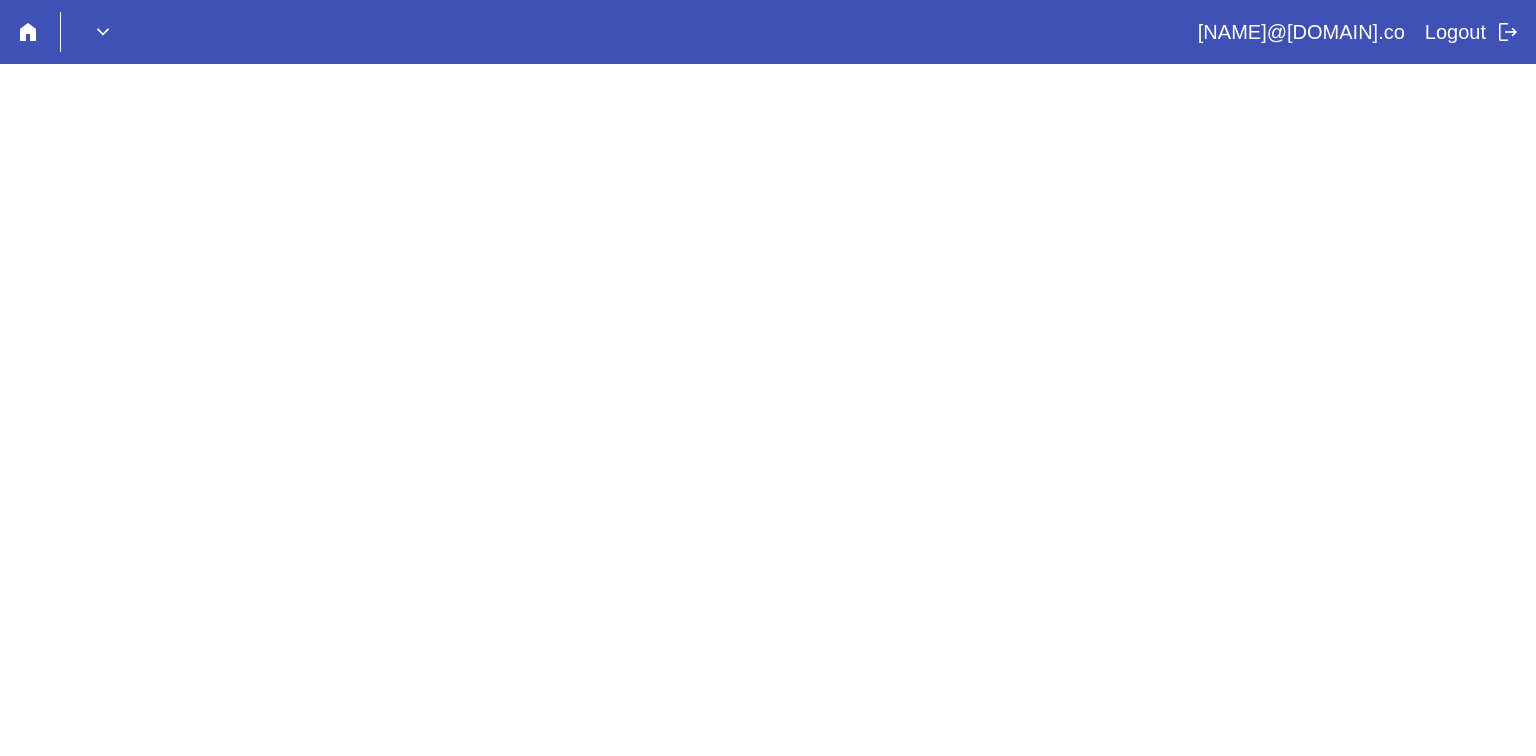 scroll, scrollTop: 0, scrollLeft: 0, axis: both 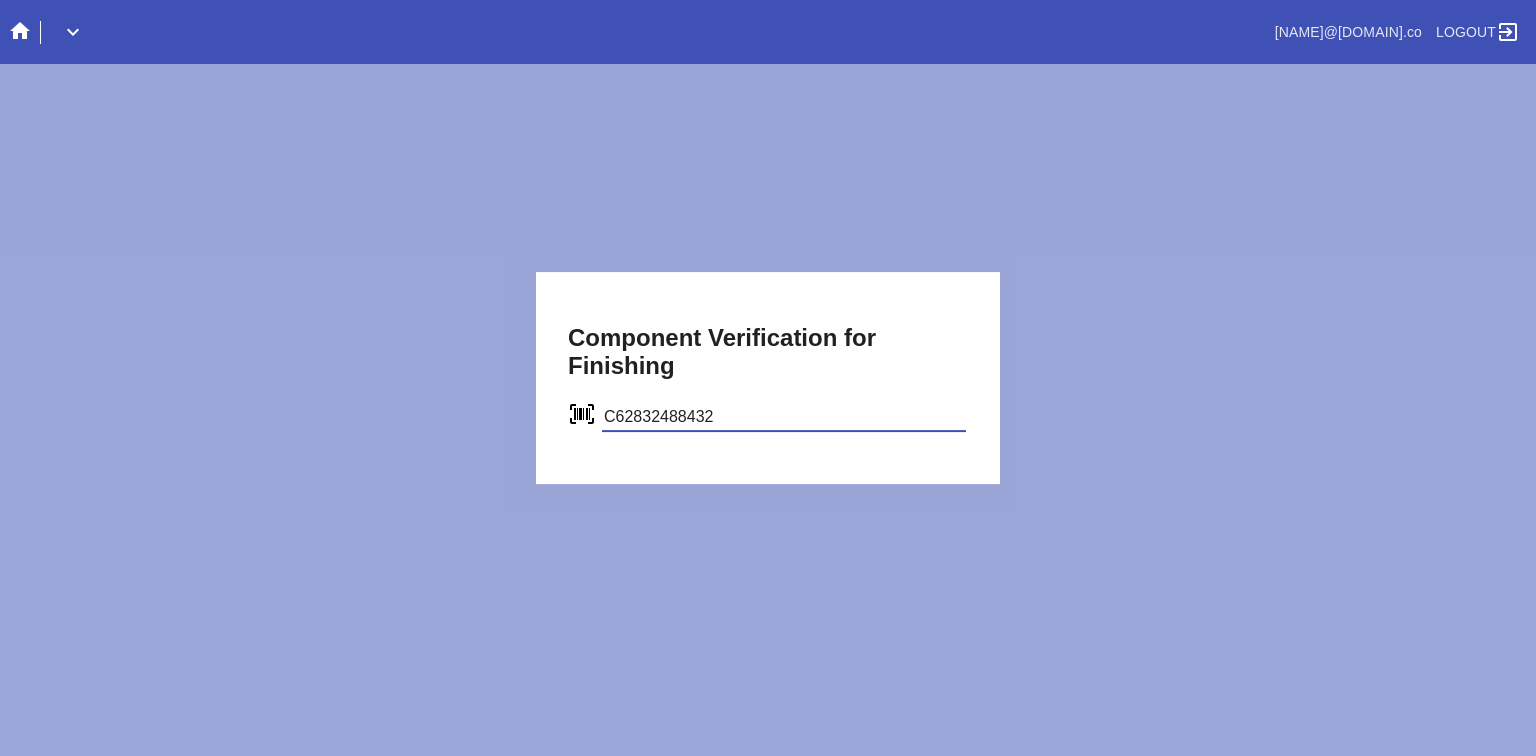 type on "C62832488432" 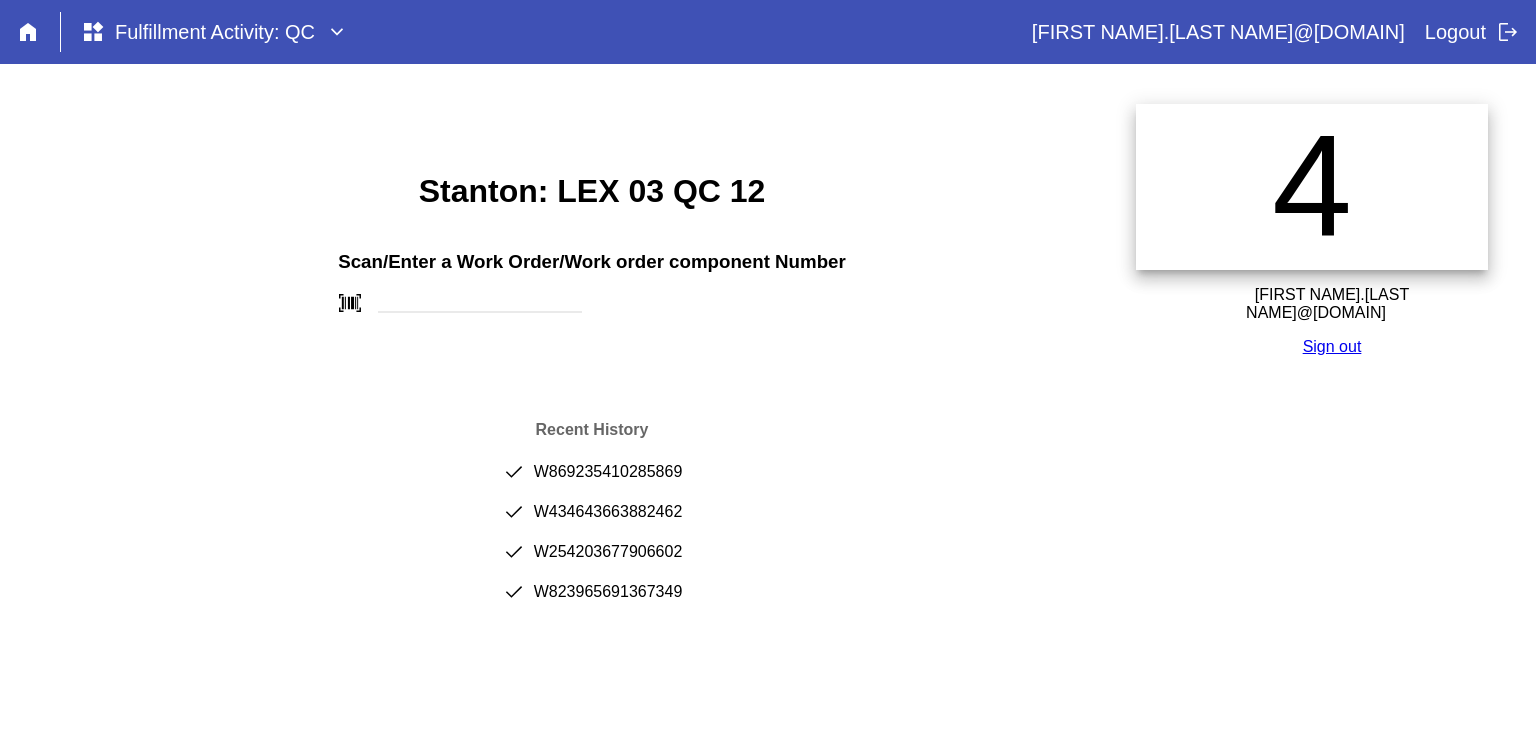scroll, scrollTop: 0, scrollLeft: 0, axis: both 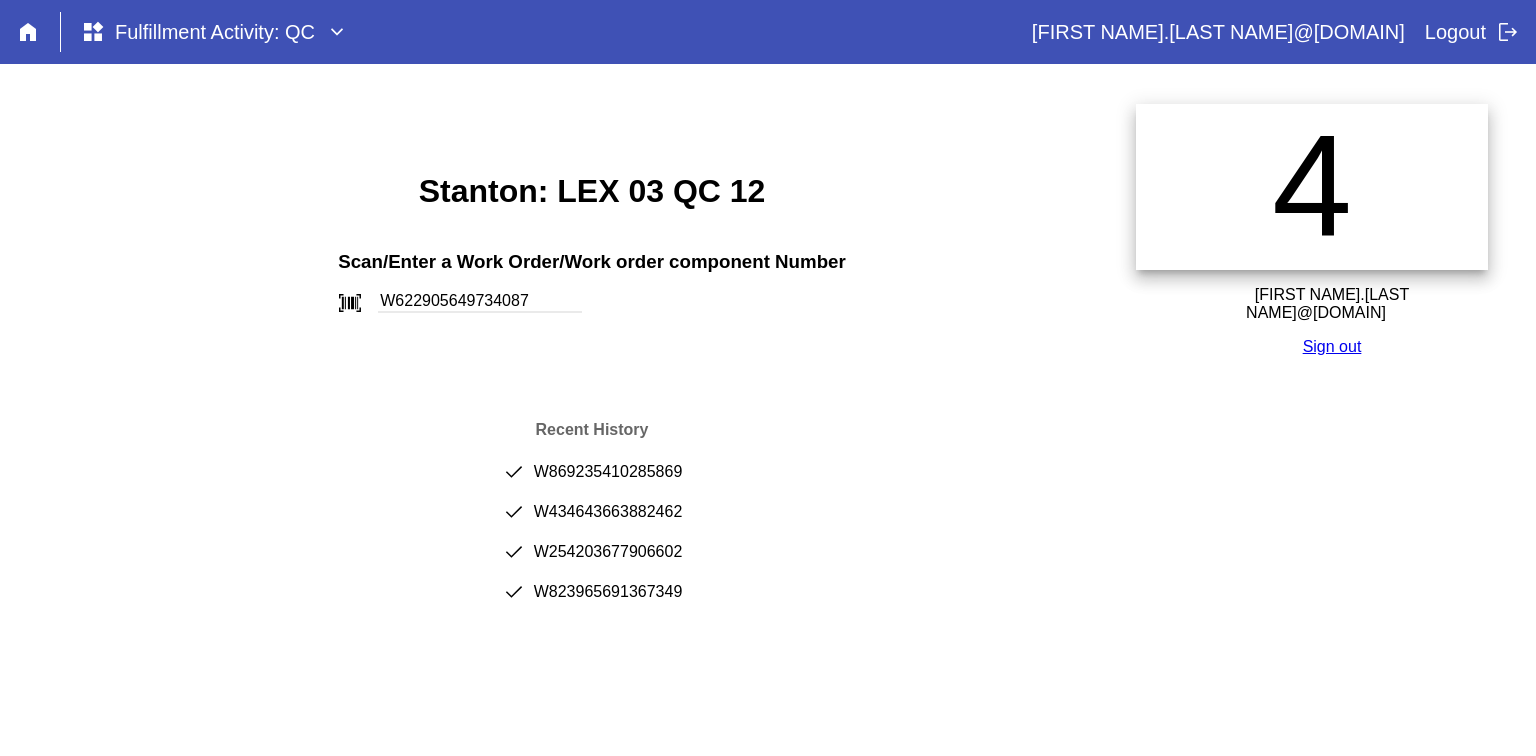 type on "W622905649734087" 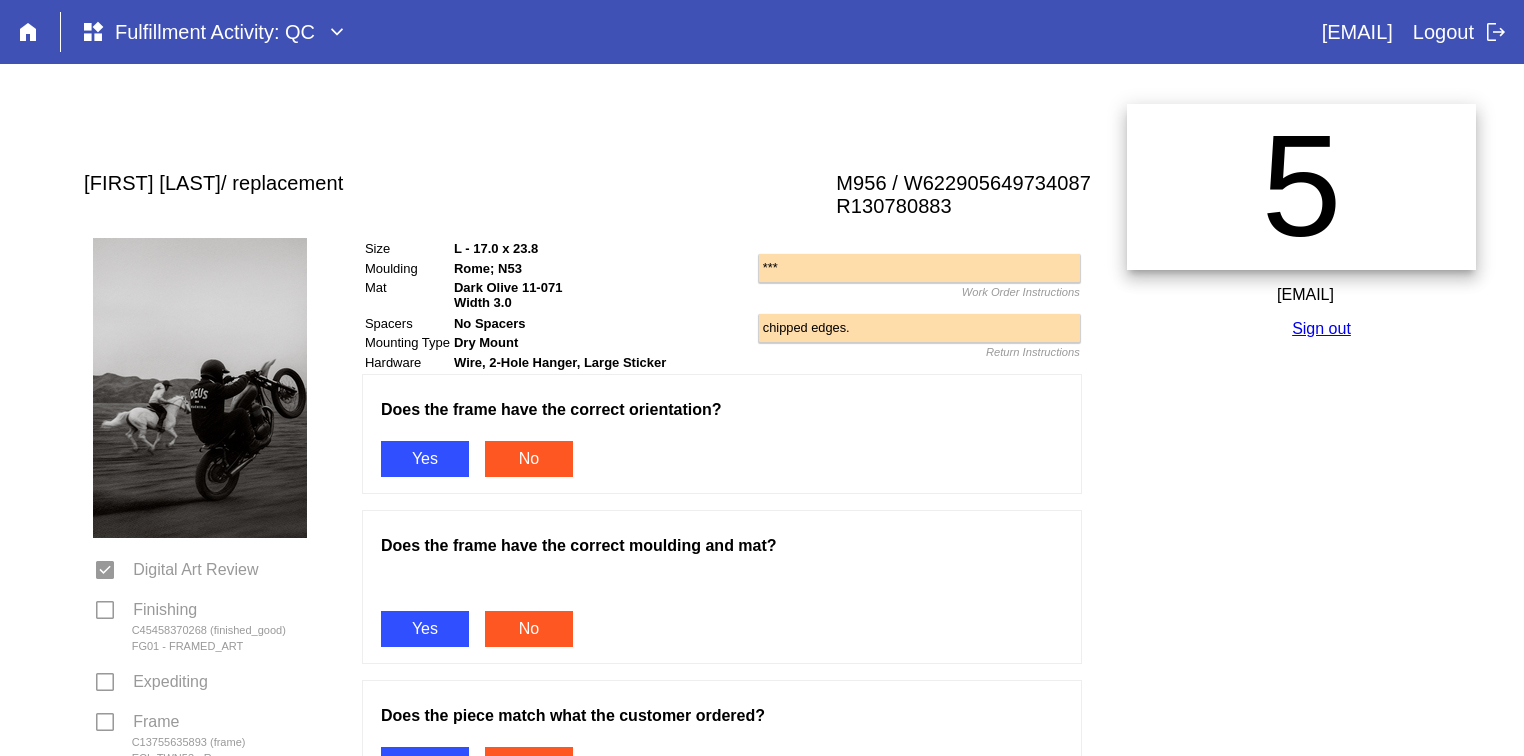 scroll, scrollTop: 0, scrollLeft: 0, axis: both 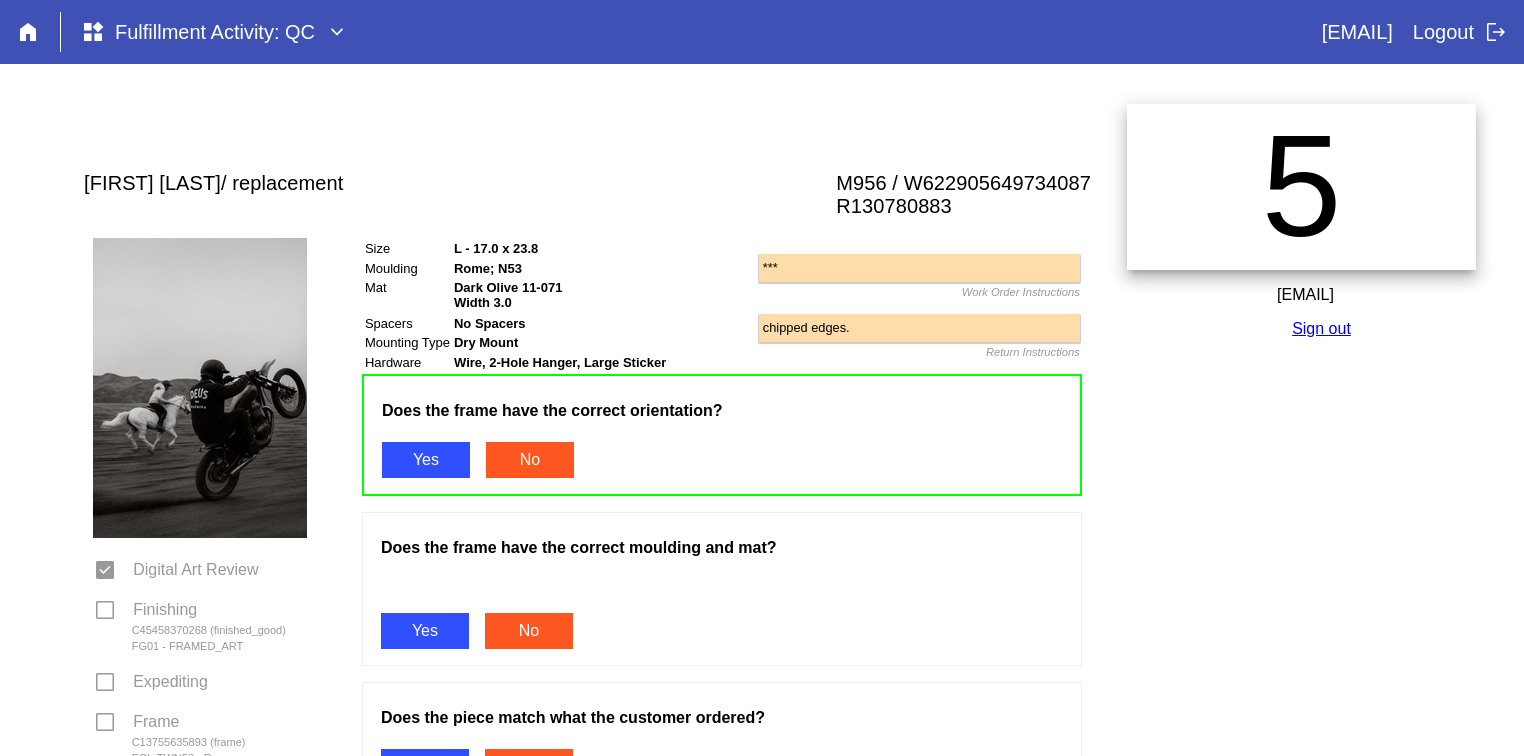 click on "Yes" at bounding box center (425, 631) 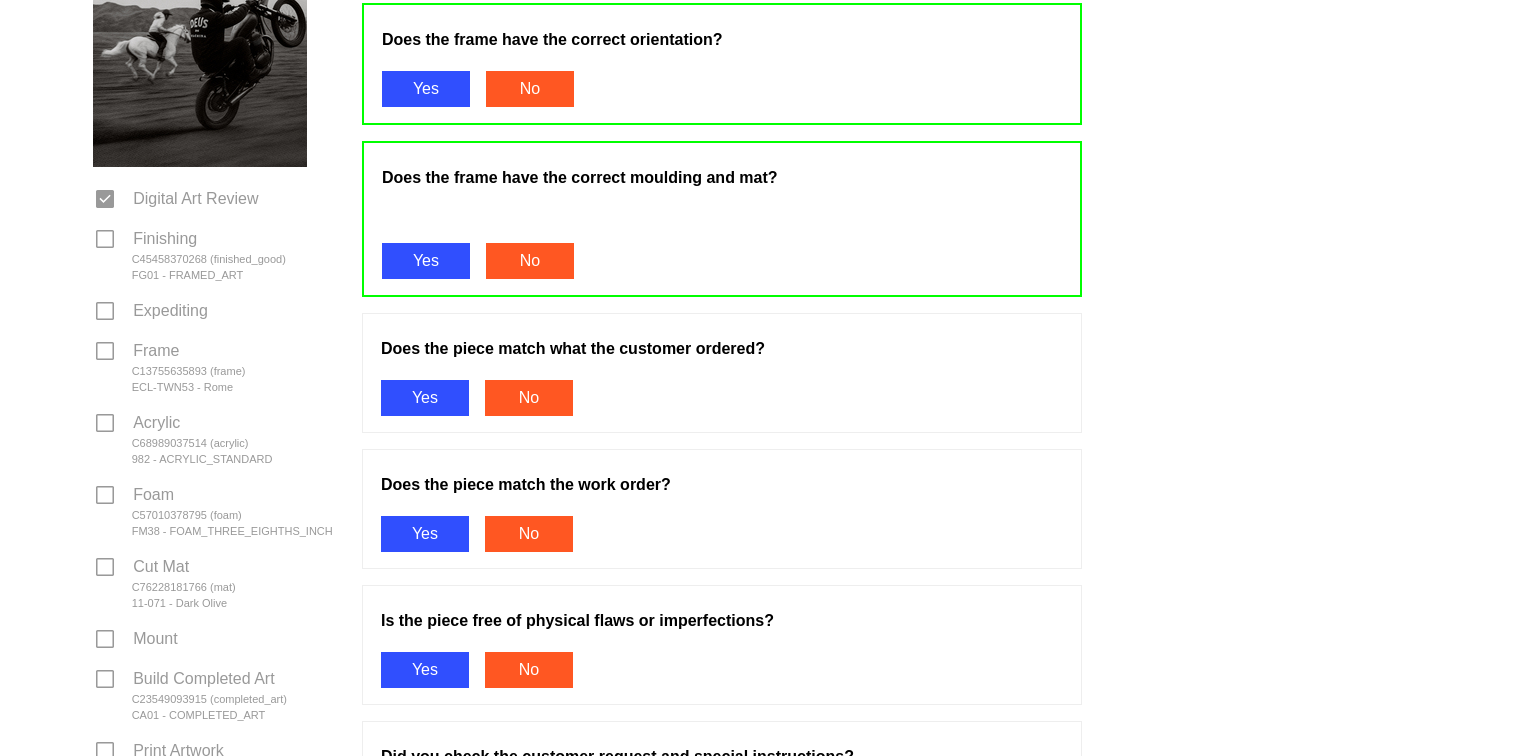 click on "Yes" at bounding box center [425, 398] 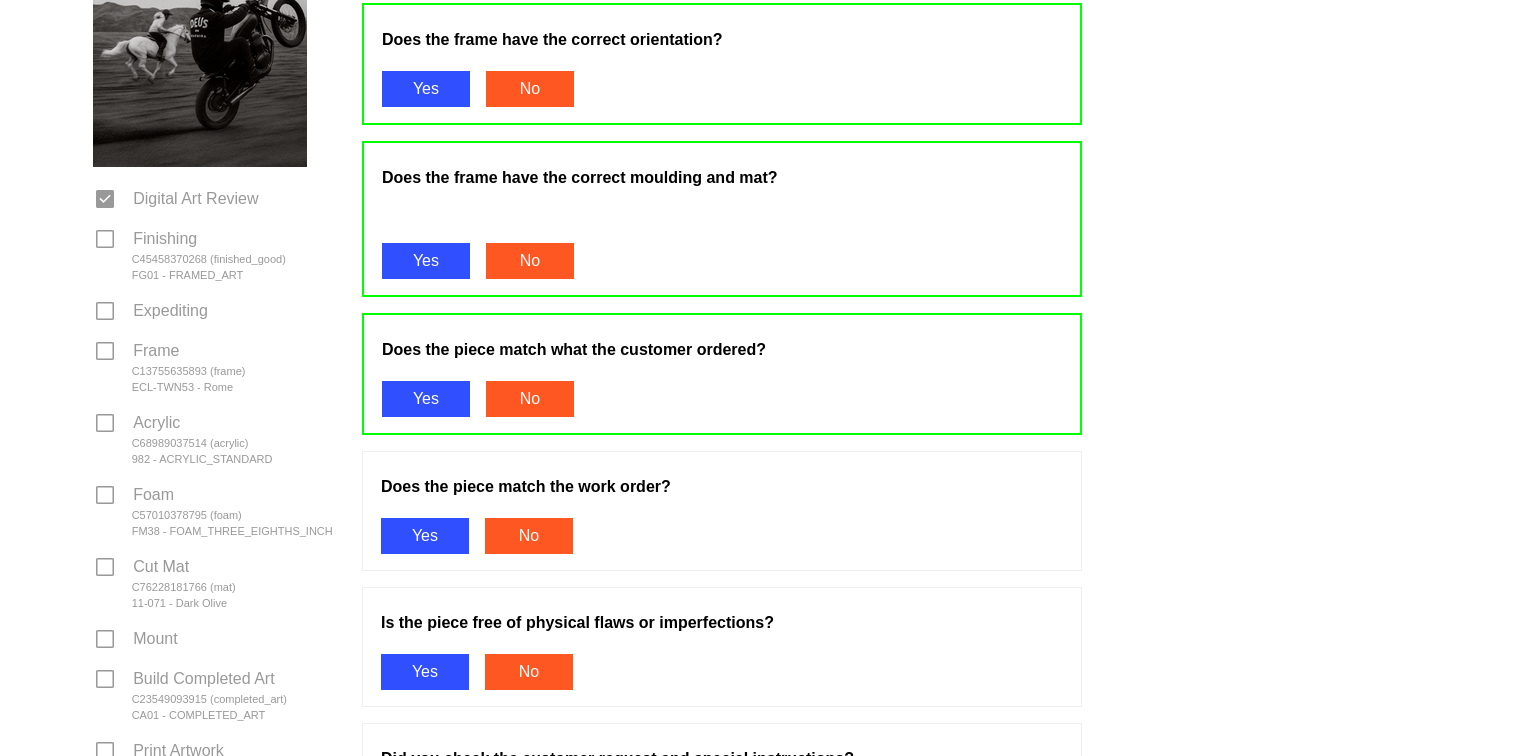 click on "Yes" at bounding box center (425, 536) 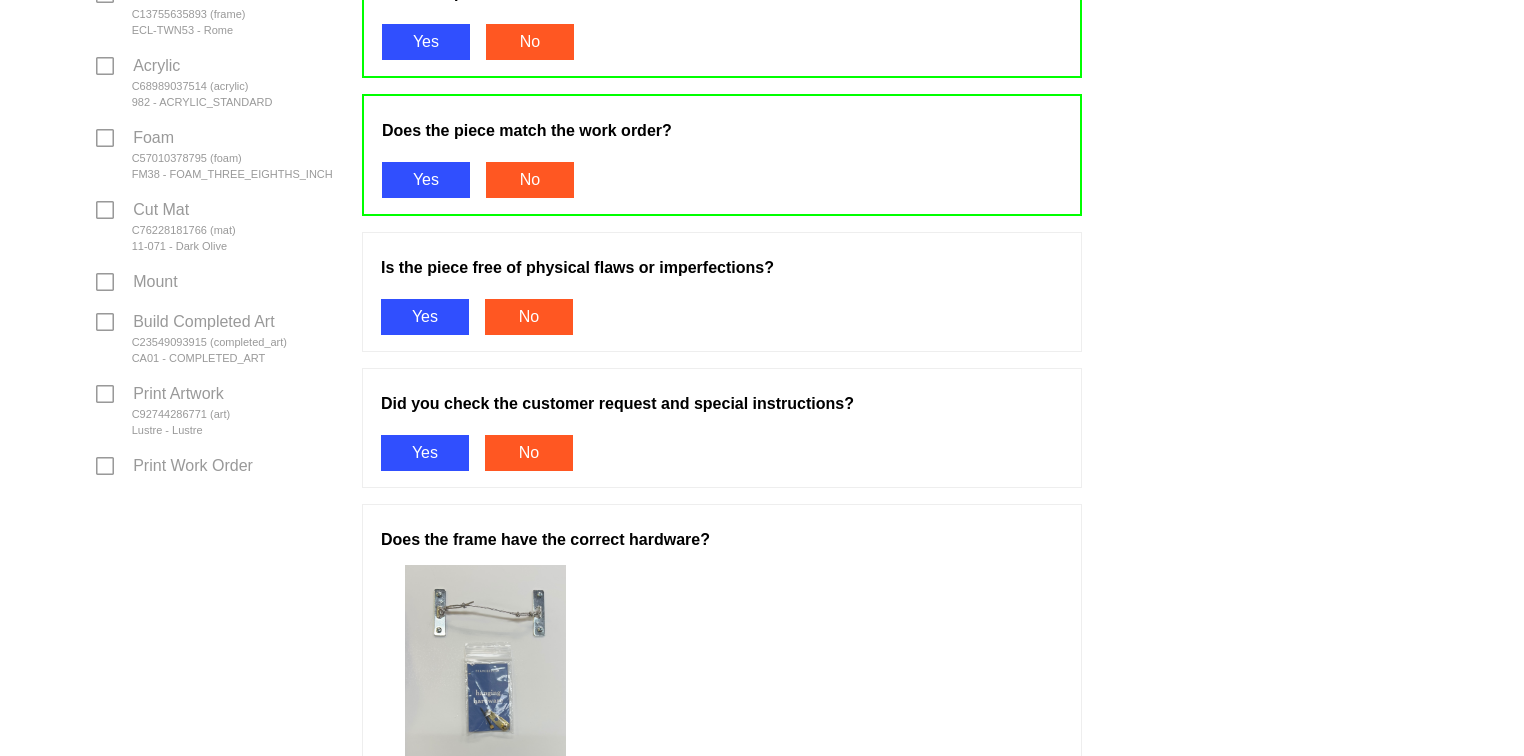 click on "Yes" at bounding box center (425, 317) 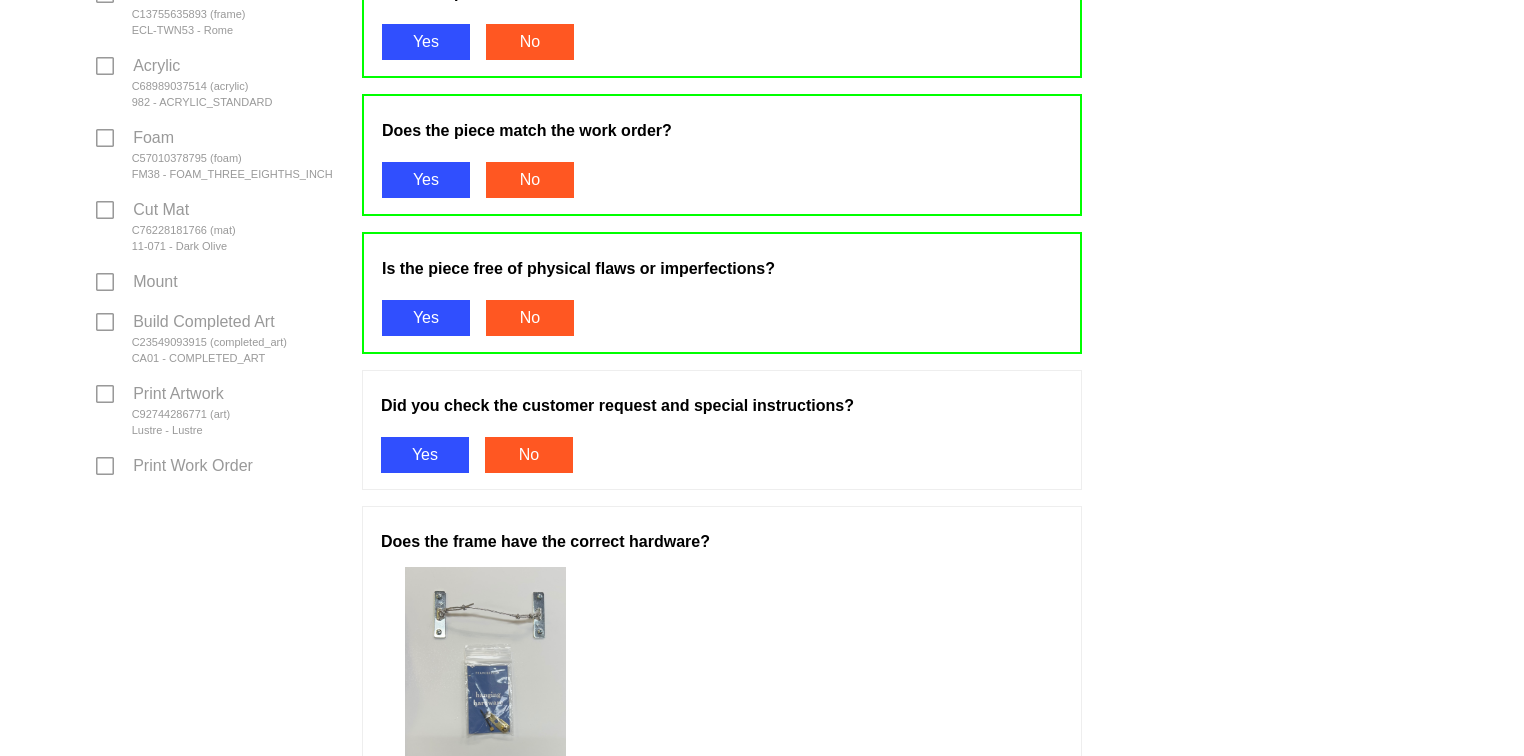 click on "Yes" at bounding box center (425, 455) 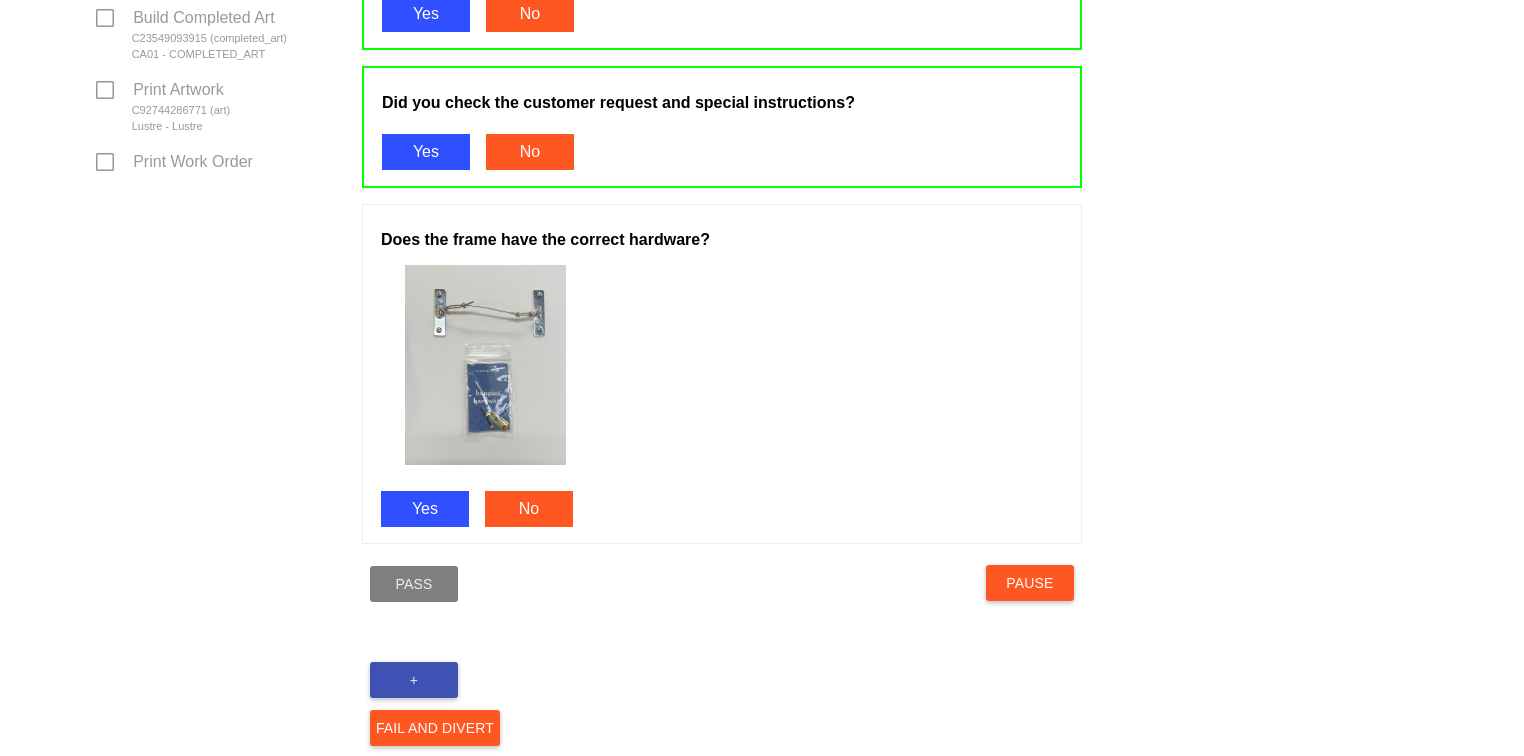 scroll, scrollTop: 1036, scrollLeft: 0, axis: vertical 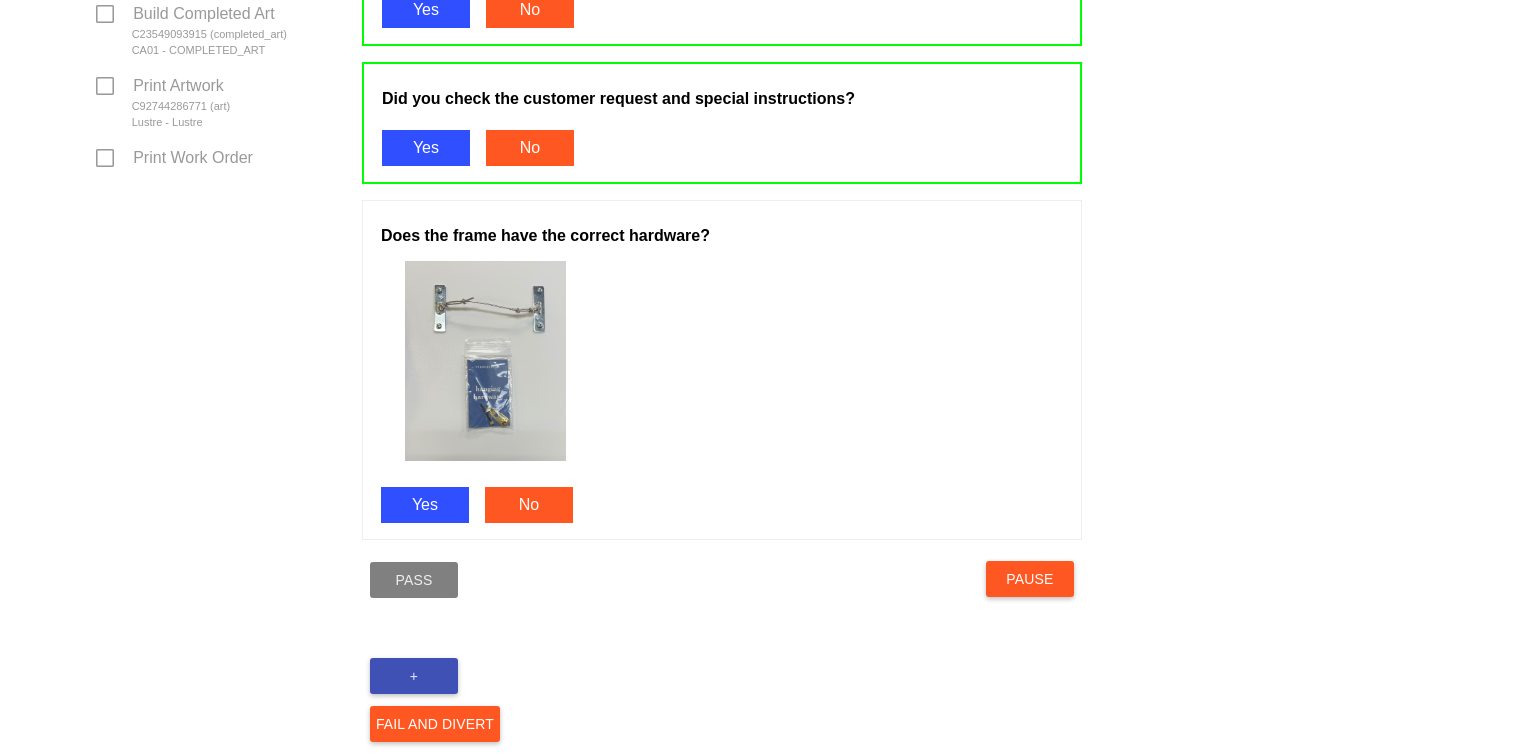 click on "Yes" at bounding box center (425, 505) 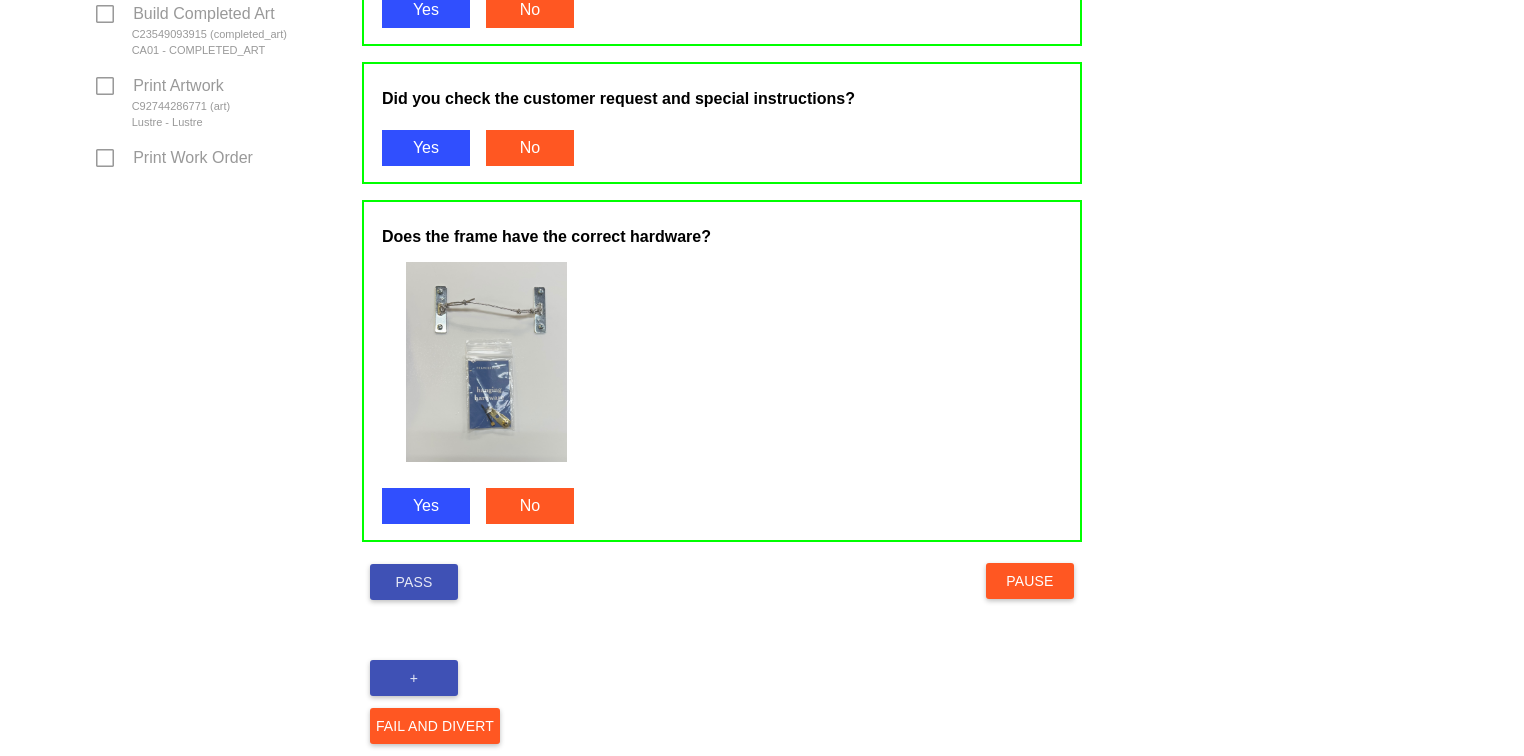 click on "Pass" at bounding box center [414, 582] 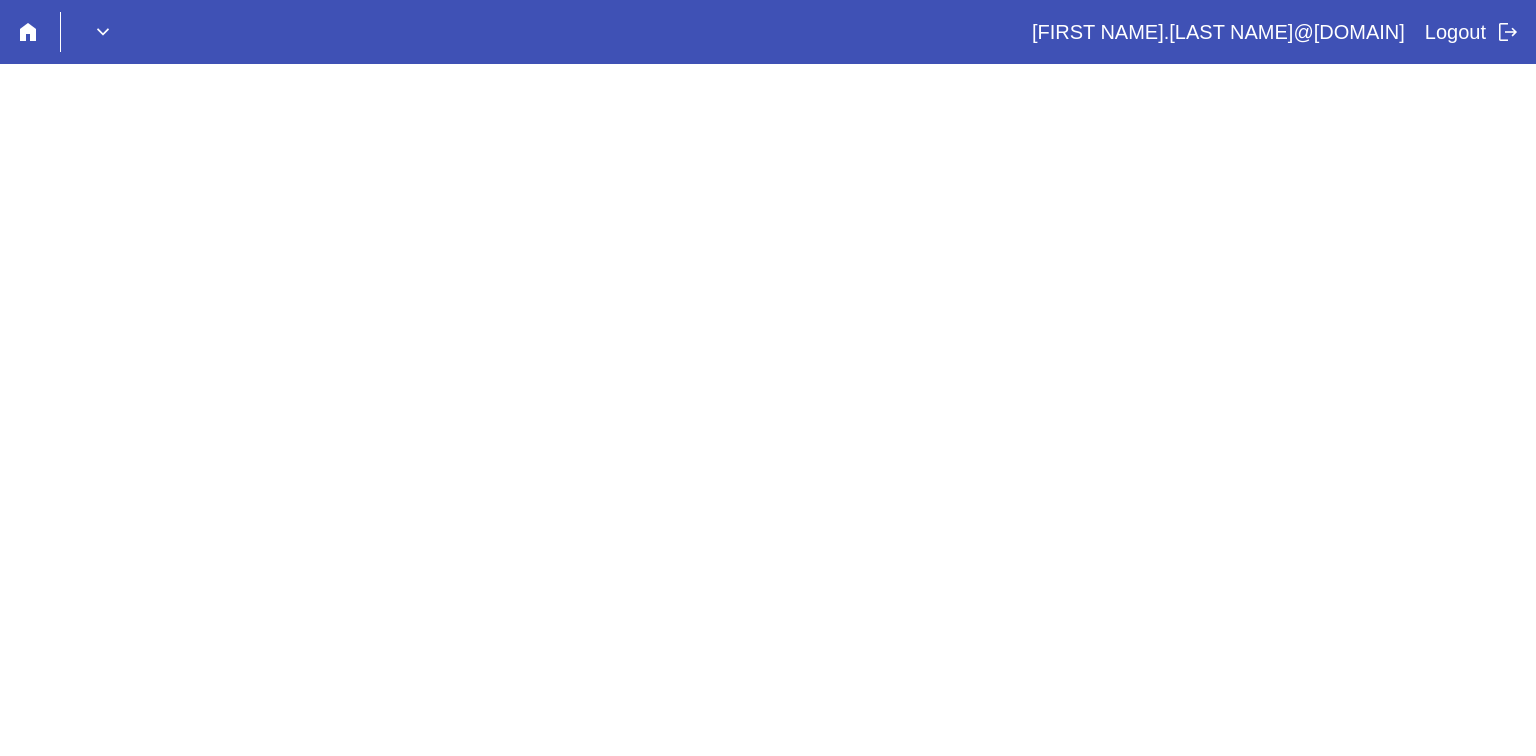 scroll, scrollTop: 0, scrollLeft: 0, axis: both 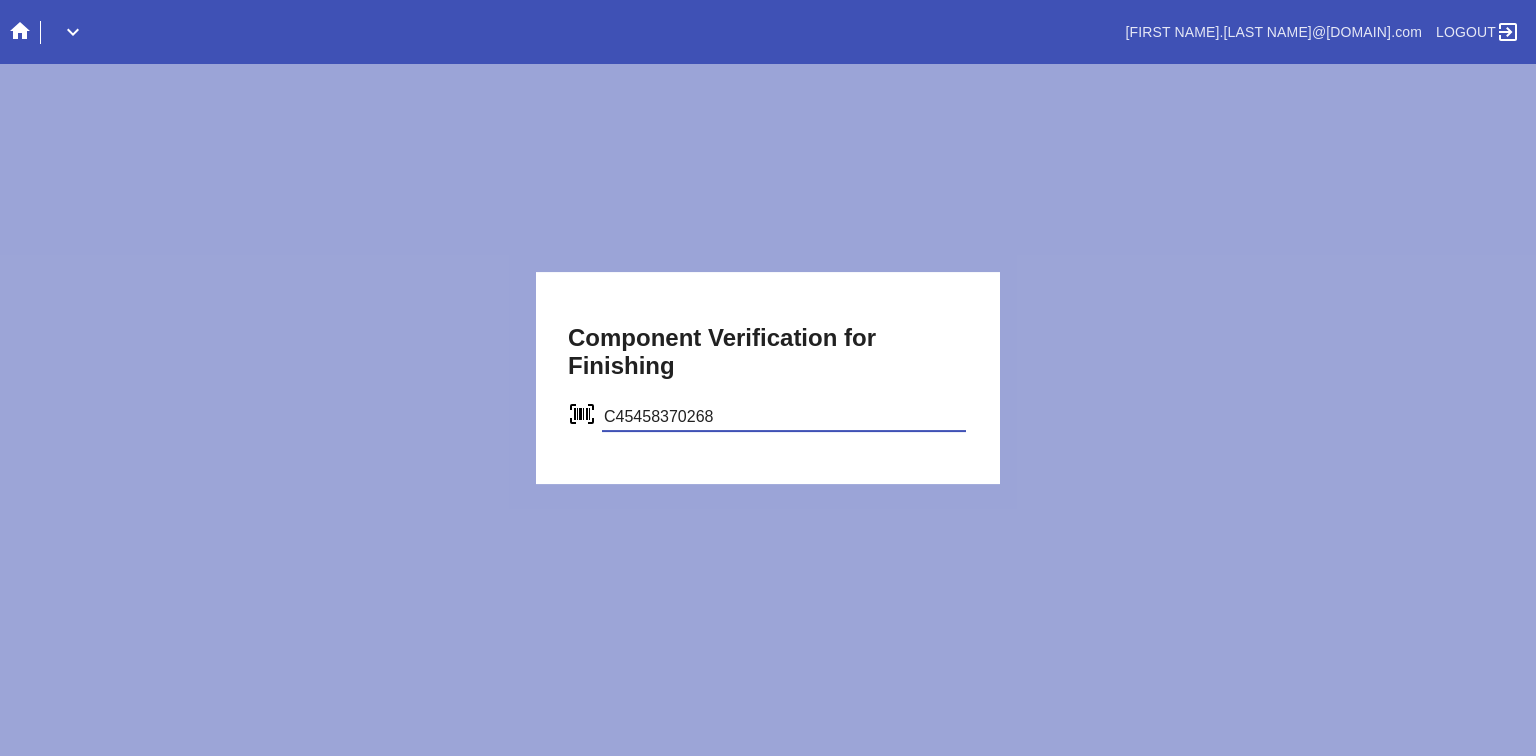 type on "C45458370268" 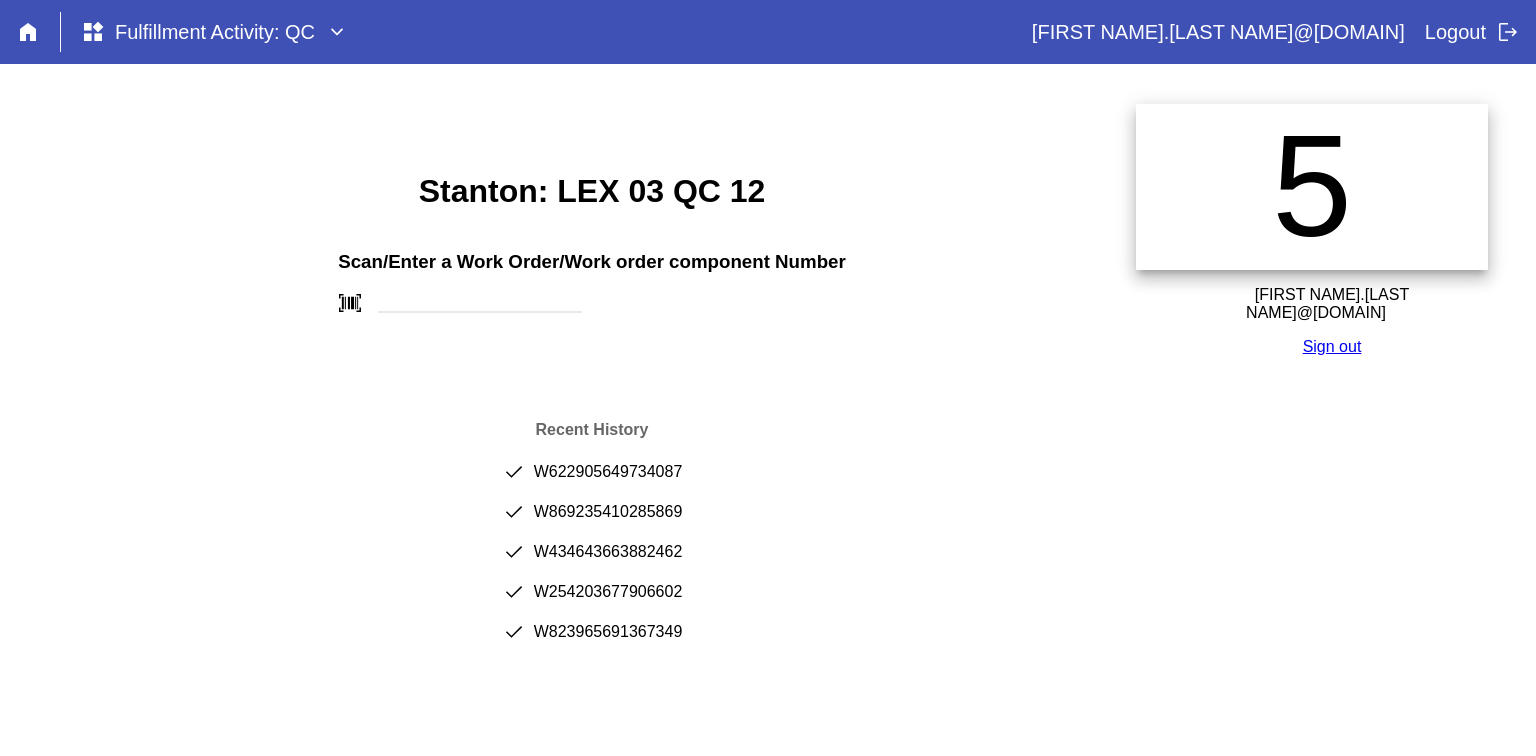 scroll, scrollTop: 0, scrollLeft: 0, axis: both 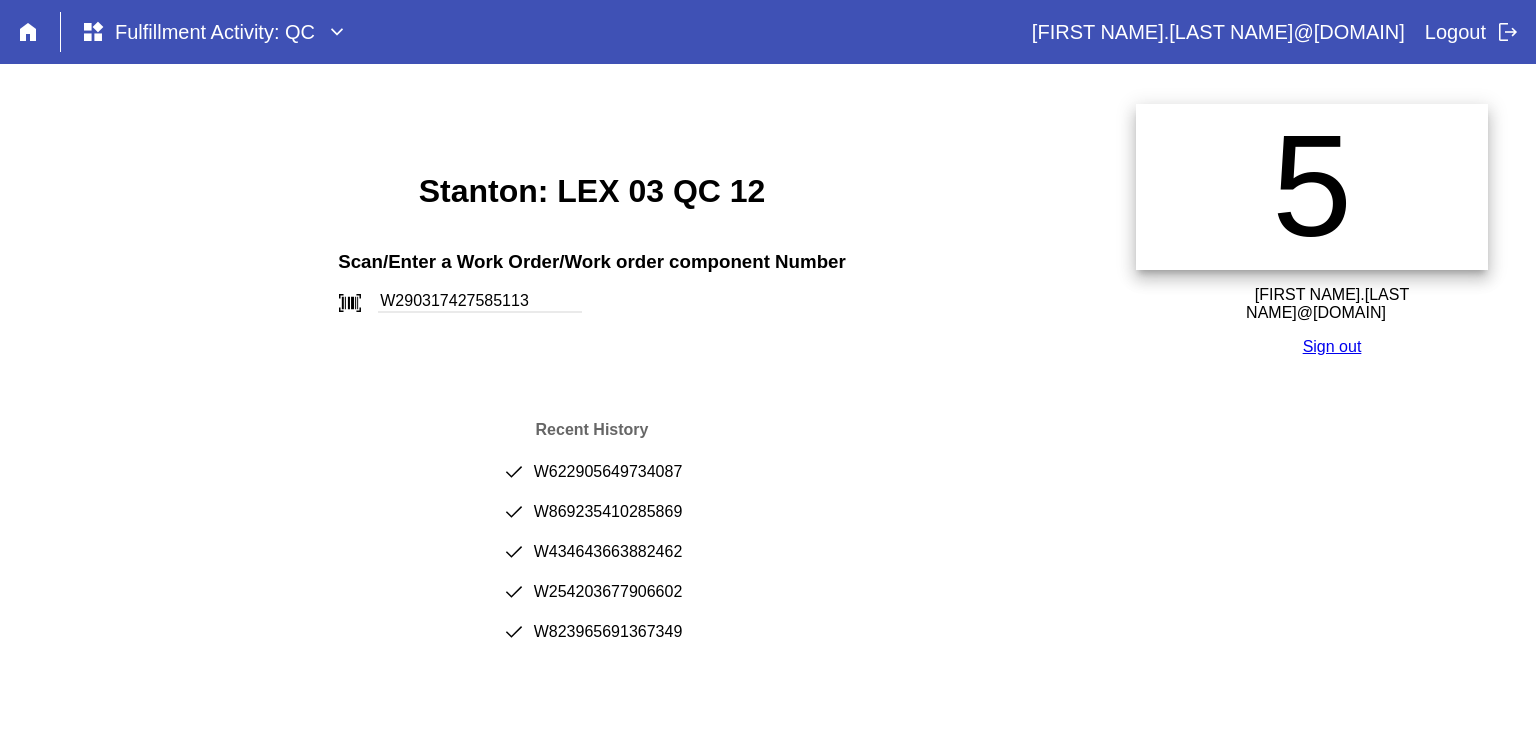type on "W290317427585113" 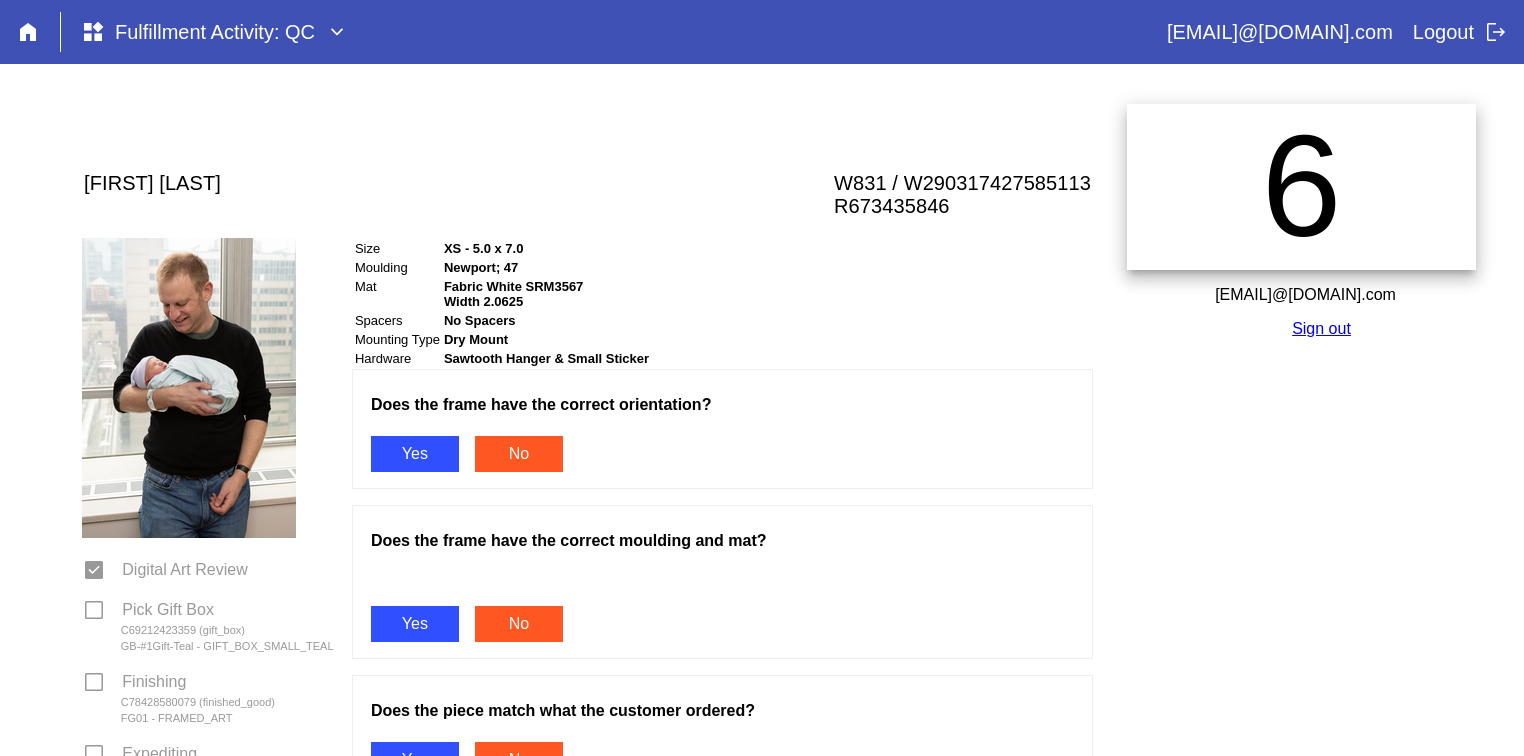 scroll, scrollTop: 0, scrollLeft: 0, axis: both 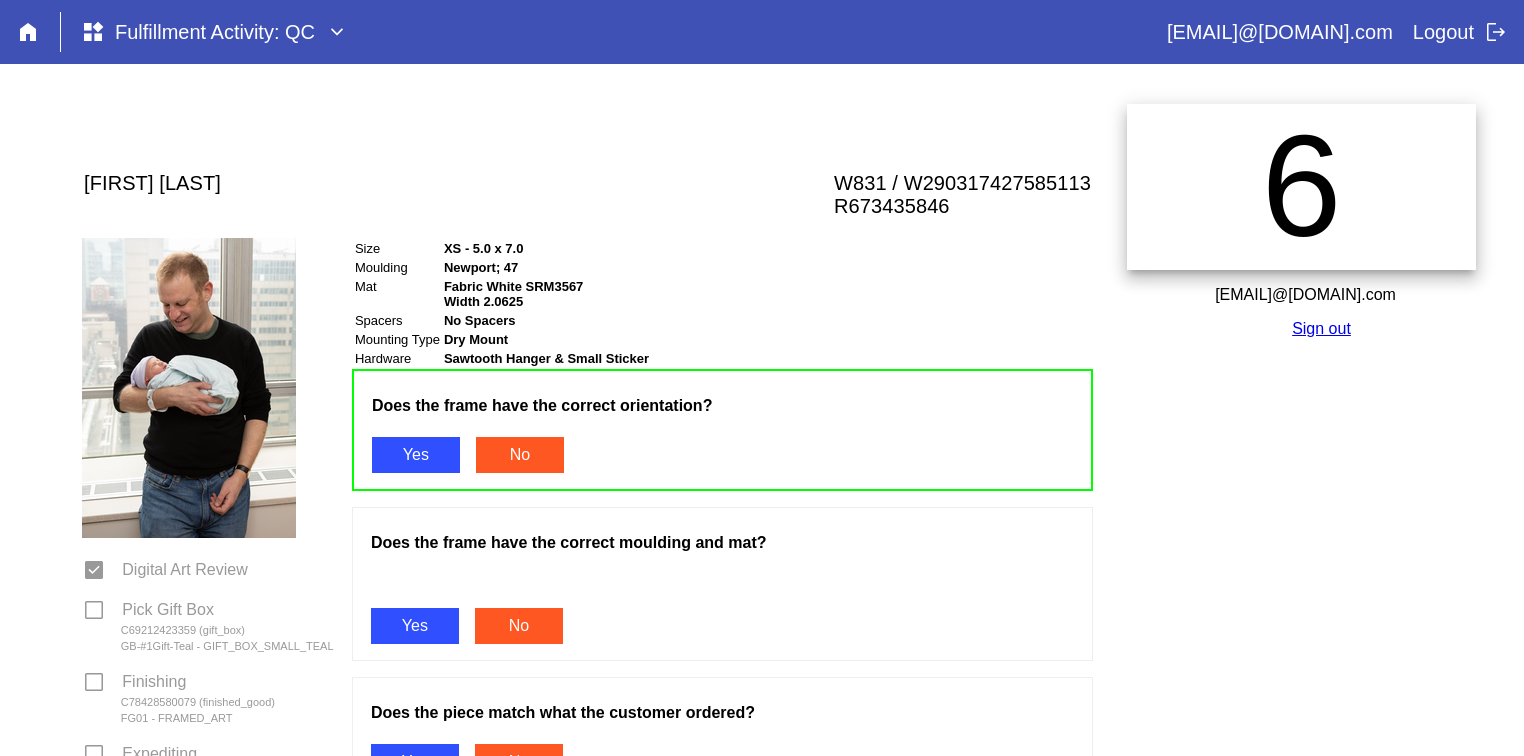click on "Yes" at bounding box center (415, 626) 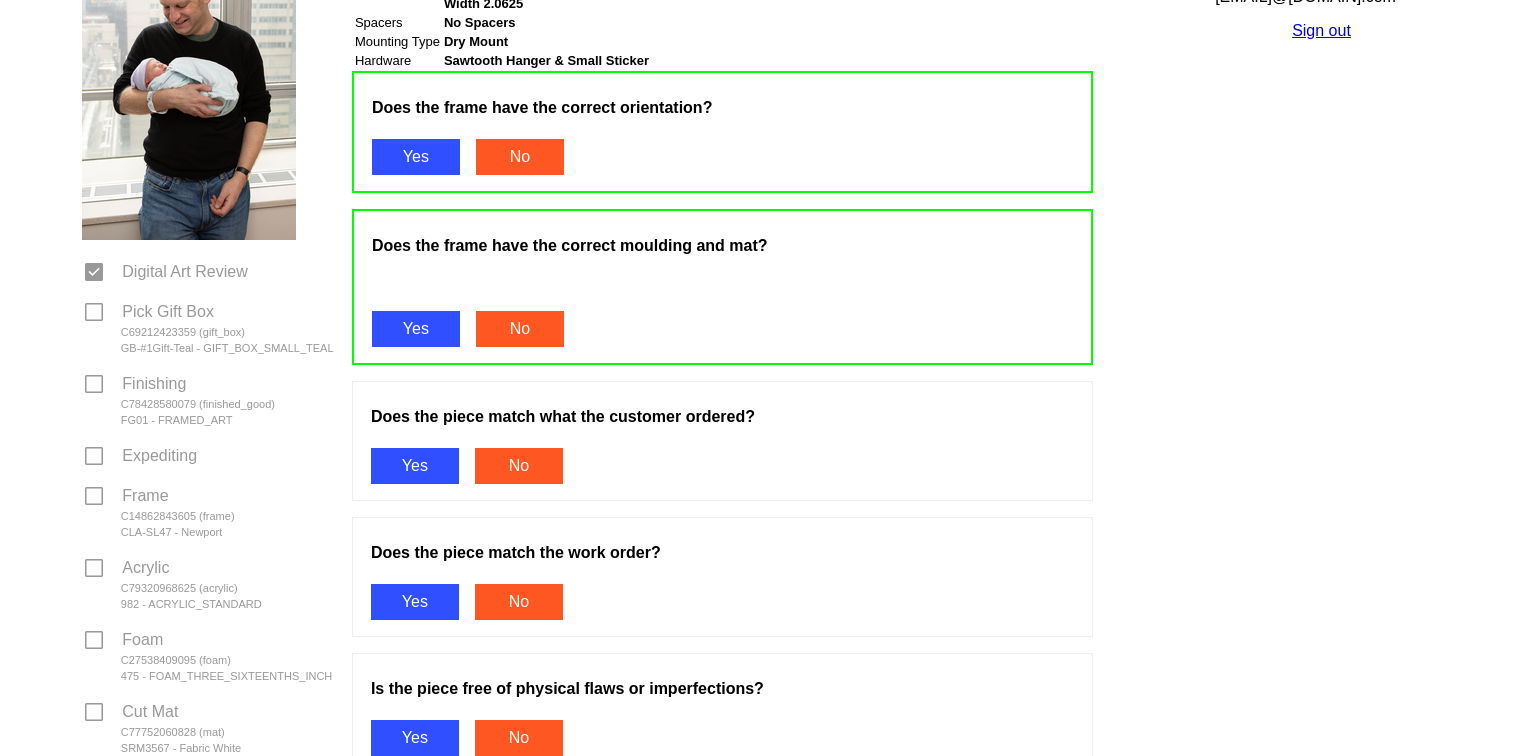 click on "Yes" at bounding box center [415, 466] 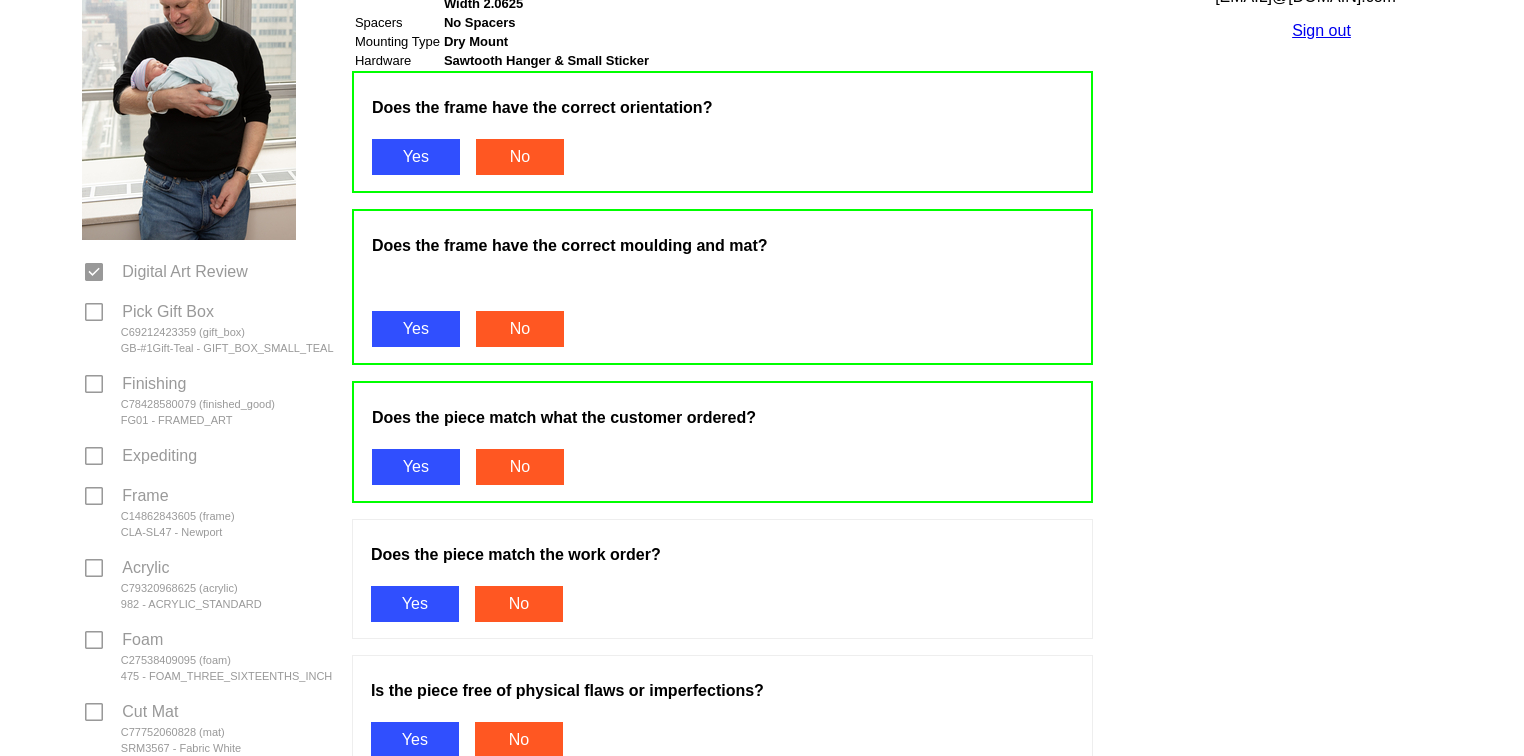 click on "Yes" at bounding box center [415, 604] 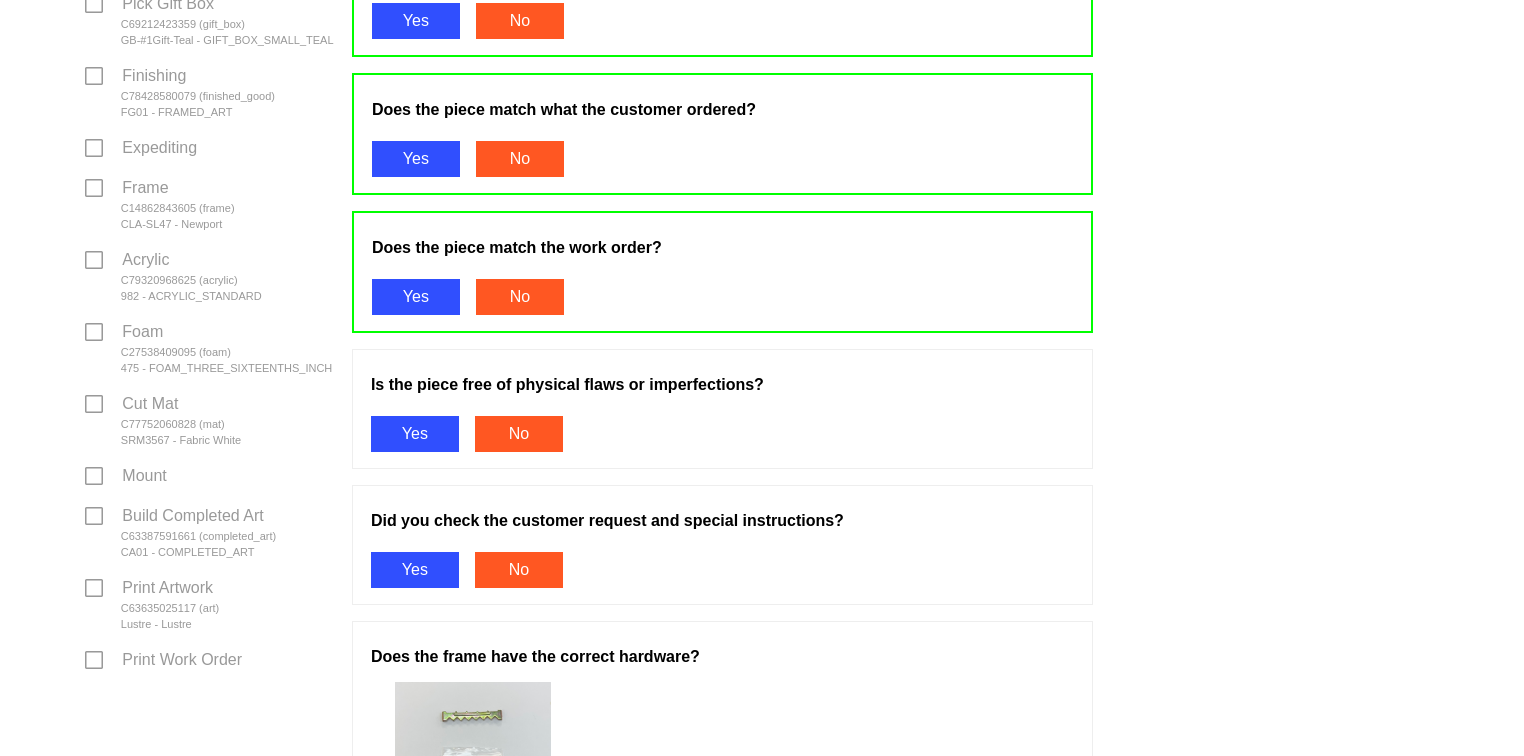 click on "Yes" at bounding box center (415, 434) 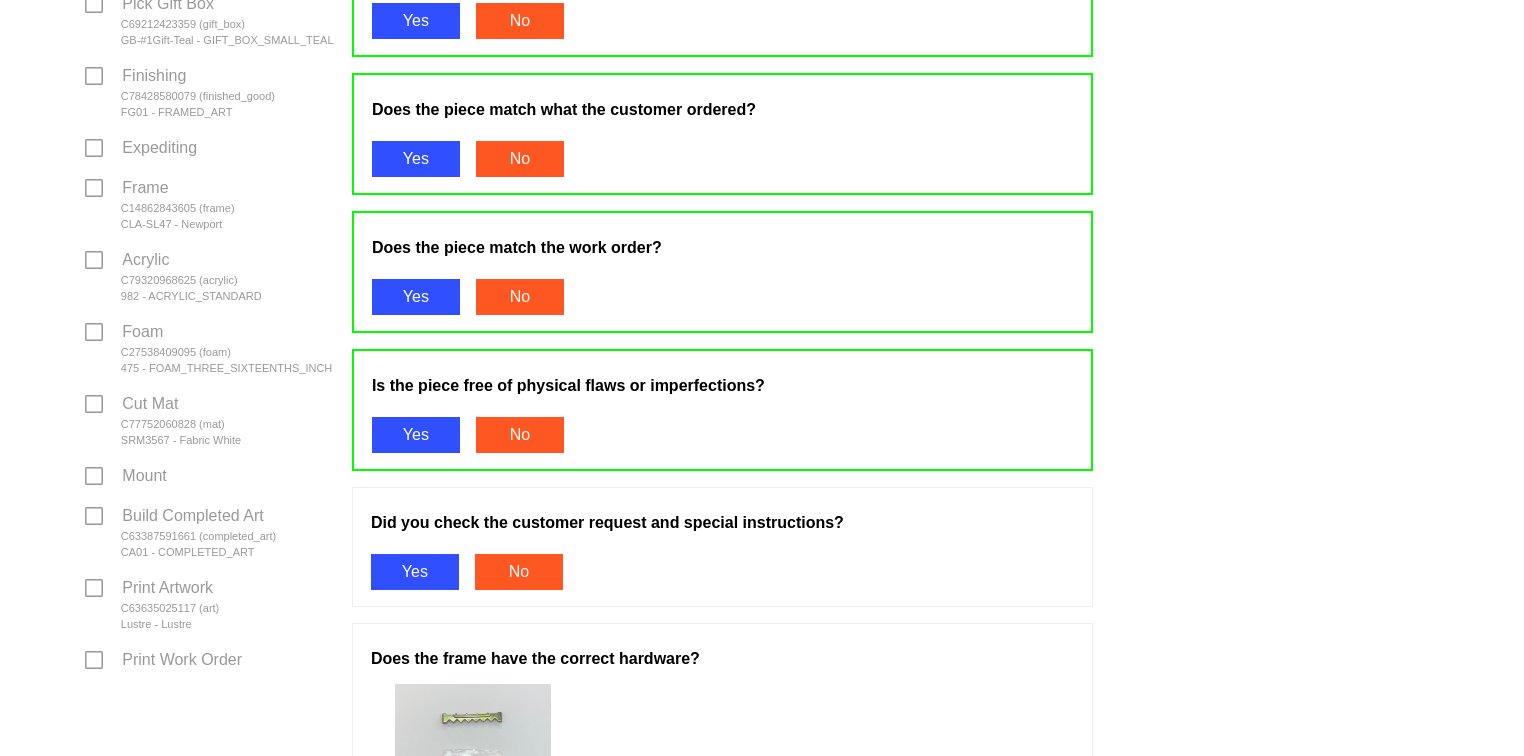 click on "Yes" at bounding box center (415, 572) 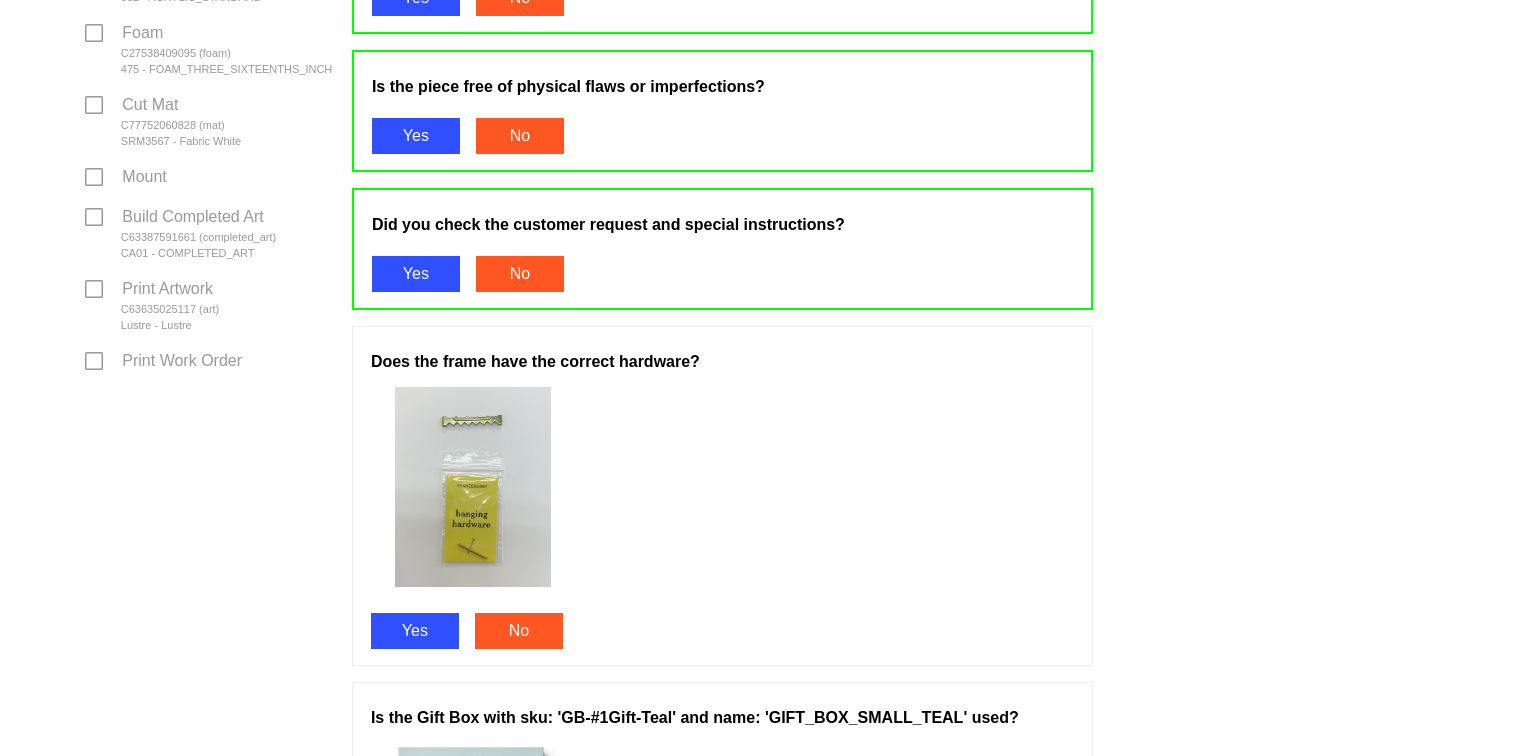 click on "Yes" at bounding box center (415, 631) 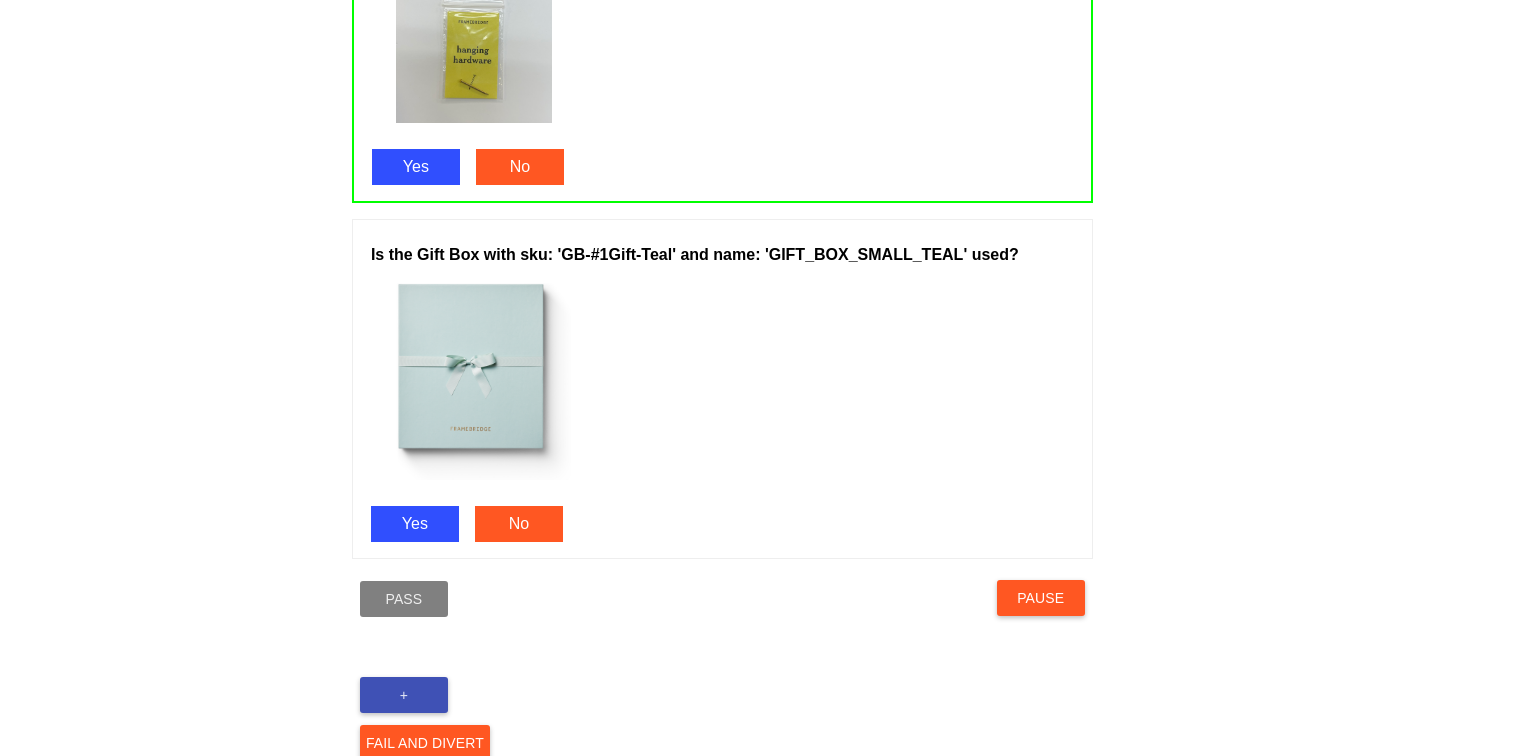 scroll, scrollTop: 1433, scrollLeft: 0, axis: vertical 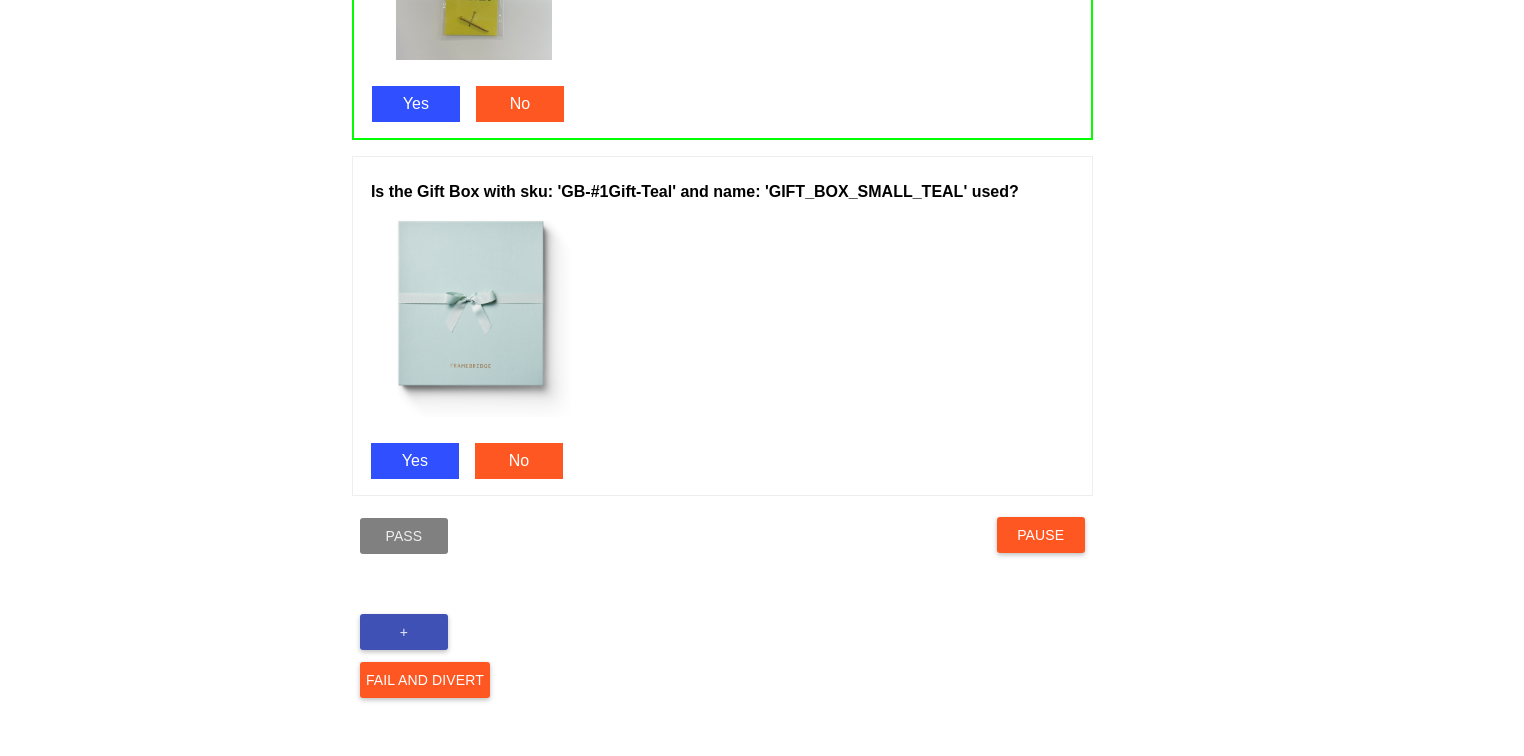 click on "Yes" at bounding box center [415, 461] 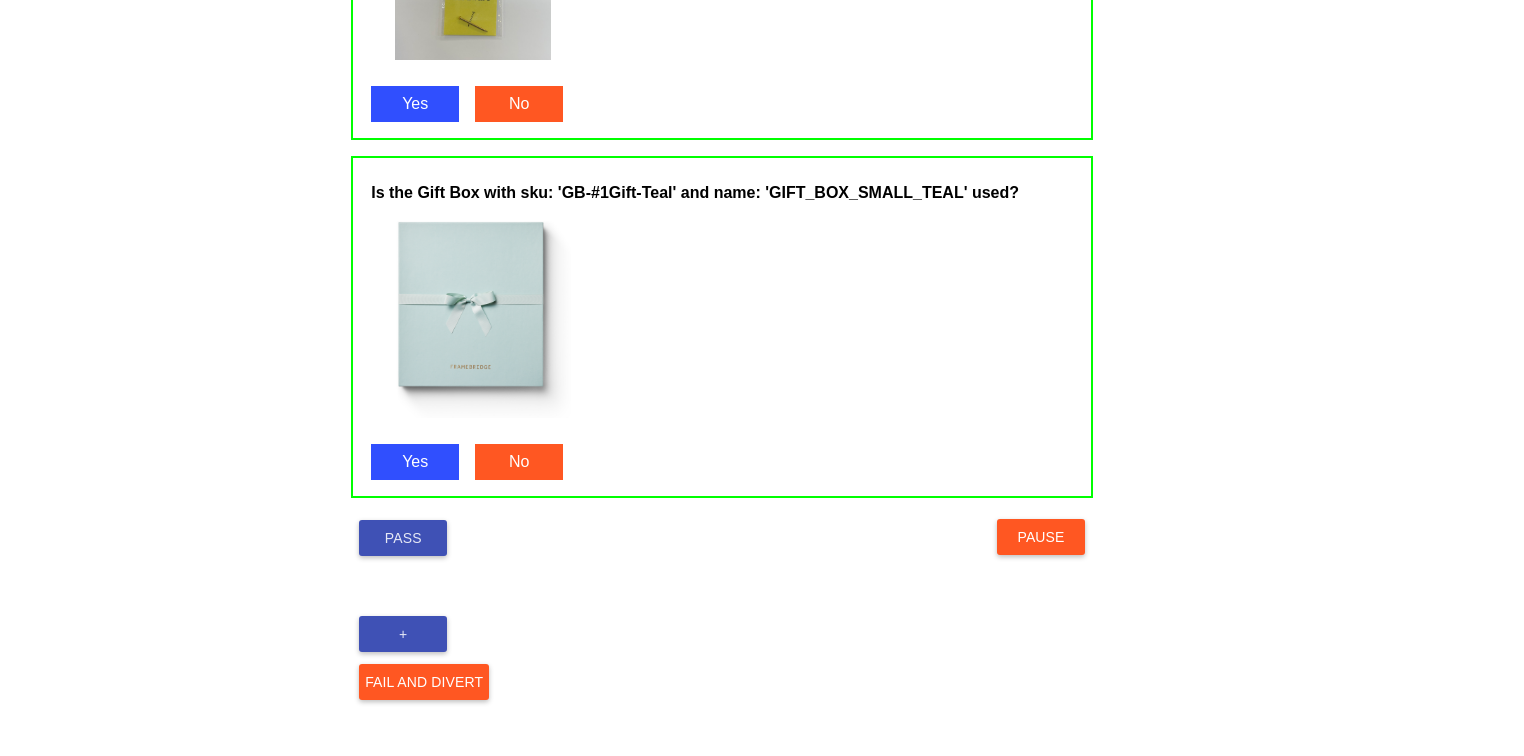 click on "Pass" at bounding box center [403, 538] 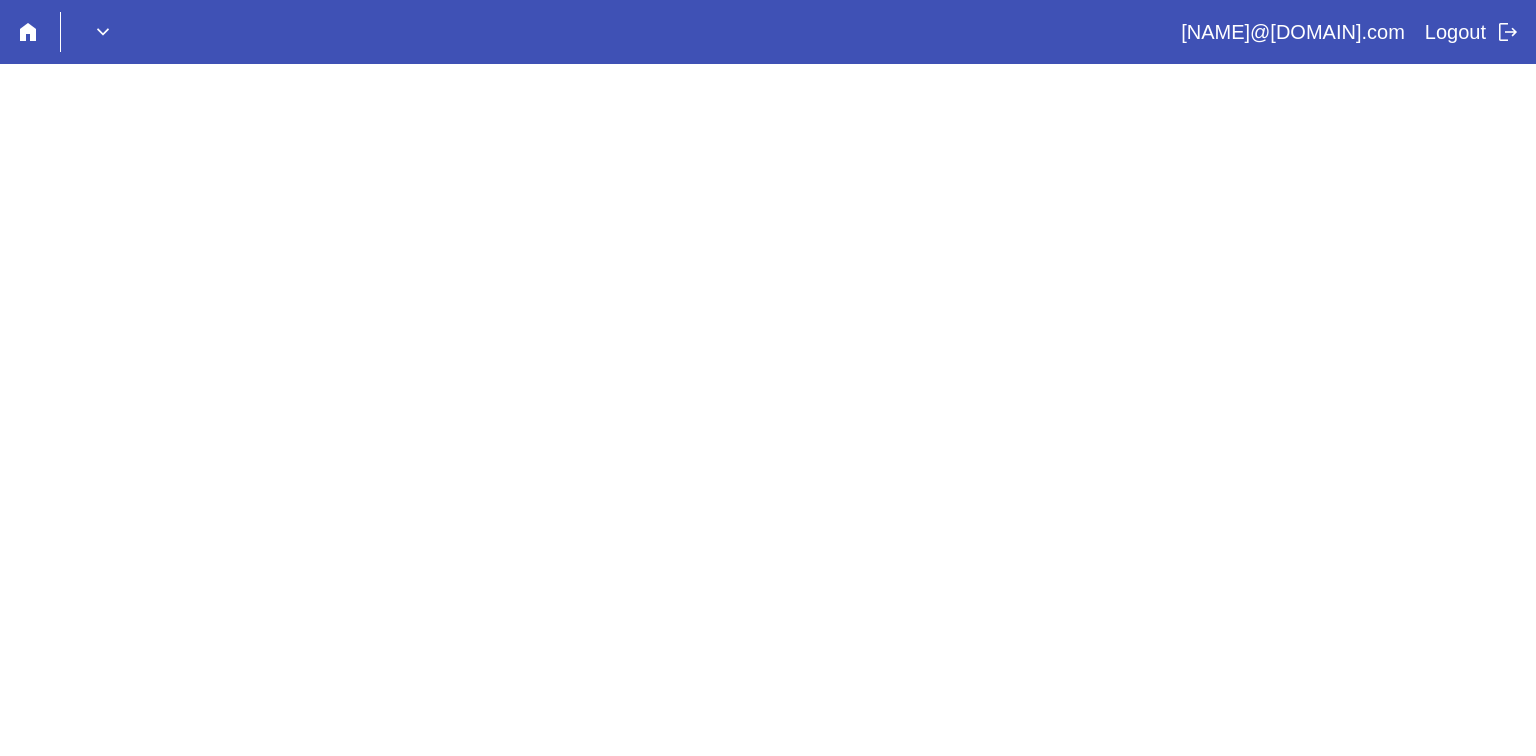 scroll, scrollTop: 0, scrollLeft: 0, axis: both 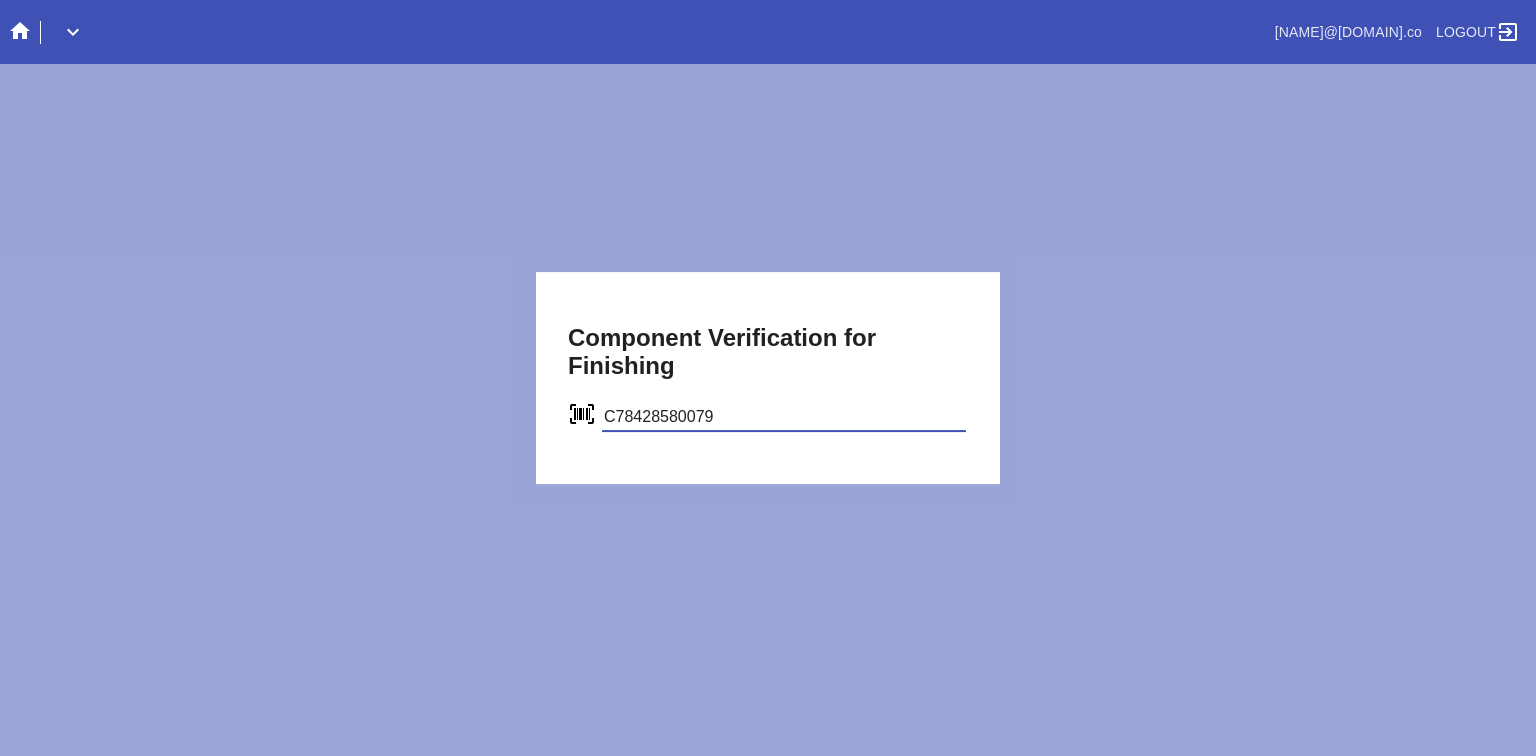 type on "C78428580079" 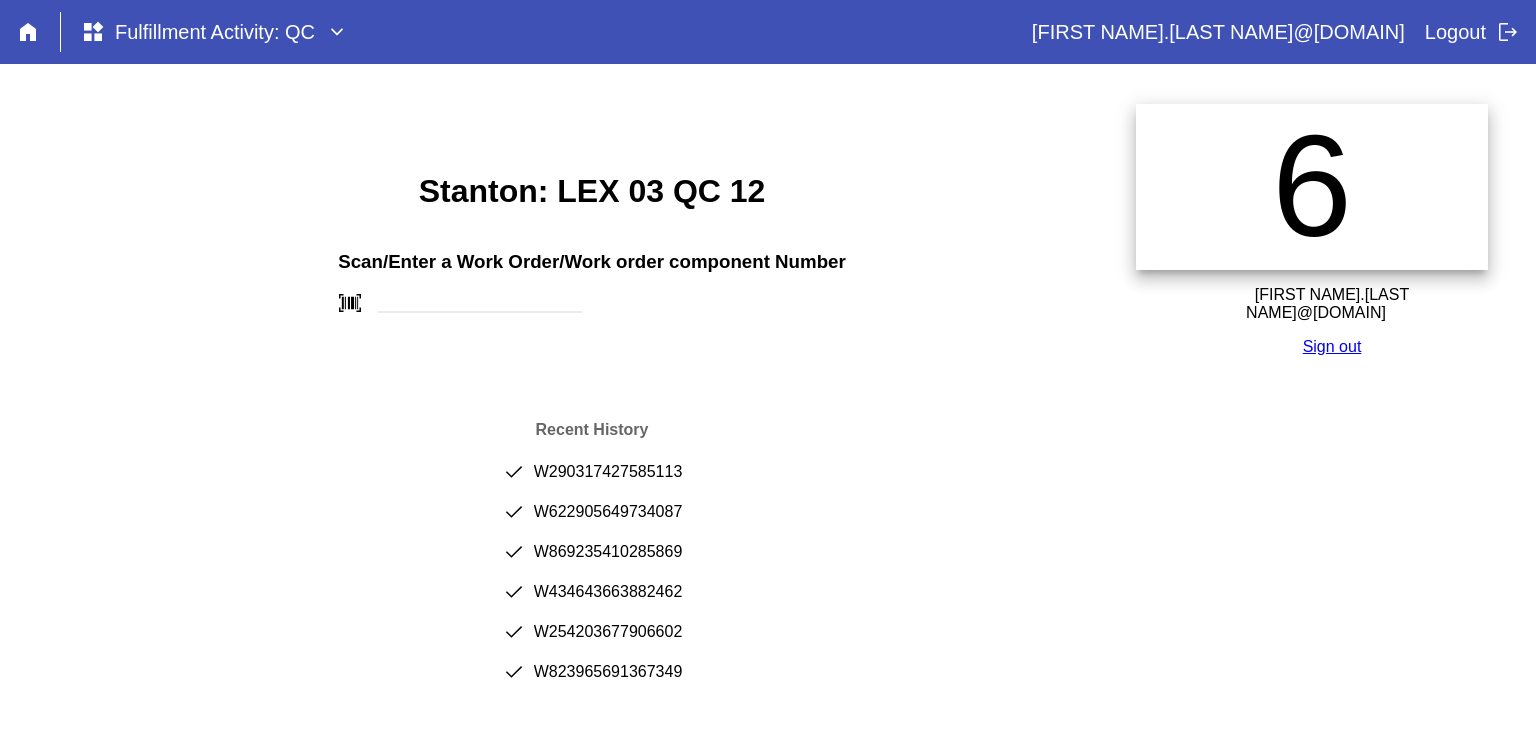 scroll, scrollTop: 0, scrollLeft: 0, axis: both 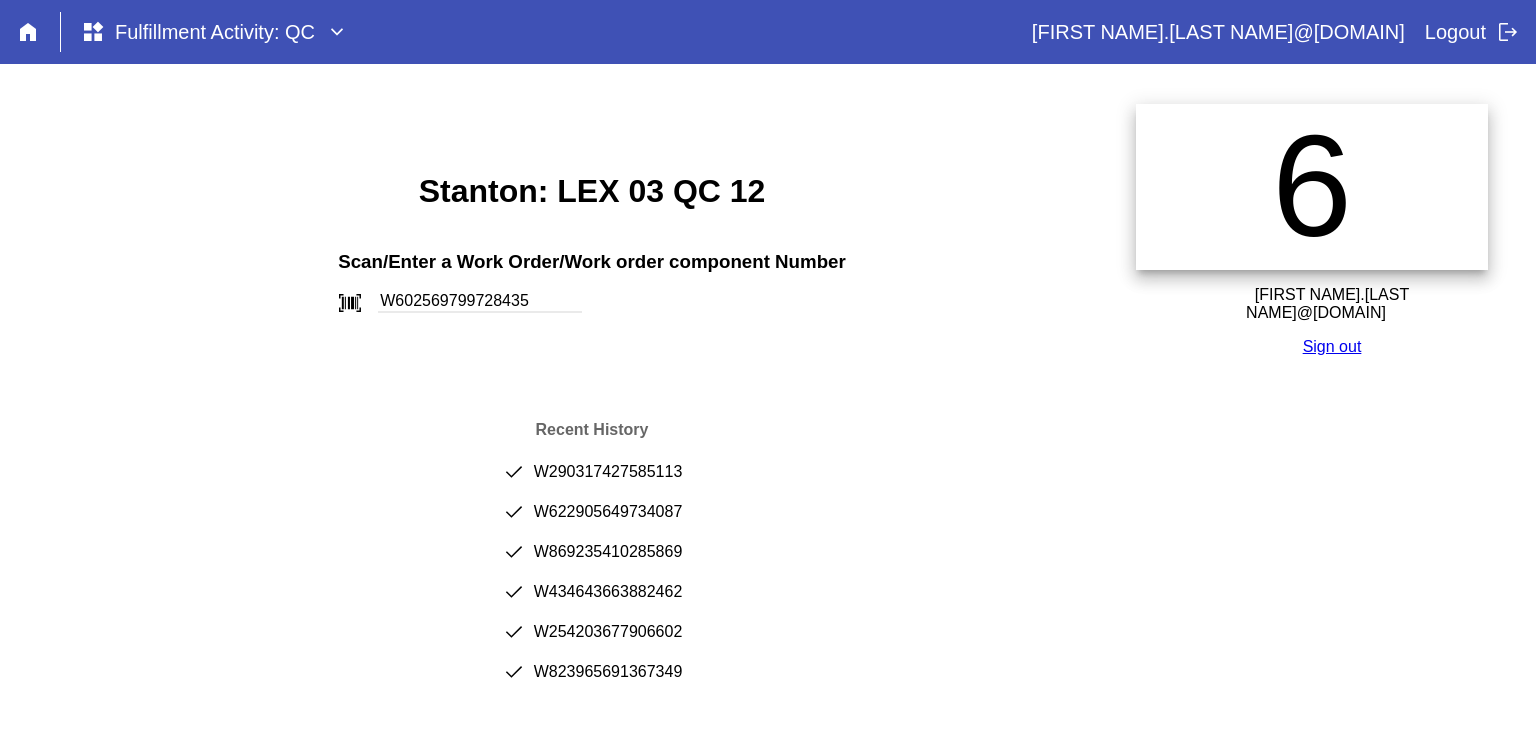 type on "W602569799728435" 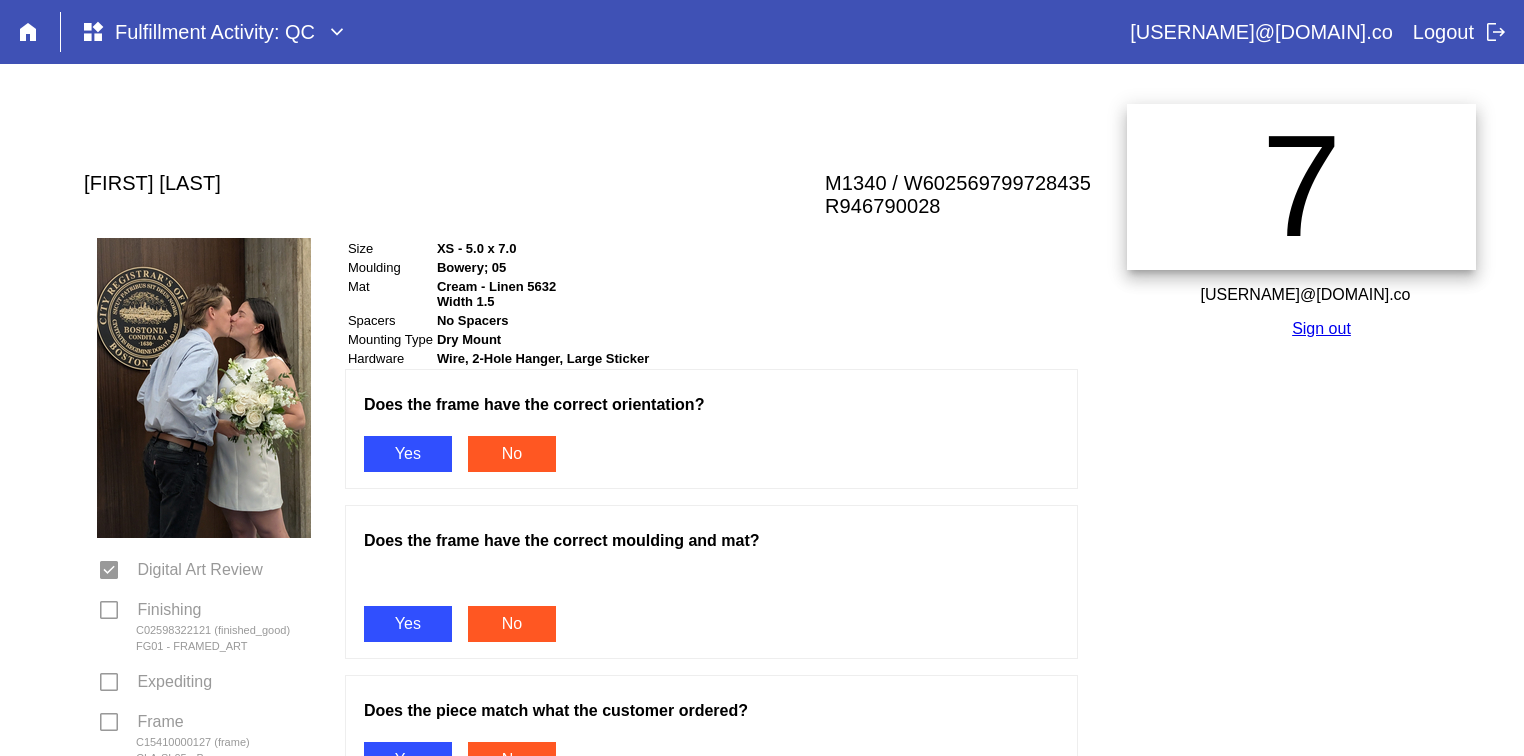 scroll, scrollTop: 0, scrollLeft: 0, axis: both 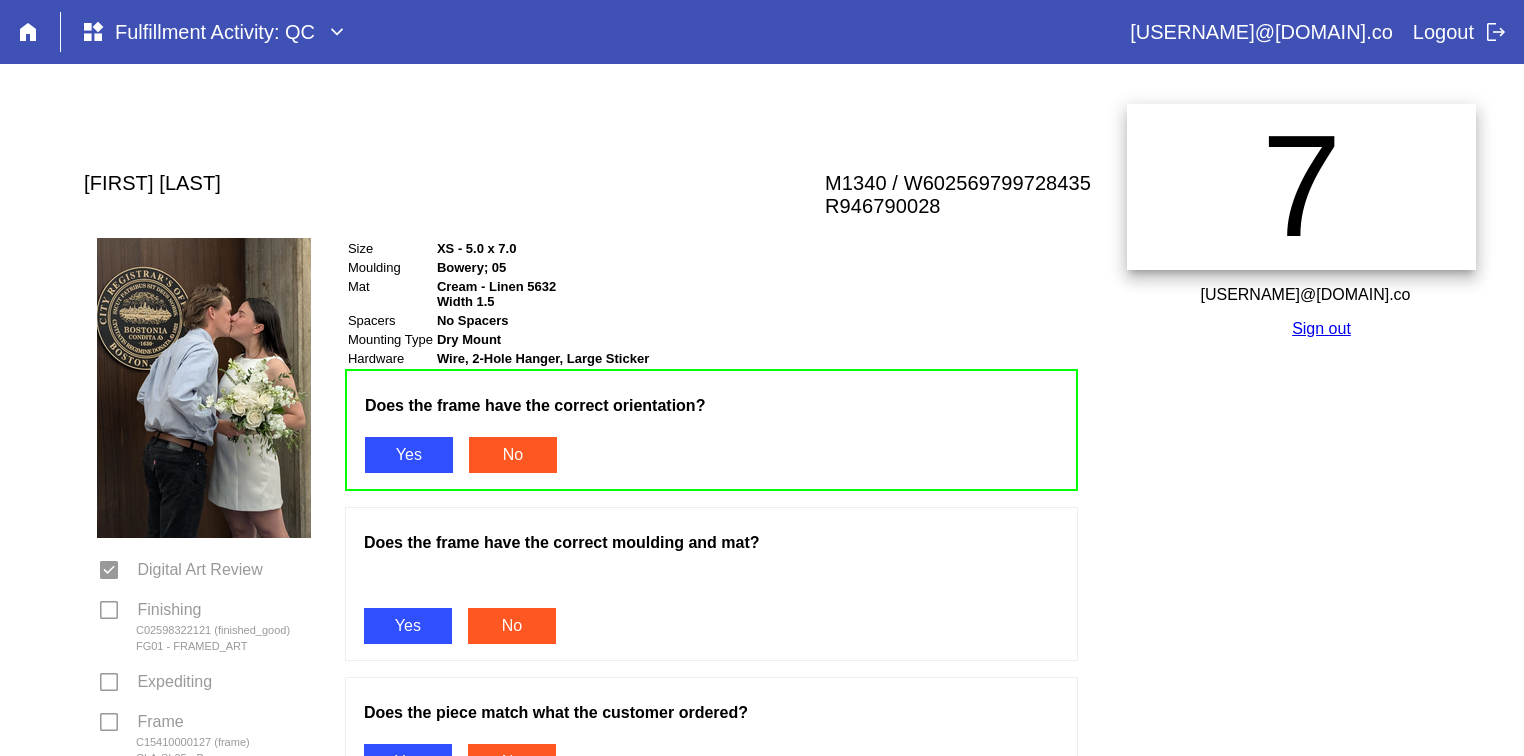 click on "Yes" at bounding box center (408, 626) 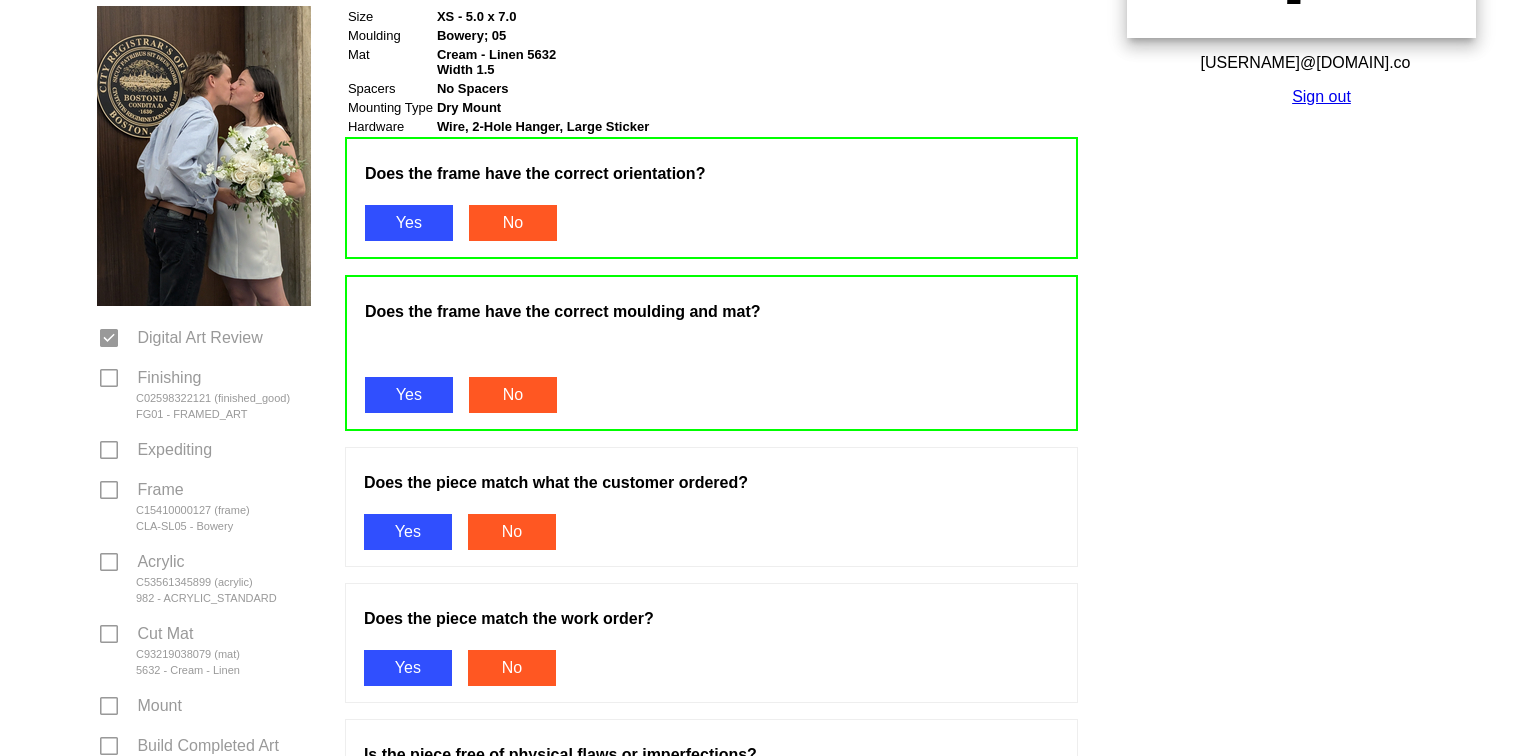 click on "Yes" at bounding box center [408, 532] 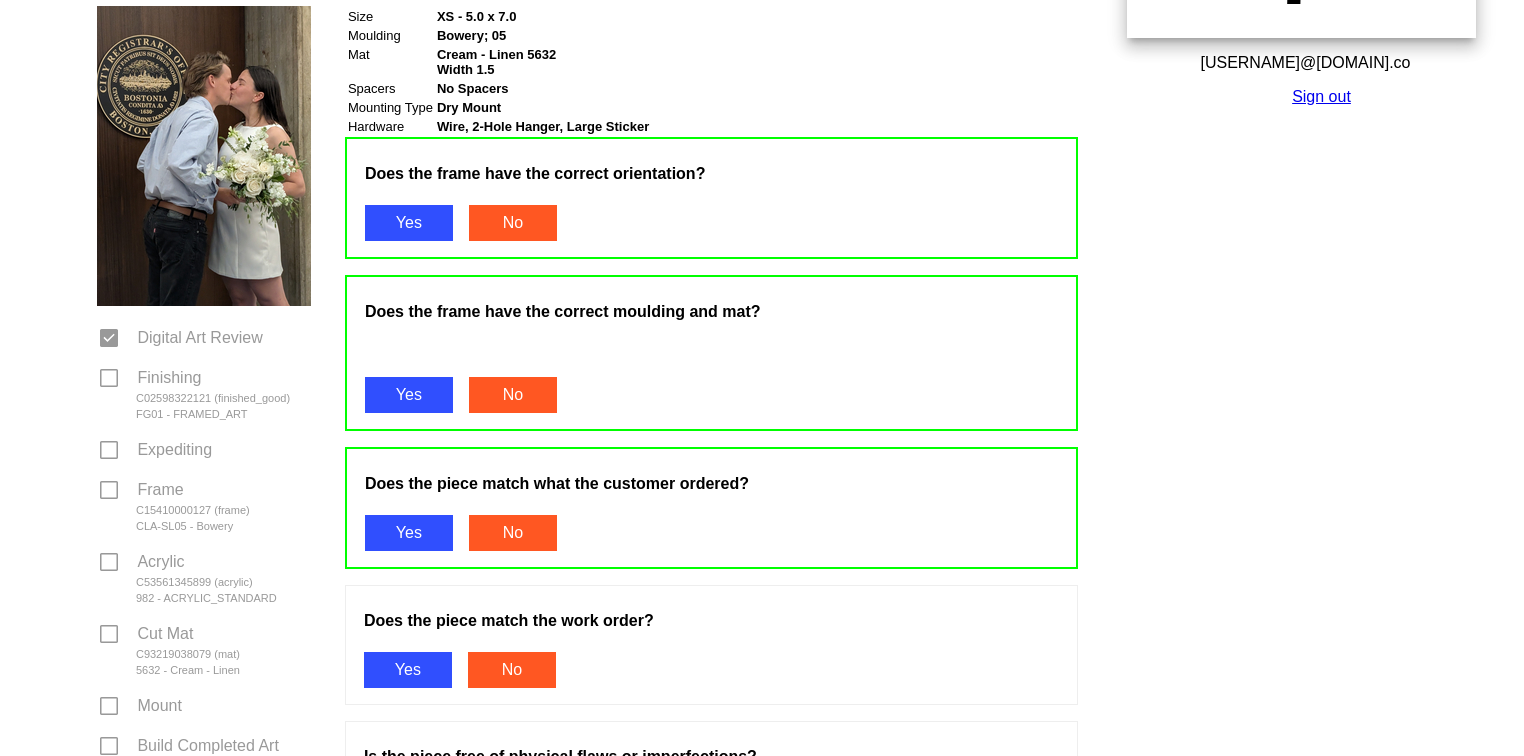 click on "Yes" at bounding box center [408, 670] 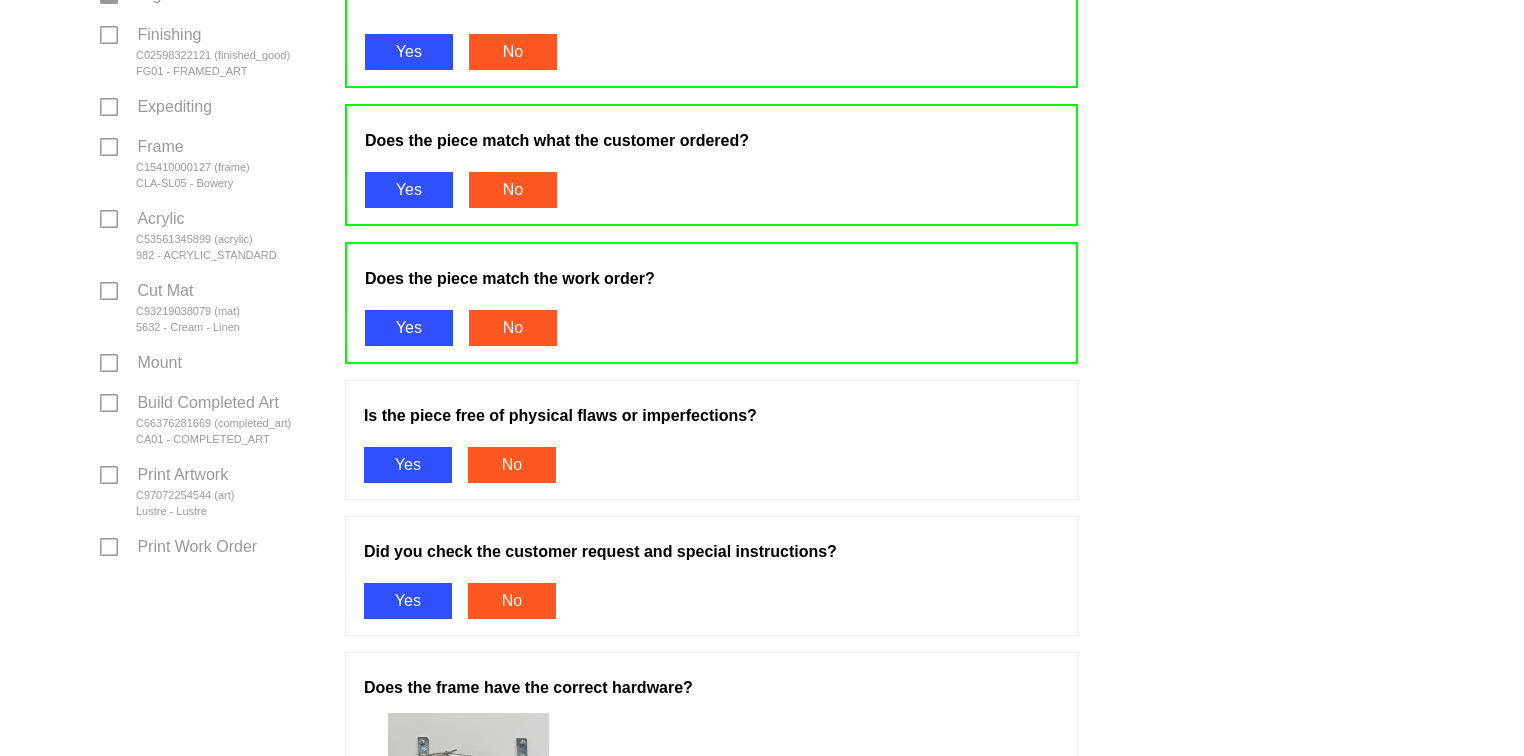 scroll, scrollTop: 582, scrollLeft: 0, axis: vertical 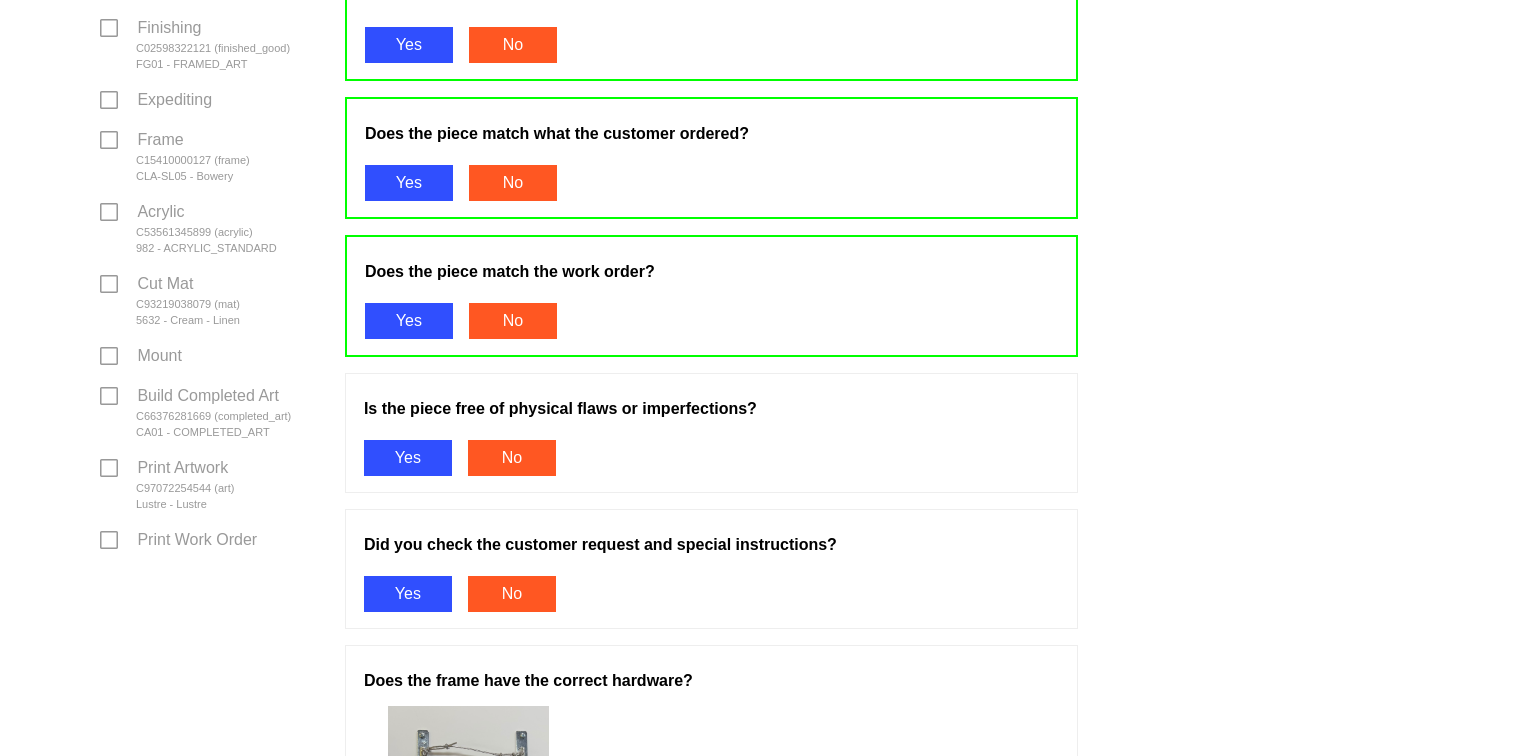 click on "Yes" at bounding box center [408, 458] 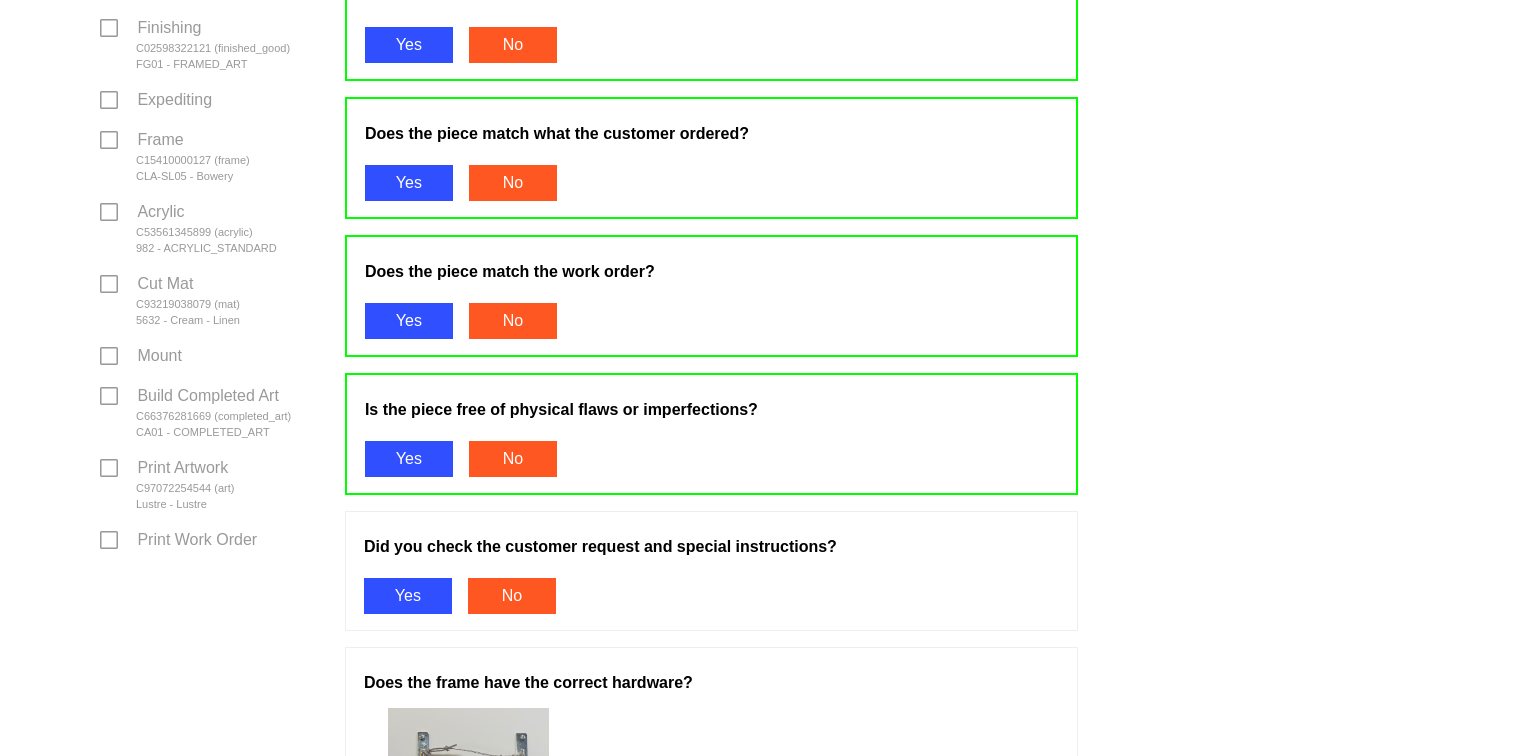 click on "Did you check the customer request and special instructions? Yes No" at bounding box center (711, 571) 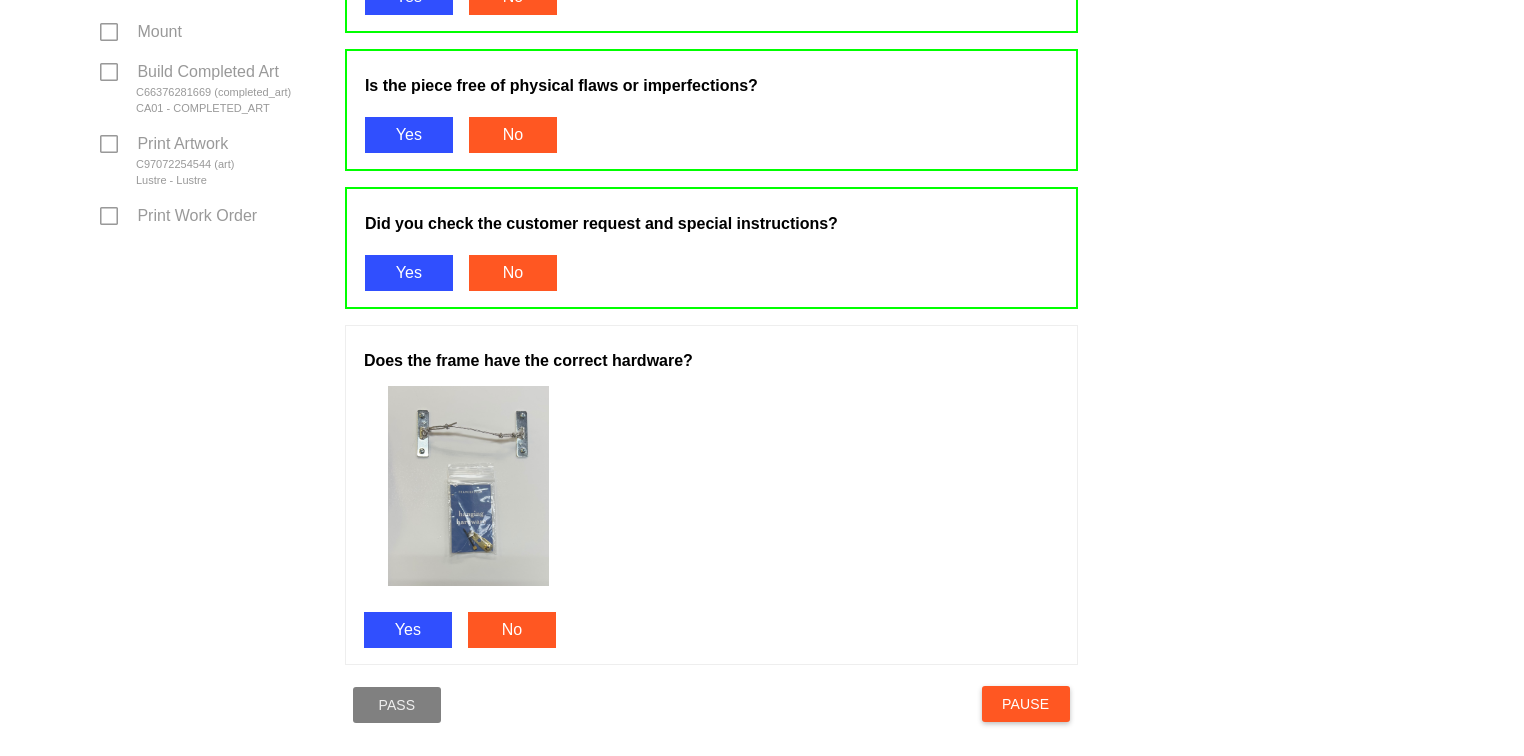 scroll, scrollTop: 912, scrollLeft: 0, axis: vertical 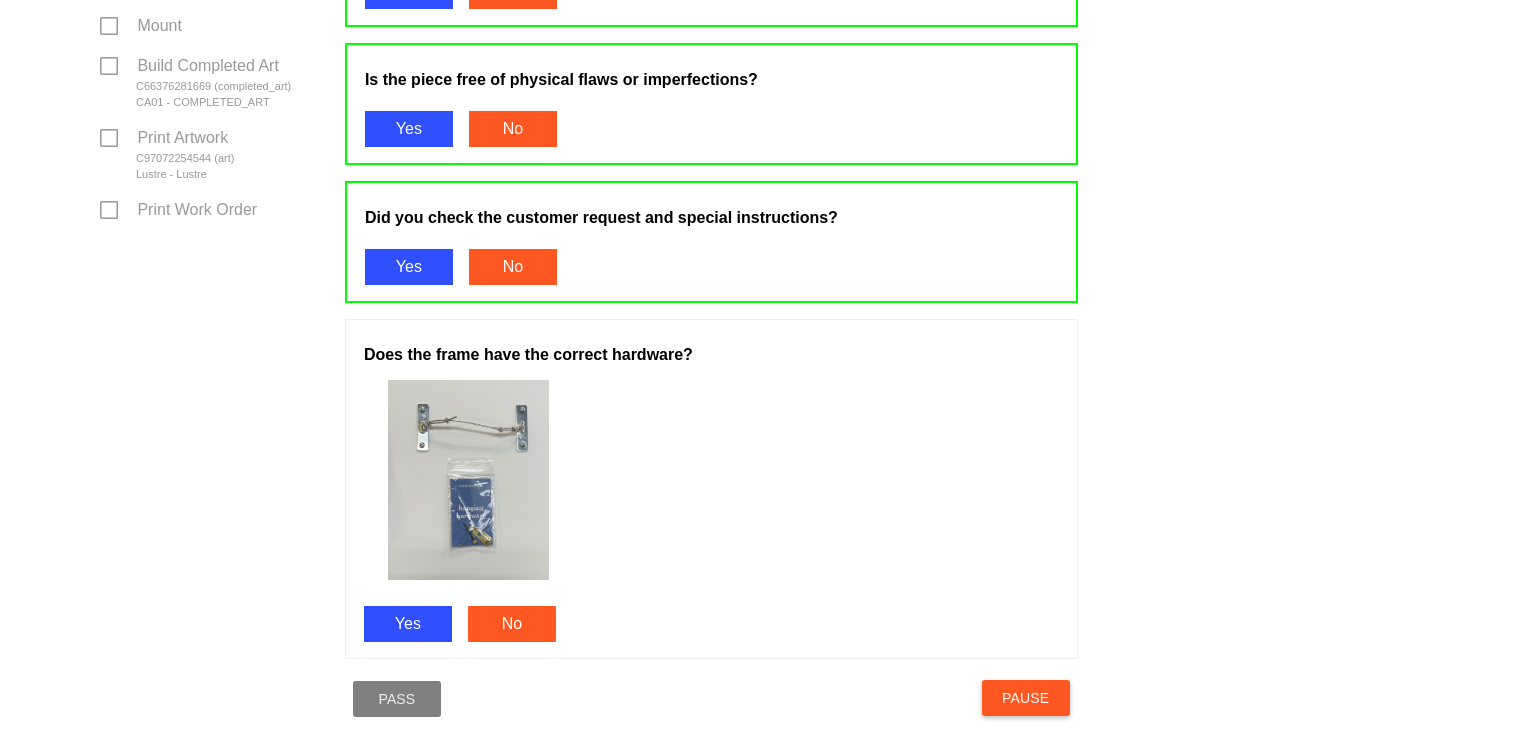 click on "Yes" at bounding box center [408, 624] 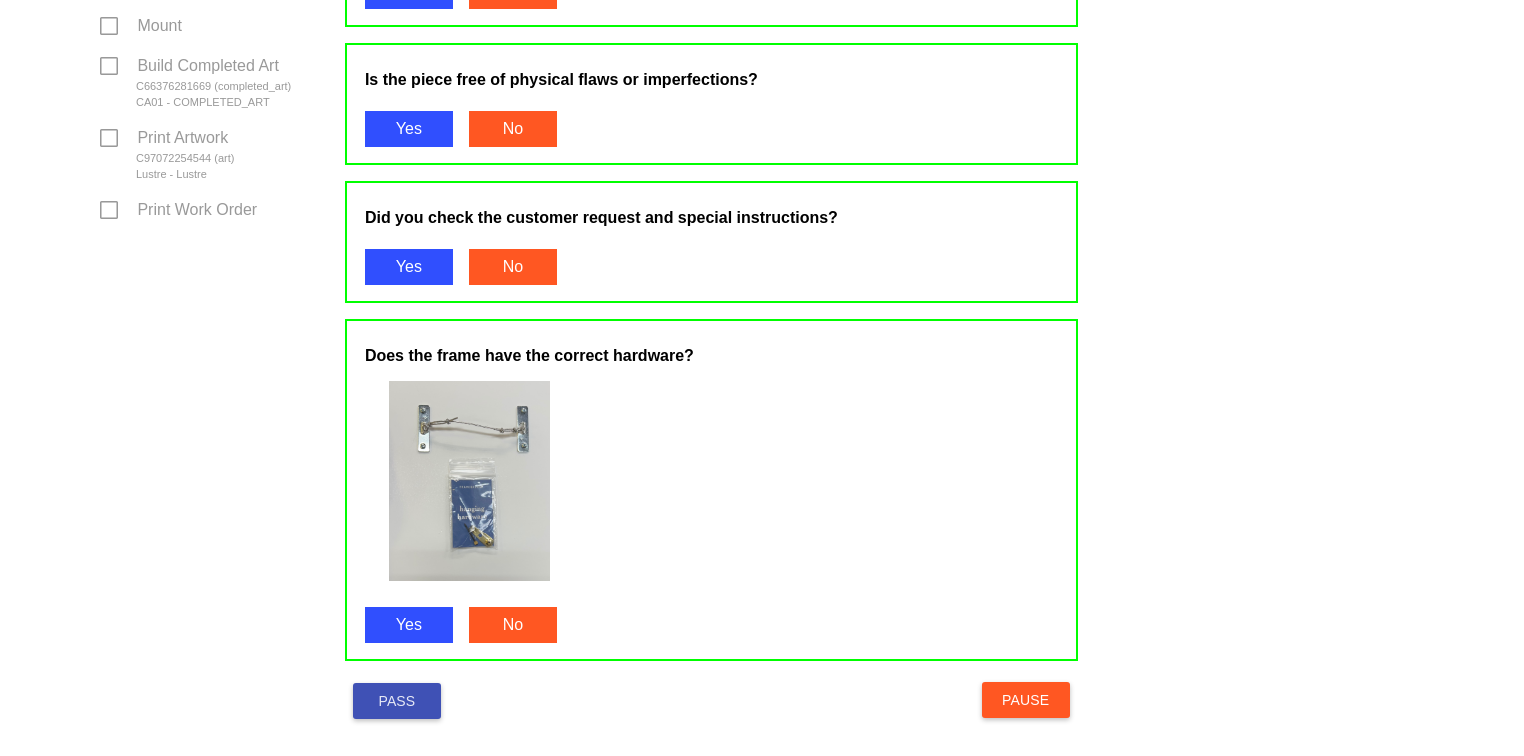 click on "Pass" at bounding box center [397, 701] 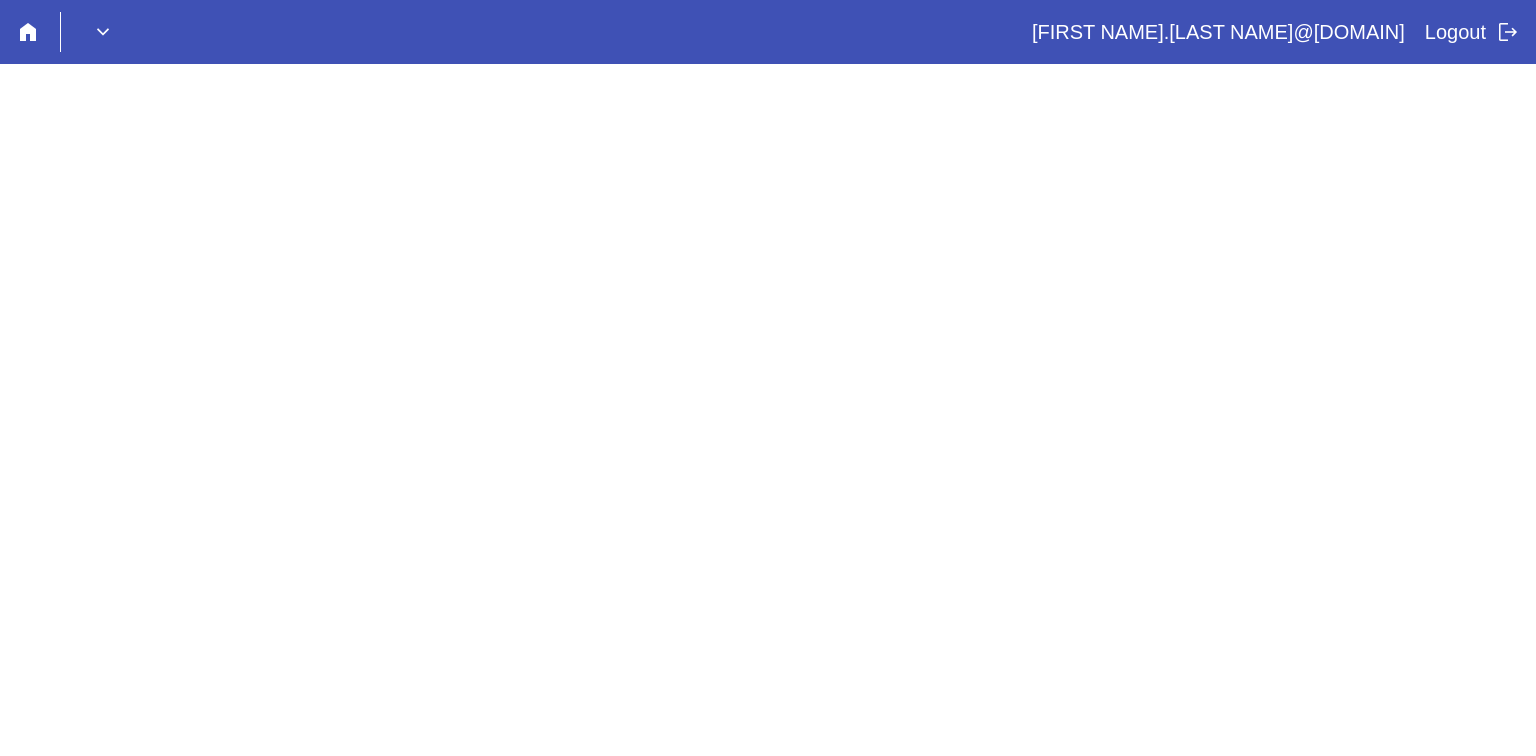 scroll, scrollTop: 0, scrollLeft: 0, axis: both 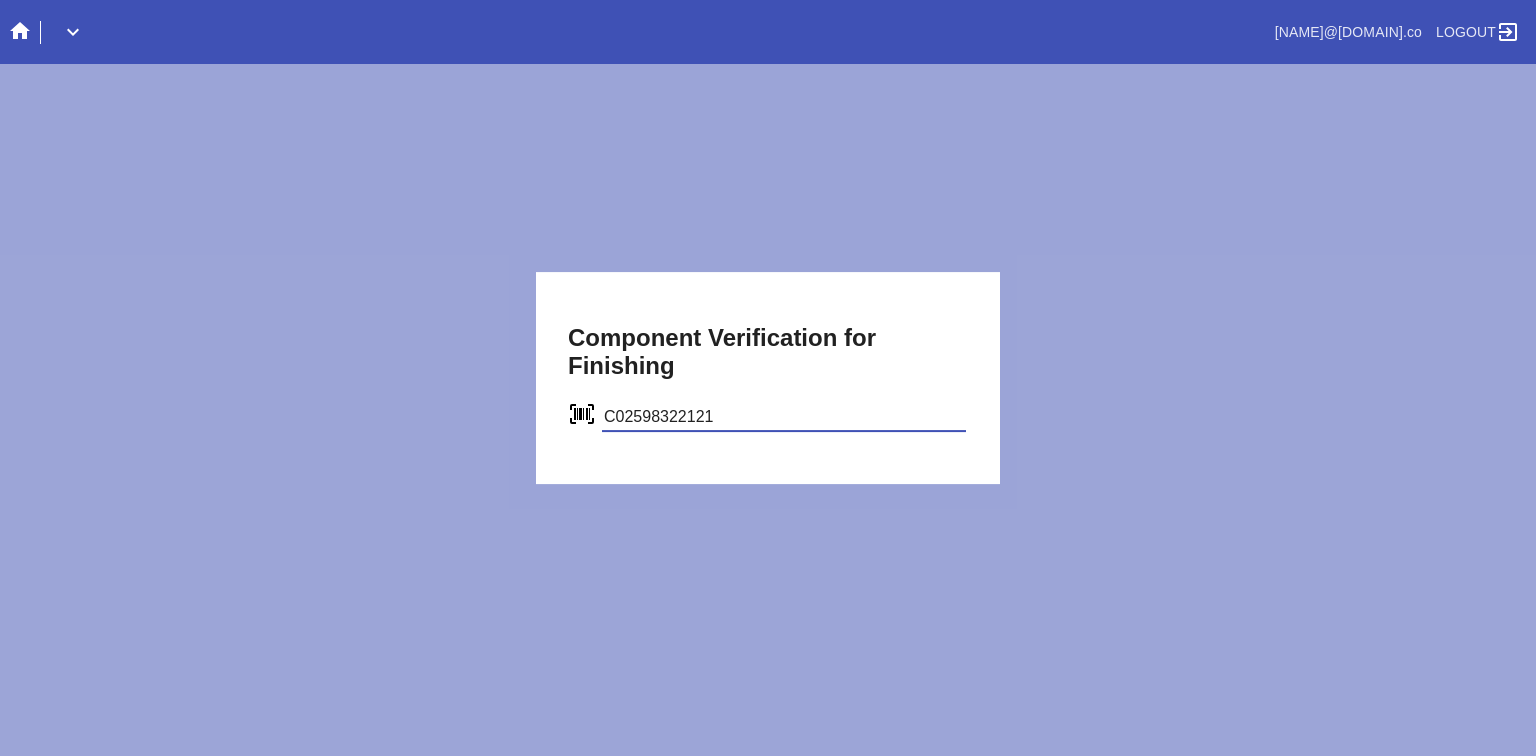 type on "C02598322121" 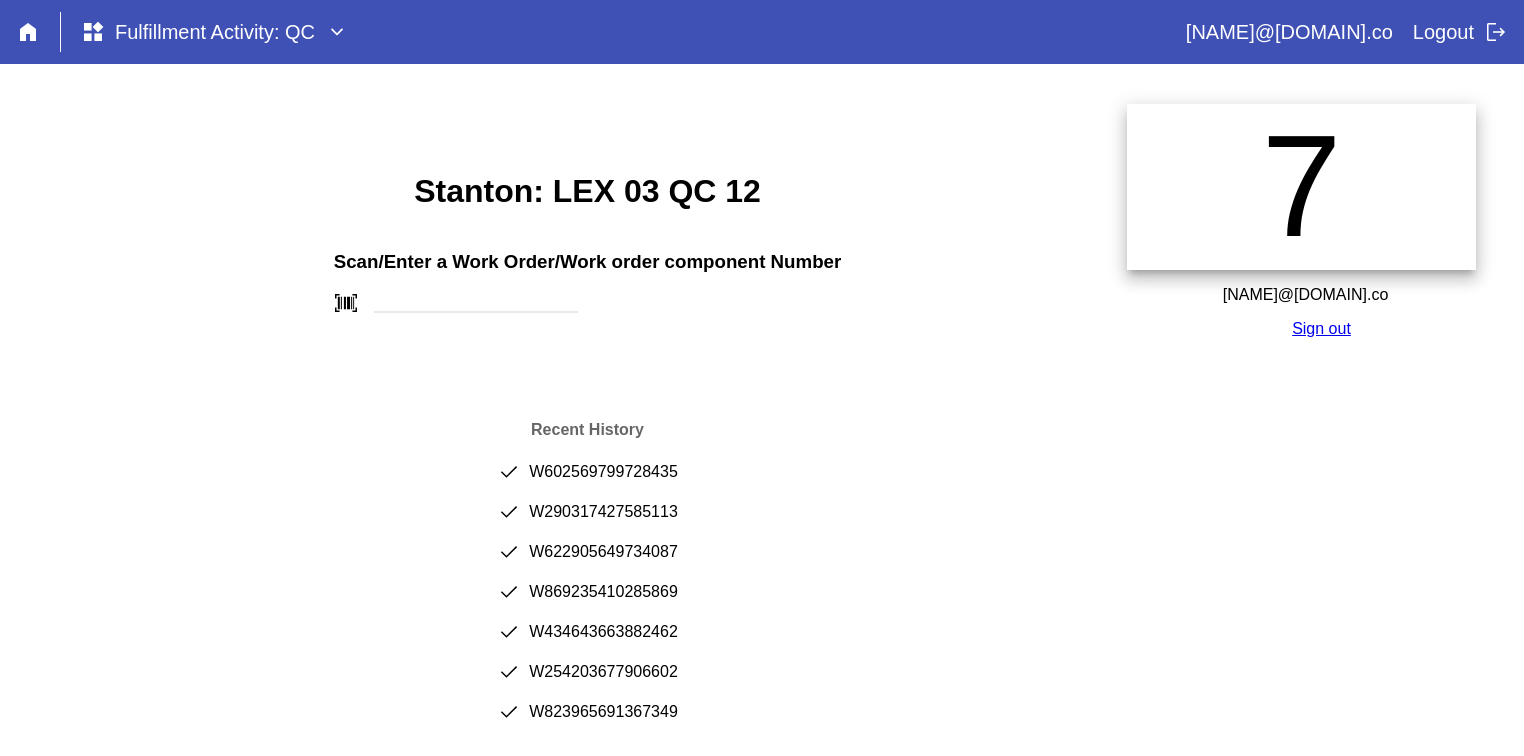 scroll, scrollTop: 0, scrollLeft: 0, axis: both 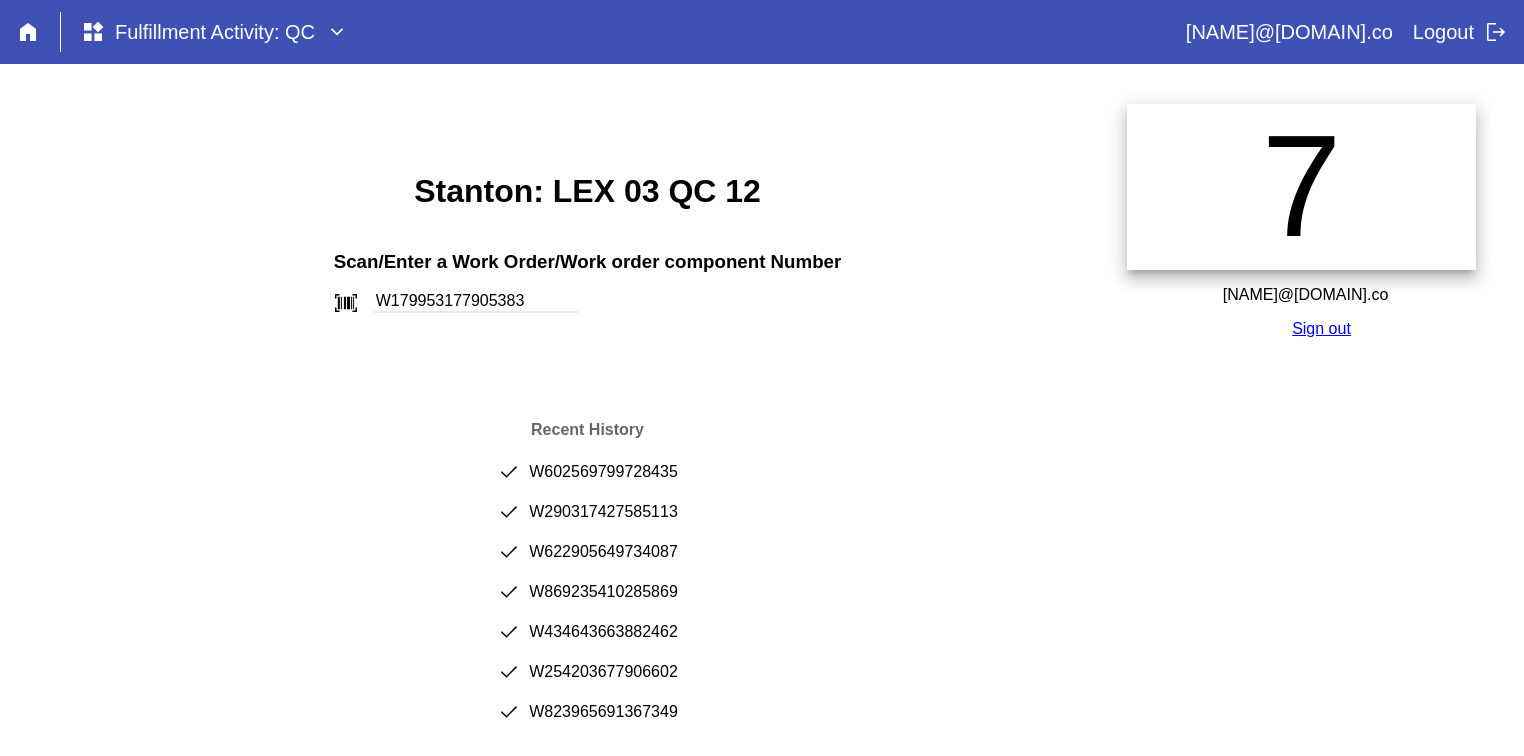 type on "W179953177905383" 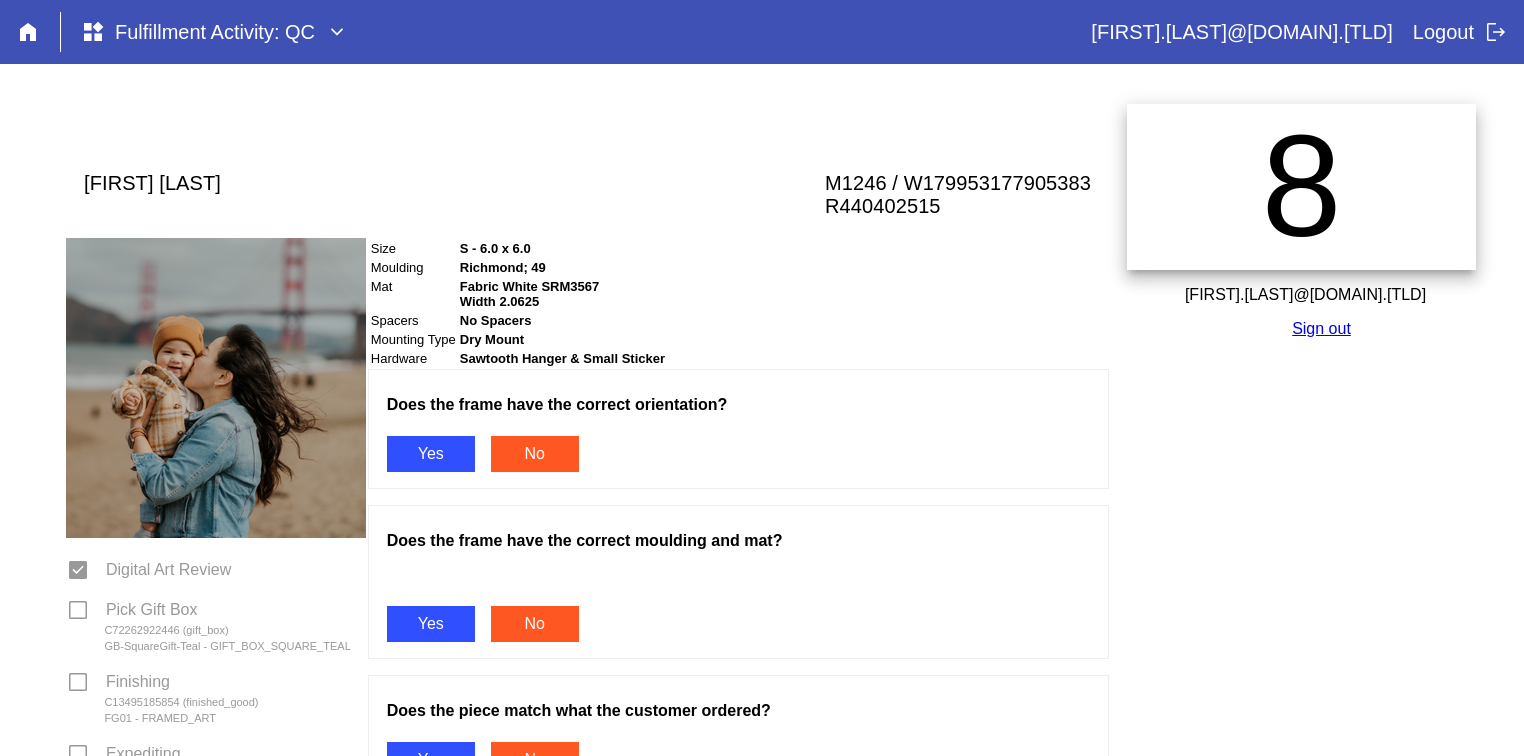 scroll, scrollTop: 0, scrollLeft: 0, axis: both 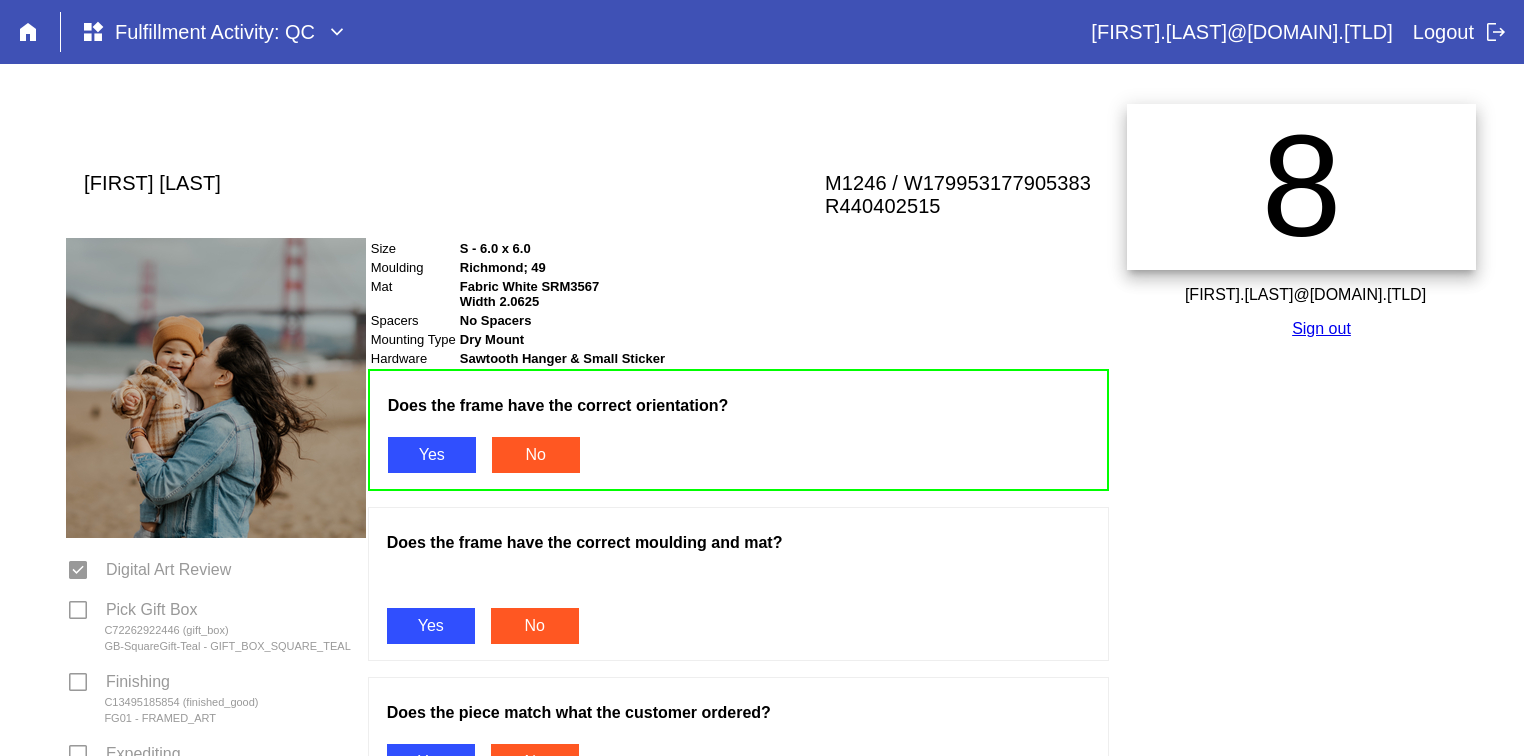 click on "Yes" at bounding box center (431, 626) 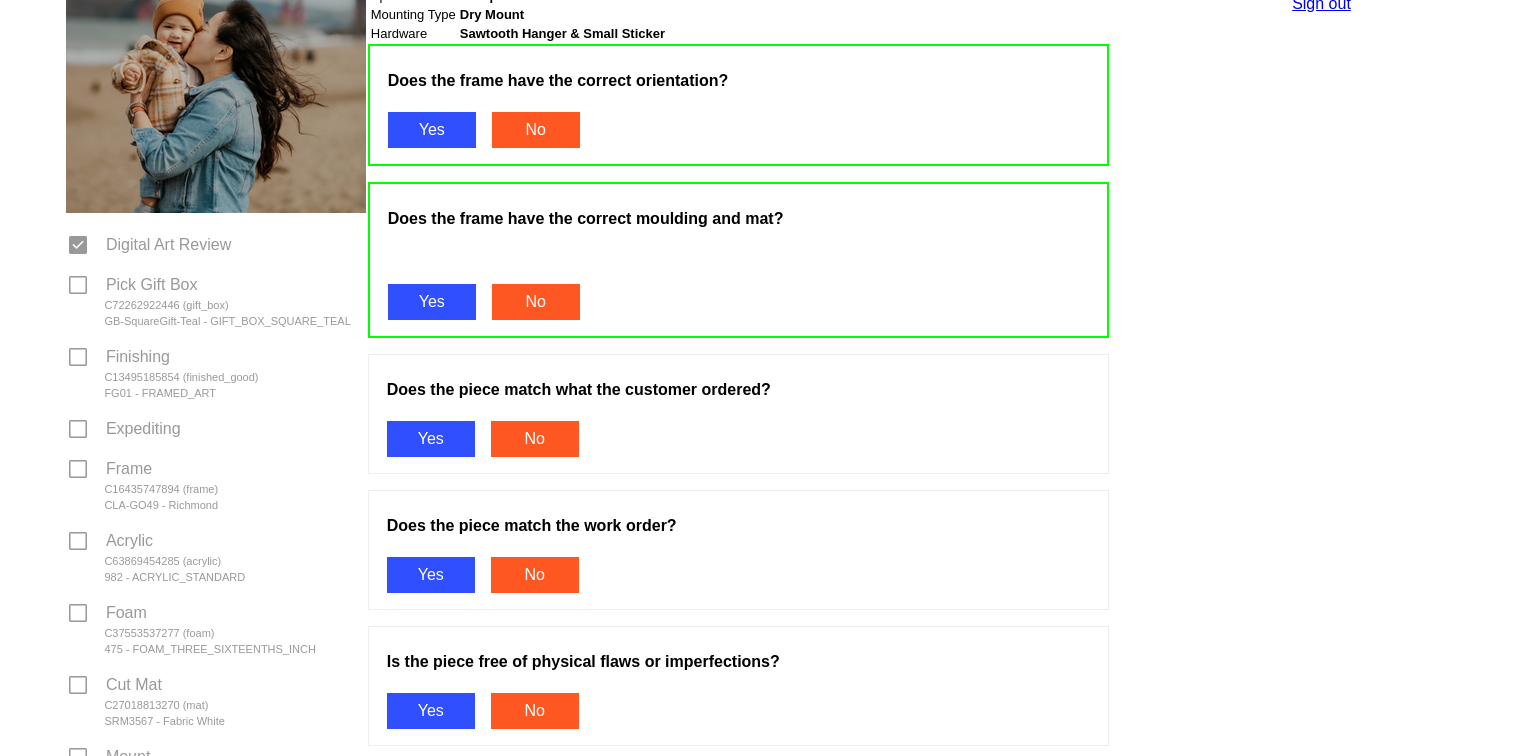 click on "Yes" at bounding box center (431, 439) 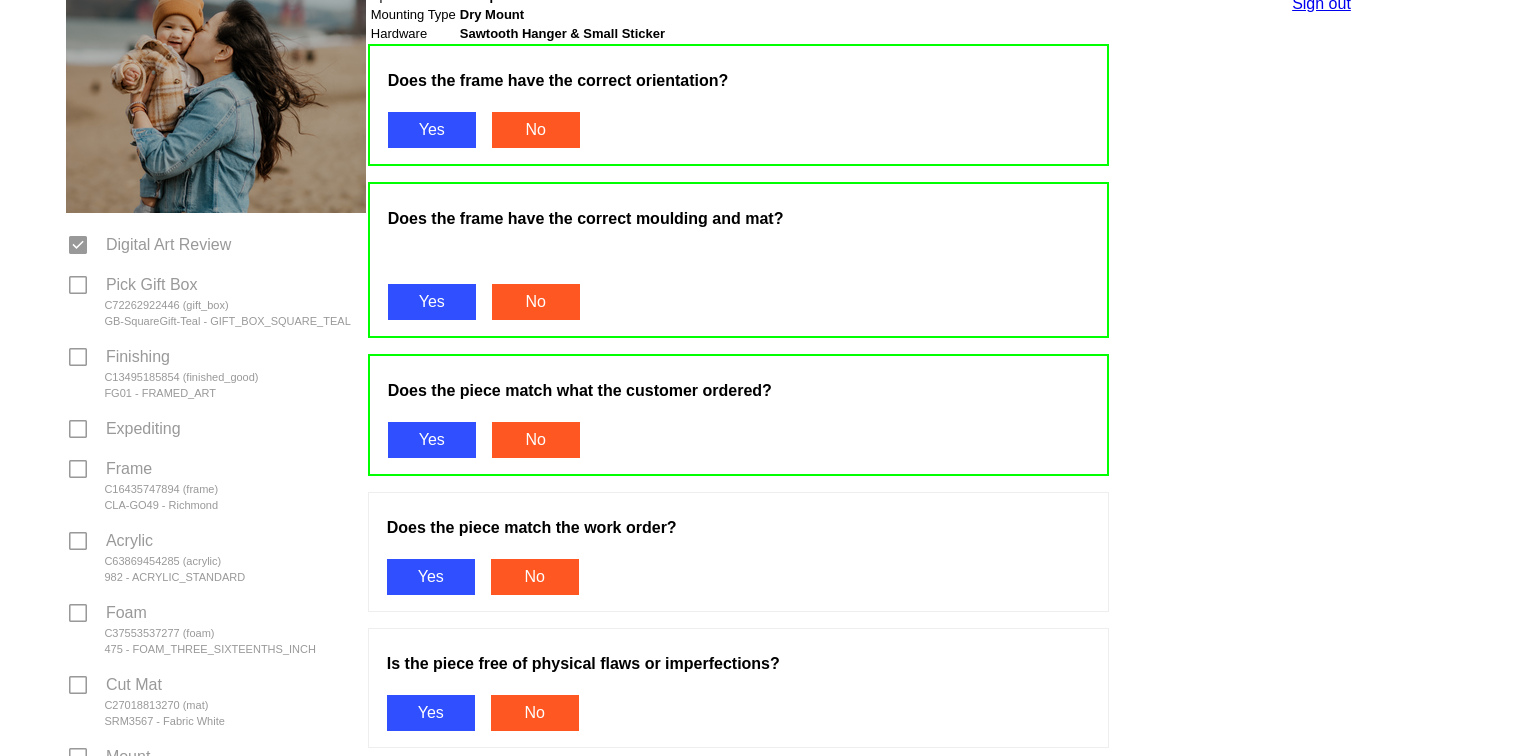 click on "Yes" at bounding box center [431, 577] 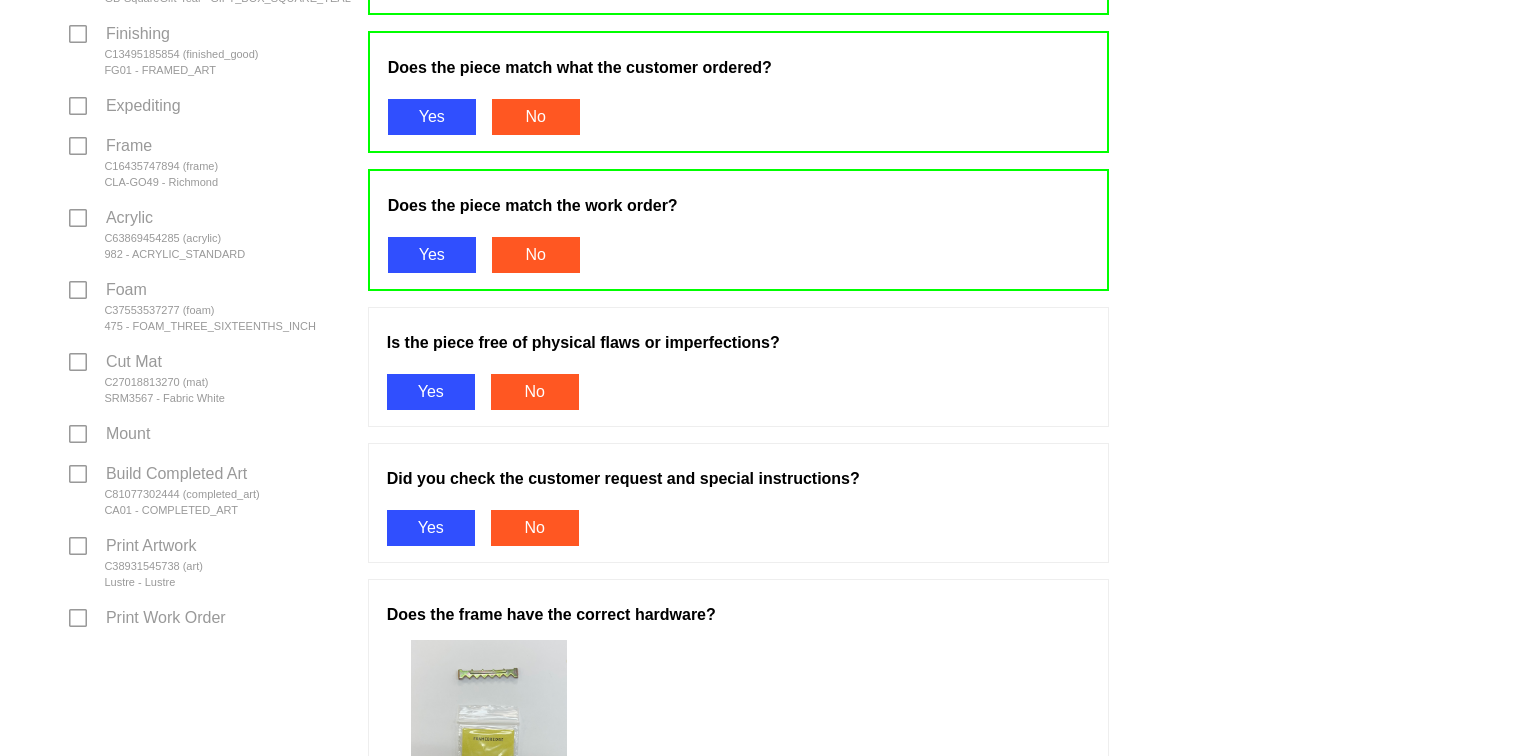 click on "Yes" at bounding box center (431, 392) 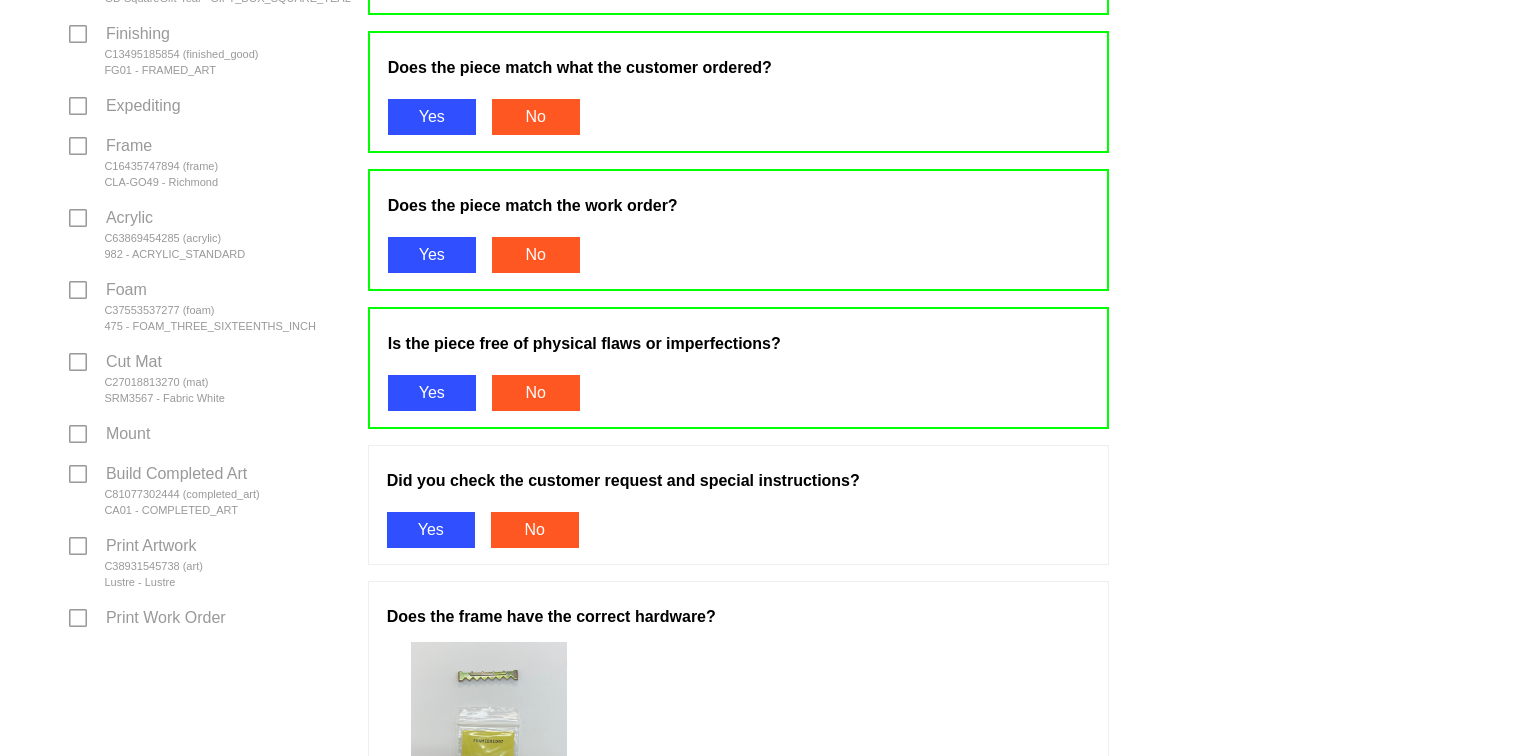 click on "Yes" at bounding box center (431, 530) 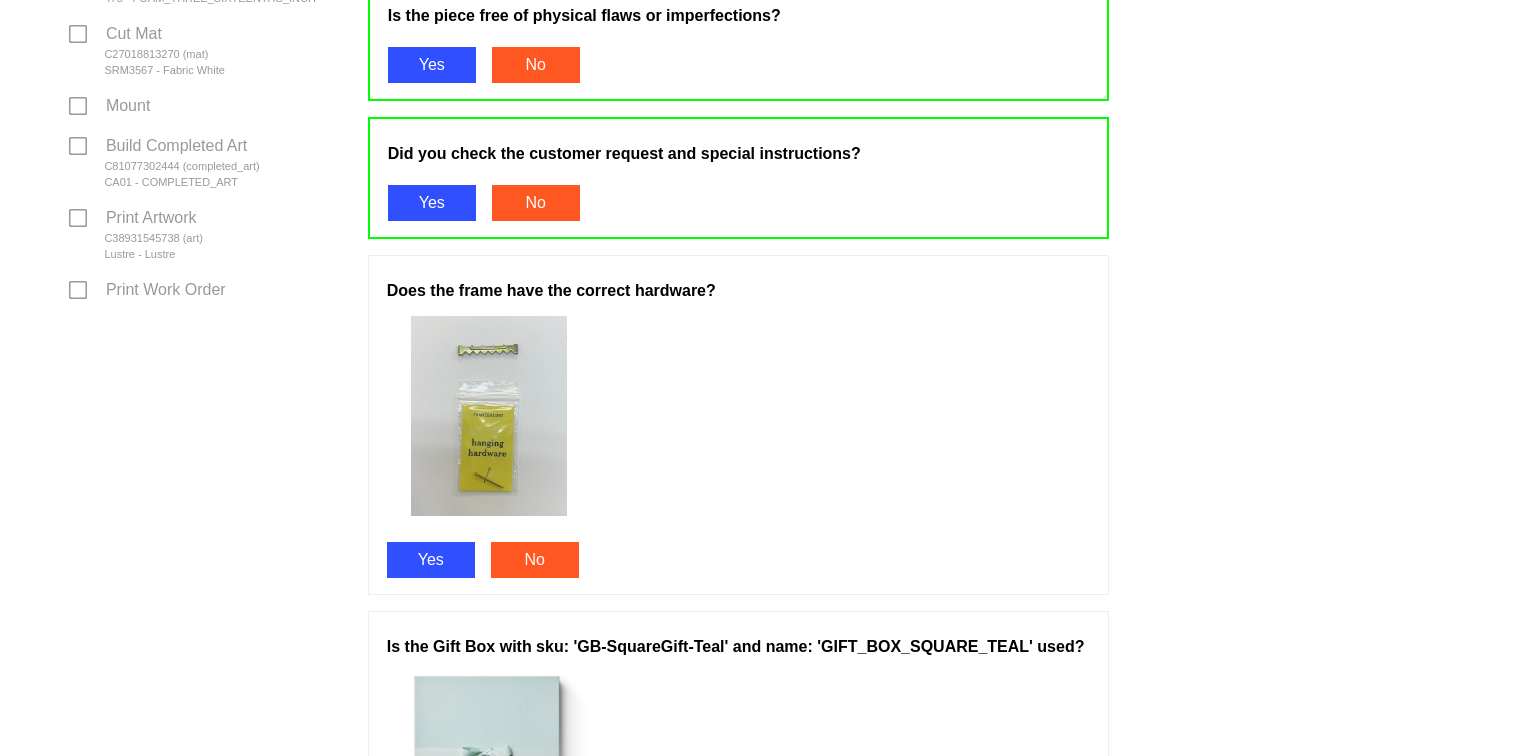 click on "Yes" at bounding box center (431, 560) 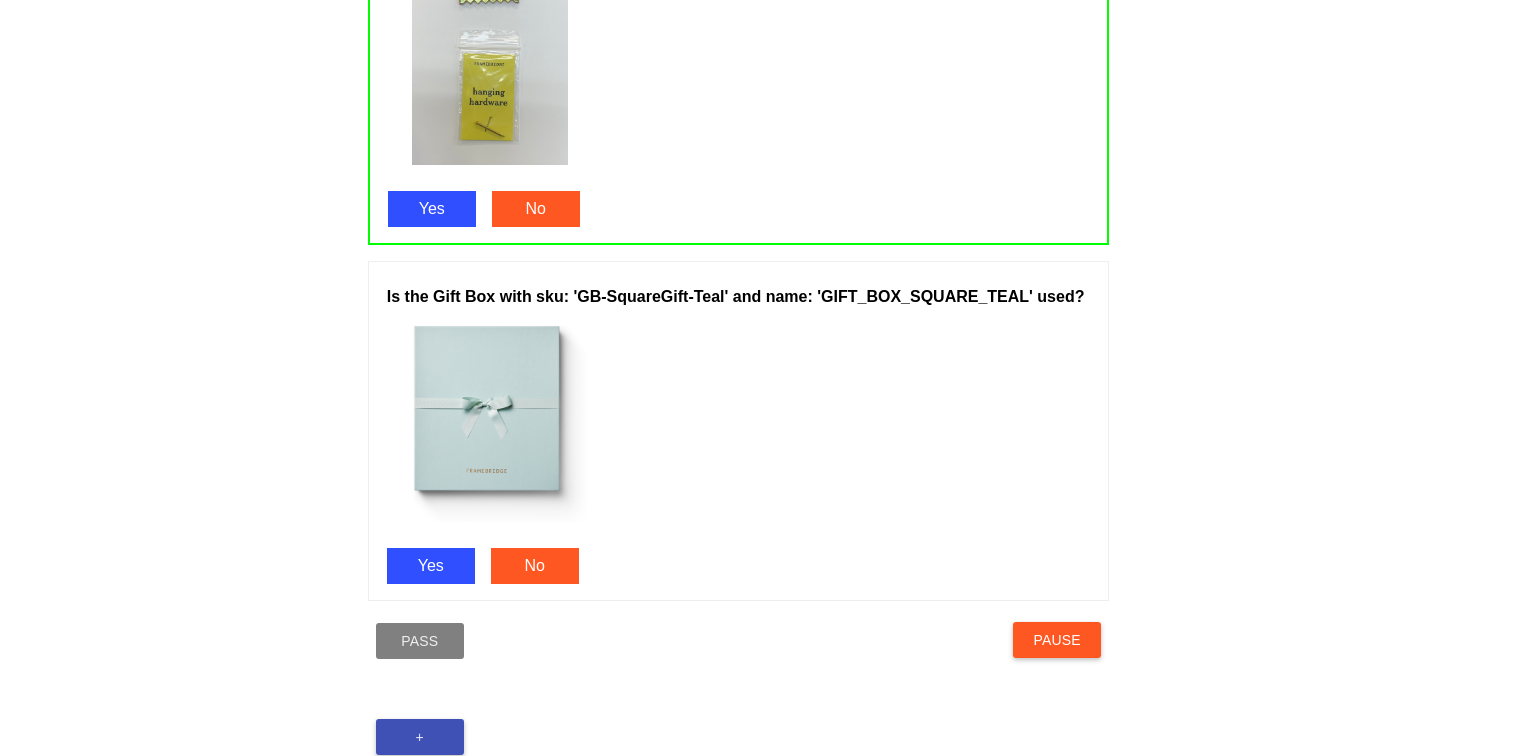 scroll, scrollTop: 1343, scrollLeft: 0, axis: vertical 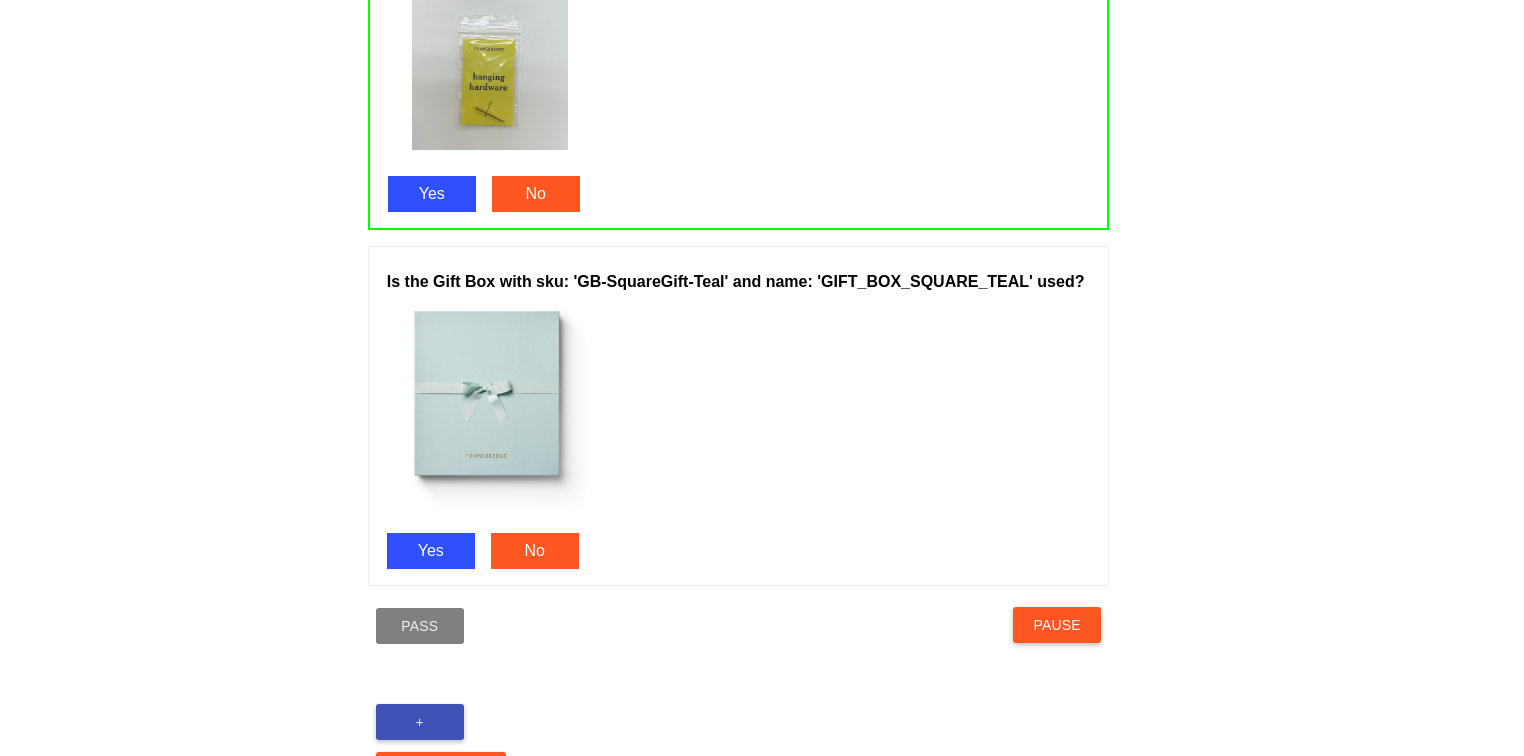 click on "Yes" at bounding box center (431, 551) 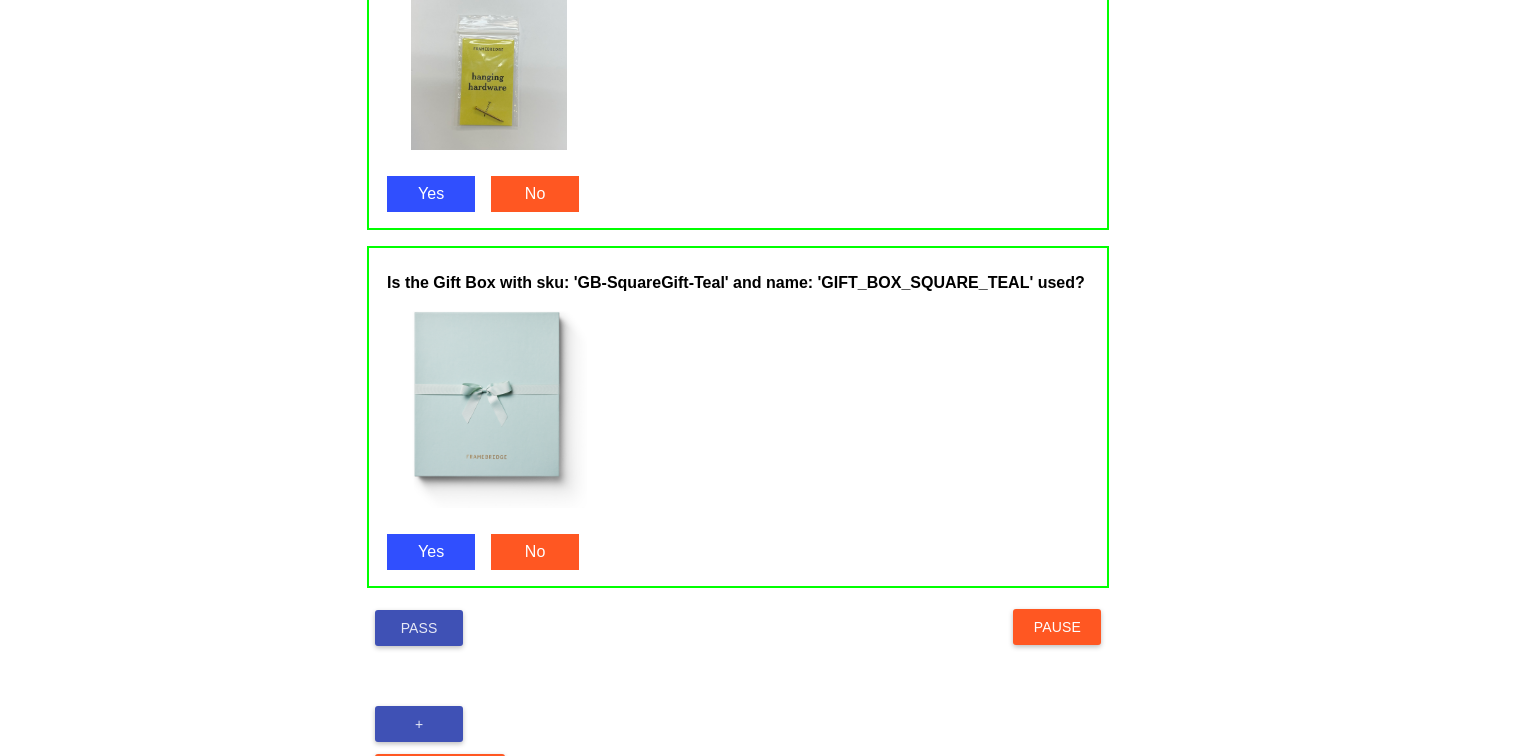 click on "Pass" at bounding box center (419, 628) 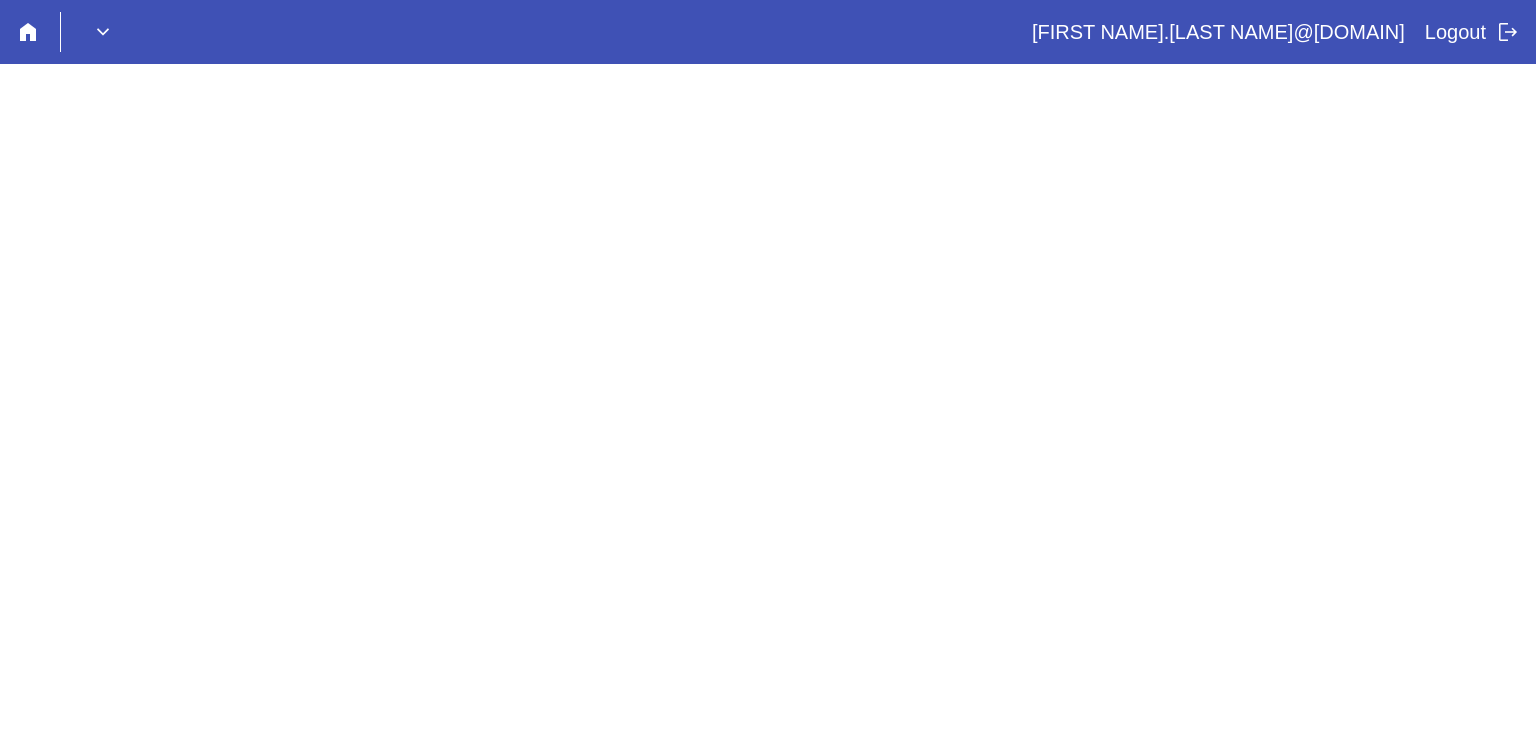 scroll, scrollTop: 0, scrollLeft: 0, axis: both 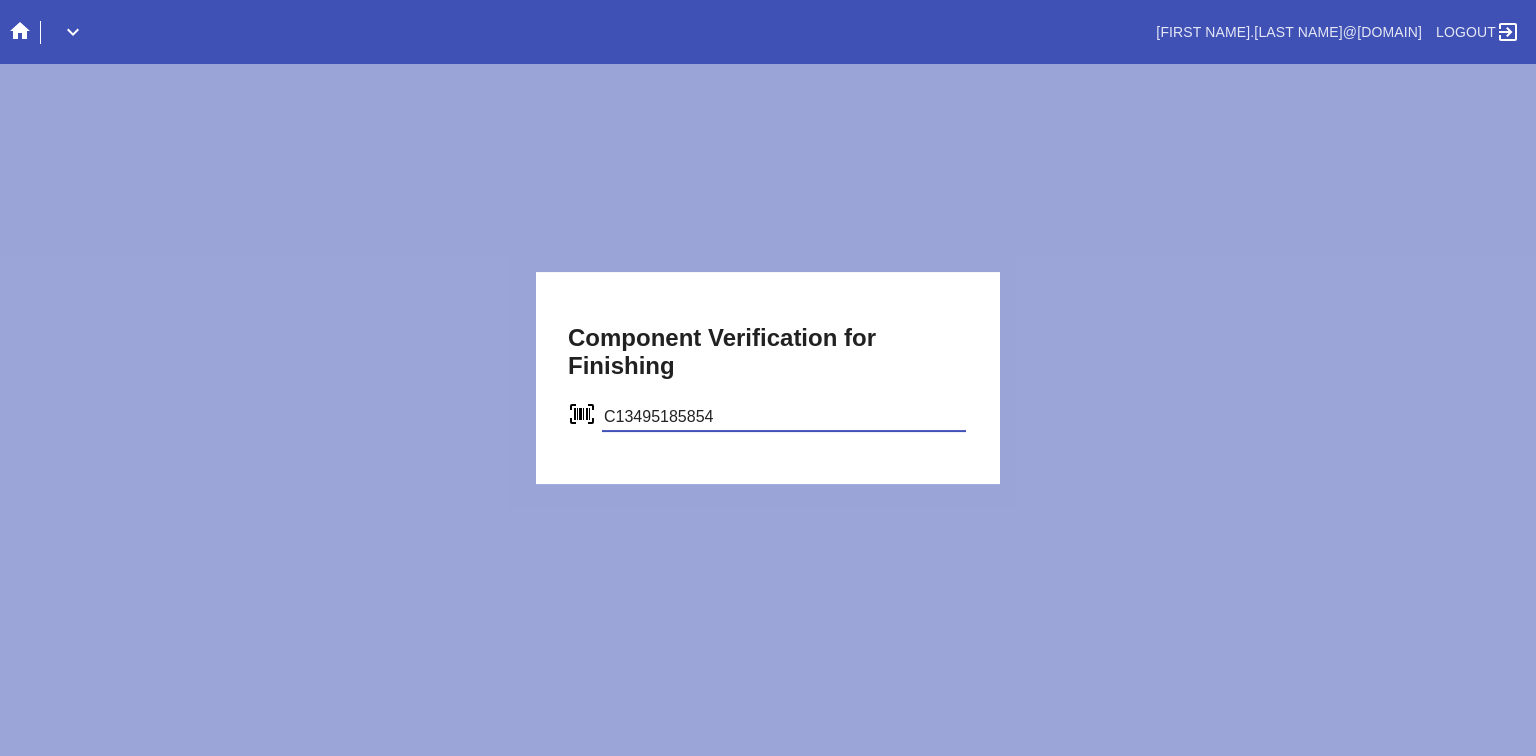 type on "C13495185854" 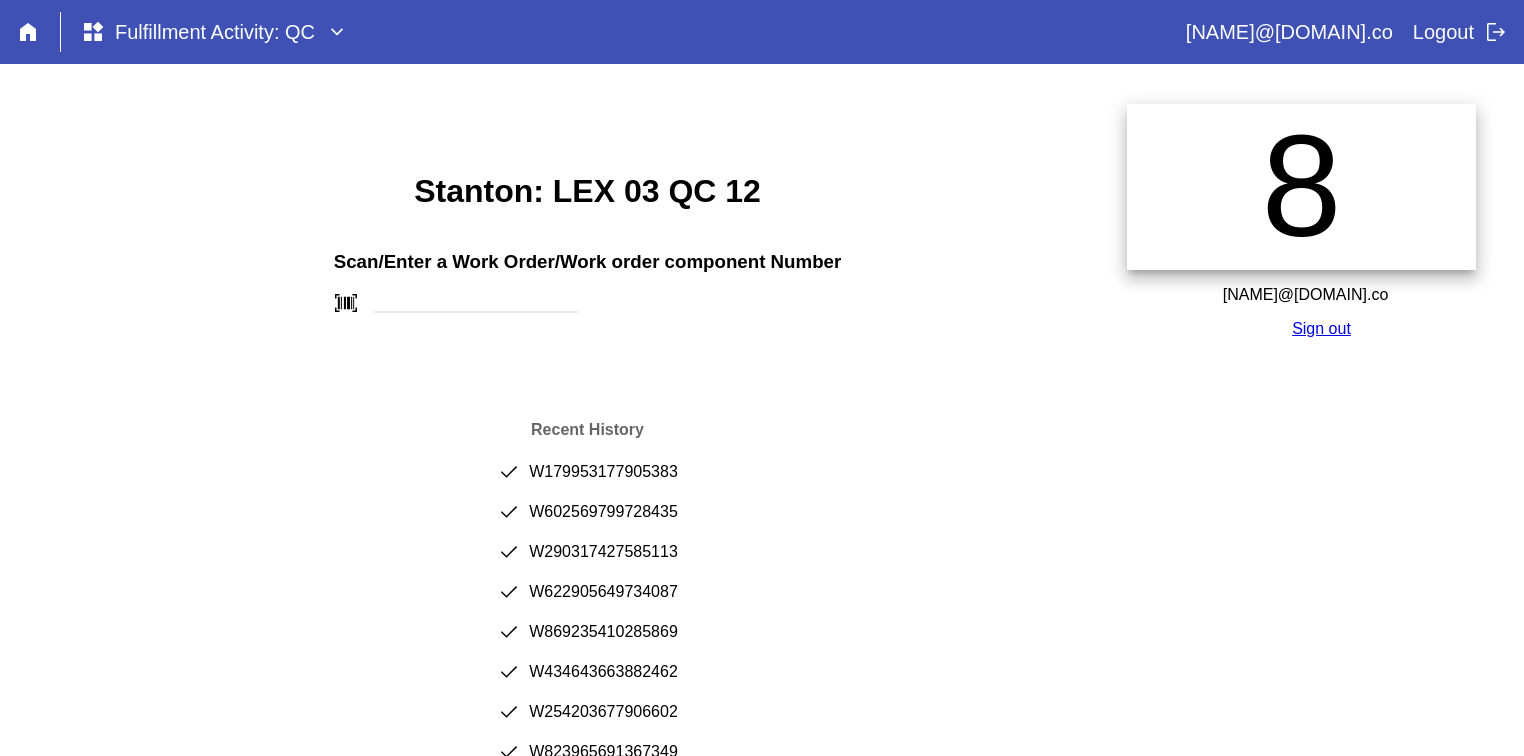 scroll, scrollTop: 0, scrollLeft: 0, axis: both 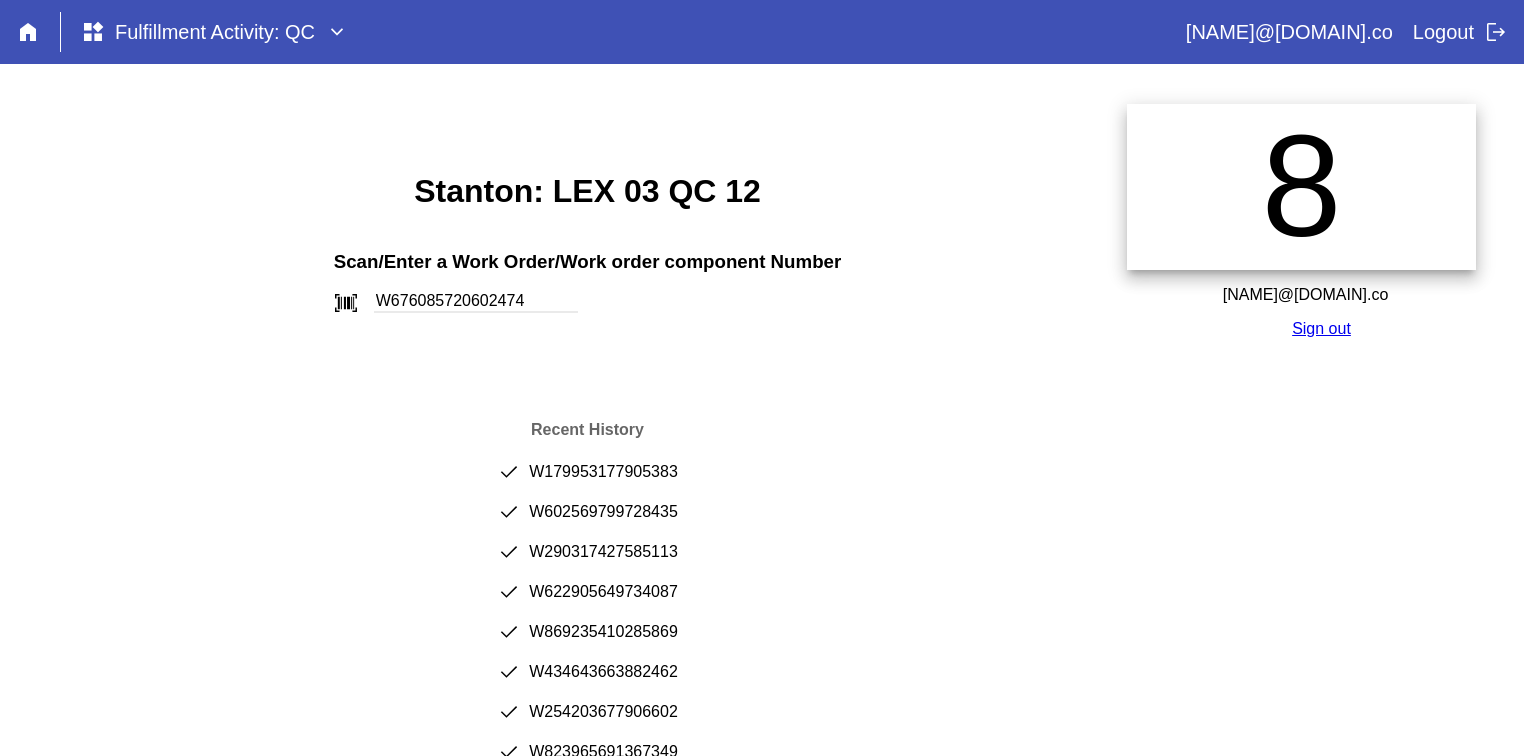 type on "W676085720602474" 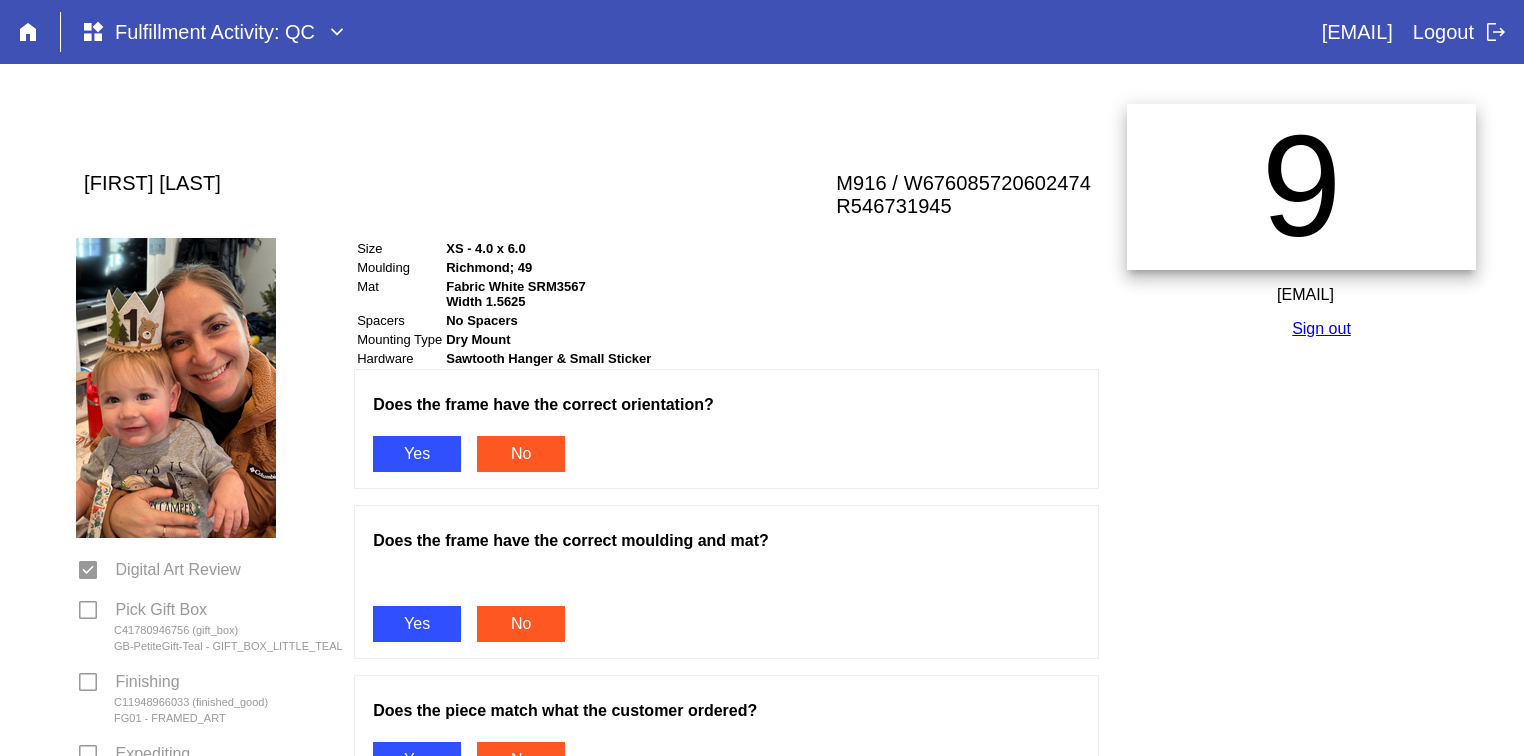 scroll, scrollTop: 0, scrollLeft: 0, axis: both 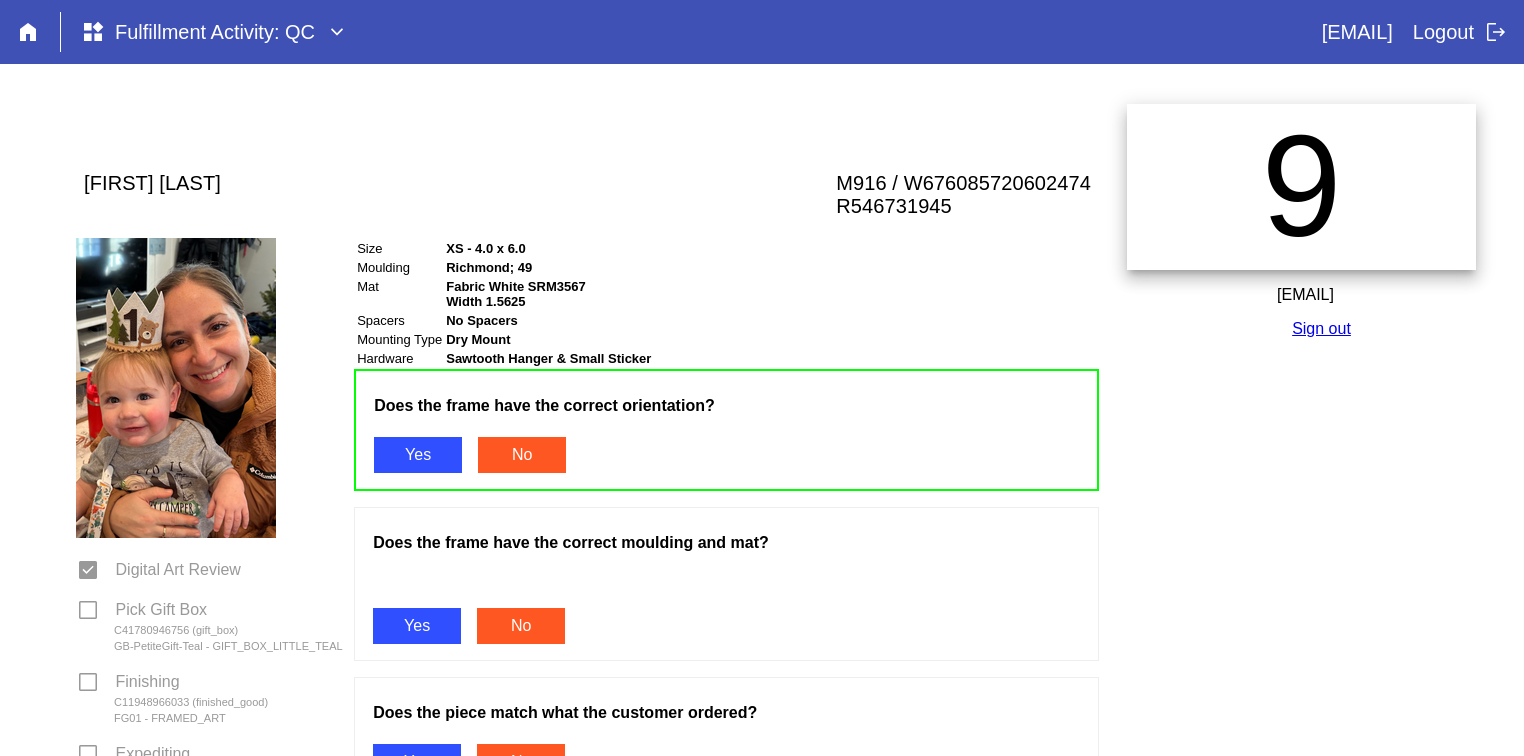 click on "Yes" at bounding box center [417, 626] 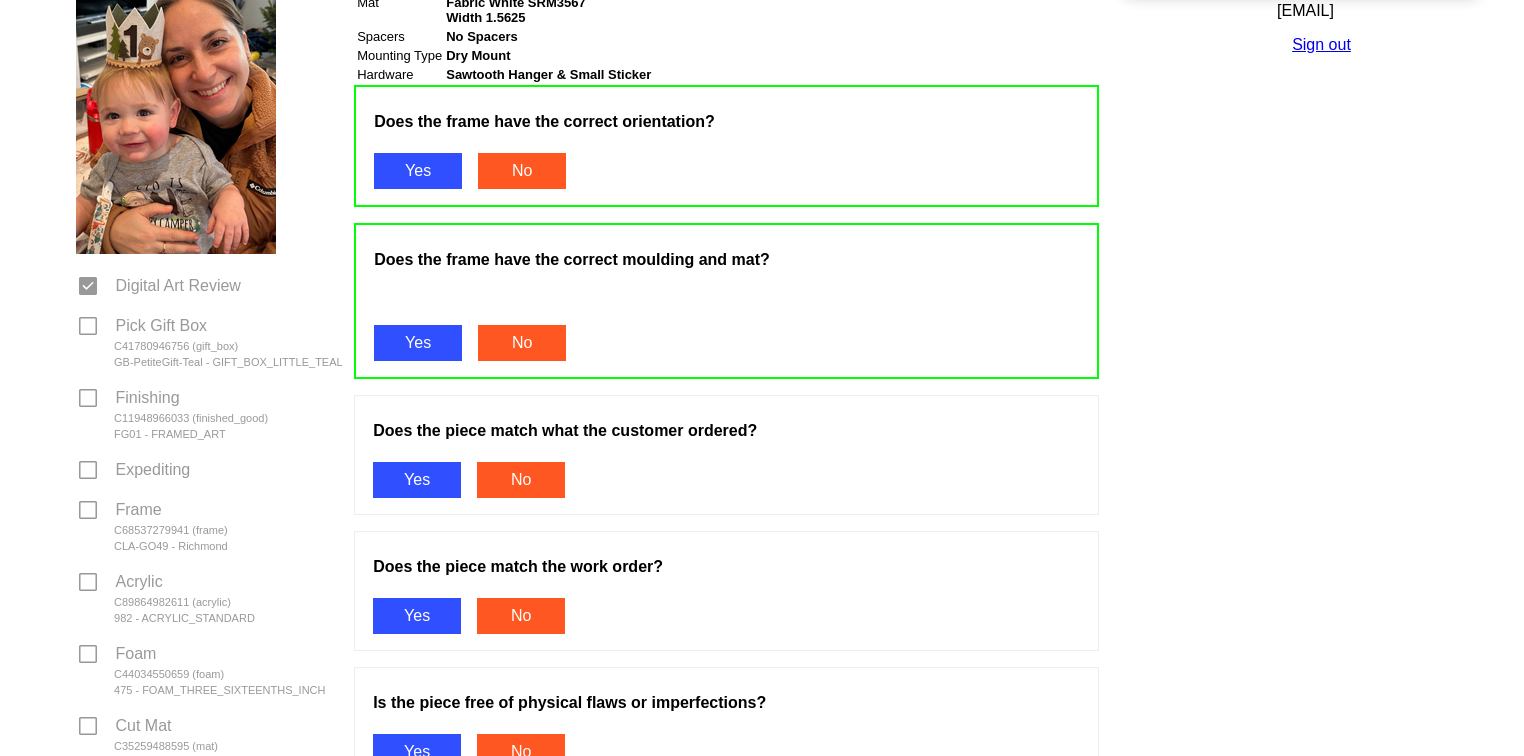 click on "Yes" at bounding box center (417, 480) 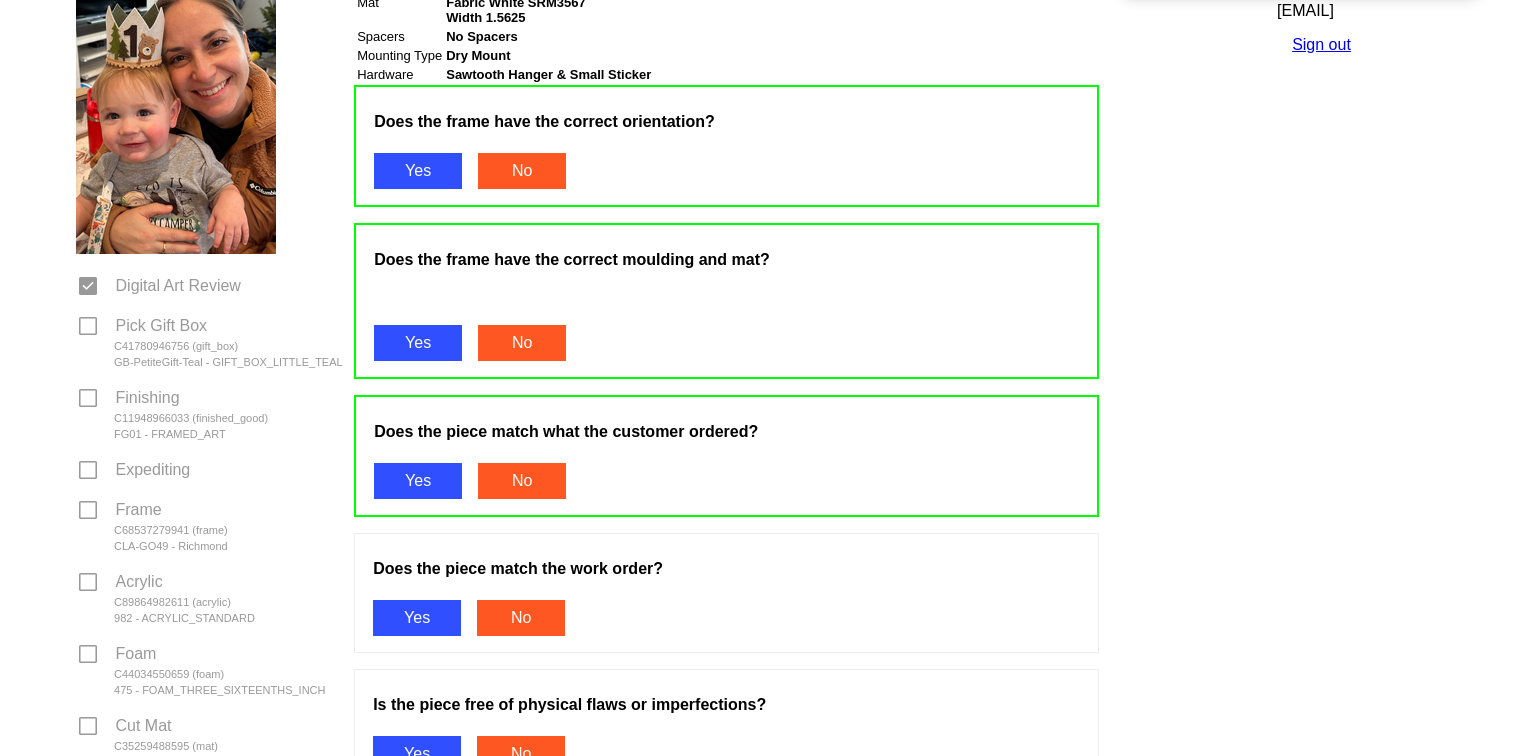 click on "Yes" at bounding box center (417, 618) 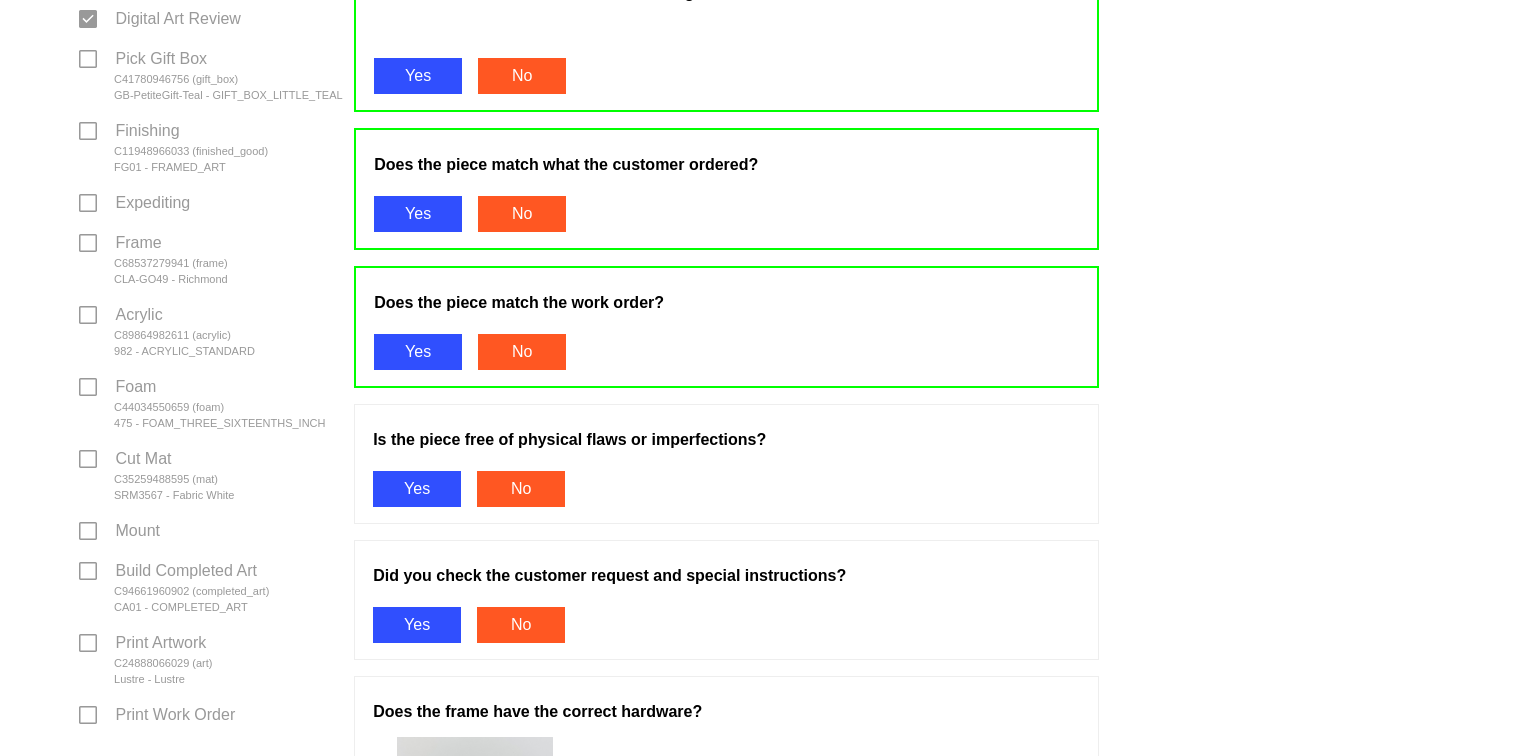 scroll, scrollTop: 584, scrollLeft: 0, axis: vertical 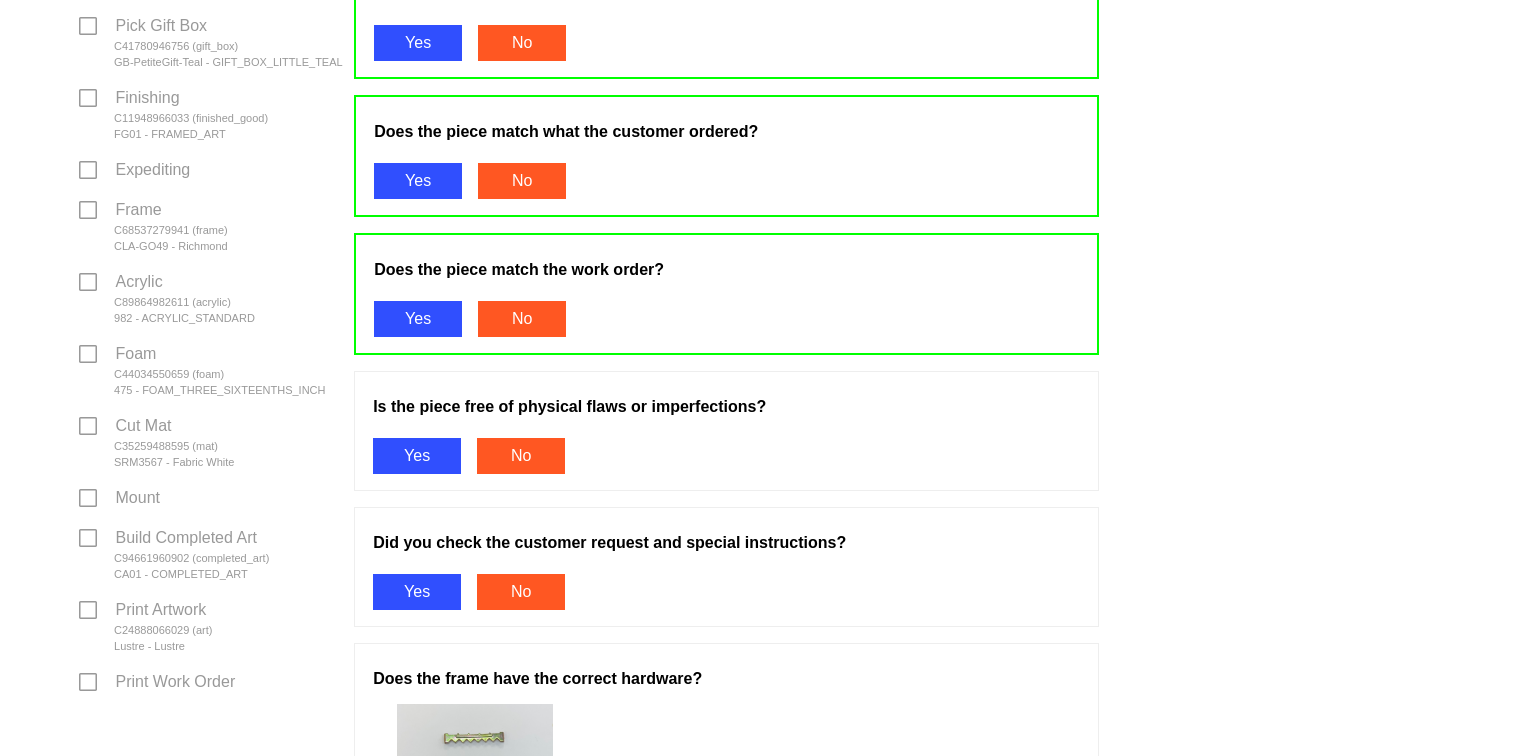click on "Yes" at bounding box center (417, 456) 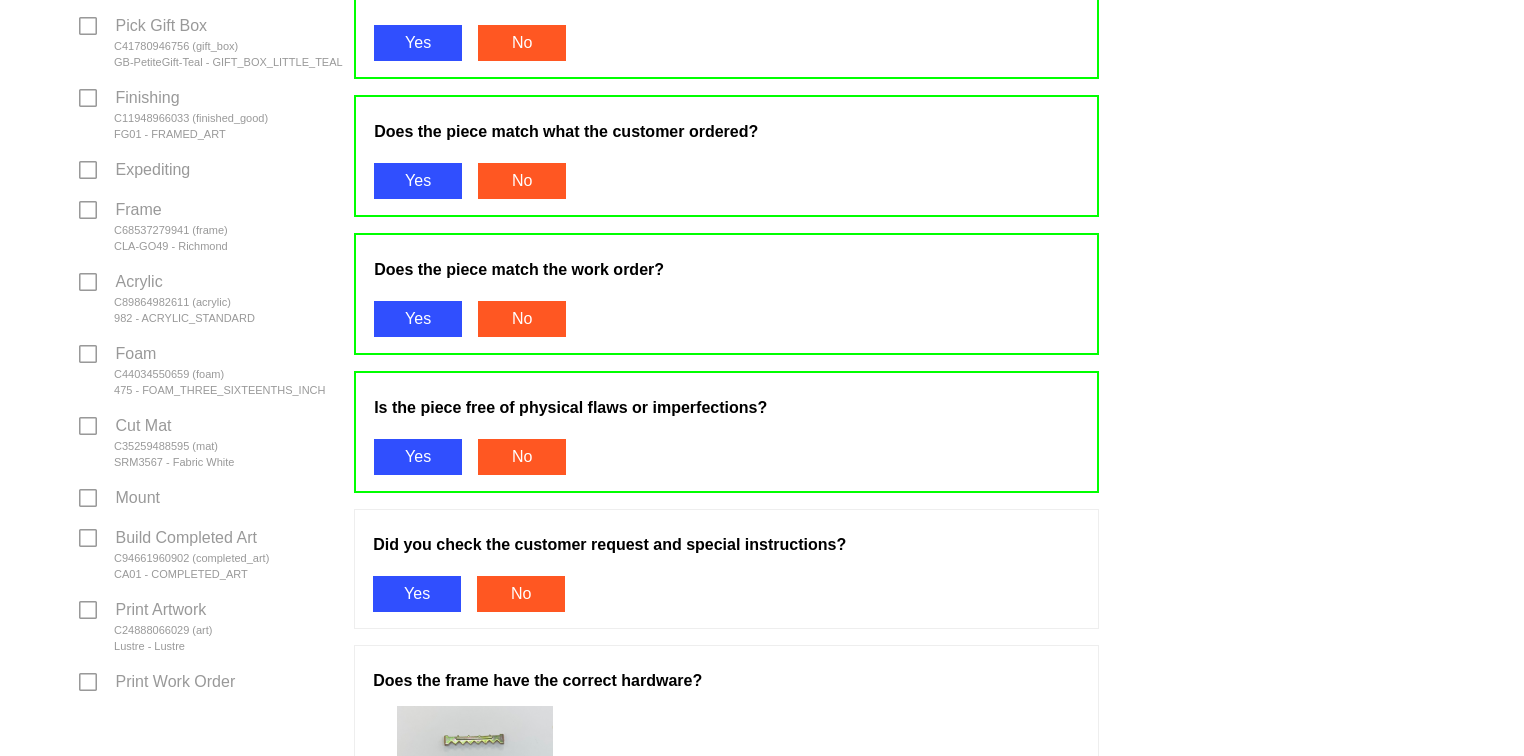 click on "Yes" at bounding box center (417, 594) 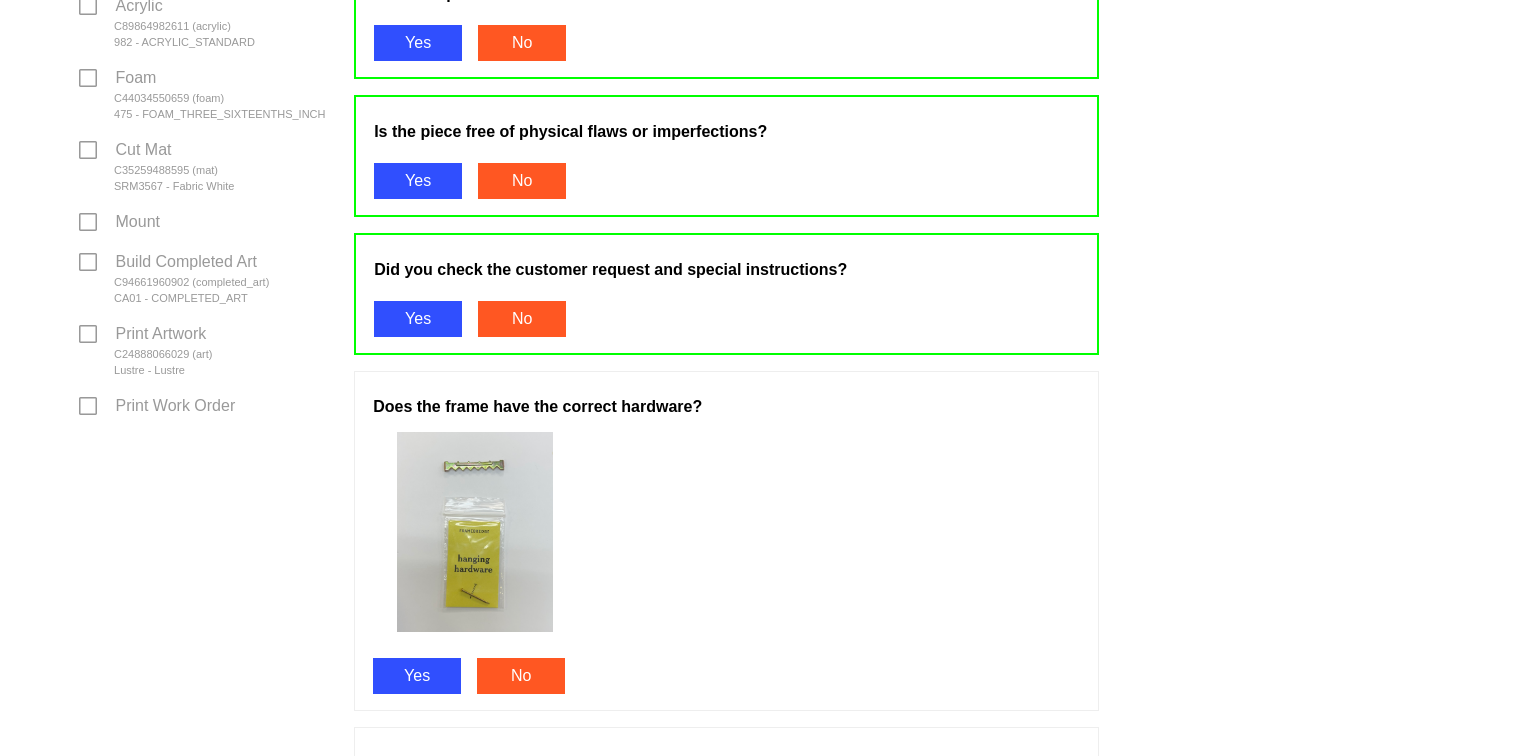 click on "Yes" at bounding box center [417, 676] 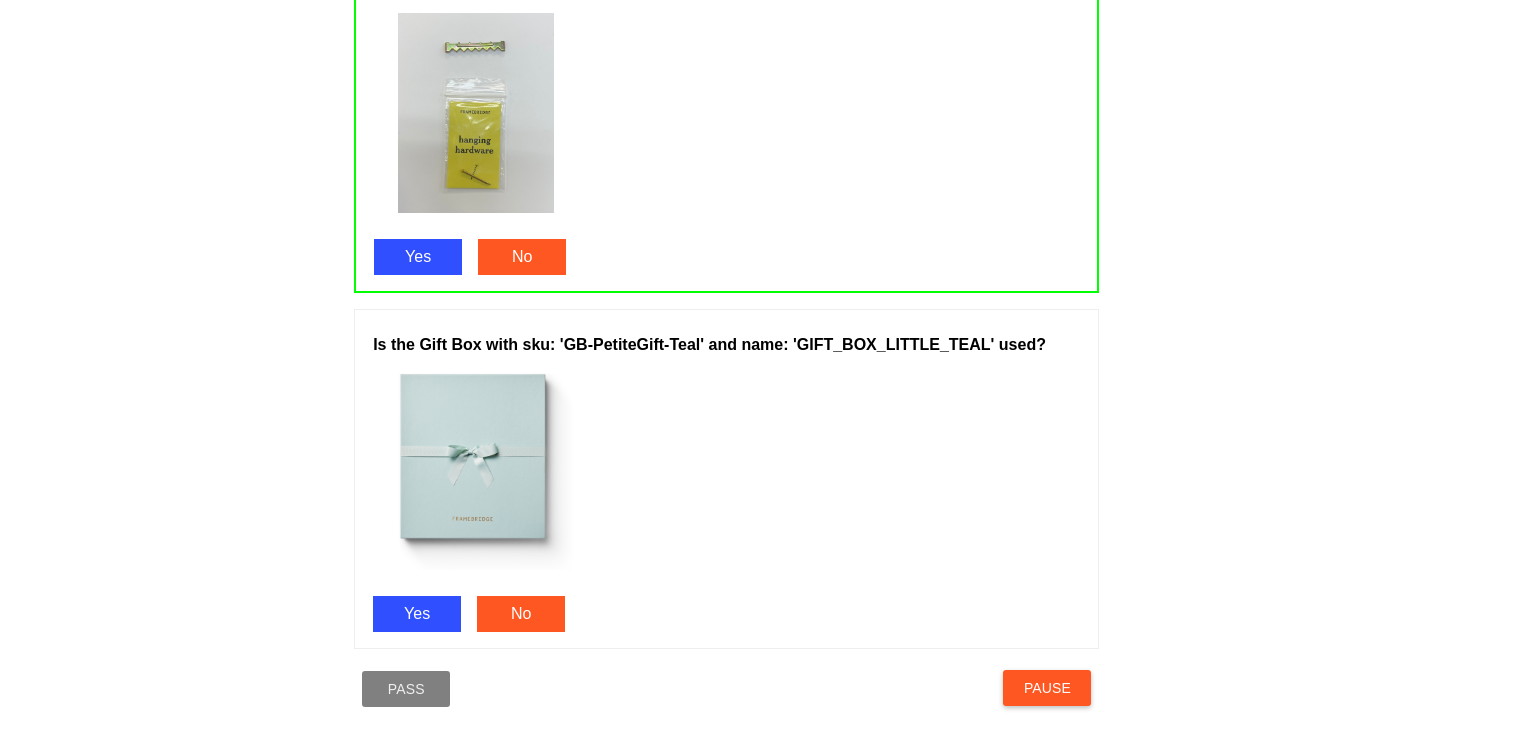 scroll, scrollTop: 1304, scrollLeft: 0, axis: vertical 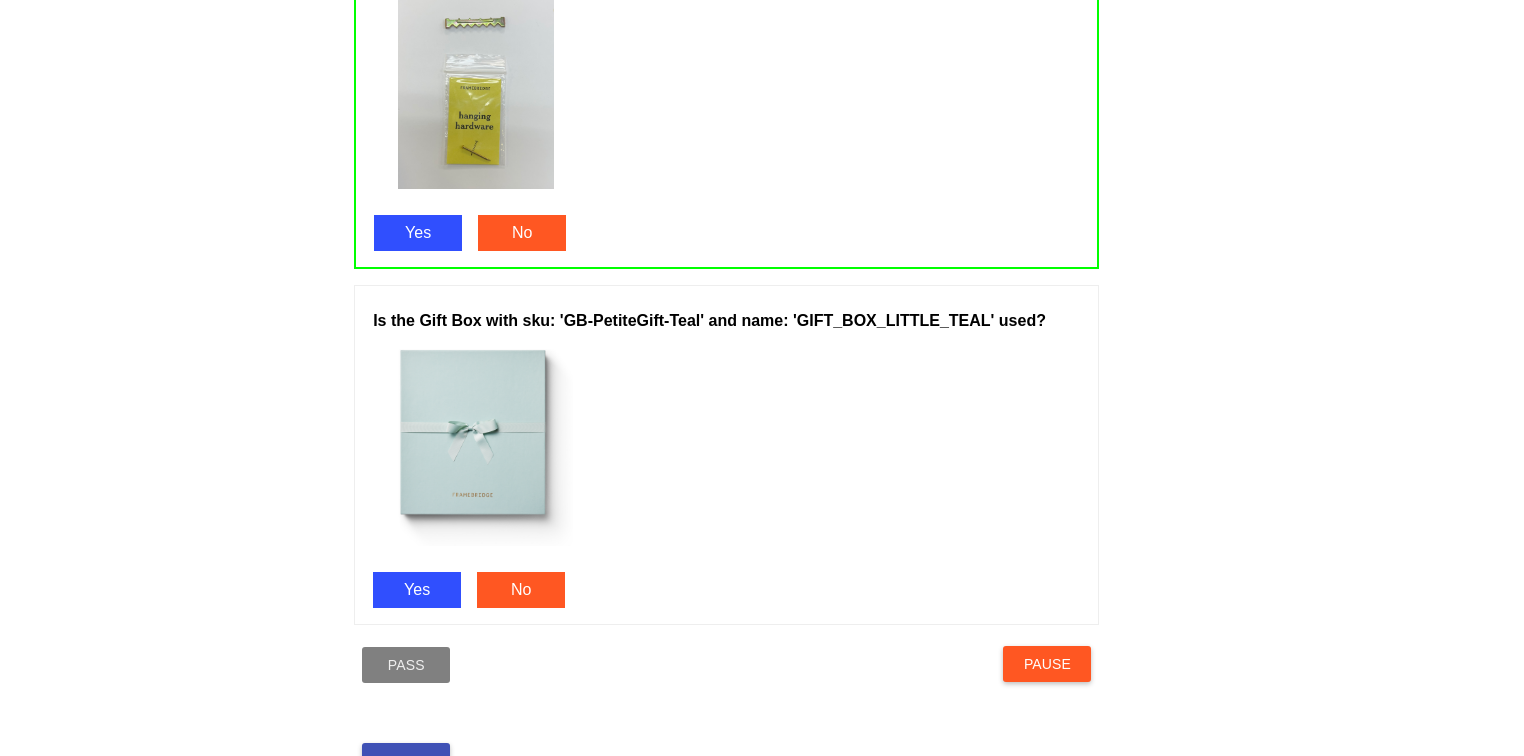click on "Yes" at bounding box center [417, 590] 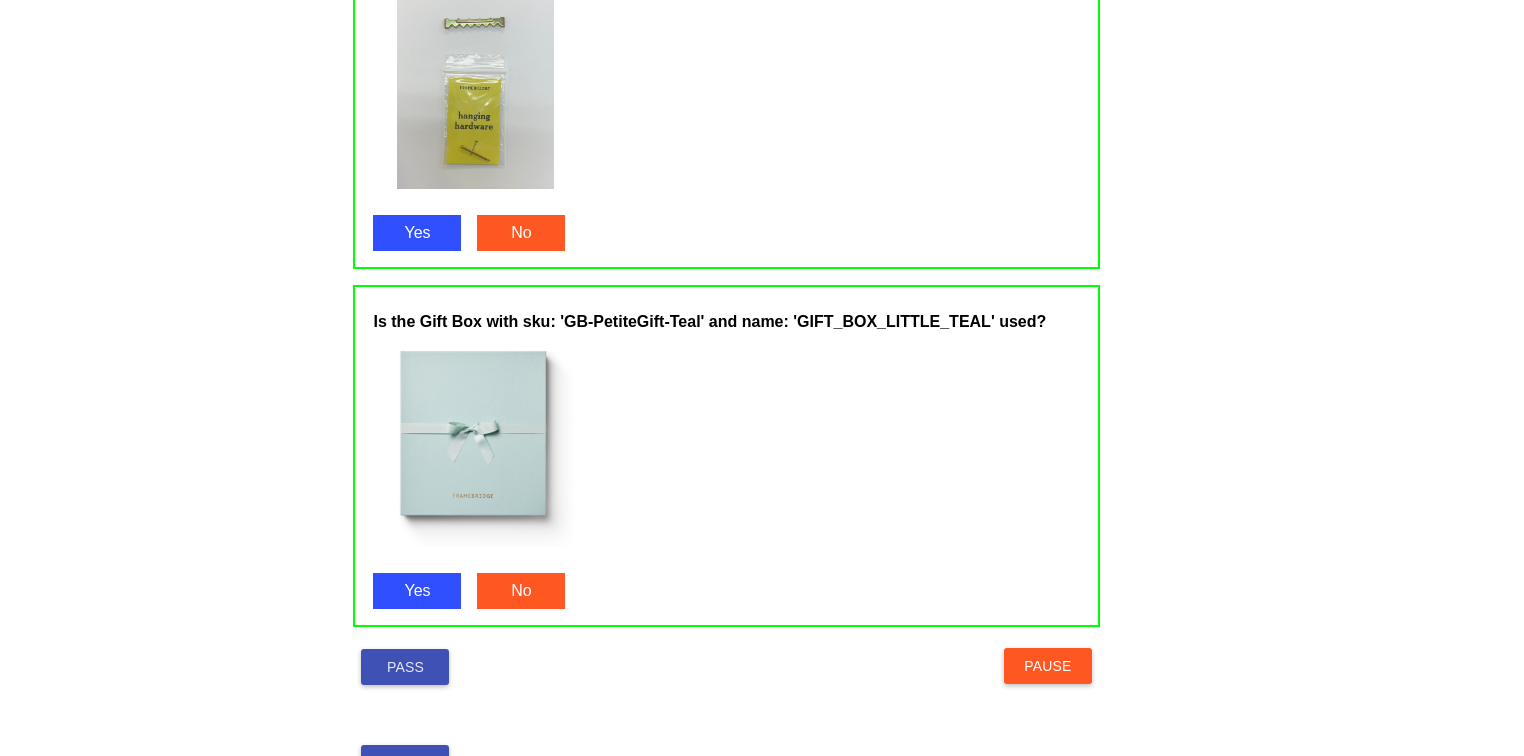 click on "Pass" at bounding box center [405, 667] 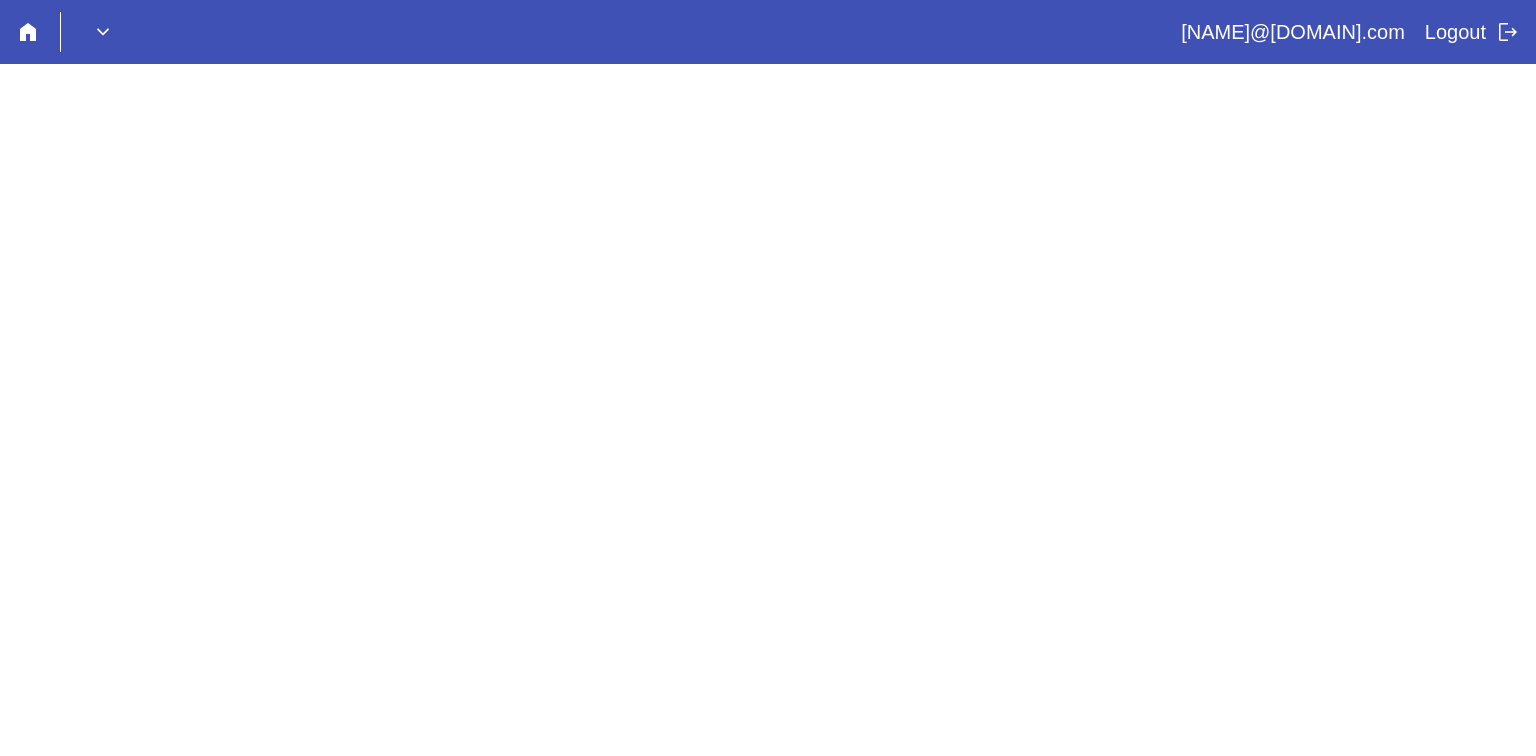 scroll, scrollTop: 0, scrollLeft: 0, axis: both 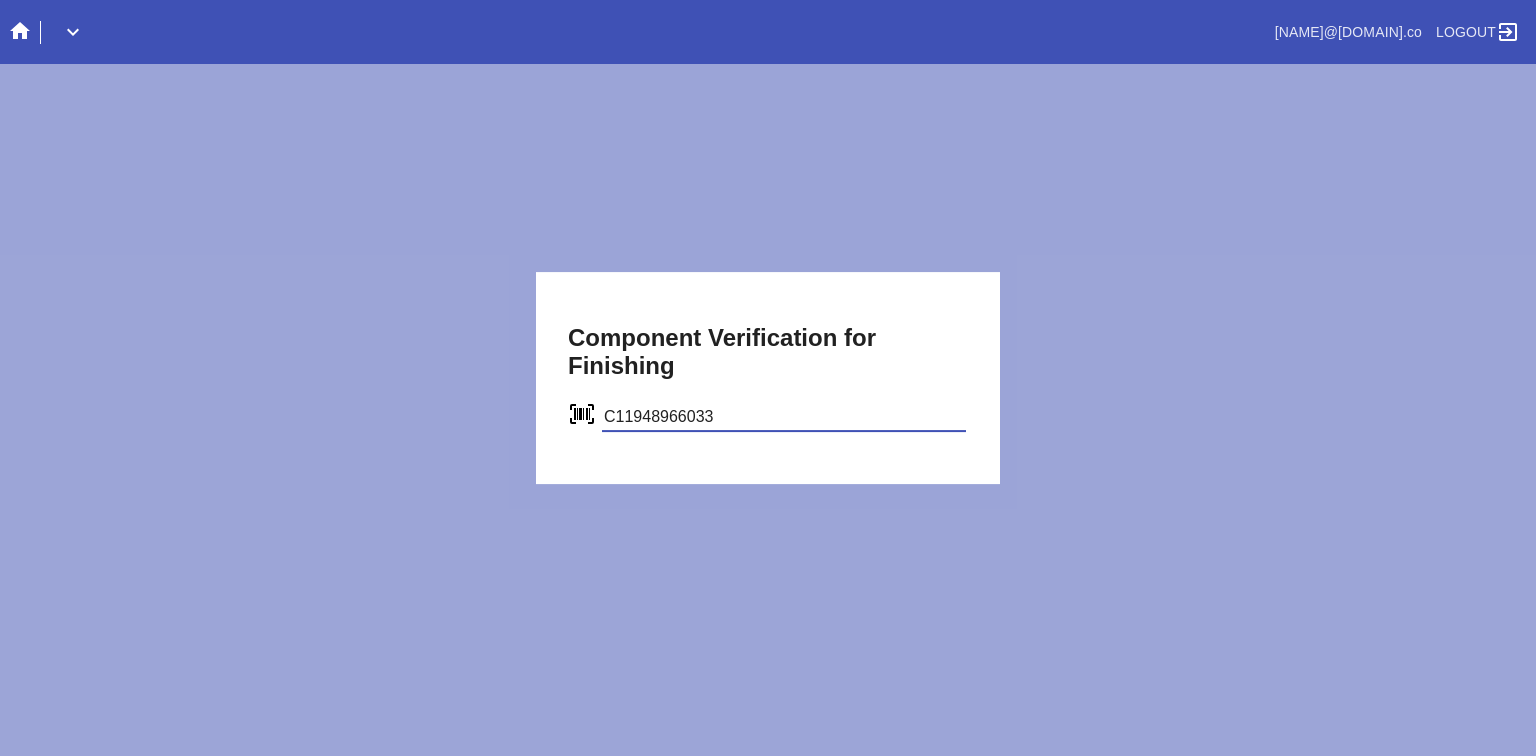 type on "C11948966033" 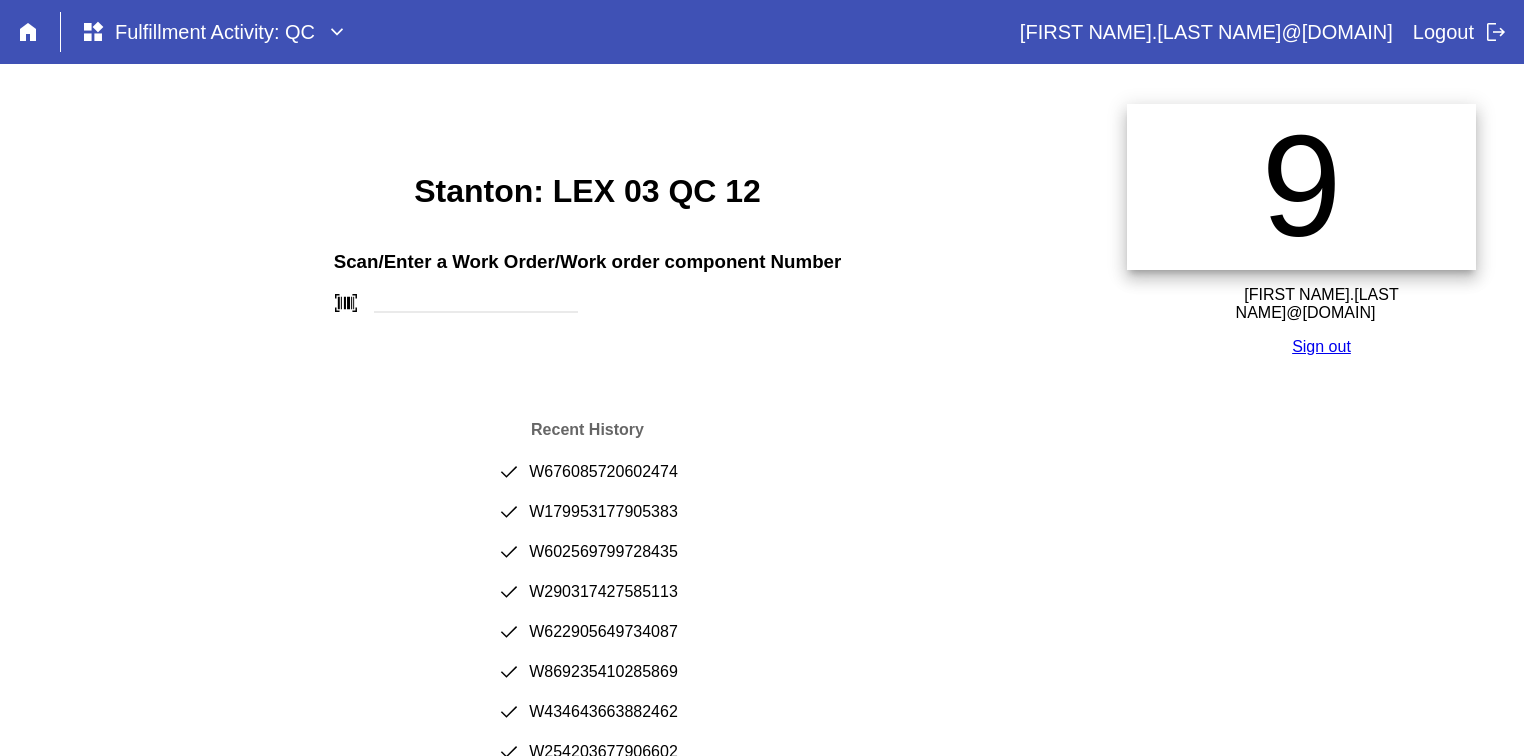 scroll, scrollTop: 0, scrollLeft: 0, axis: both 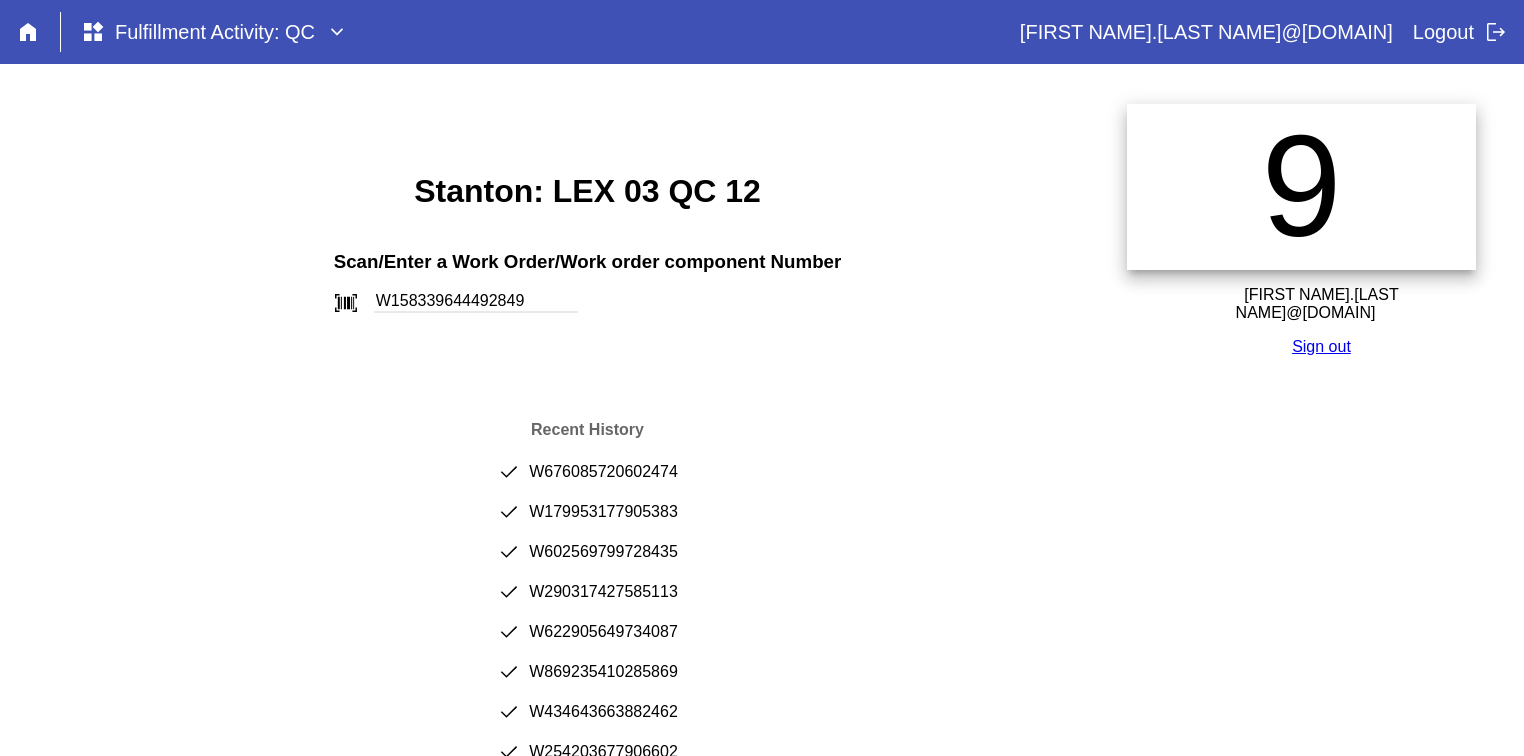 type on "W158339644492849" 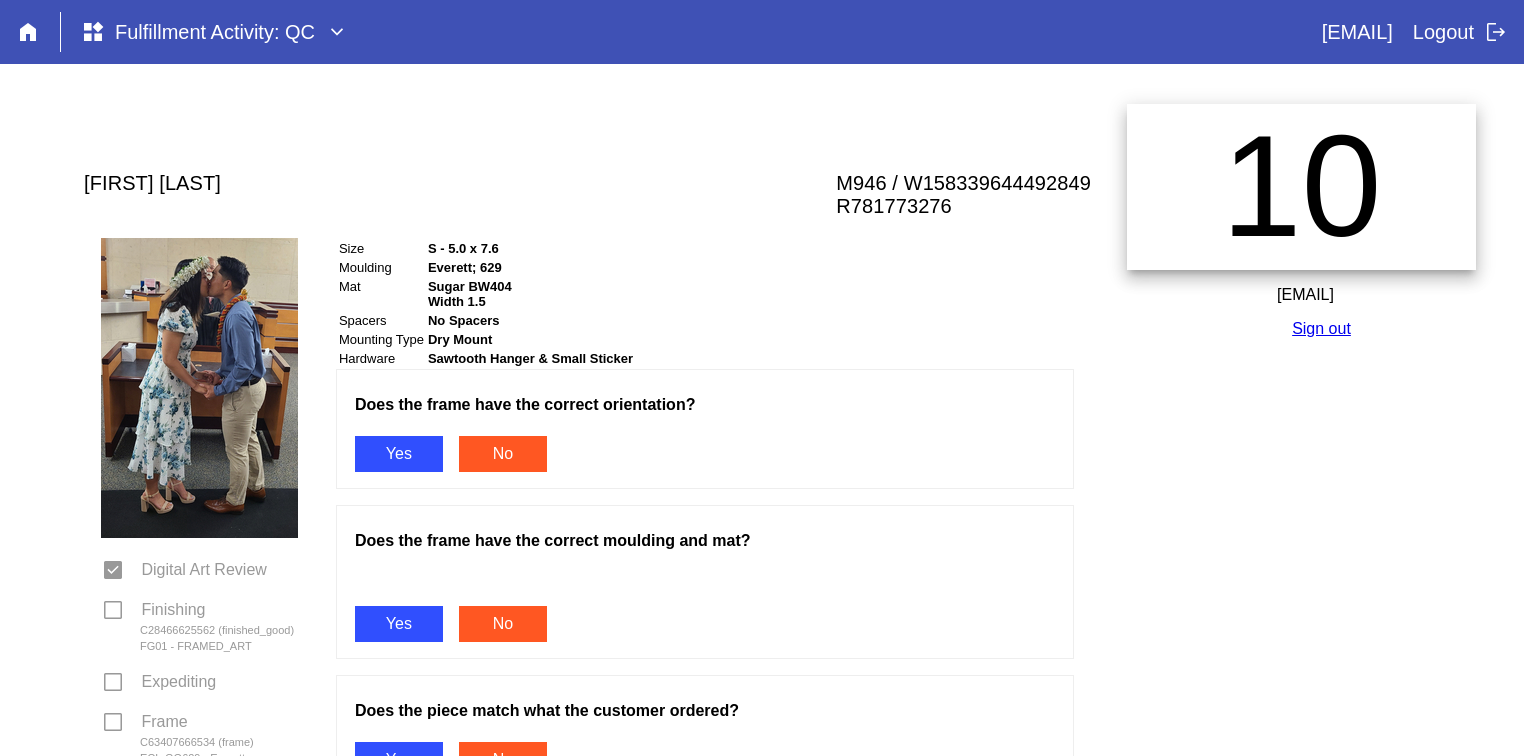 scroll, scrollTop: 0, scrollLeft: 0, axis: both 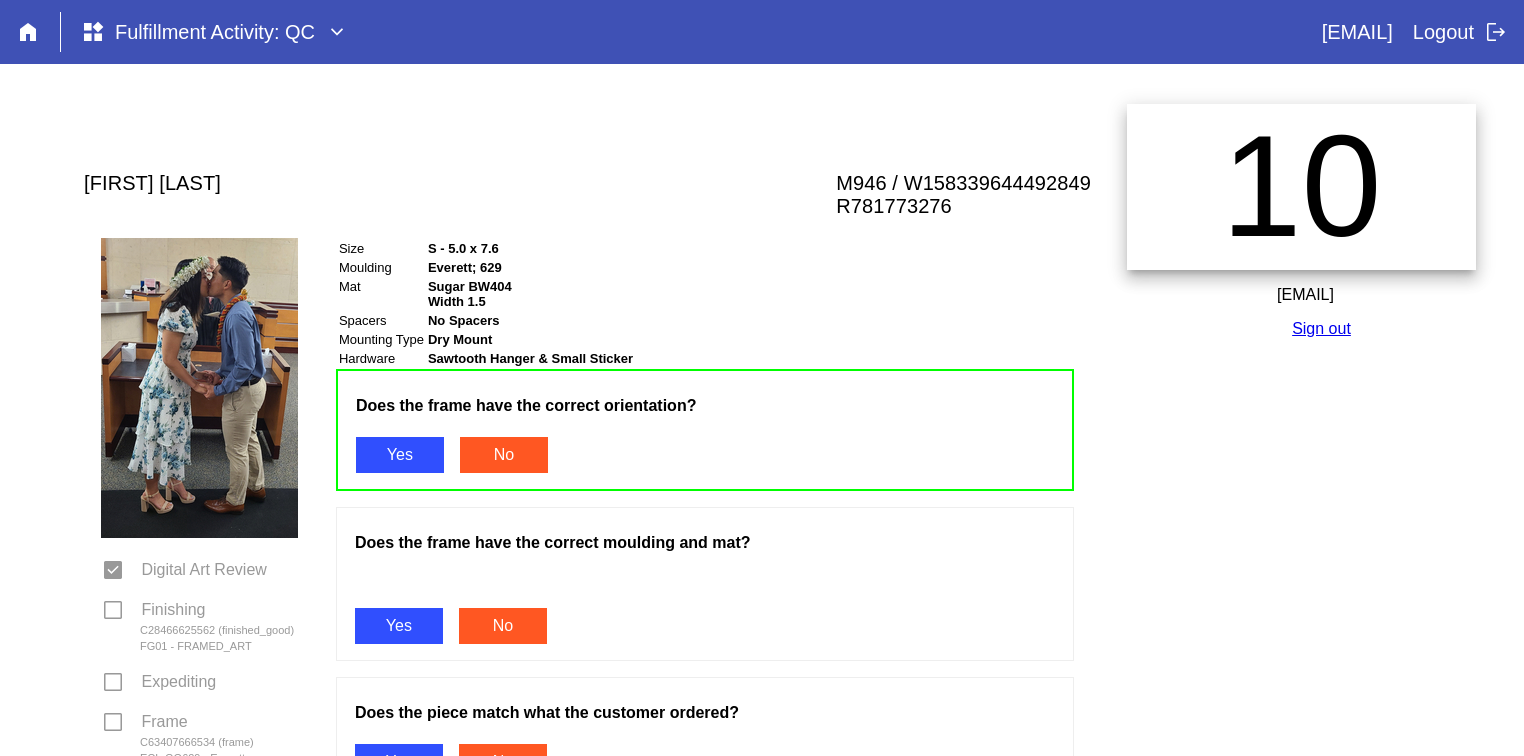 click on "Yes" at bounding box center [399, 626] 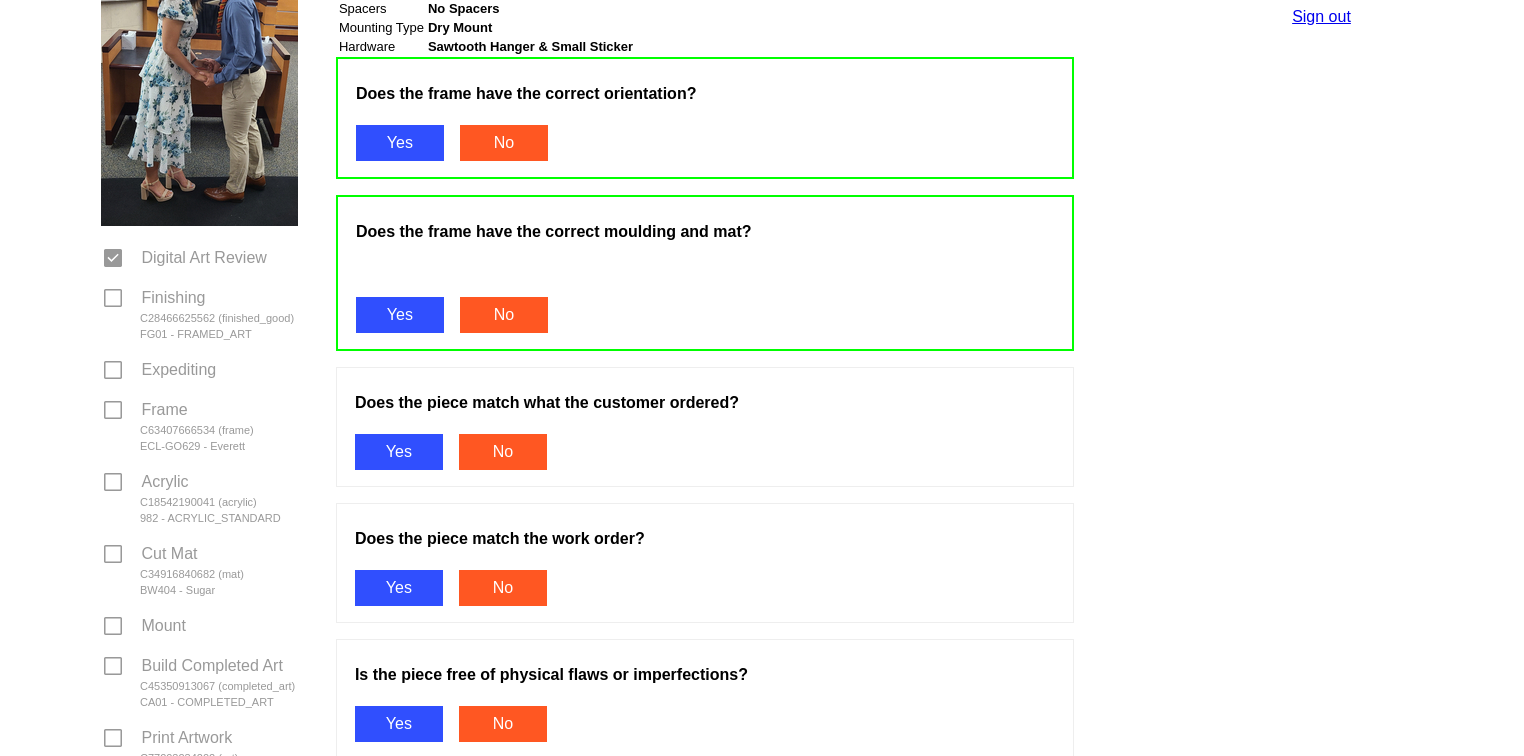 click on "Yes" at bounding box center (399, 452) 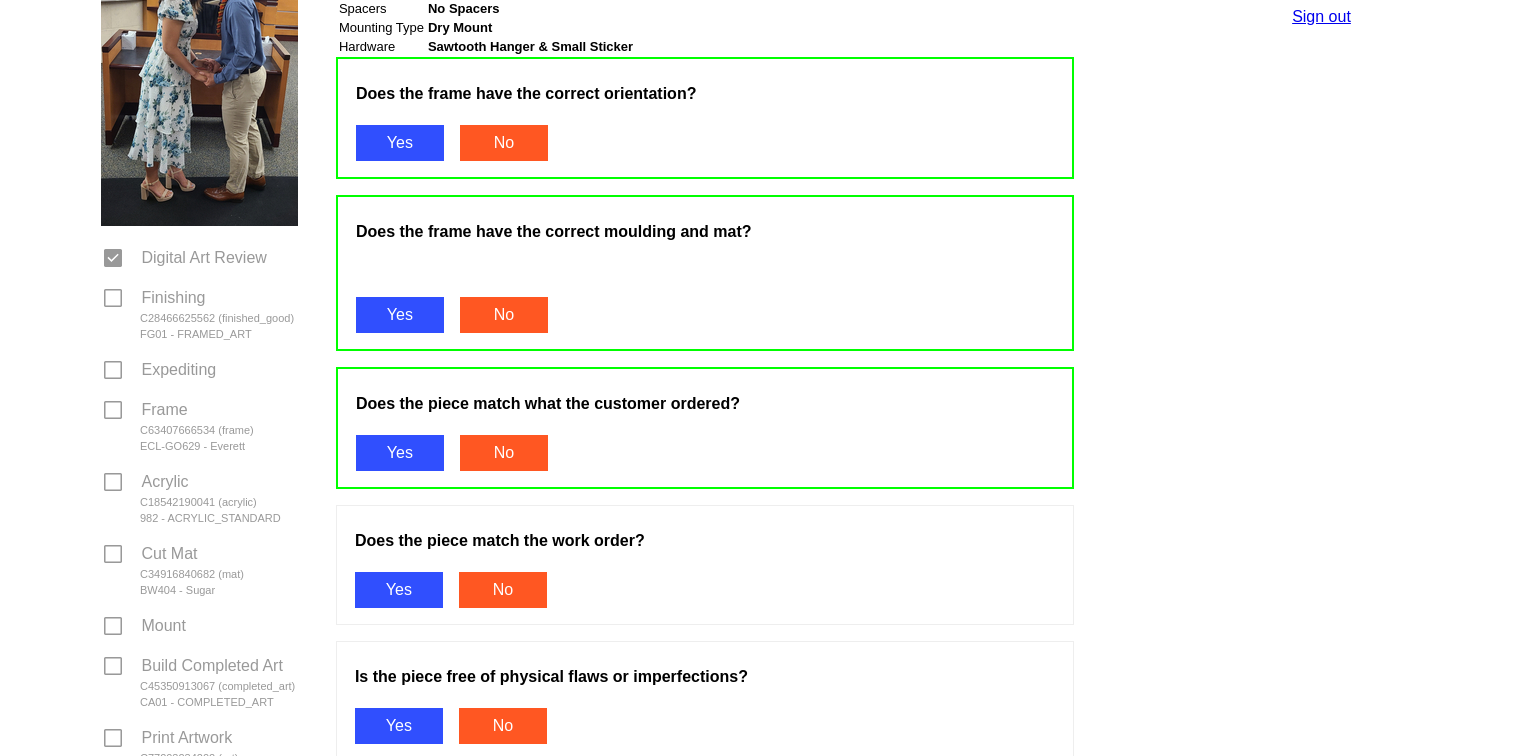 click on "Yes" at bounding box center [399, 590] 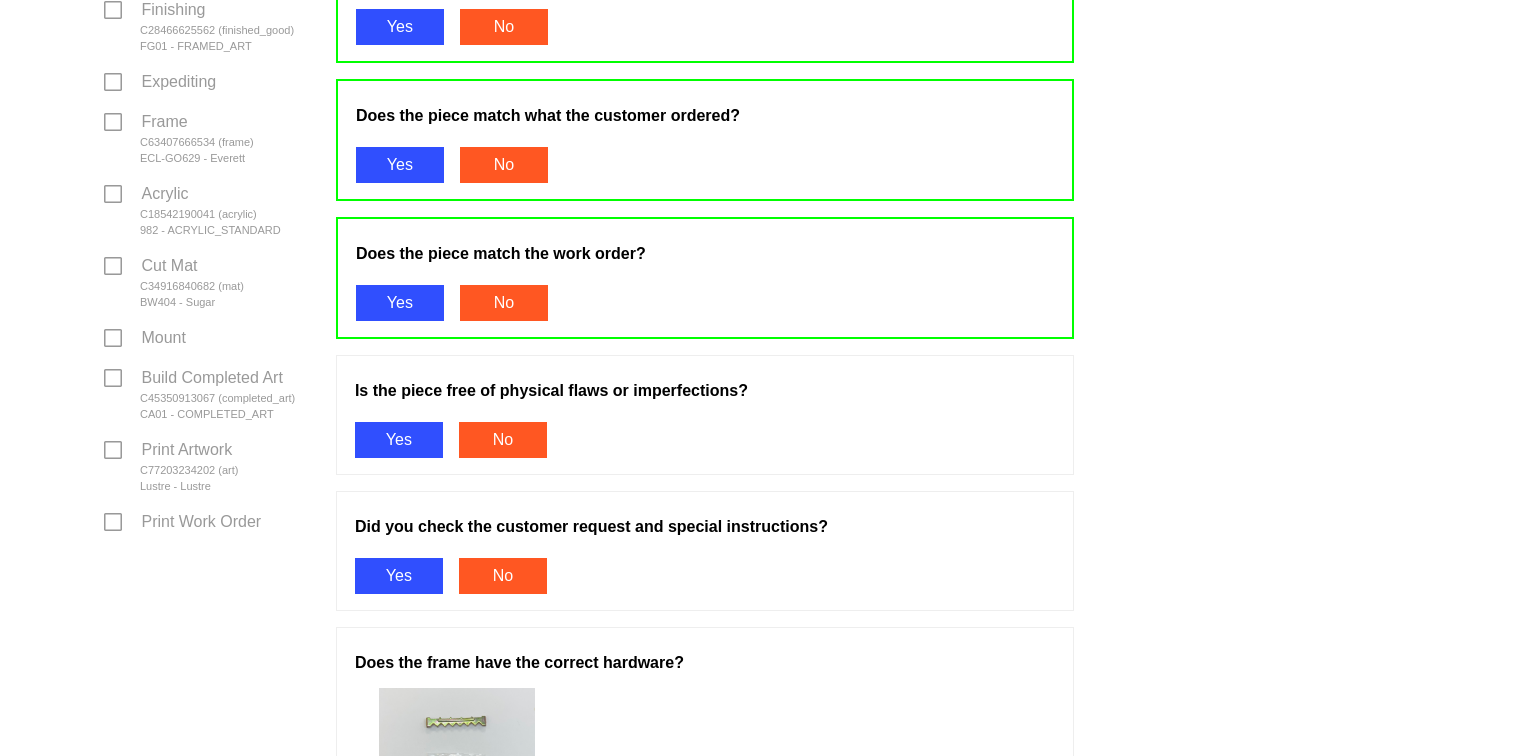 scroll, scrollTop: 609, scrollLeft: 0, axis: vertical 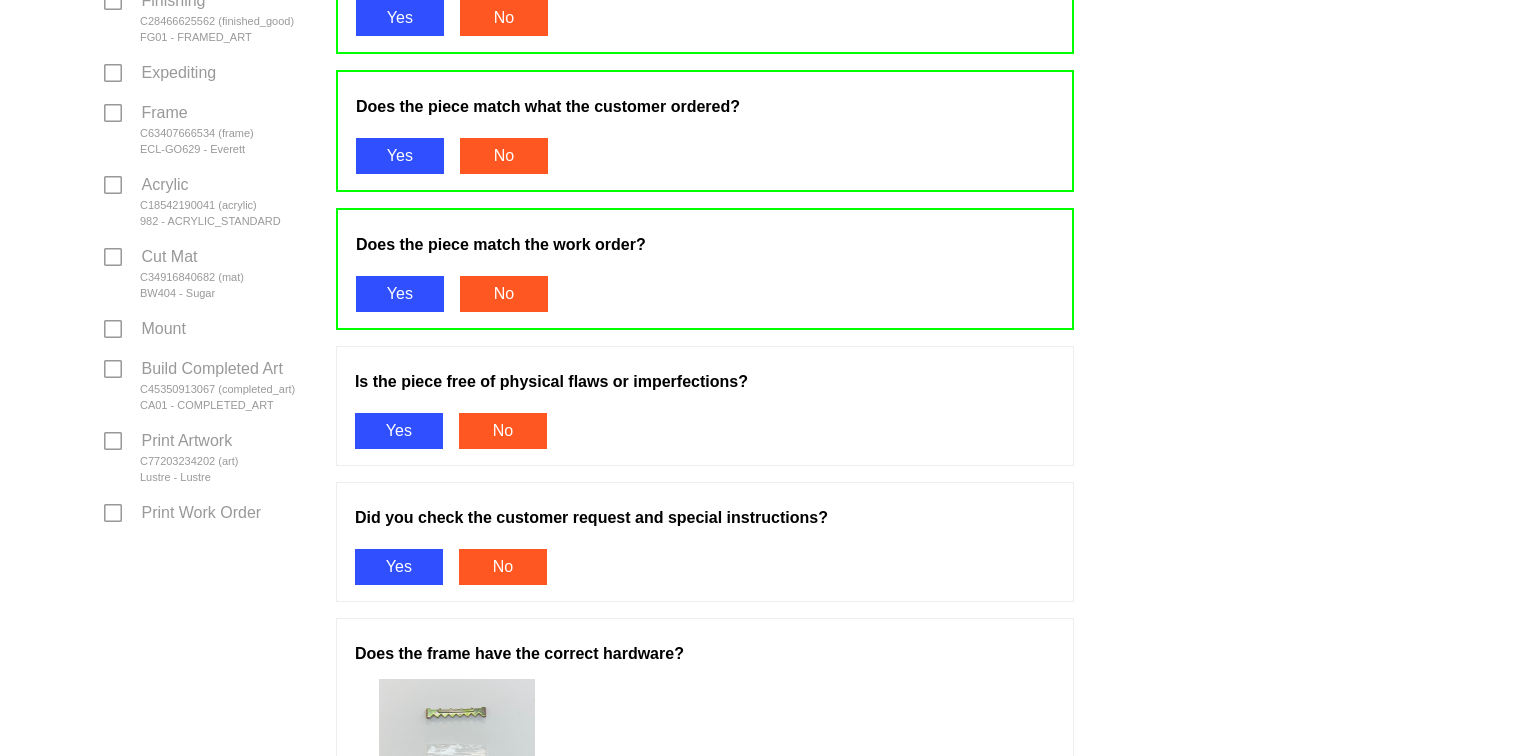 click on "Does the frame have the correct orientation? Yes No Does the frame have the correct moulding and mat? Yes No Does the piece match what the customer ordered? Yes No Does the piece match the work order? Yes No Is the piece free of physical flaws or imperfections? Yes No Did you check the customer request and special instructions? Yes No Does the frame have the correct hardware? Yes No Pass" at bounding box center (705, 391) 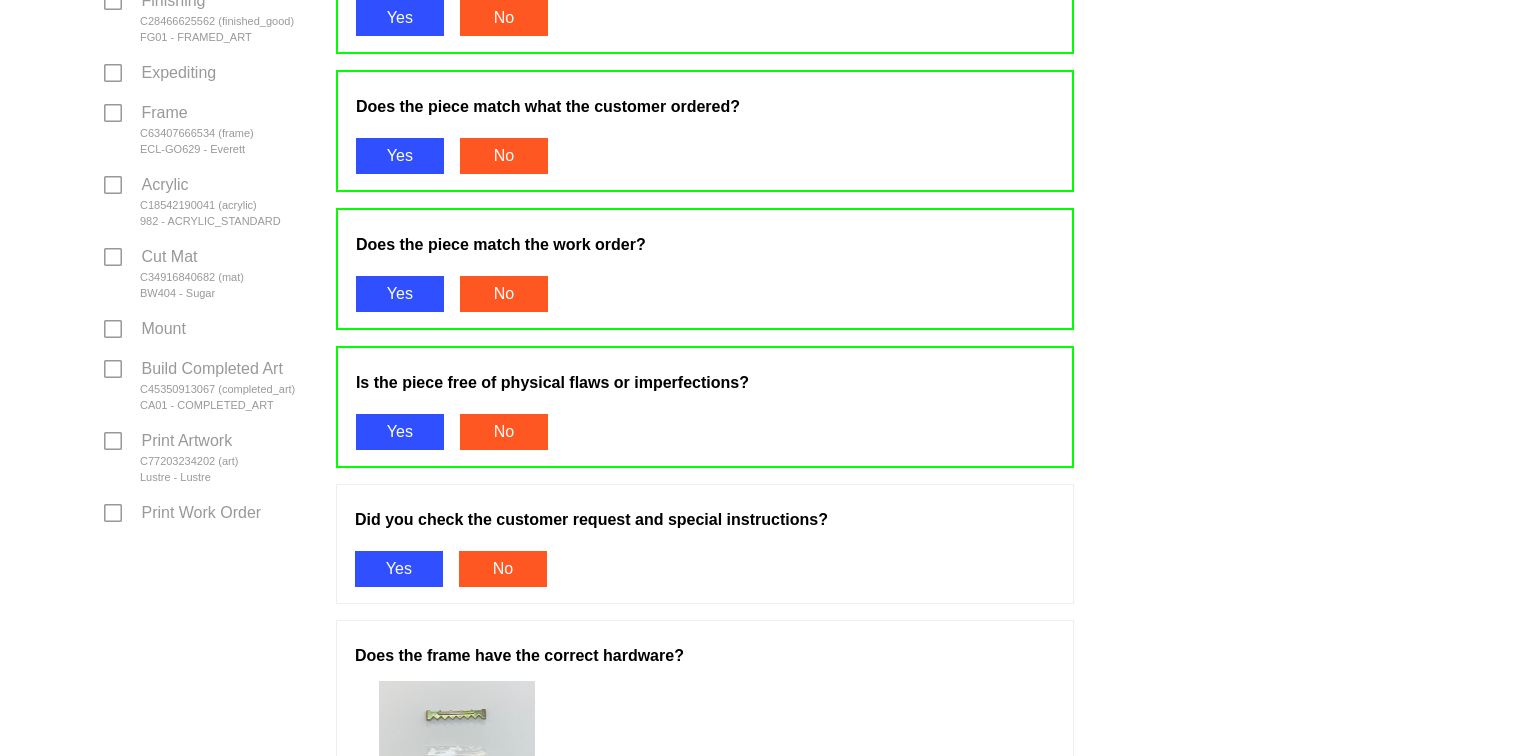 click on "Yes" at bounding box center (399, 569) 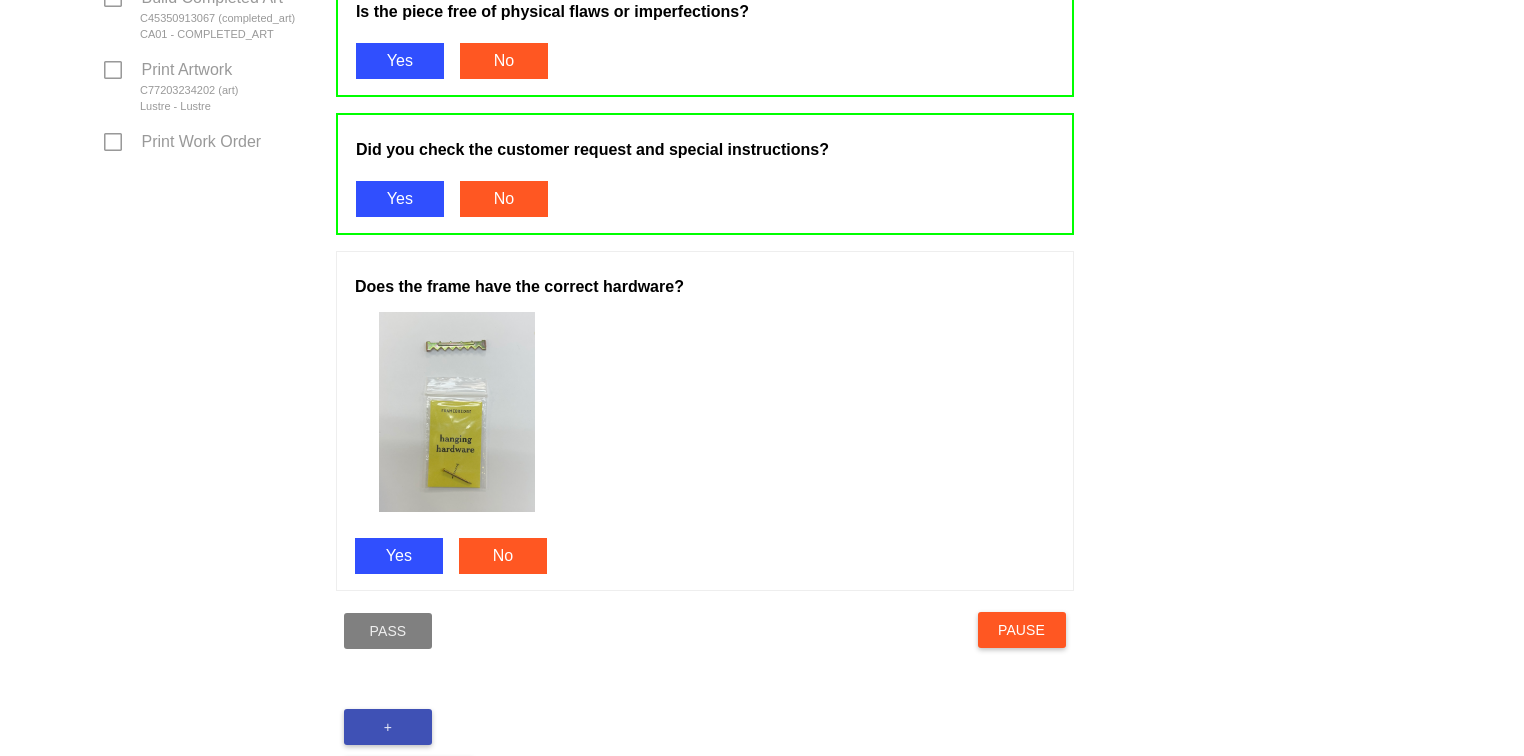 scroll, scrollTop: 1076, scrollLeft: 0, axis: vertical 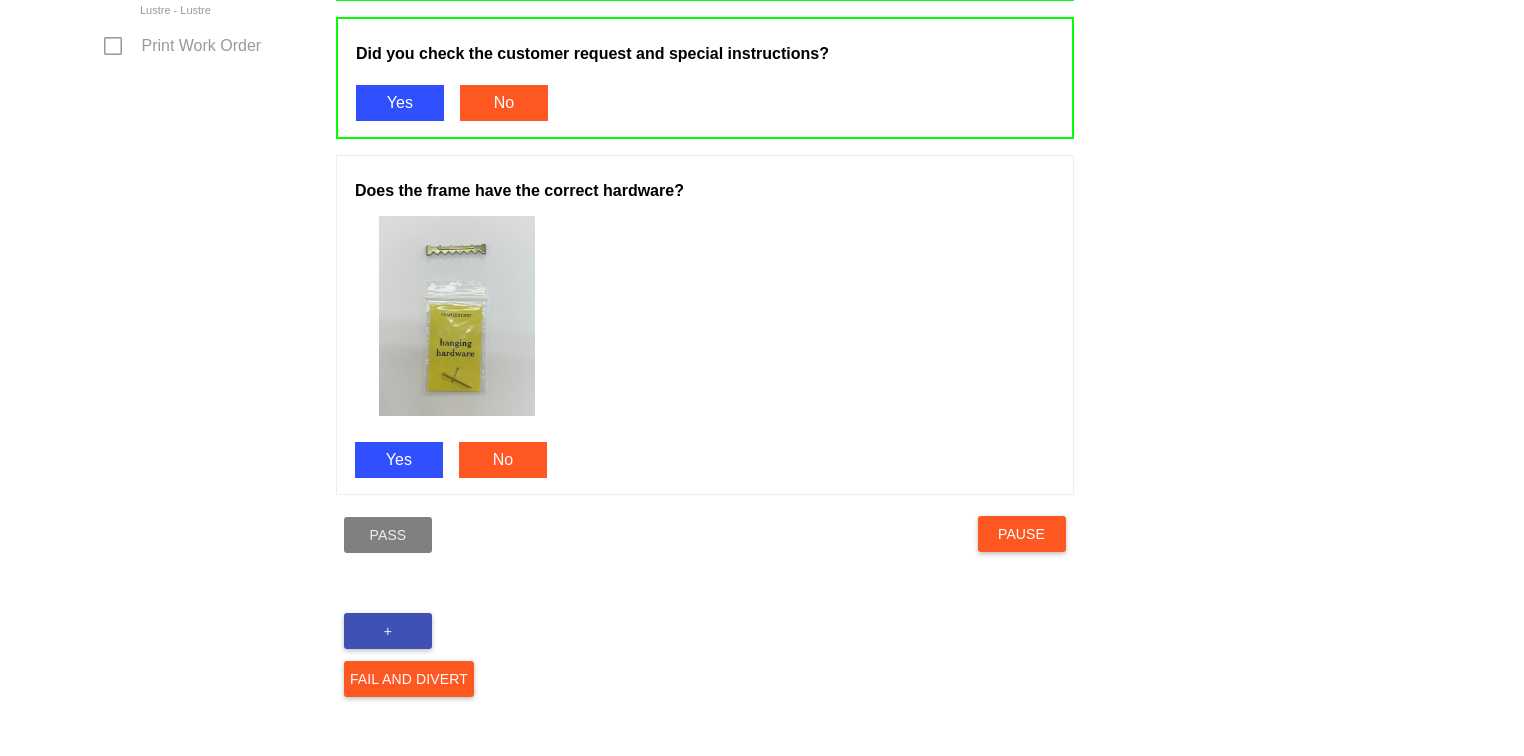 click on "Yes" at bounding box center [399, 460] 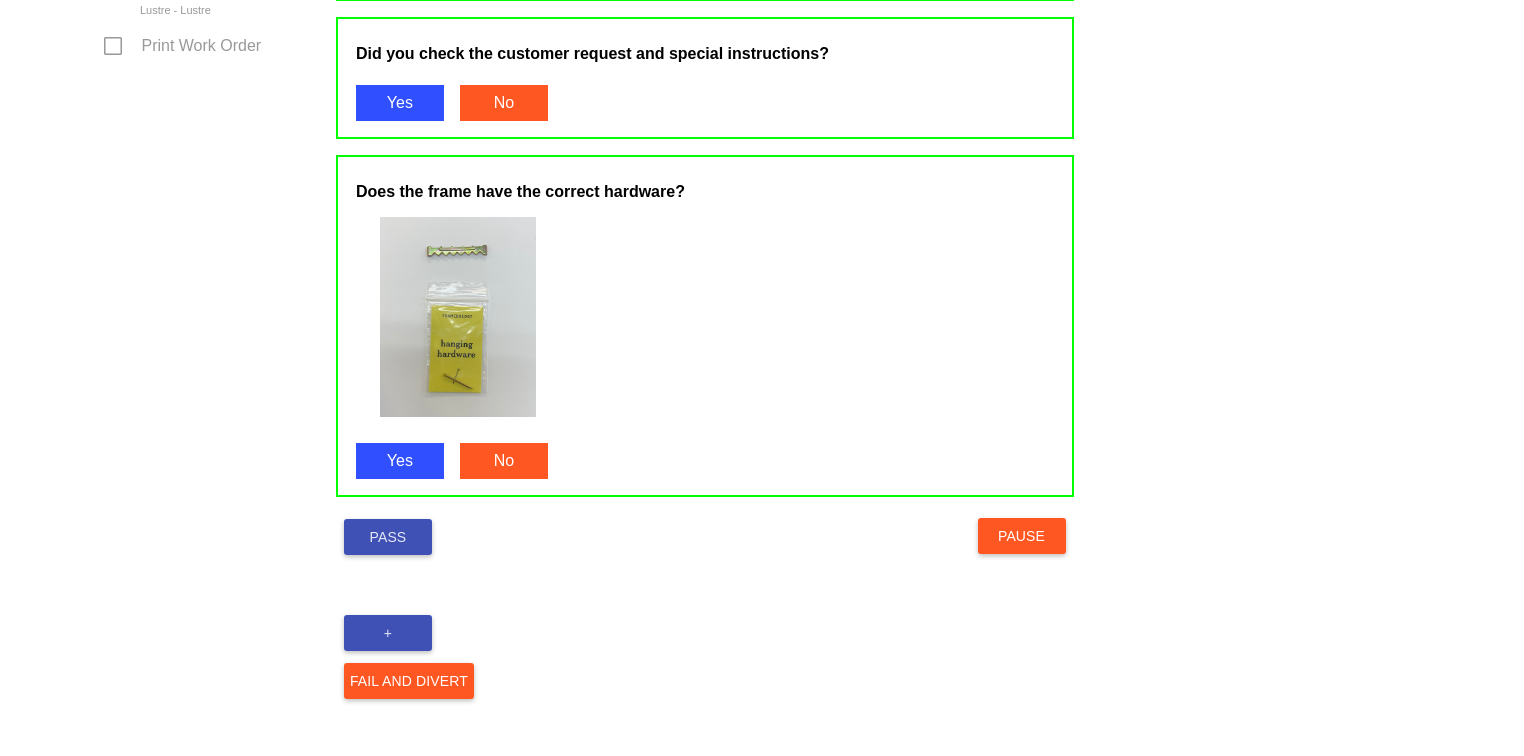 click on "Pass" at bounding box center (388, 537) 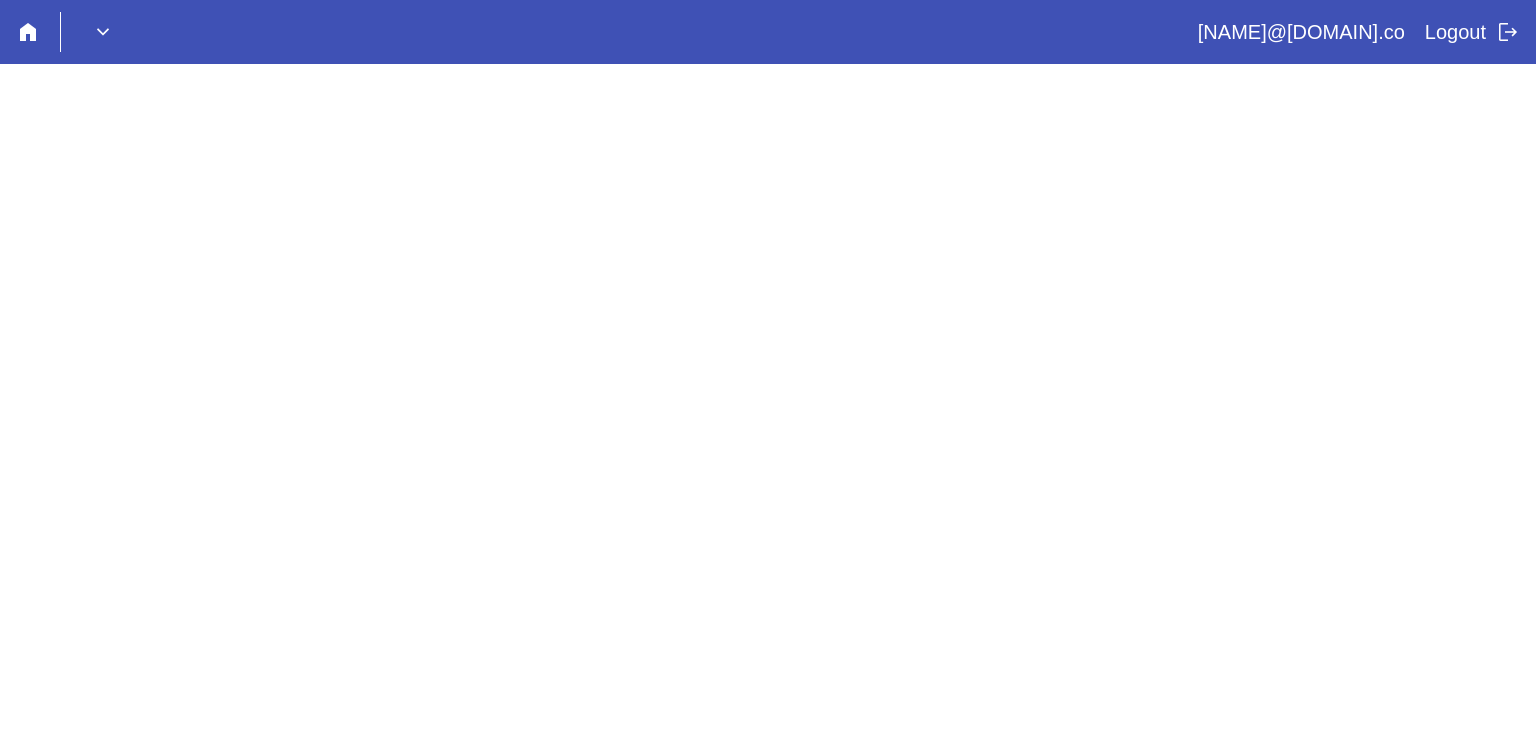 scroll, scrollTop: 0, scrollLeft: 0, axis: both 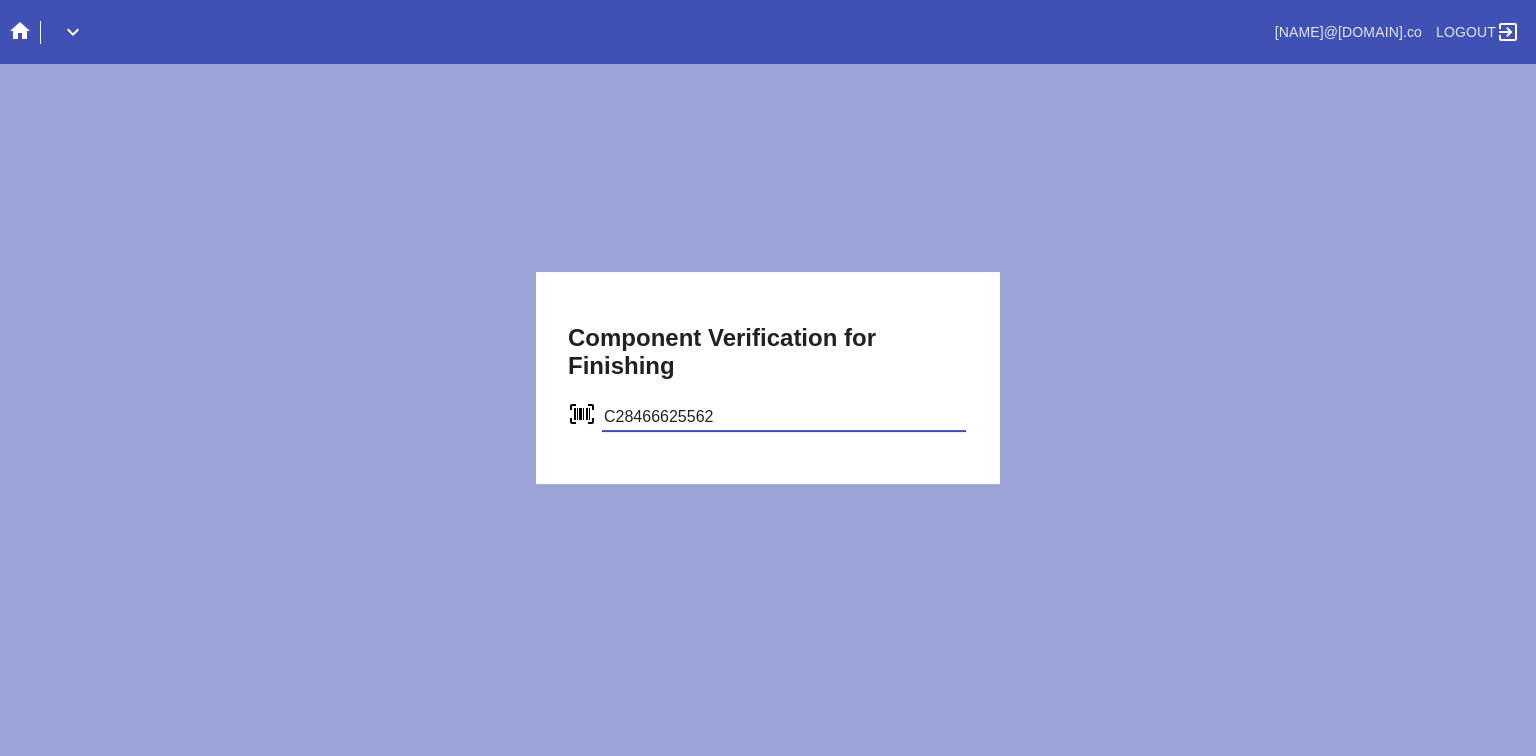 type on "C28466625562" 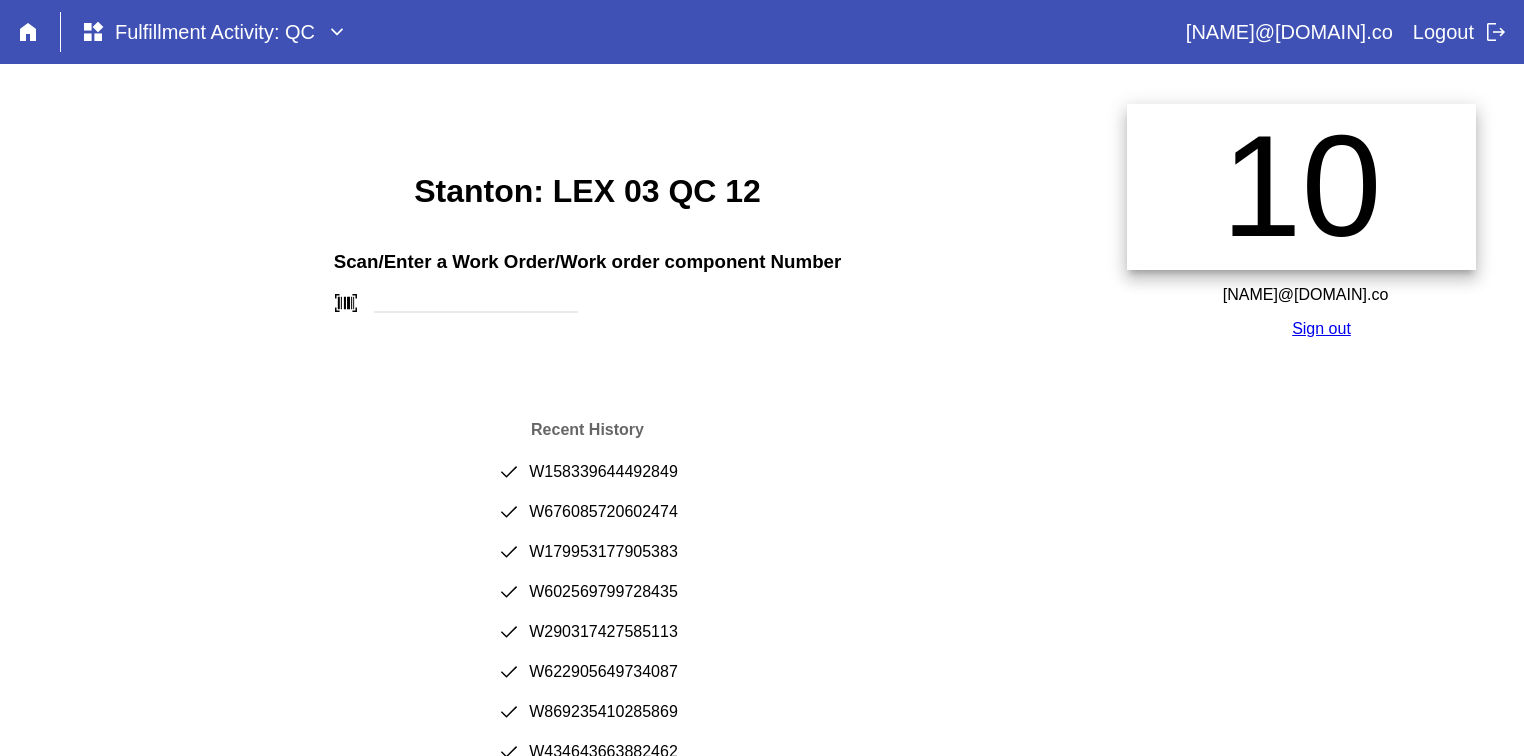 scroll, scrollTop: 0, scrollLeft: 0, axis: both 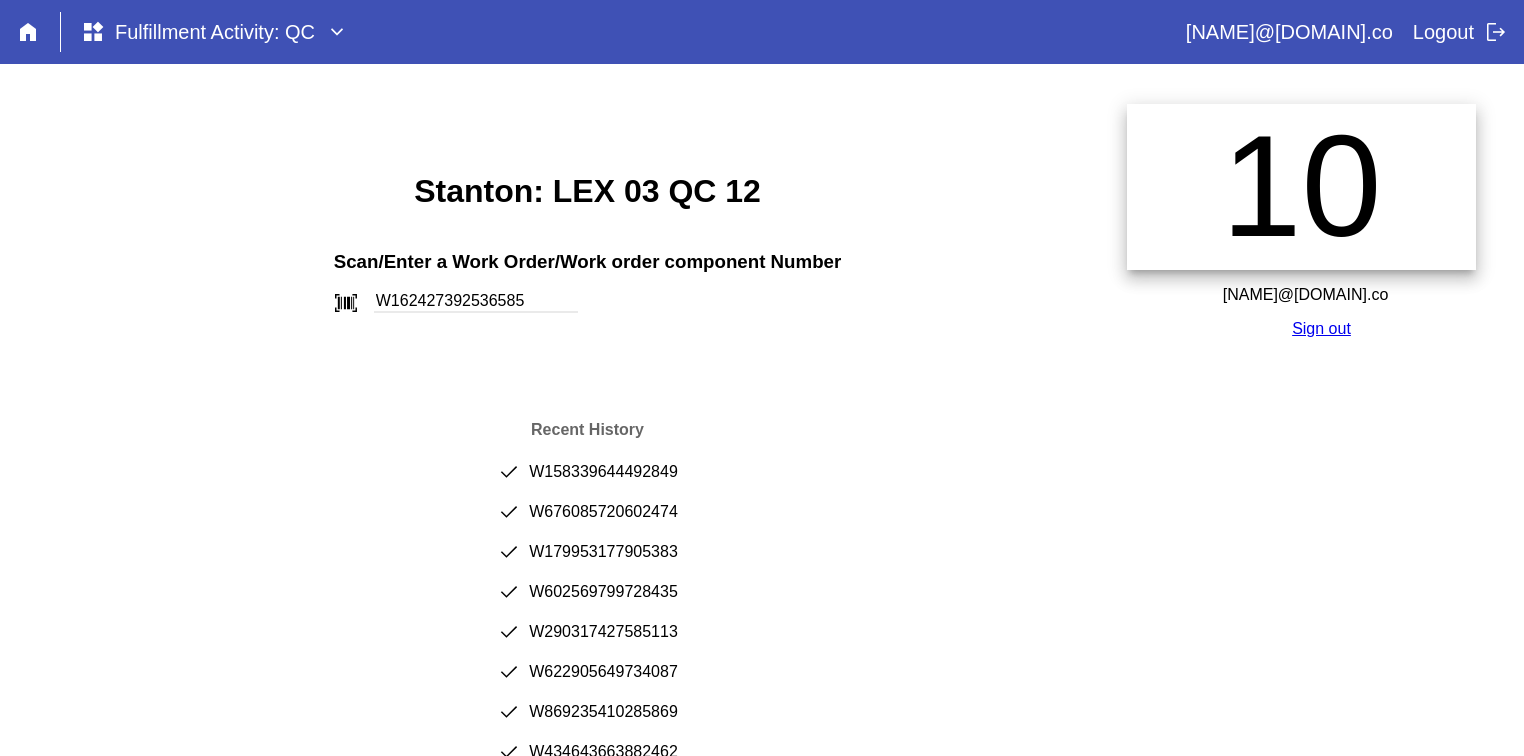 type on "W162427392536585" 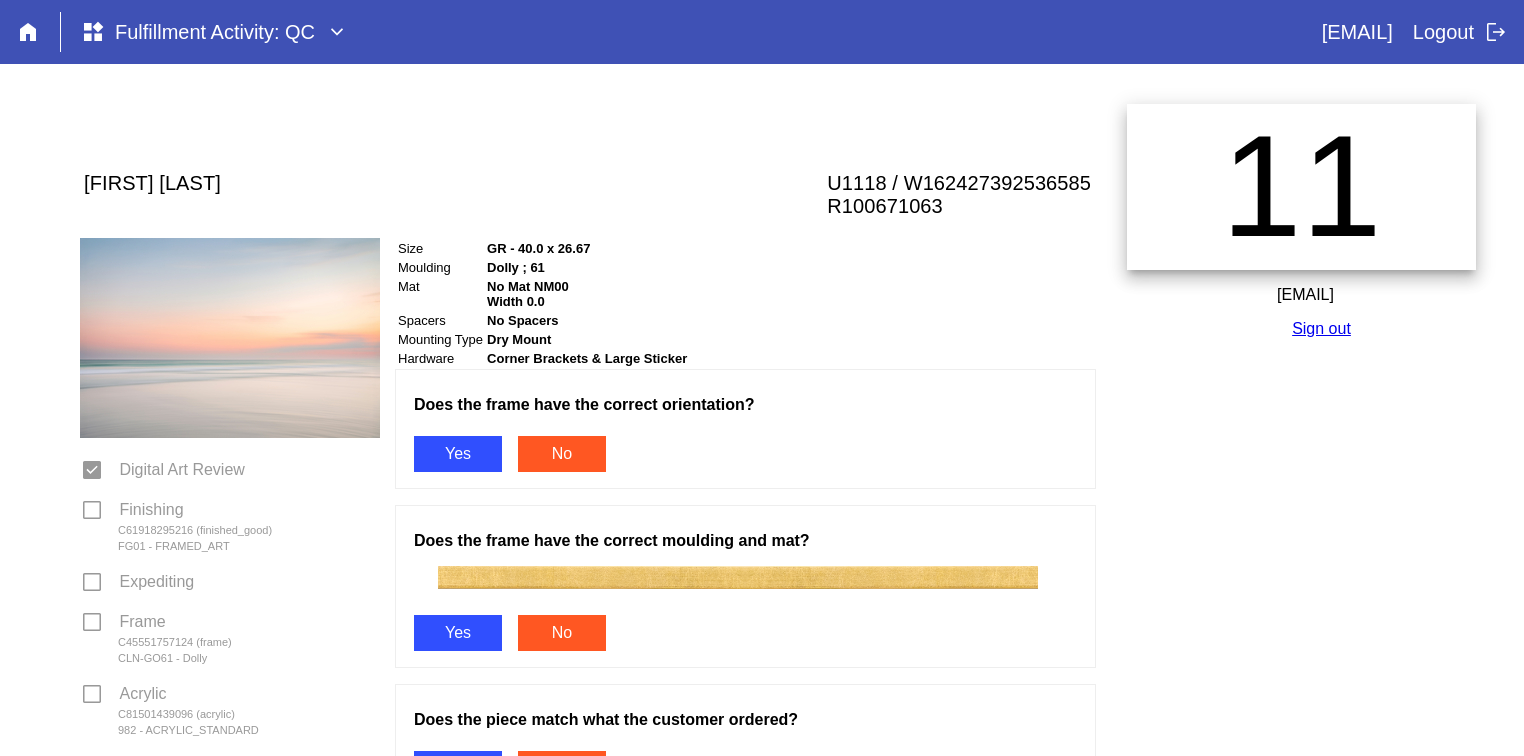 scroll, scrollTop: 0, scrollLeft: 0, axis: both 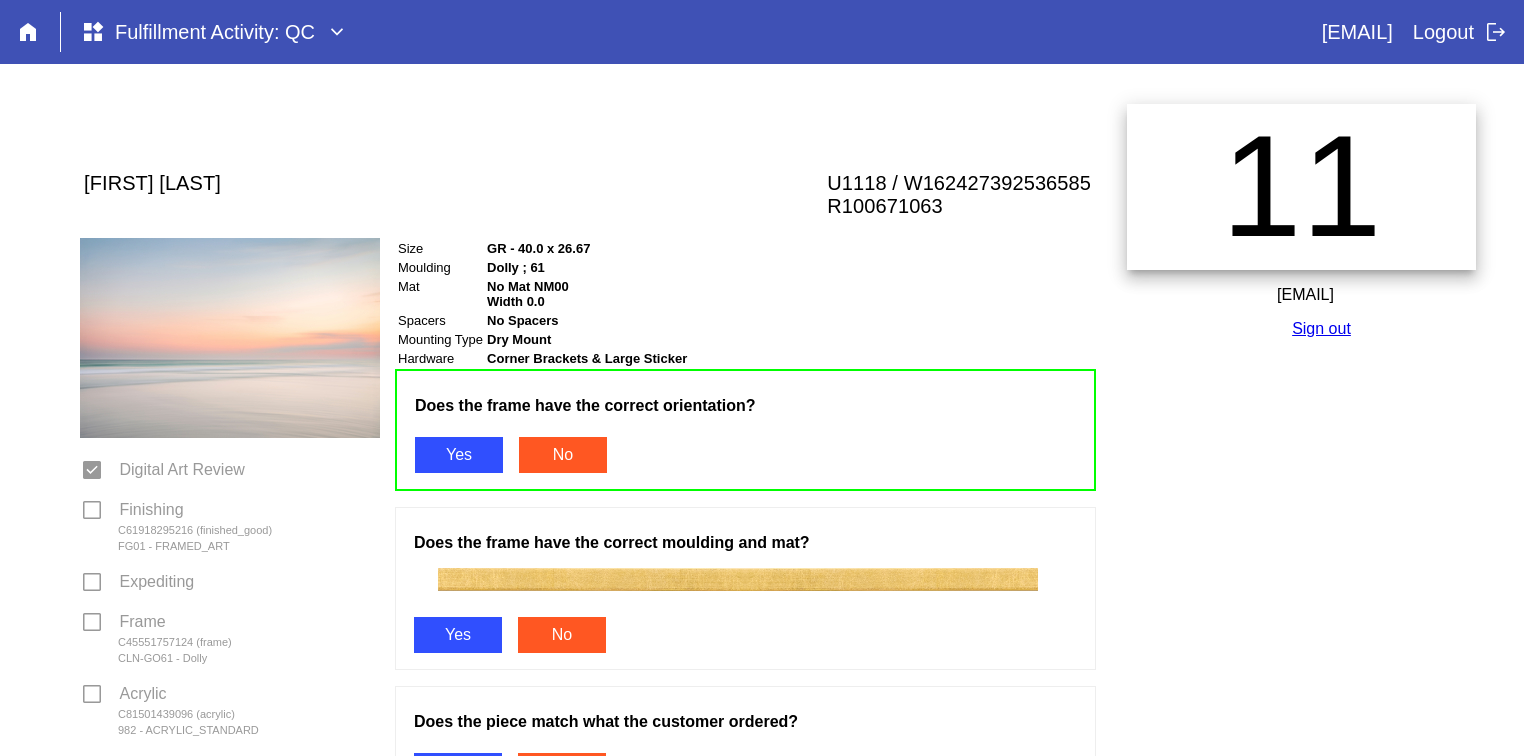 click on "Yes" at bounding box center (458, 635) 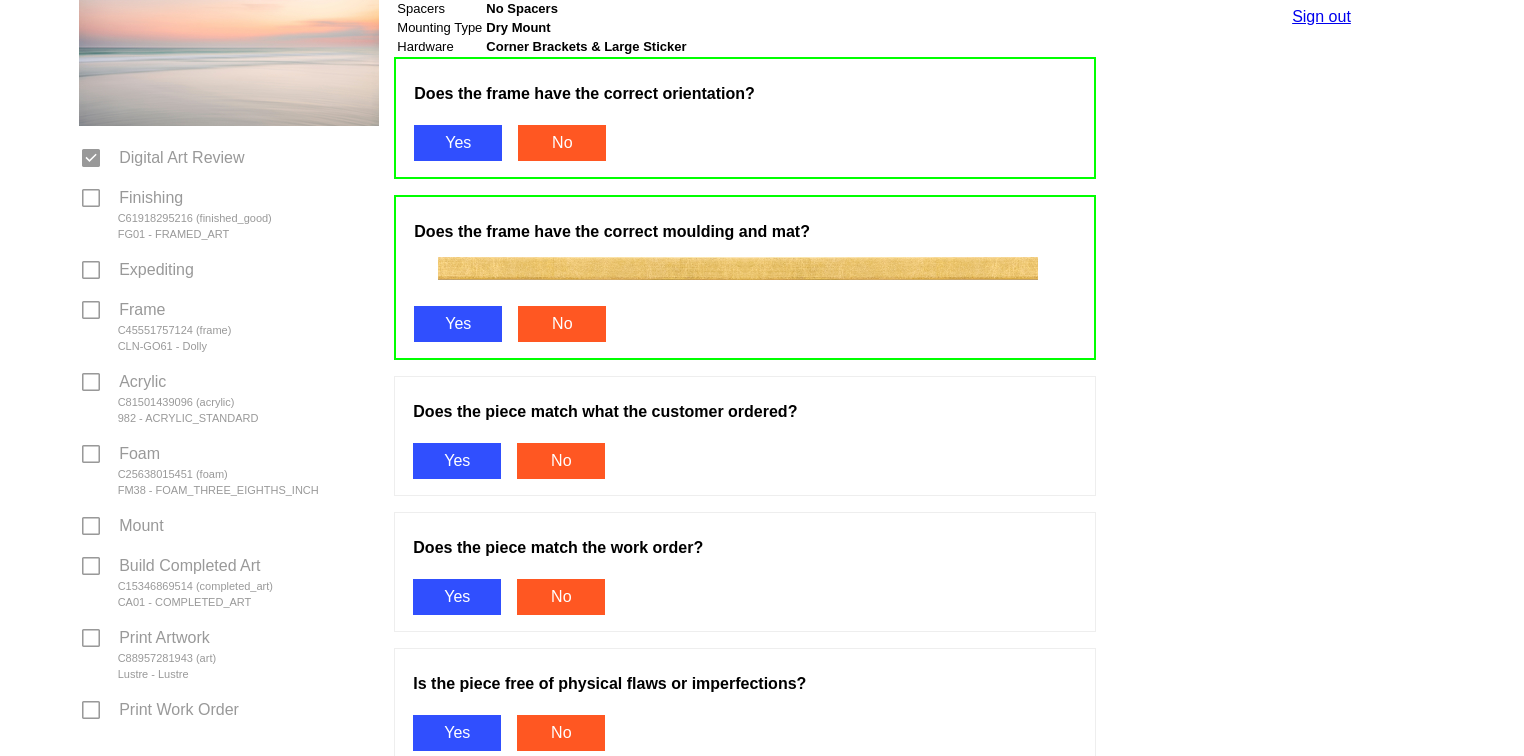 click on "Yes" at bounding box center (457, 461) 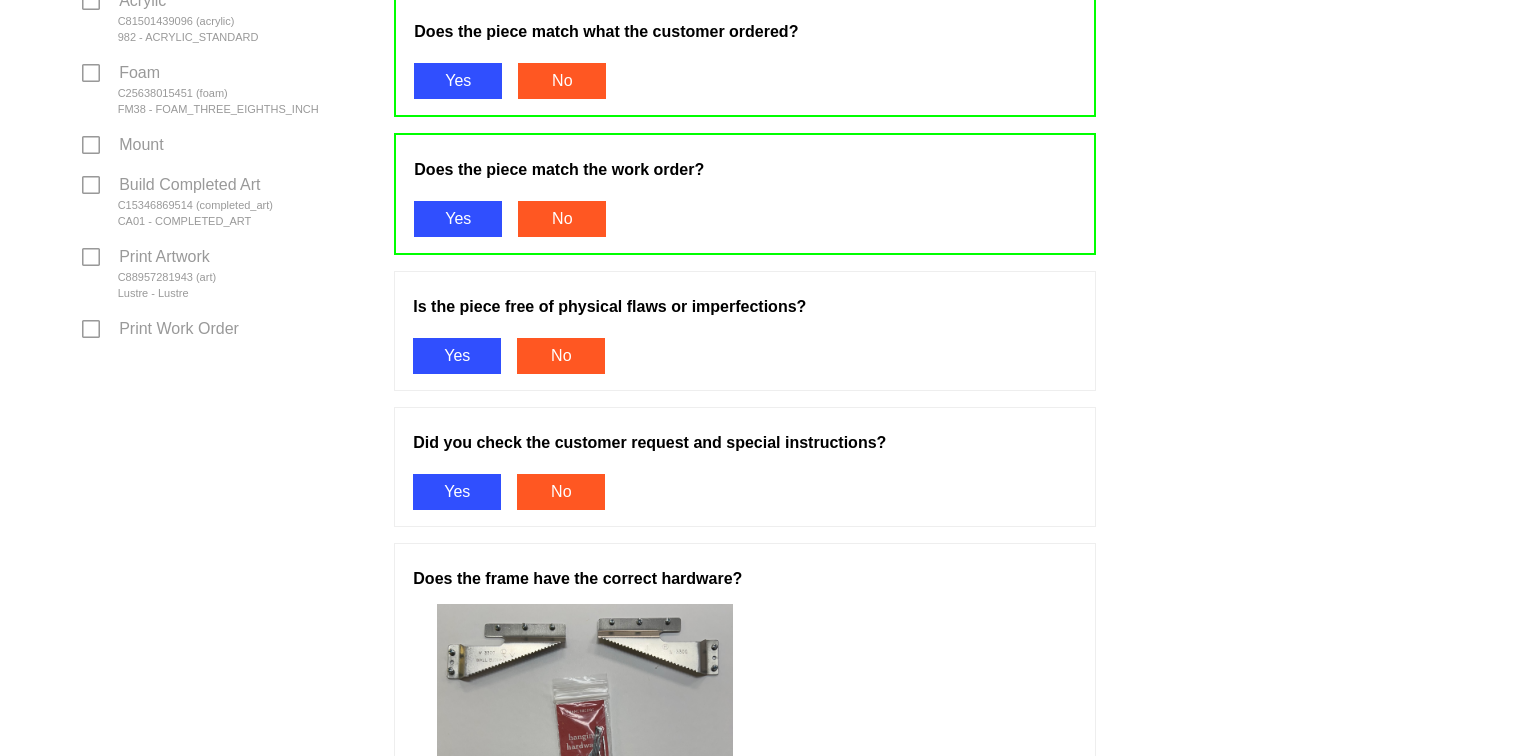 scroll, scrollTop: 694, scrollLeft: 0, axis: vertical 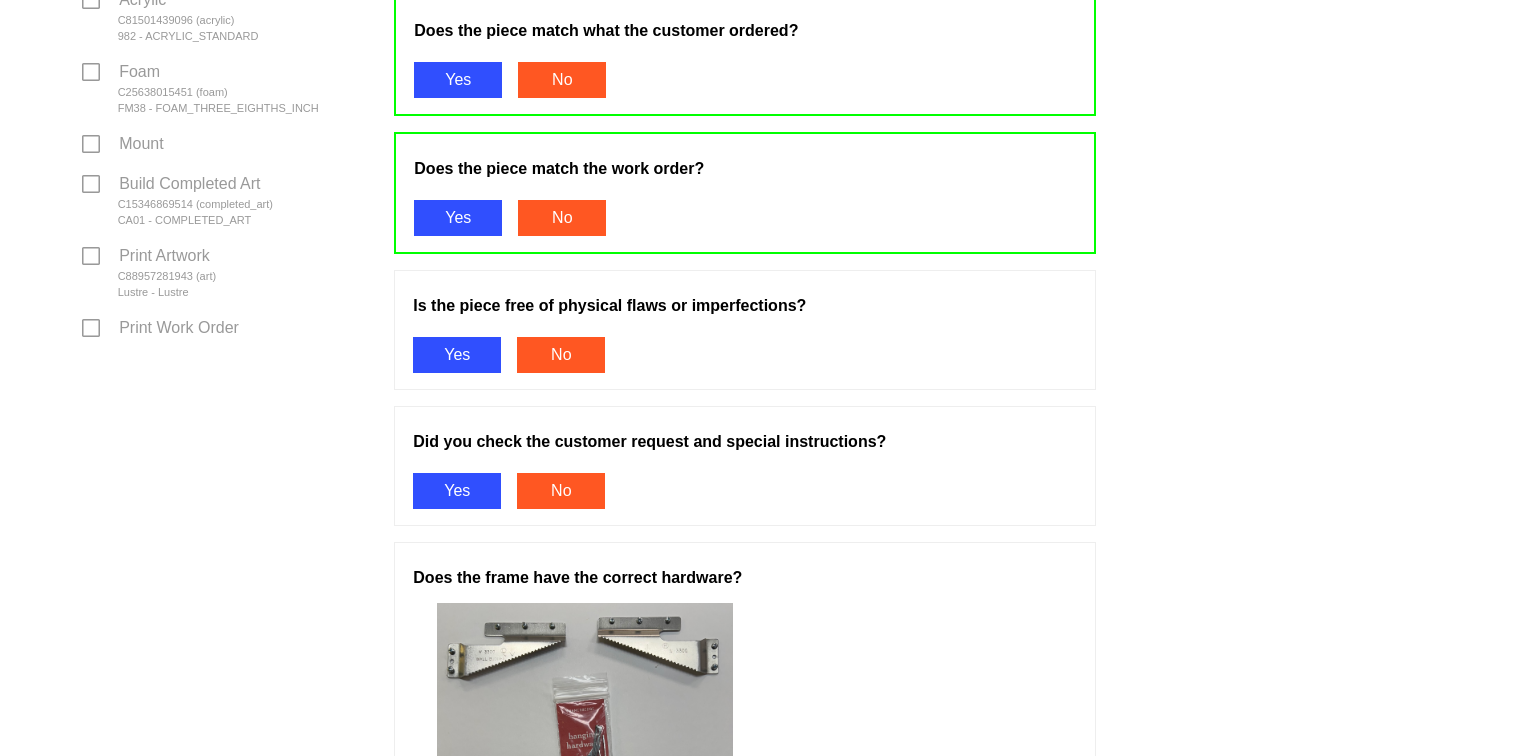 click on "Yes" at bounding box center (457, 355) 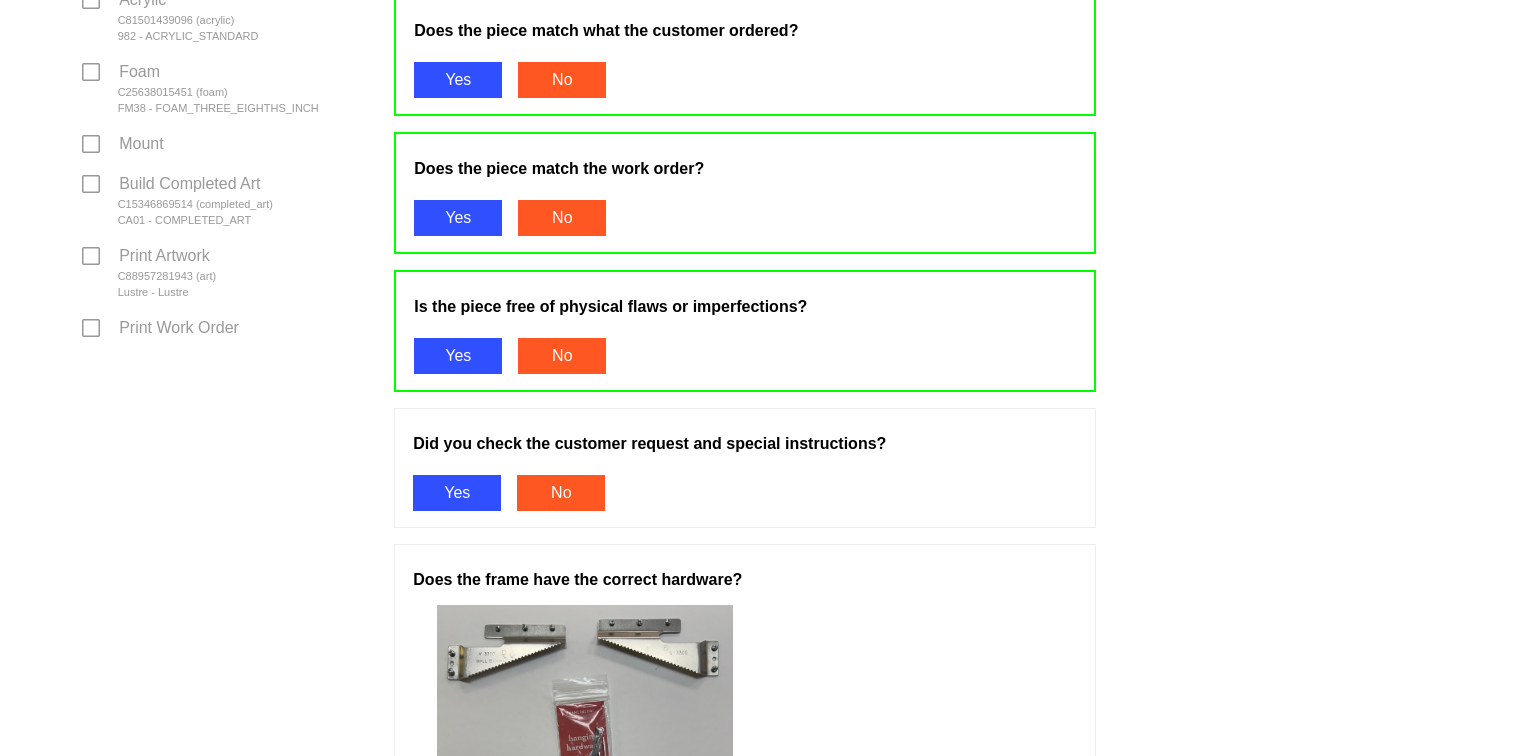 click on "Yes" at bounding box center [457, 493] 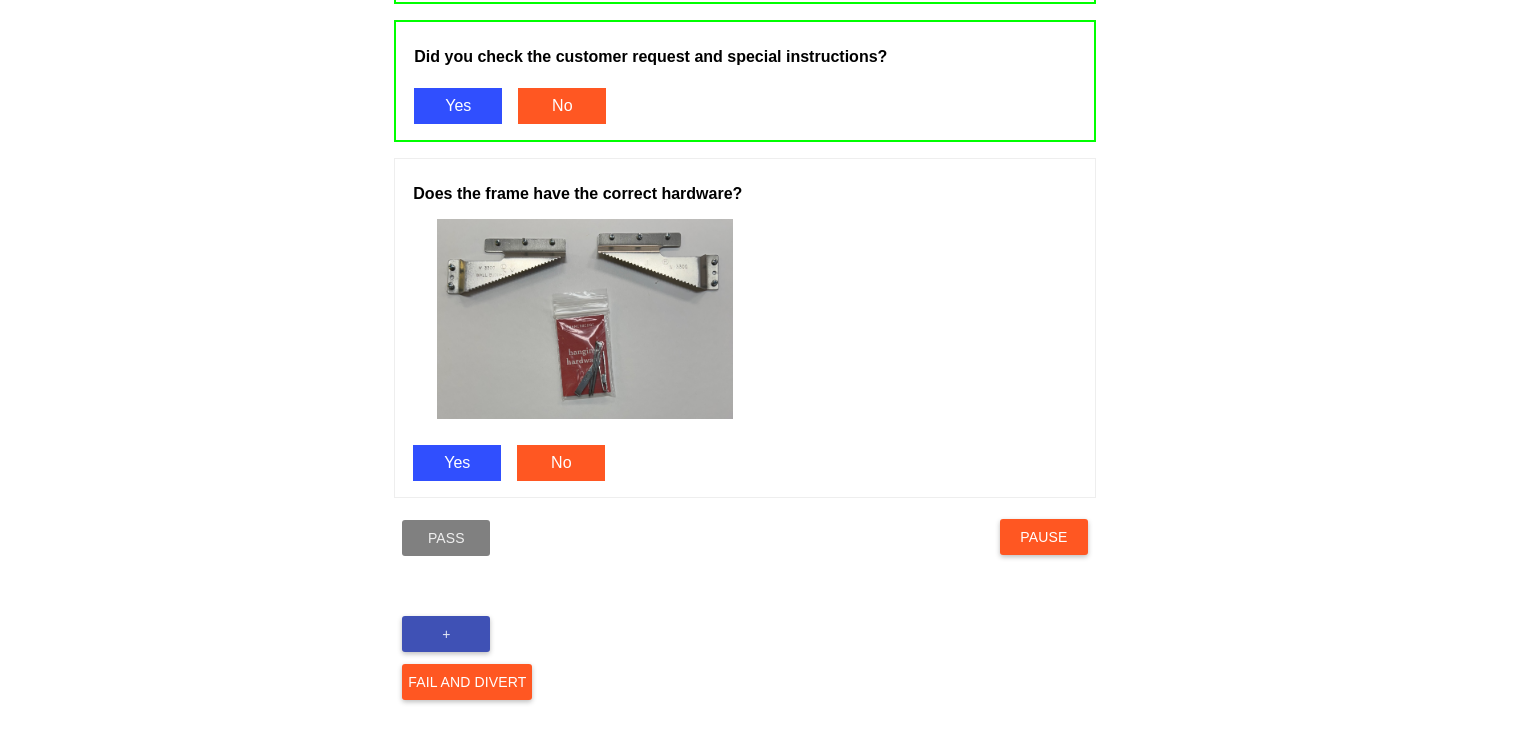 scroll, scrollTop: 1084, scrollLeft: 0, axis: vertical 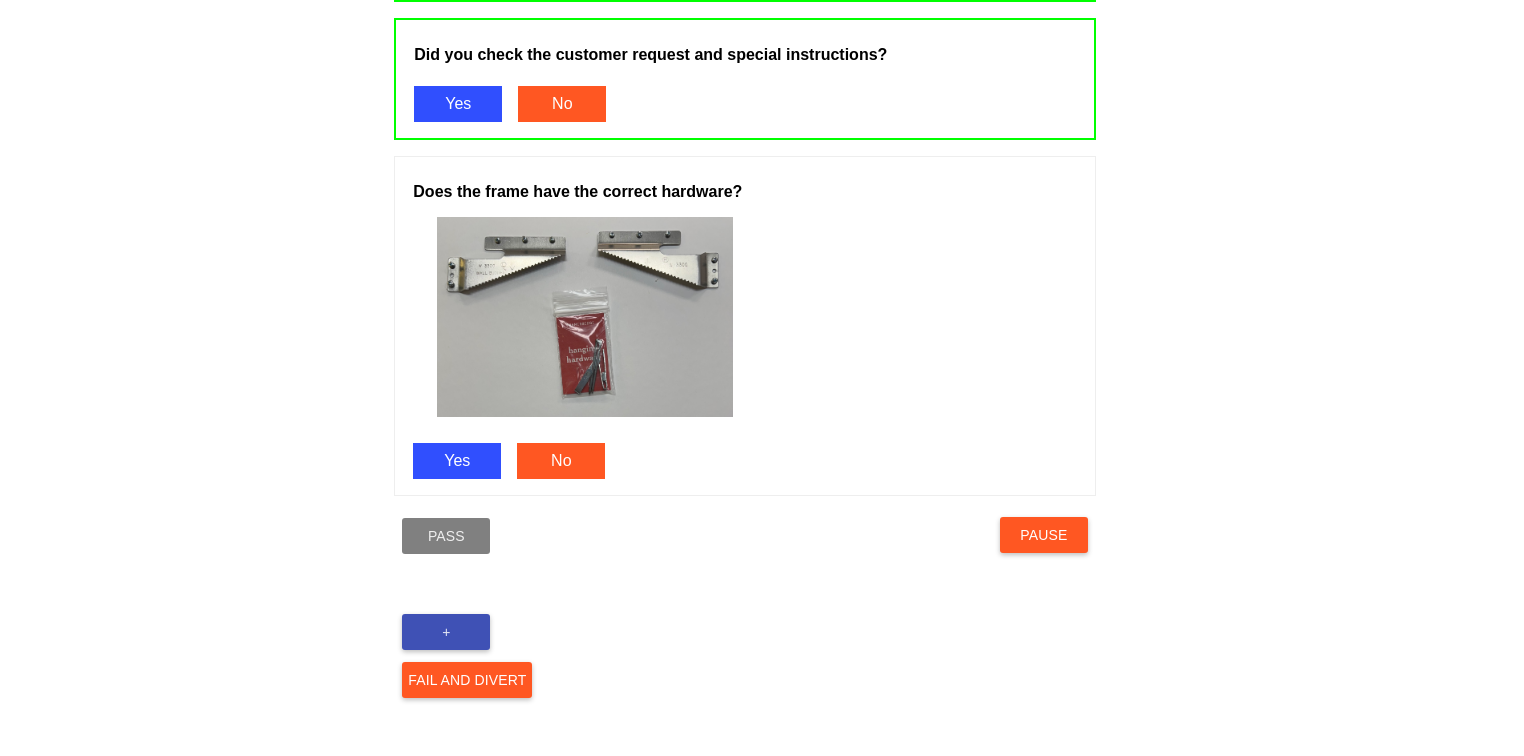 click on "Yes" at bounding box center [457, 461] 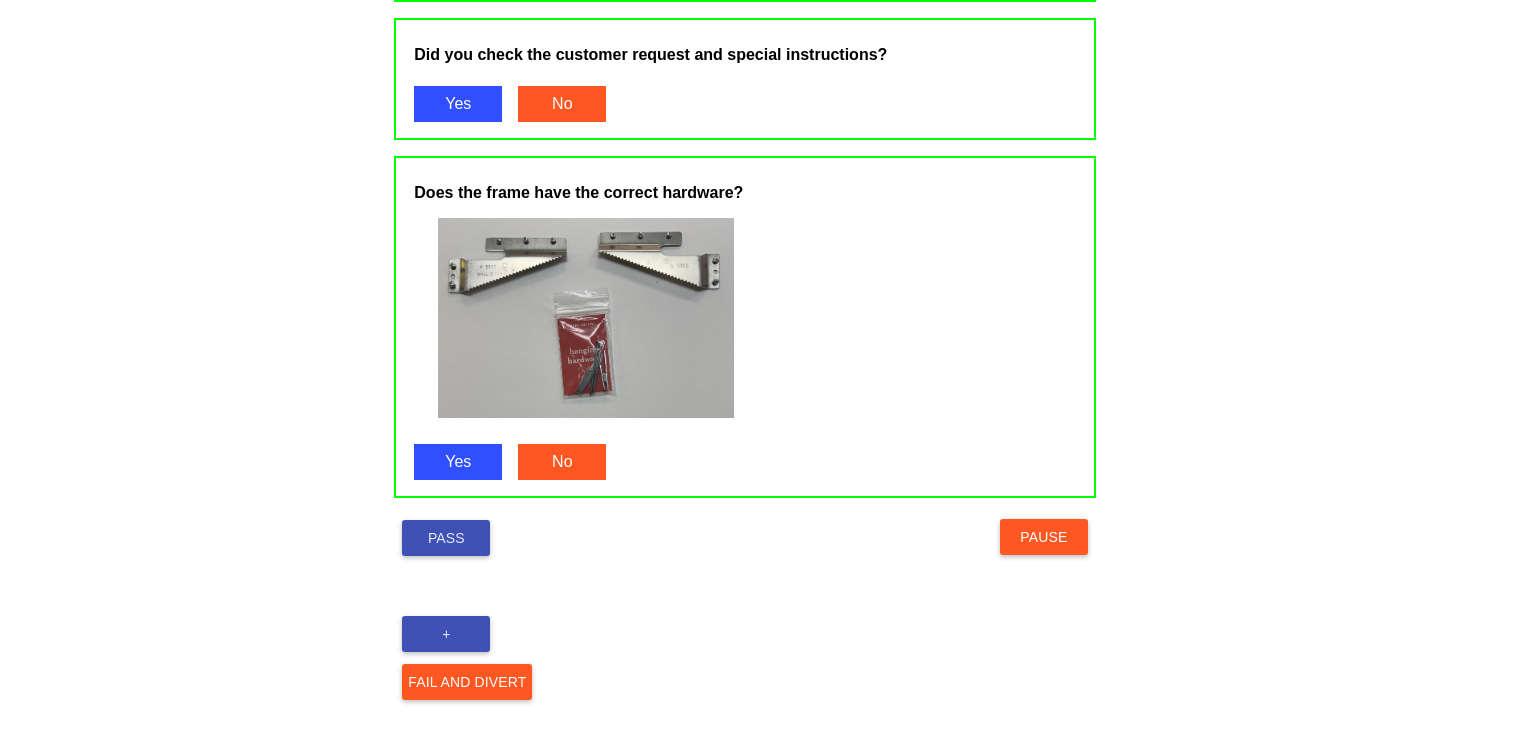 click on "Pass" at bounding box center (446, 538) 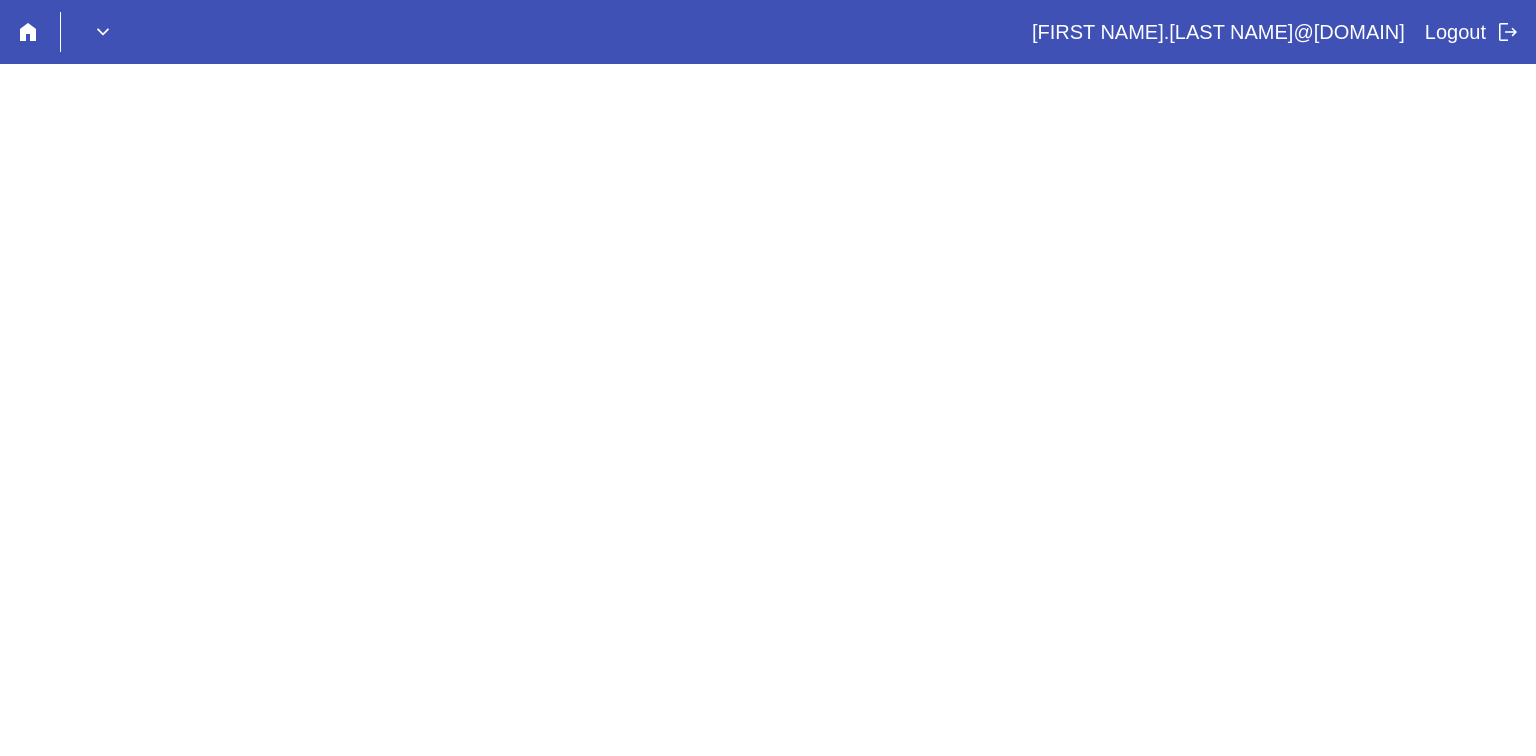 scroll, scrollTop: 0, scrollLeft: 0, axis: both 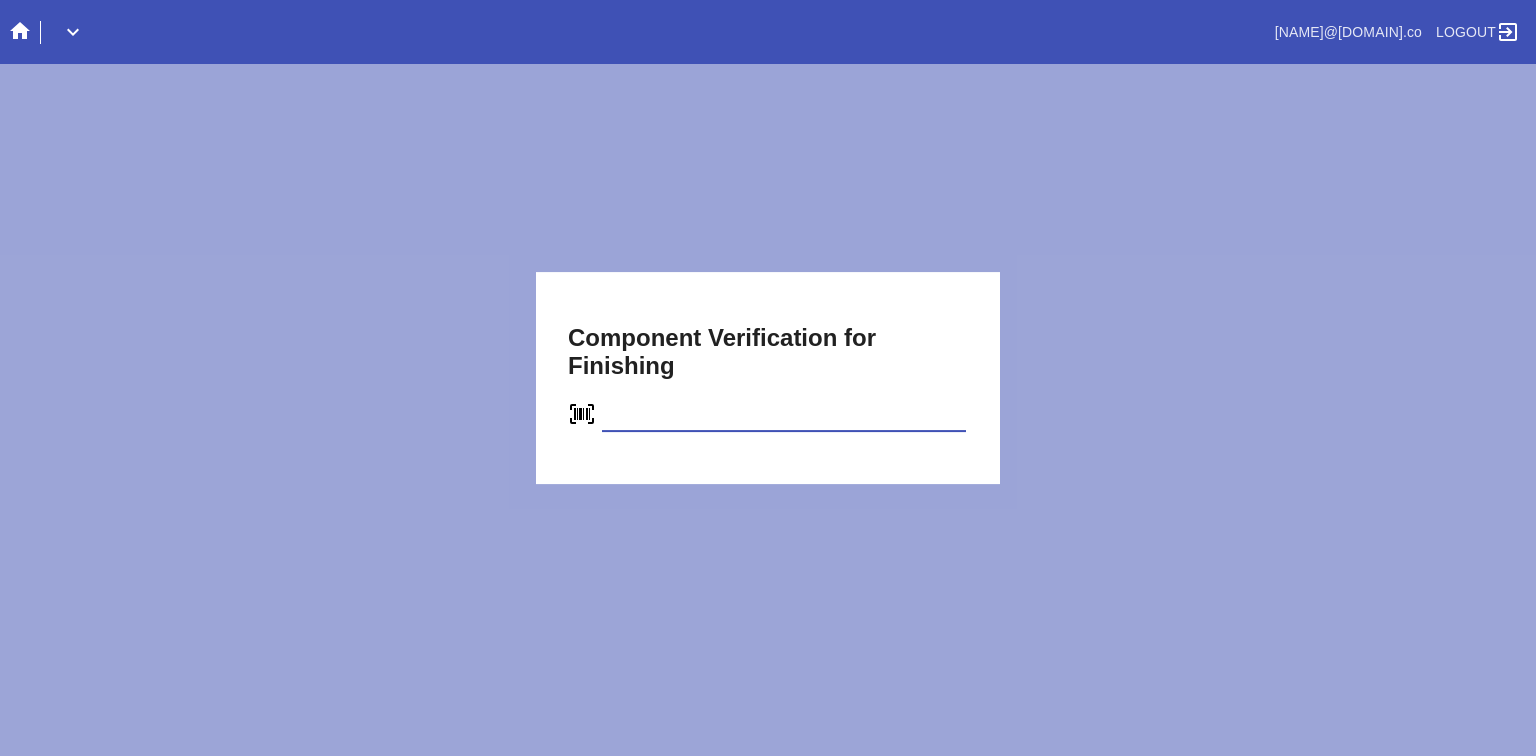 type on "C61918295216" 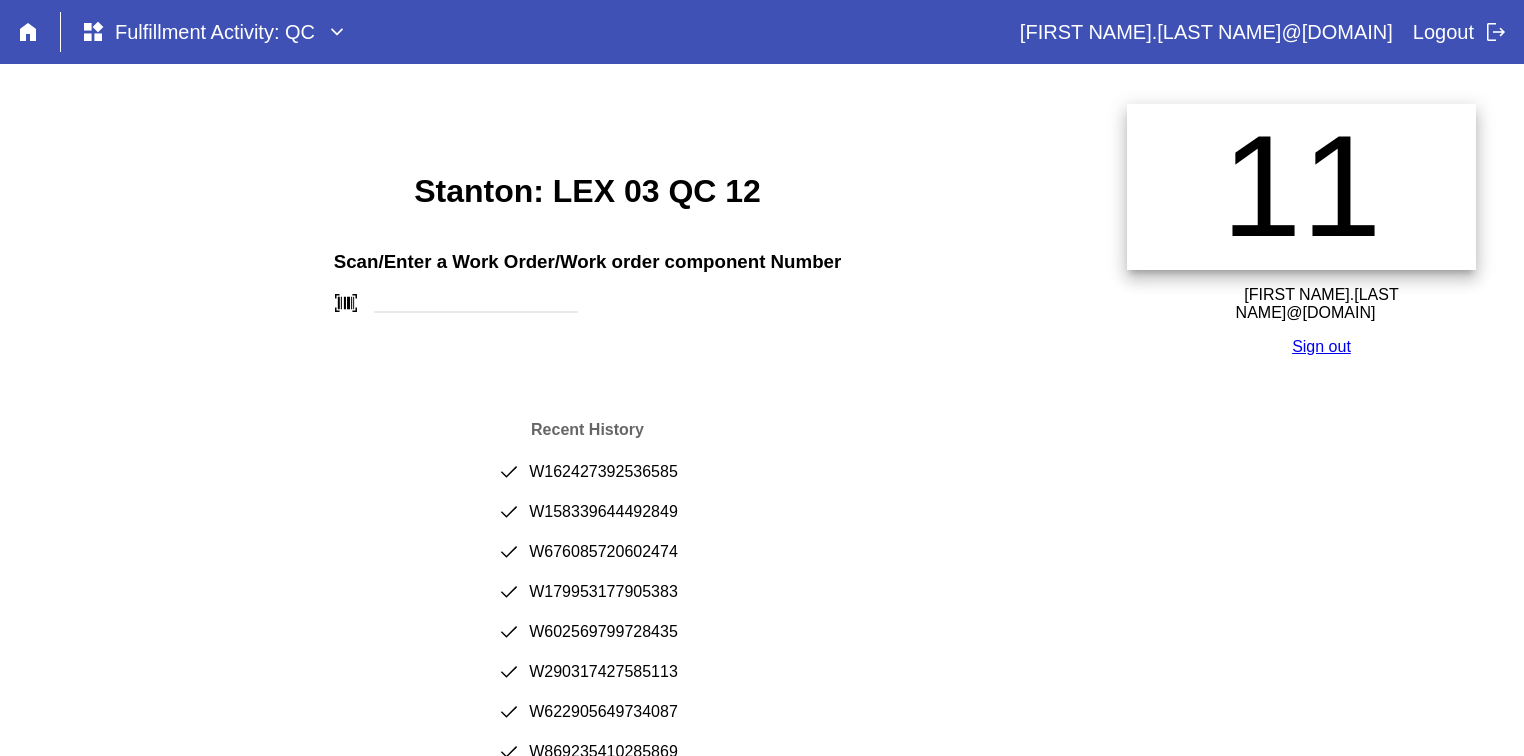 scroll, scrollTop: 0, scrollLeft: 0, axis: both 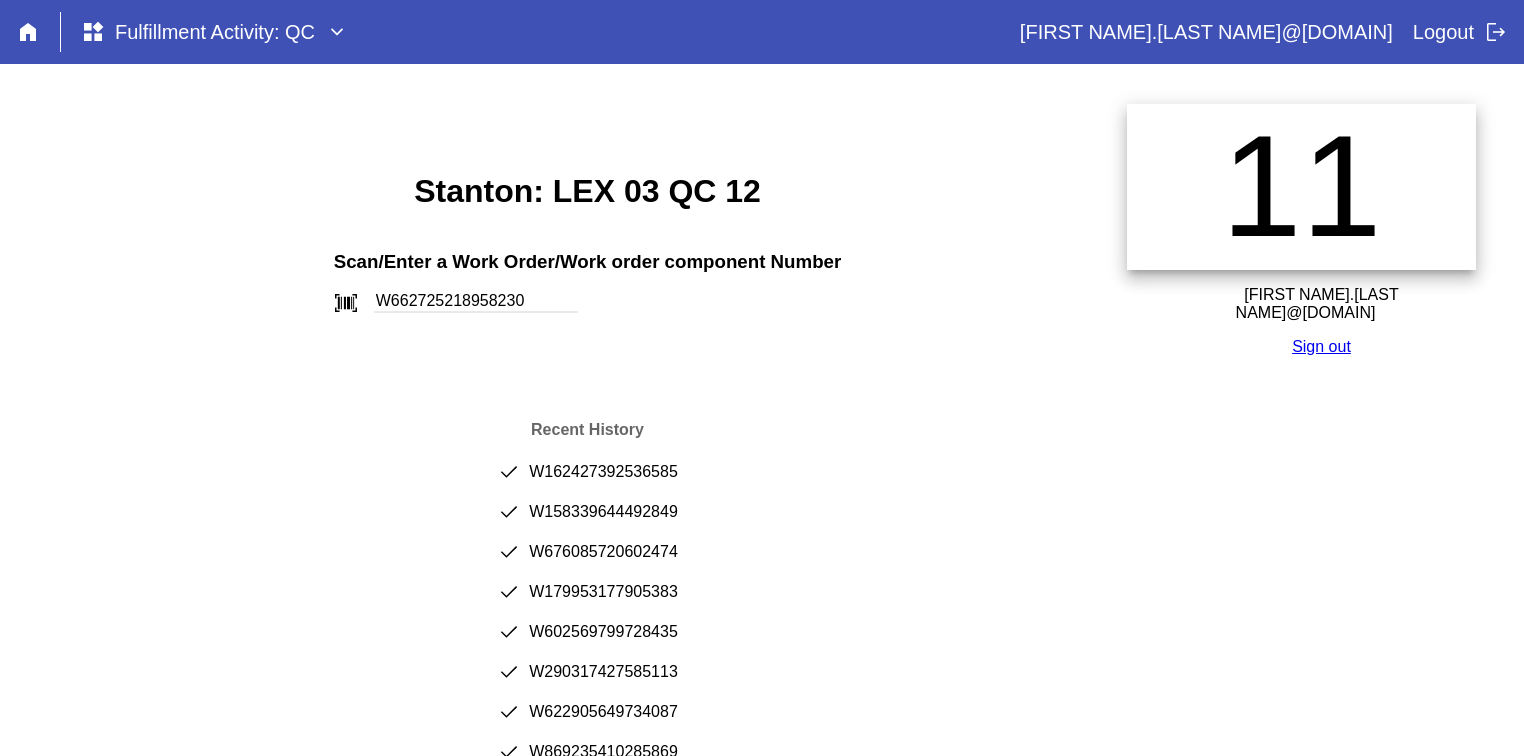 type on "W662725218958230" 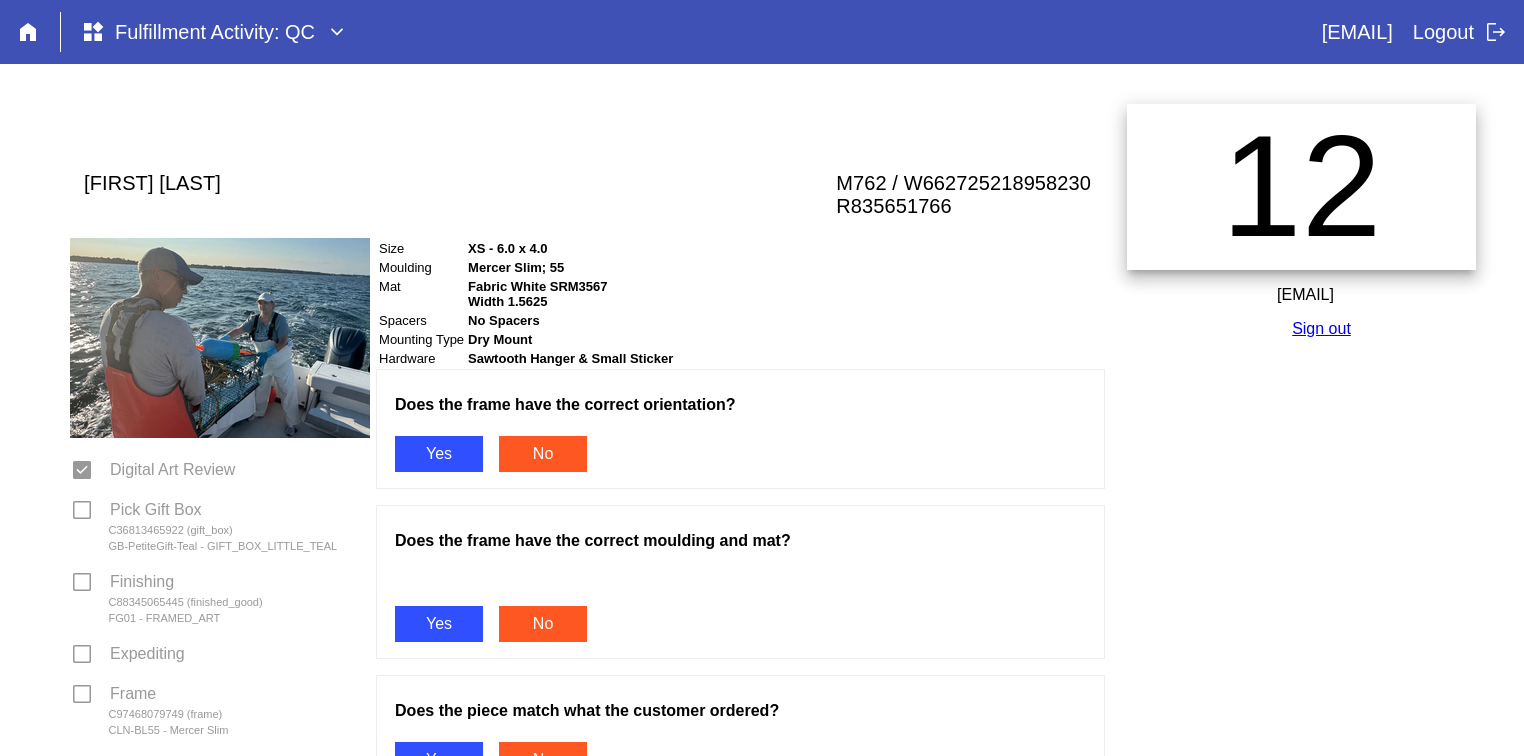 scroll, scrollTop: 0, scrollLeft: 0, axis: both 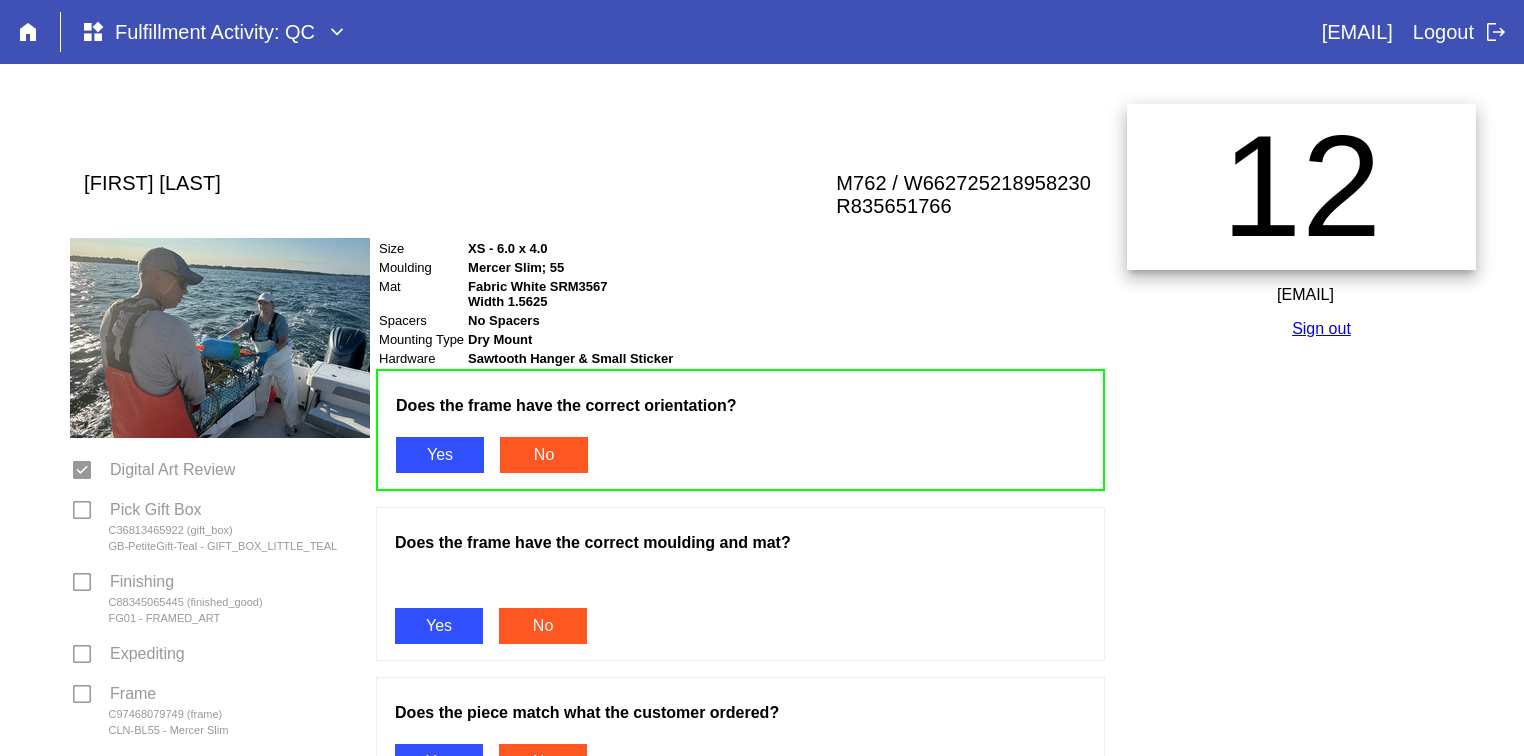 click on "Yes" at bounding box center [439, 626] 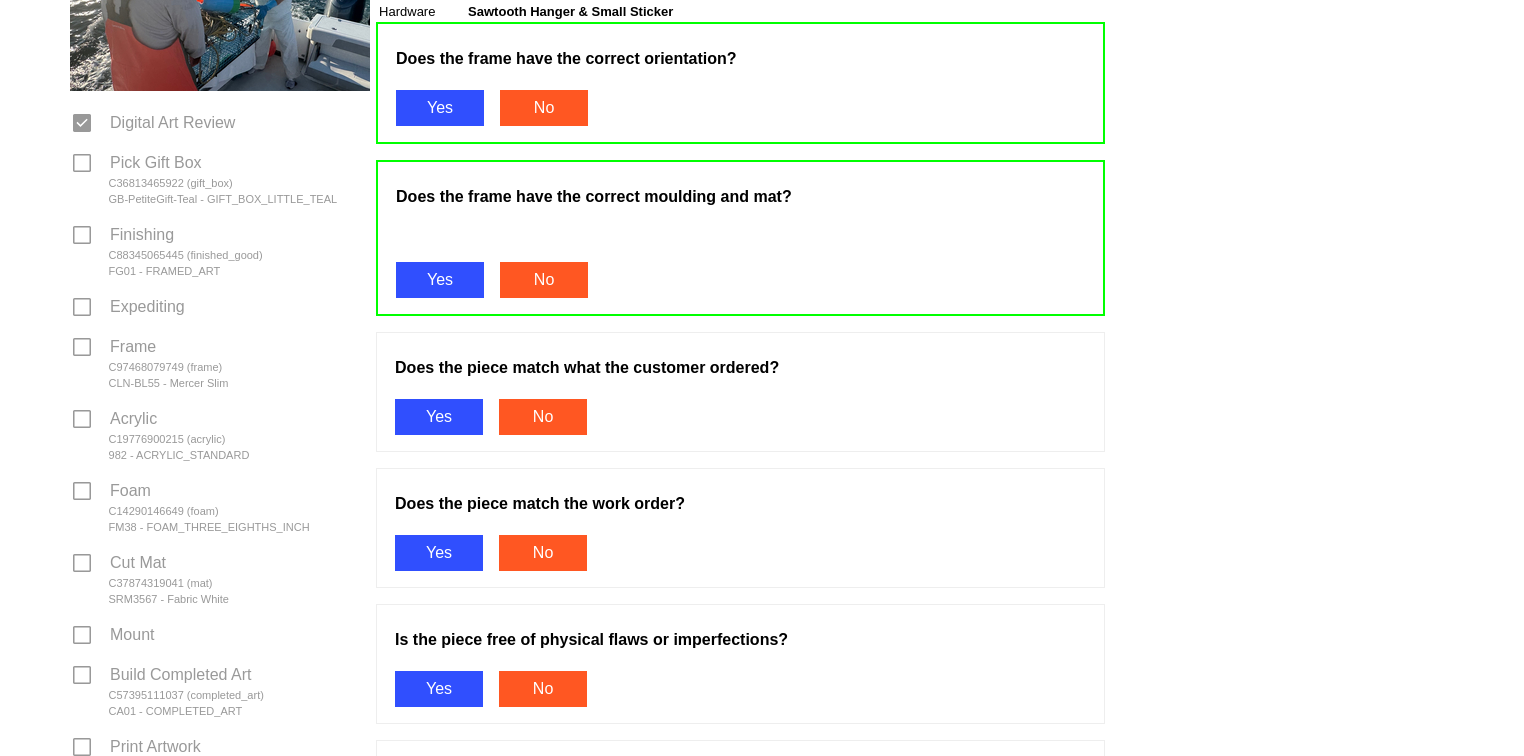 click on "Yes" at bounding box center [439, 417] 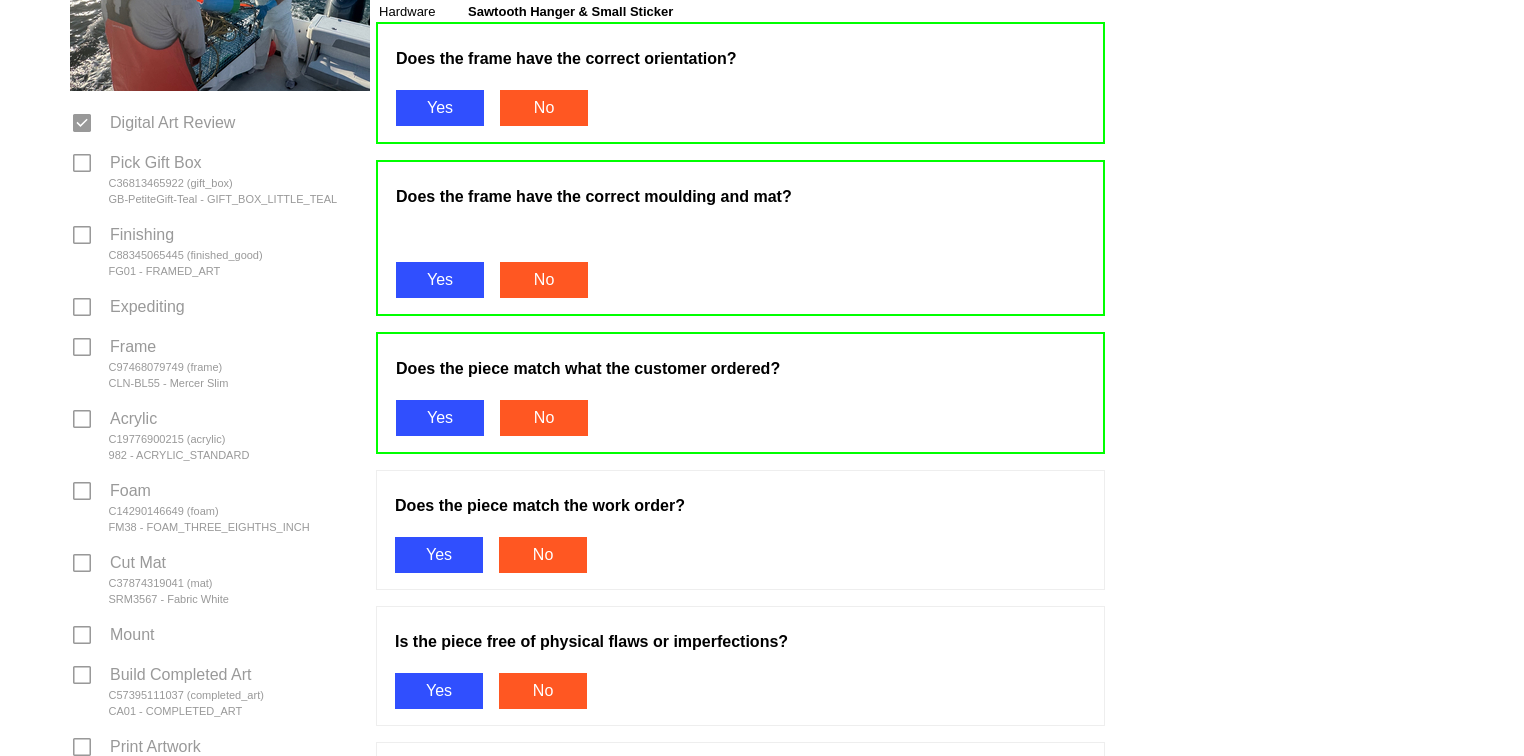 click on "Yes" at bounding box center (439, 555) 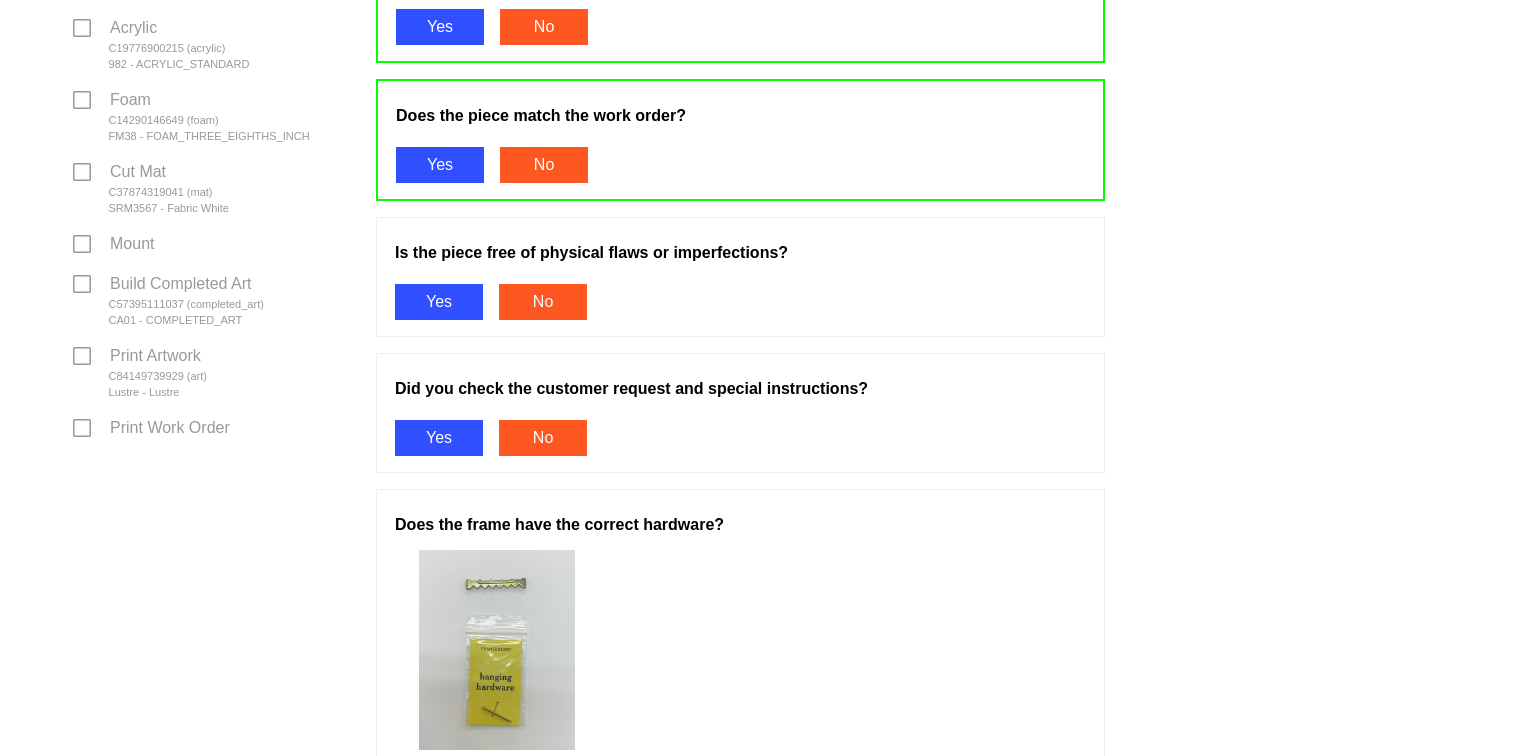click on "Yes" at bounding box center (439, 302) 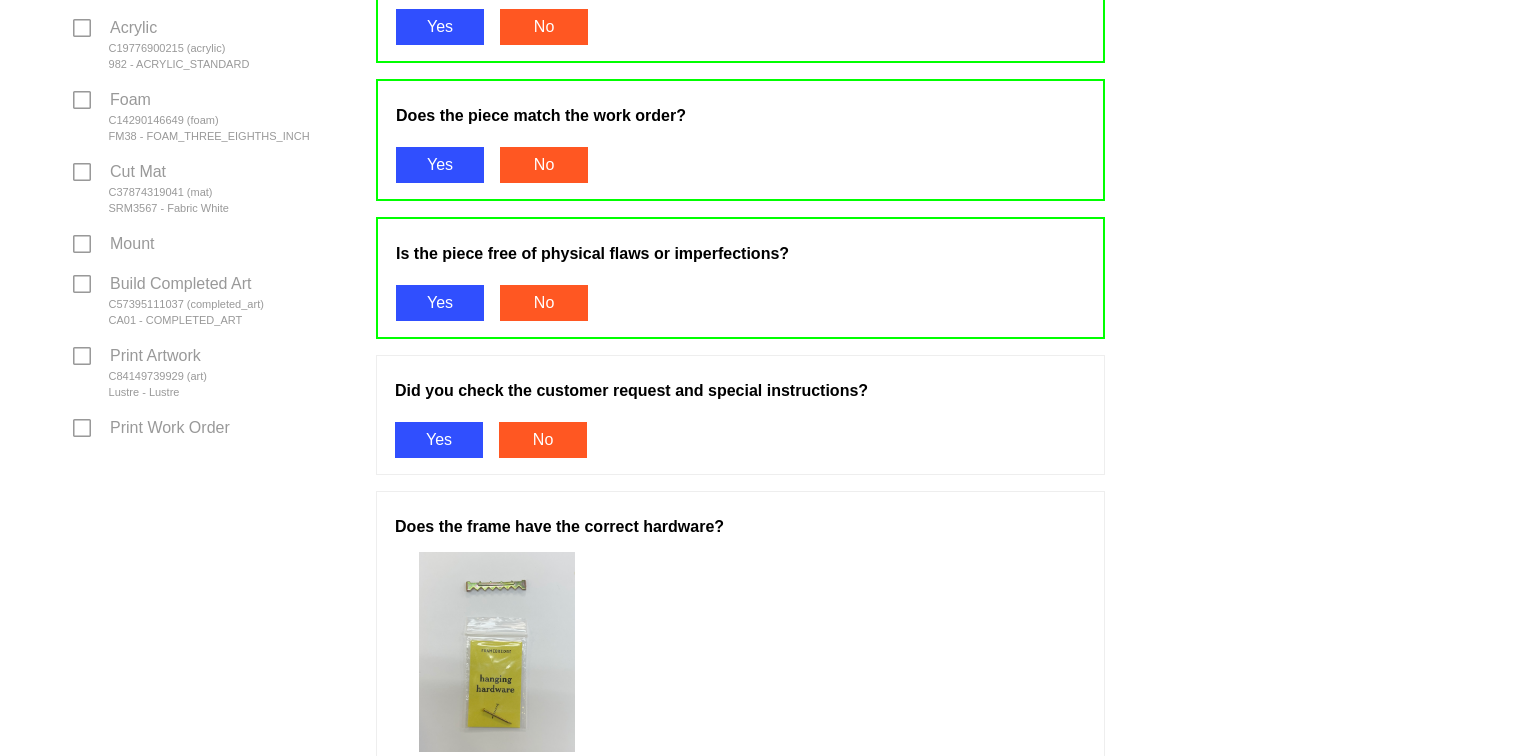 click on "Yes" at bounding box center (439, 440) 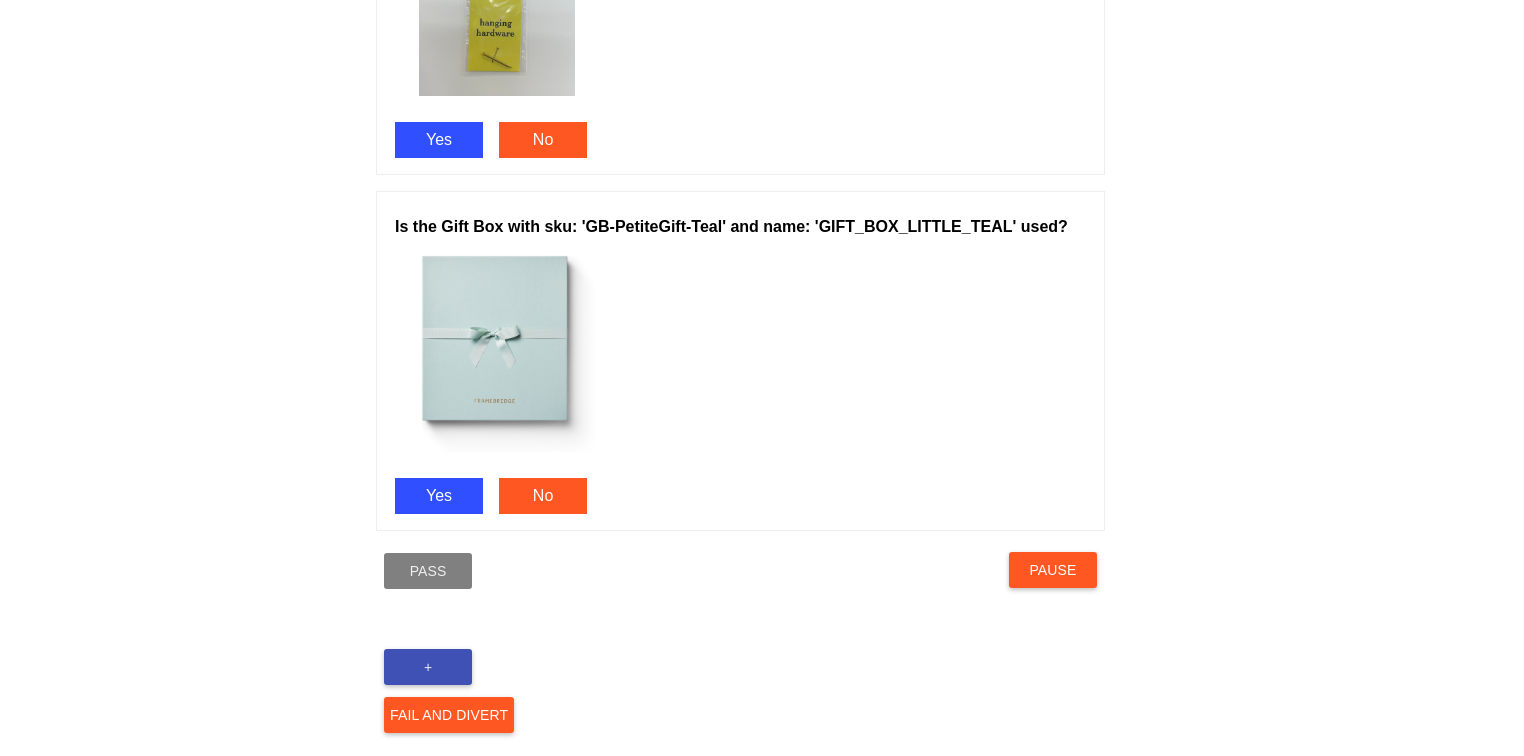 scroll, scrollTop: 1408, scrollLeft: 0, axis: vertical 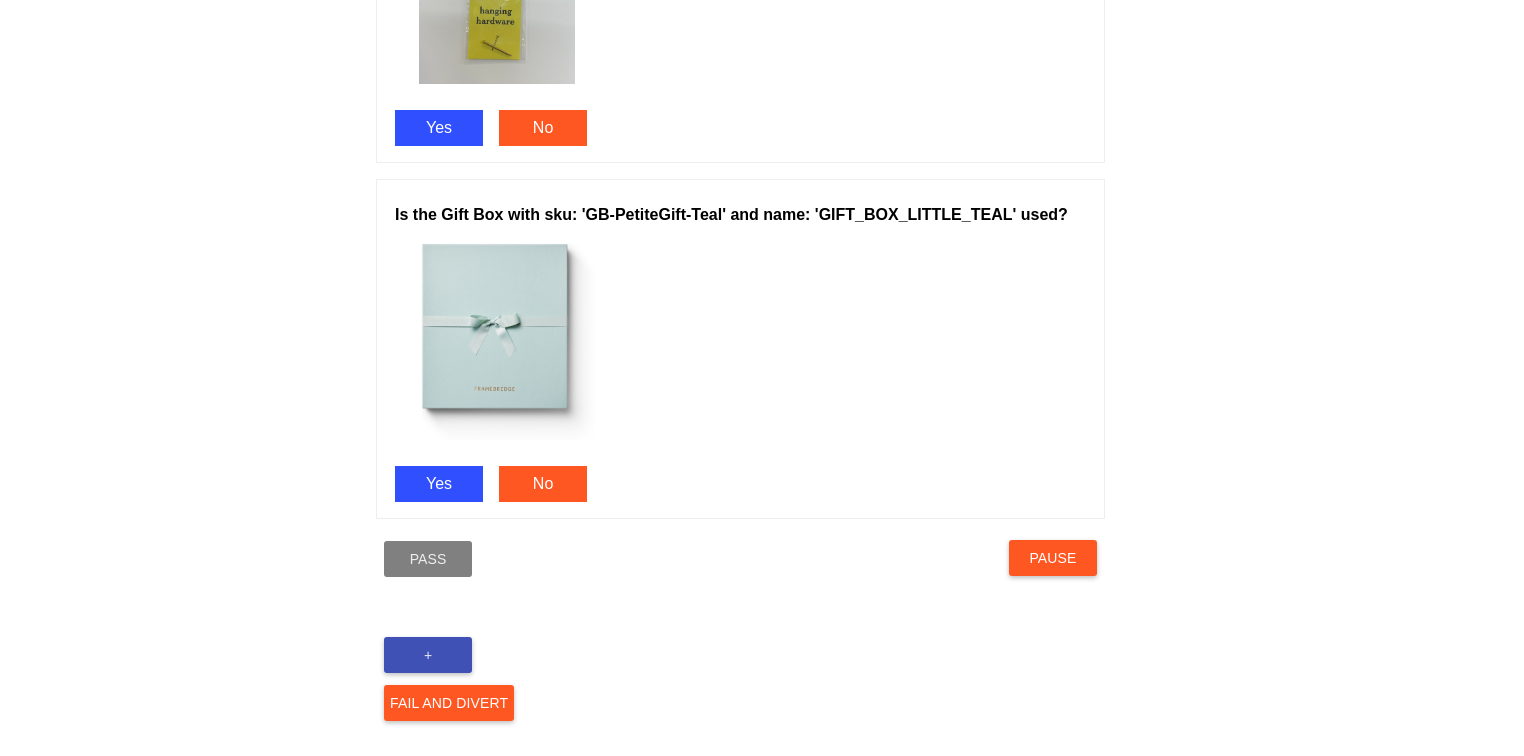 click on "Yes" at bounding box center (439, 128) 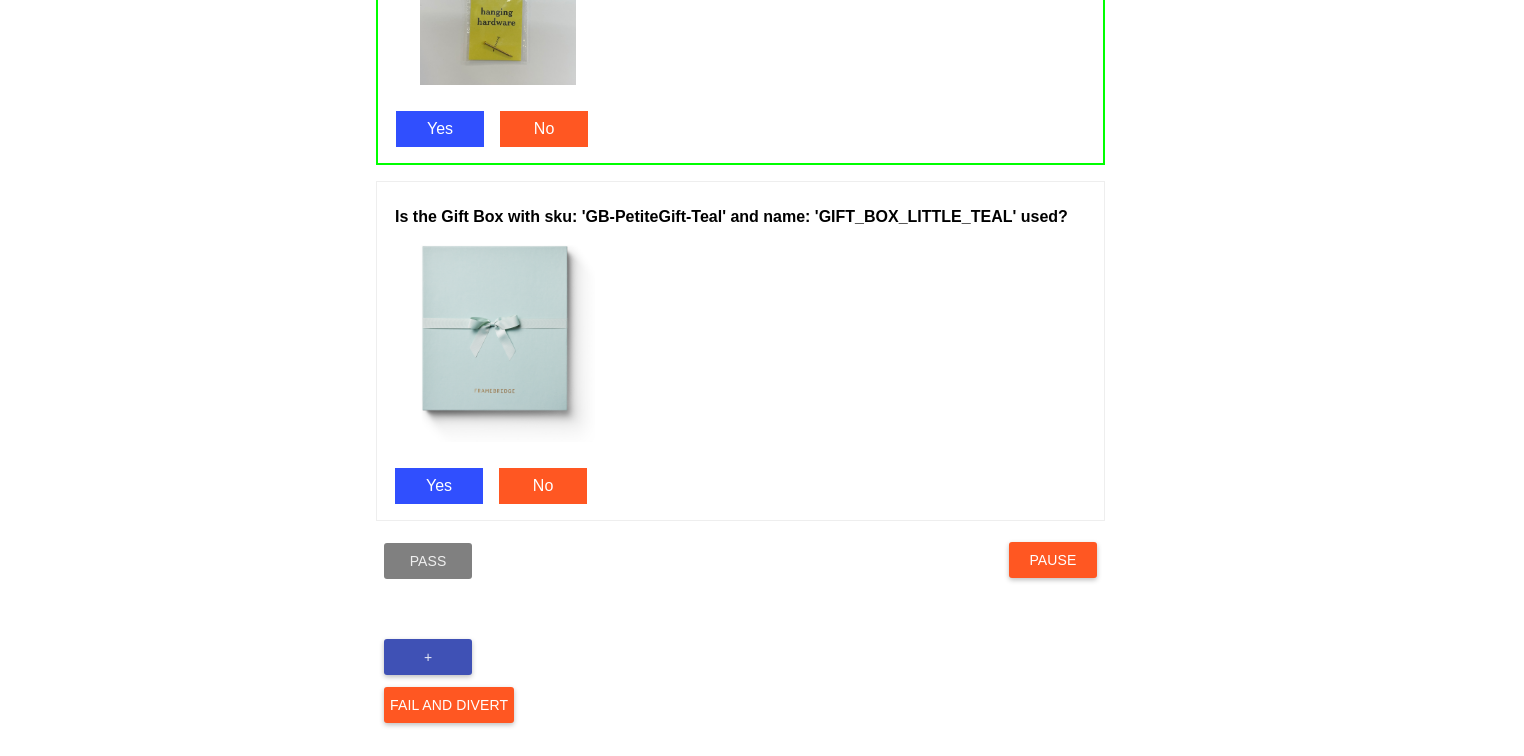 click on "Yes" at bounding box center [439, 486] 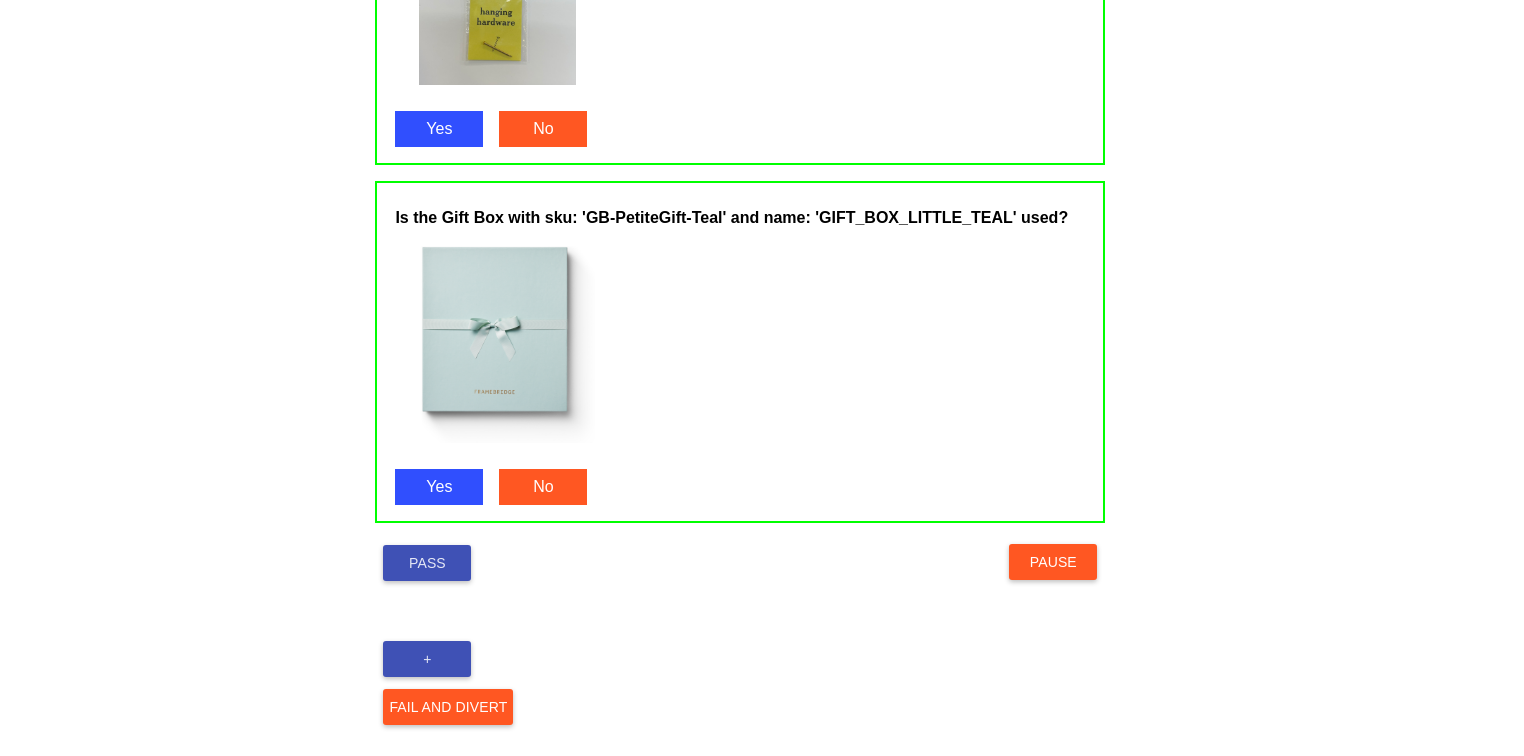 click on "Pass" at bounding box center (427, 563) 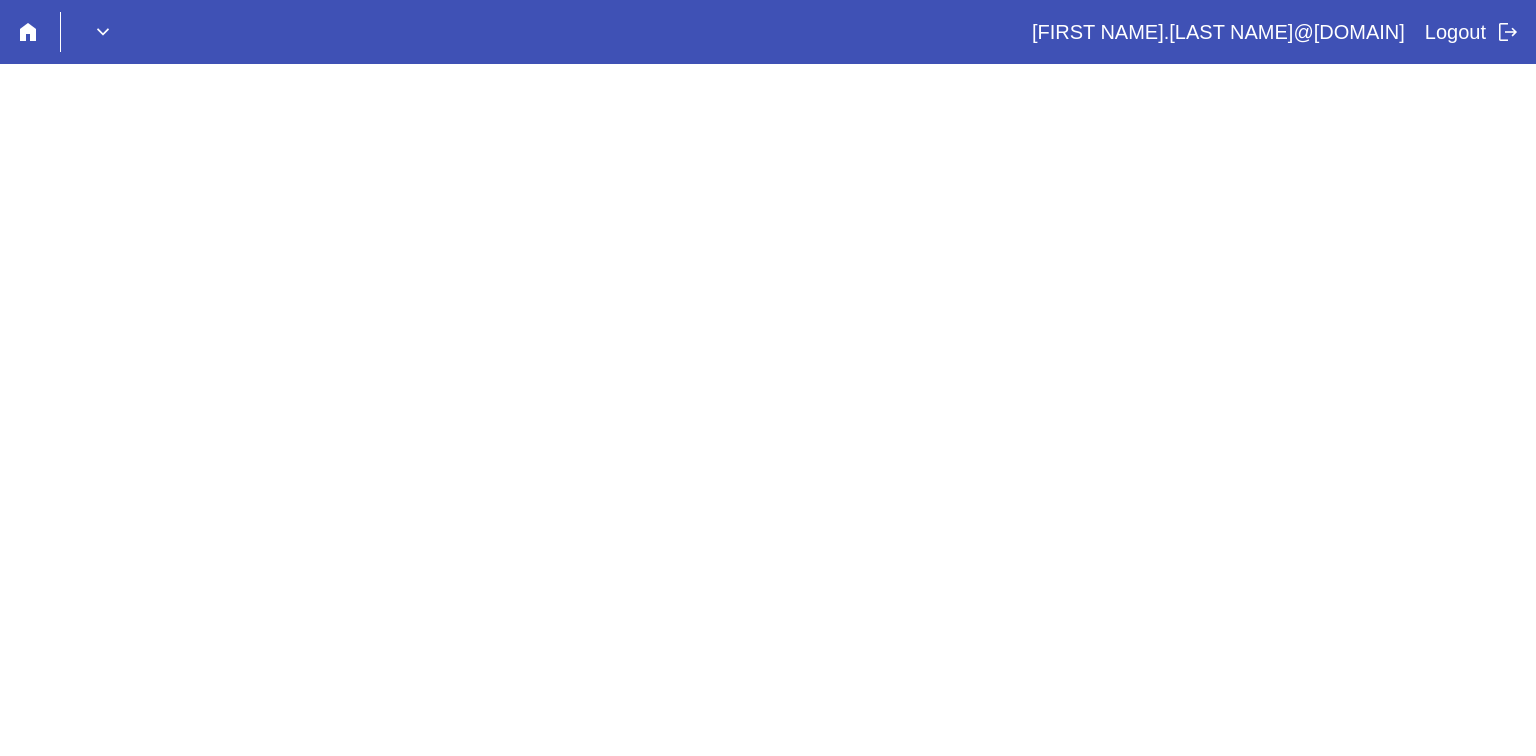 scroll, scrollTop: 0, scrollLeft: 0, axis: both 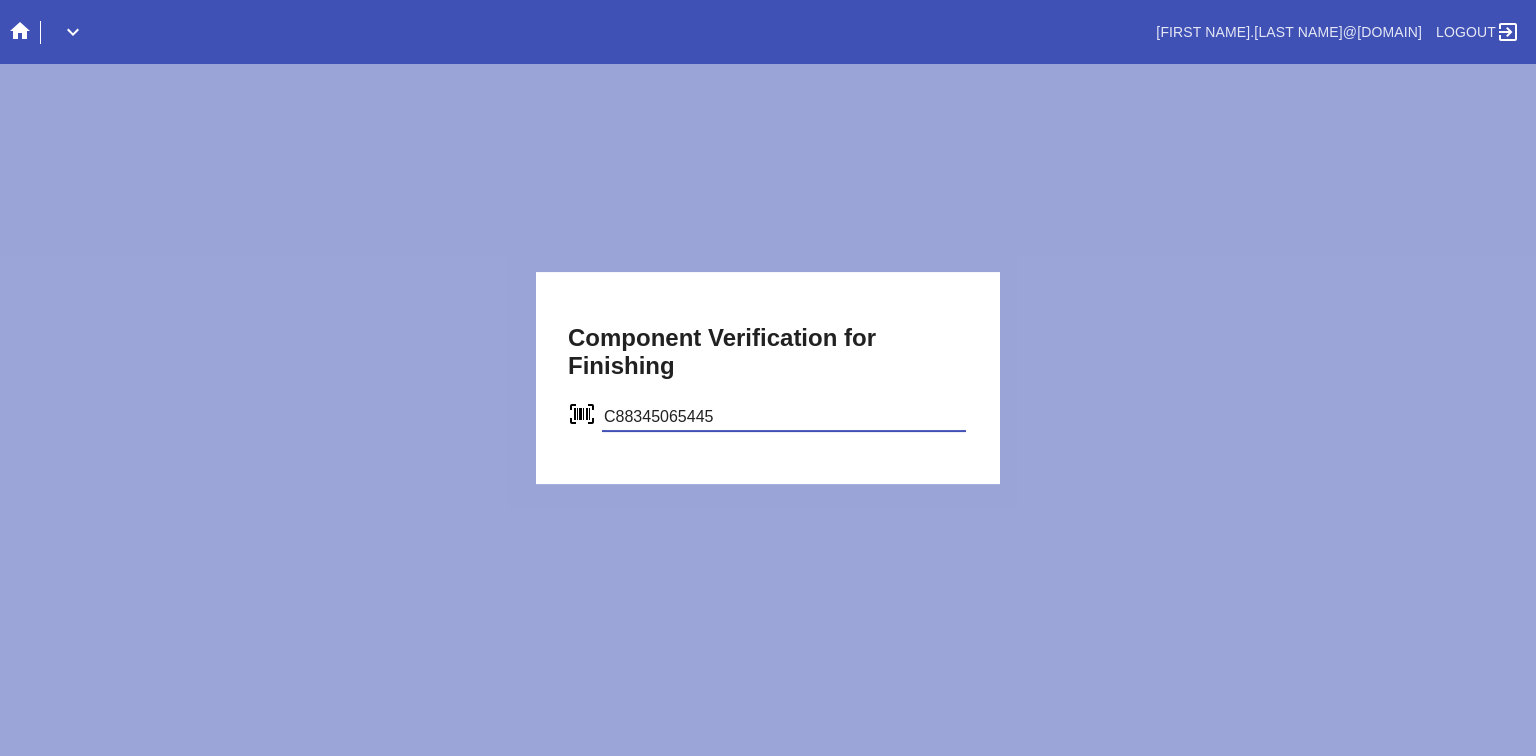 type on "C88345065445" 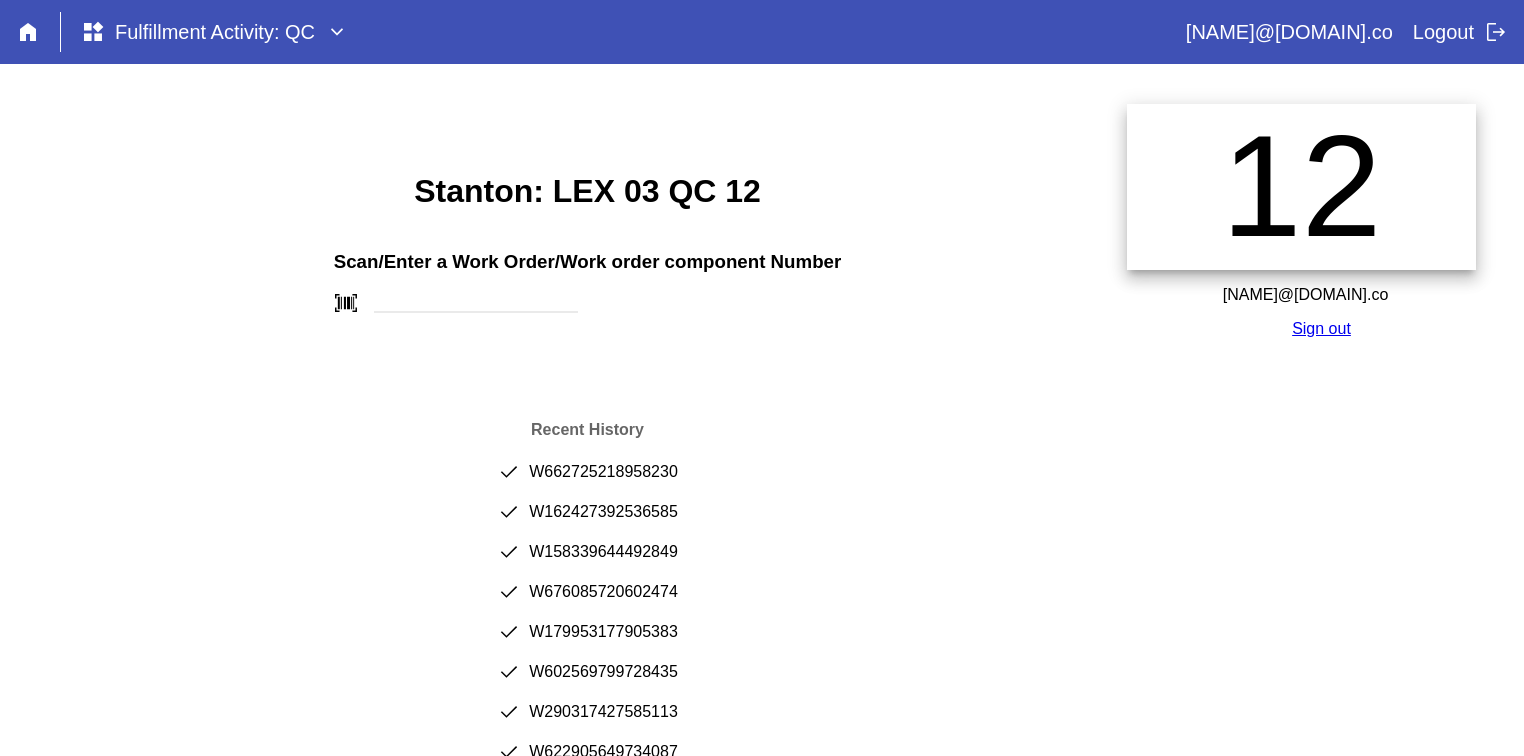 scroll, scrollTop: 0, scrollLeft: 0, axis: both 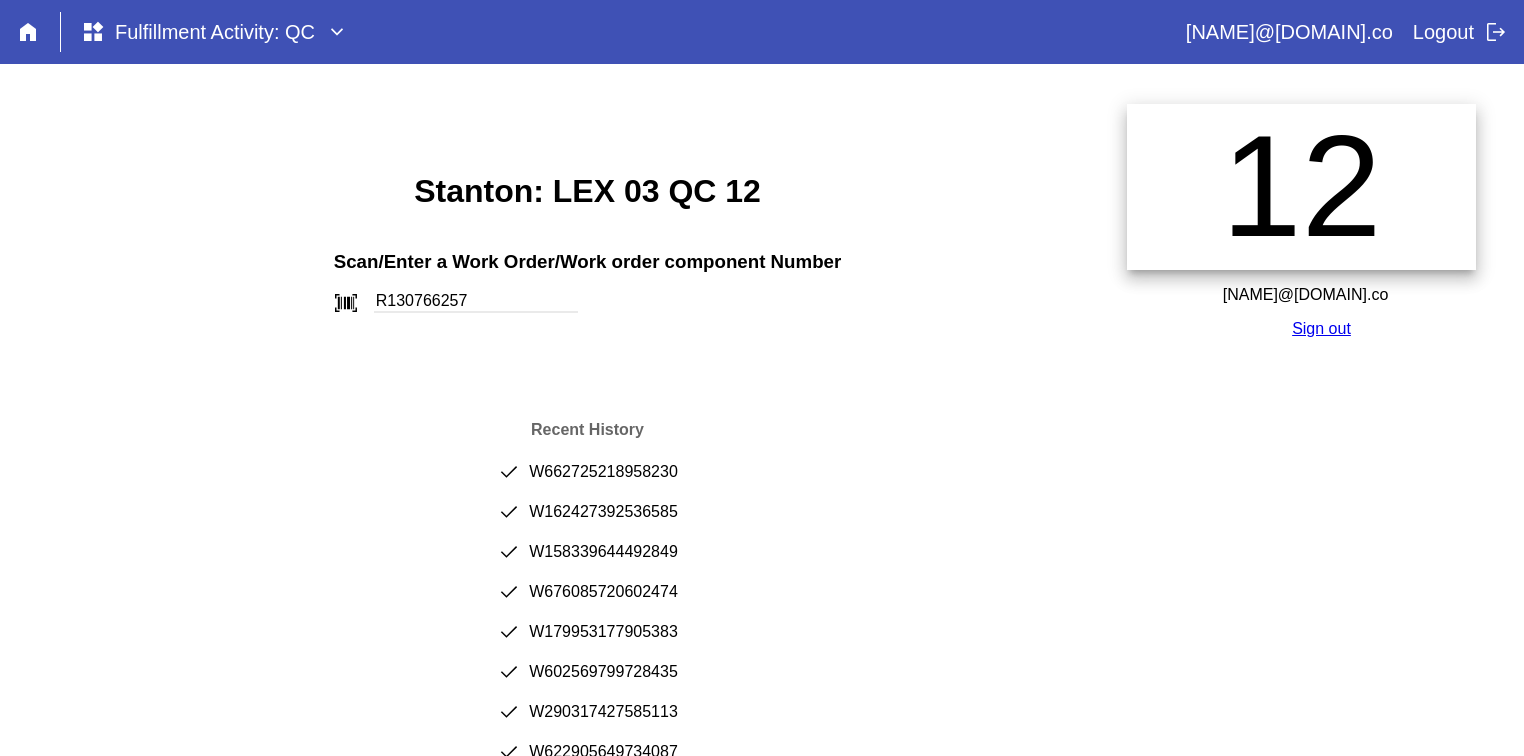type on "R130766257" 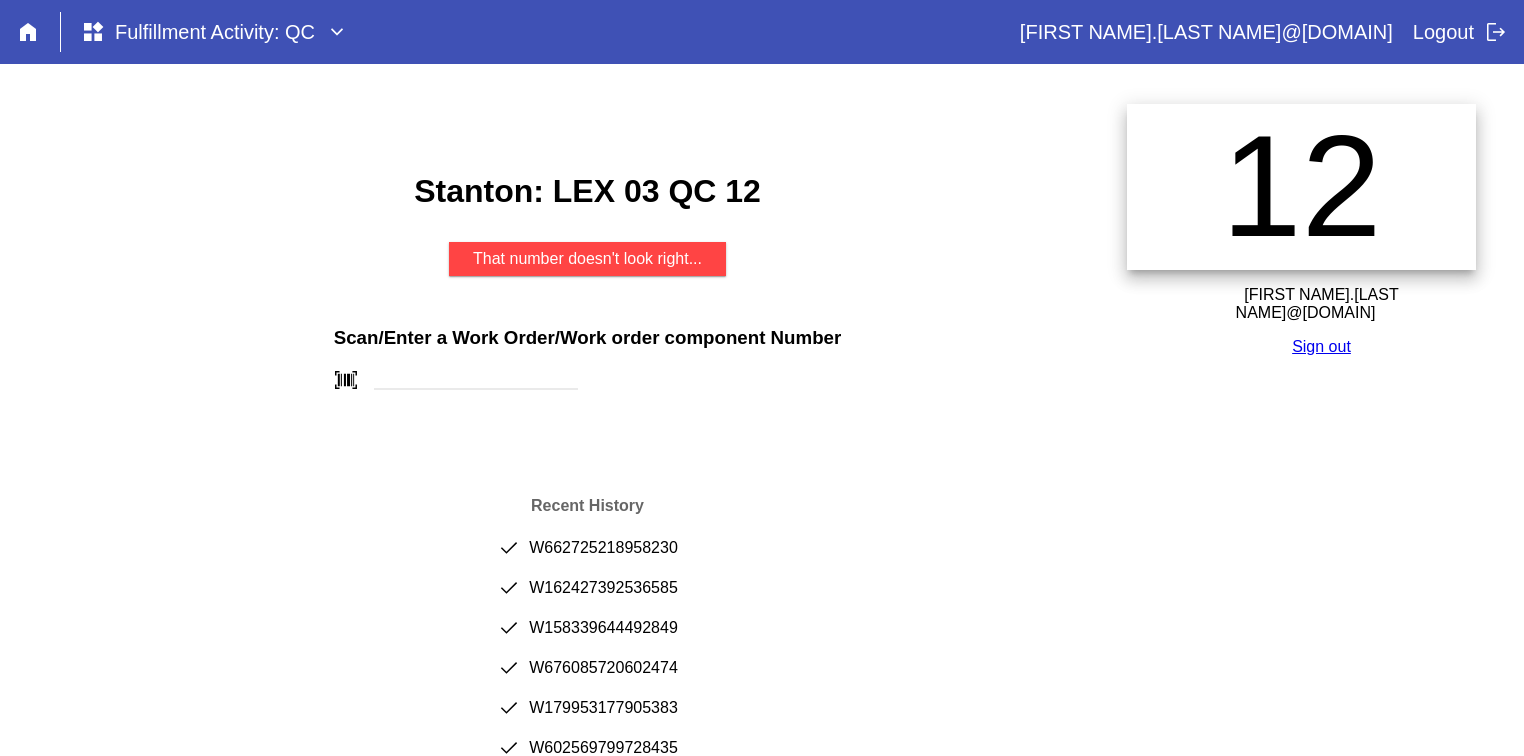 scroll, scrollTop: 0, scrollLeft: 0, axis: both 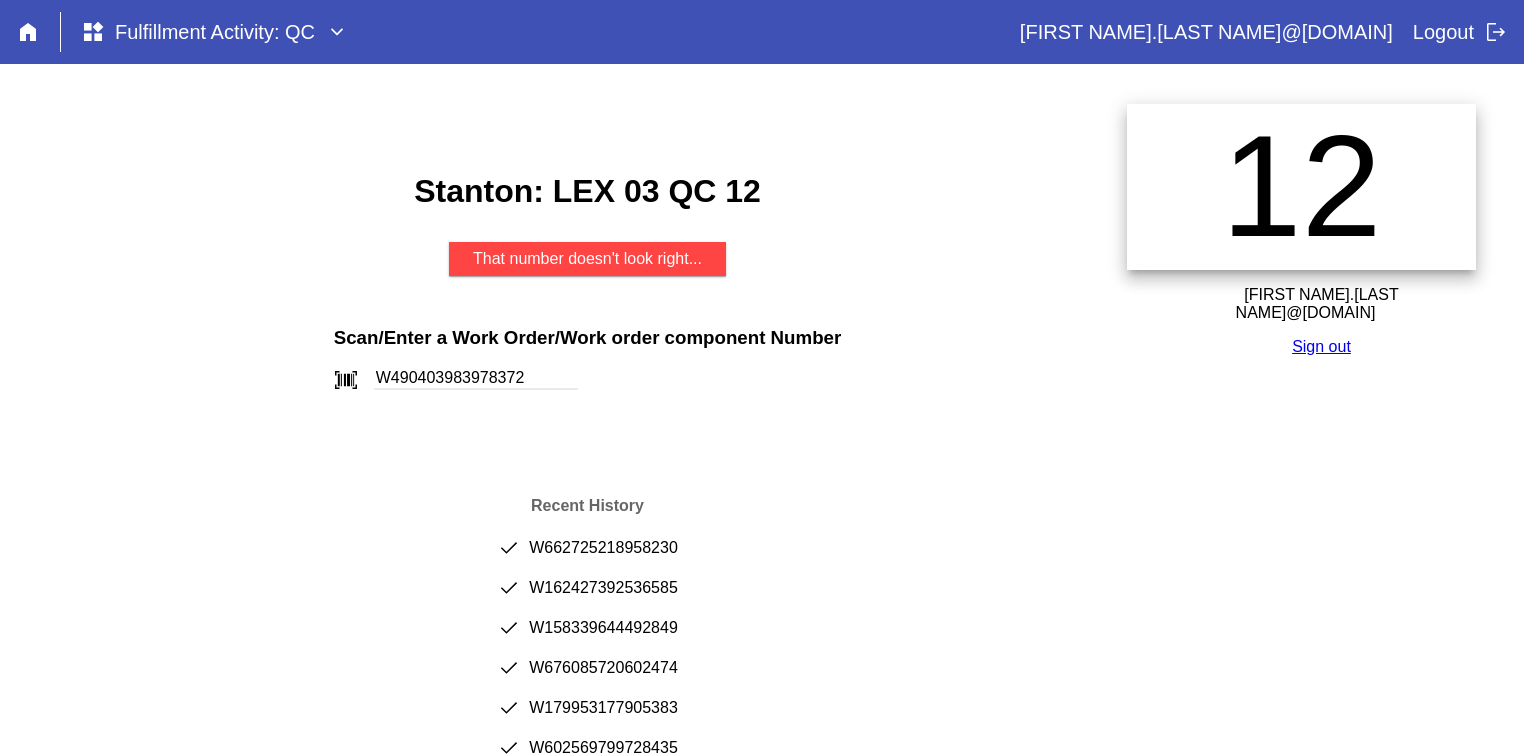 type on "W490403983978372" 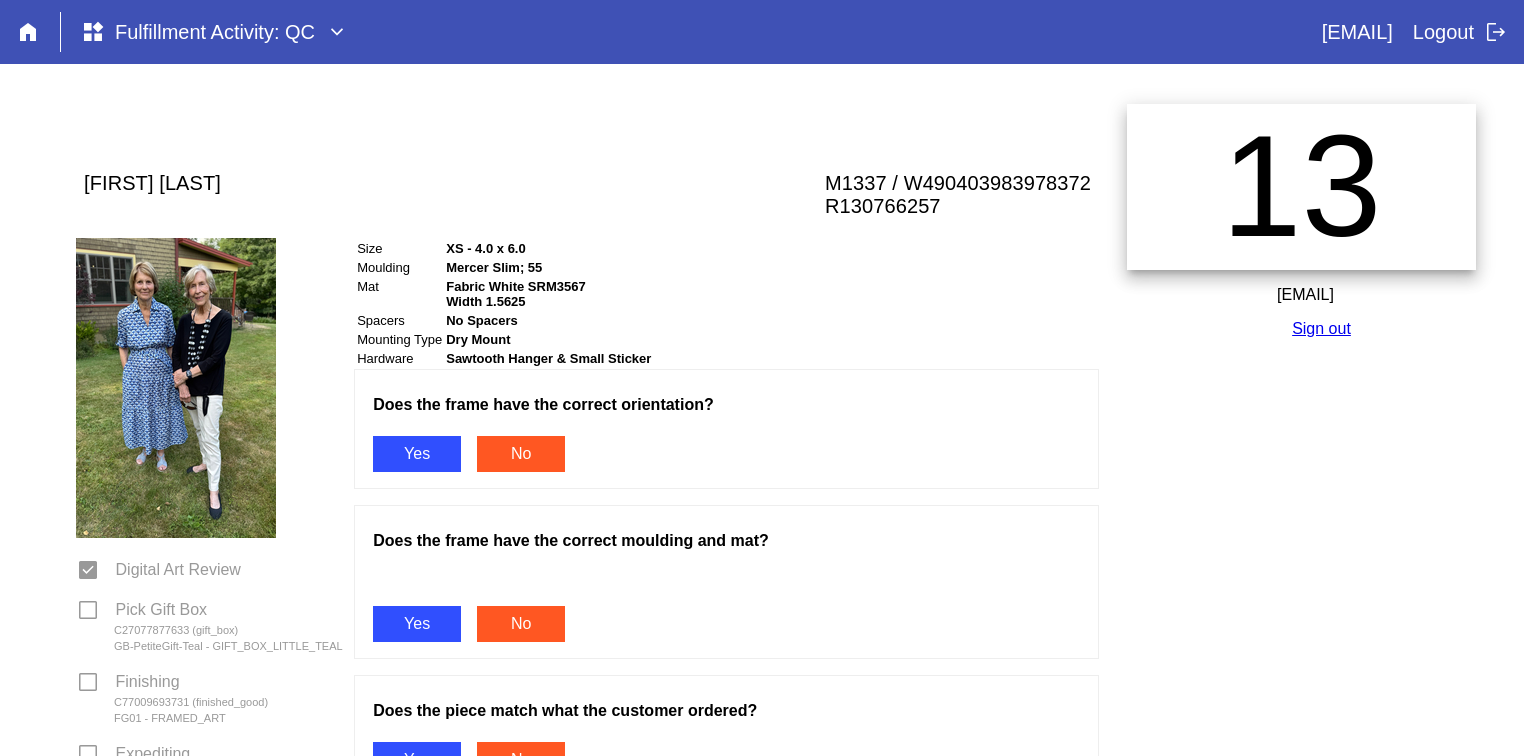 scroll, scrollTop: 0, scrollLeft: 0, axis: both 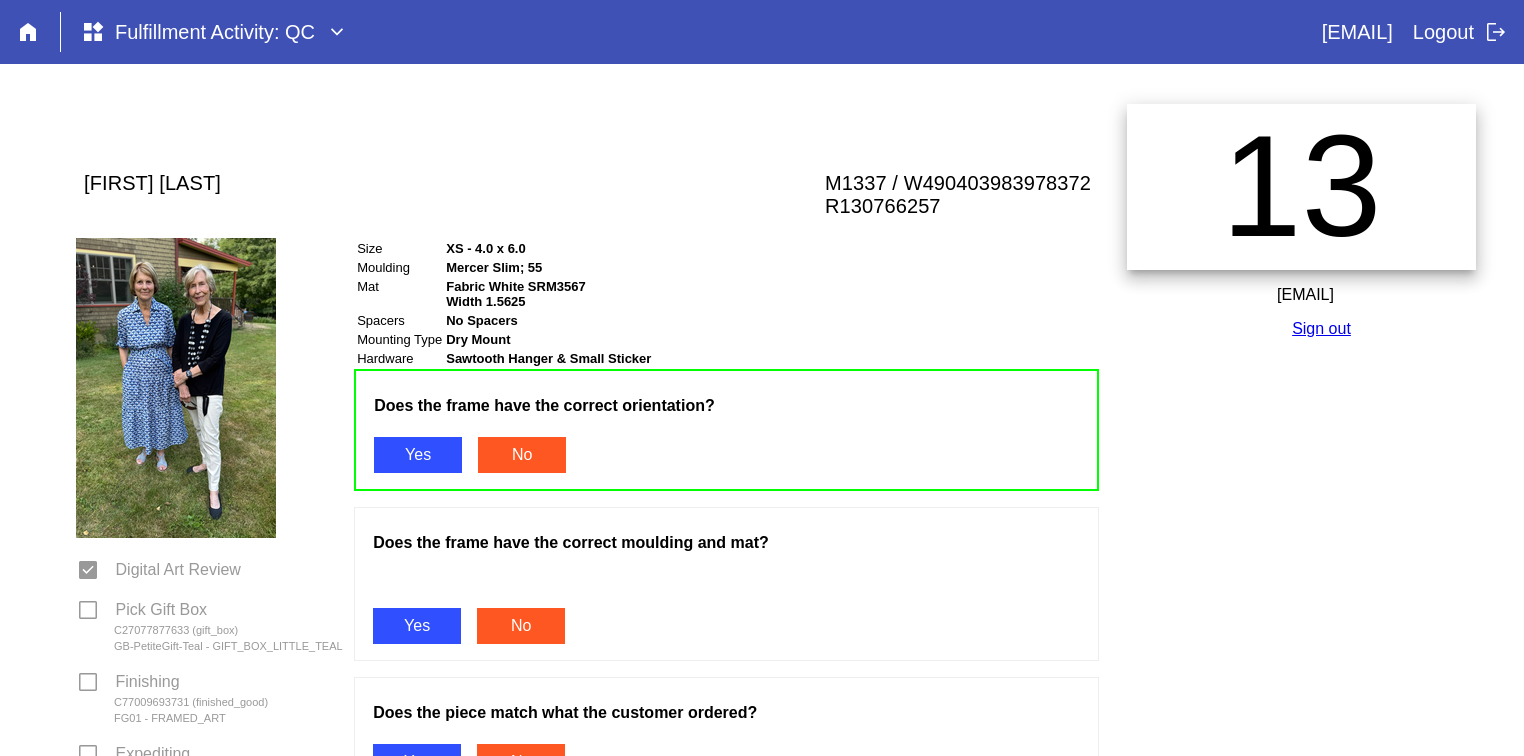 click at bounding box center (726, 585) 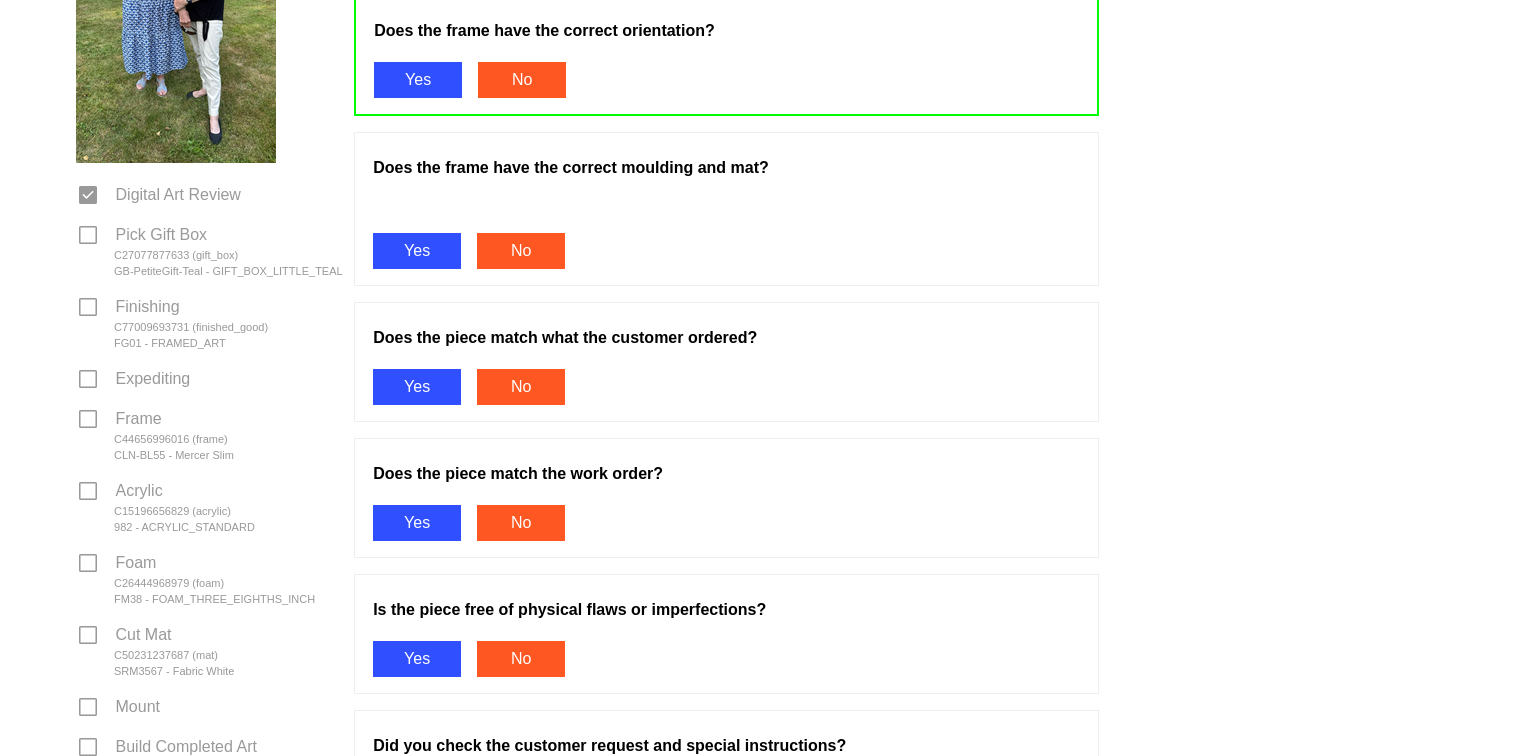 click on "Yes" at bounding box center [417, 251] 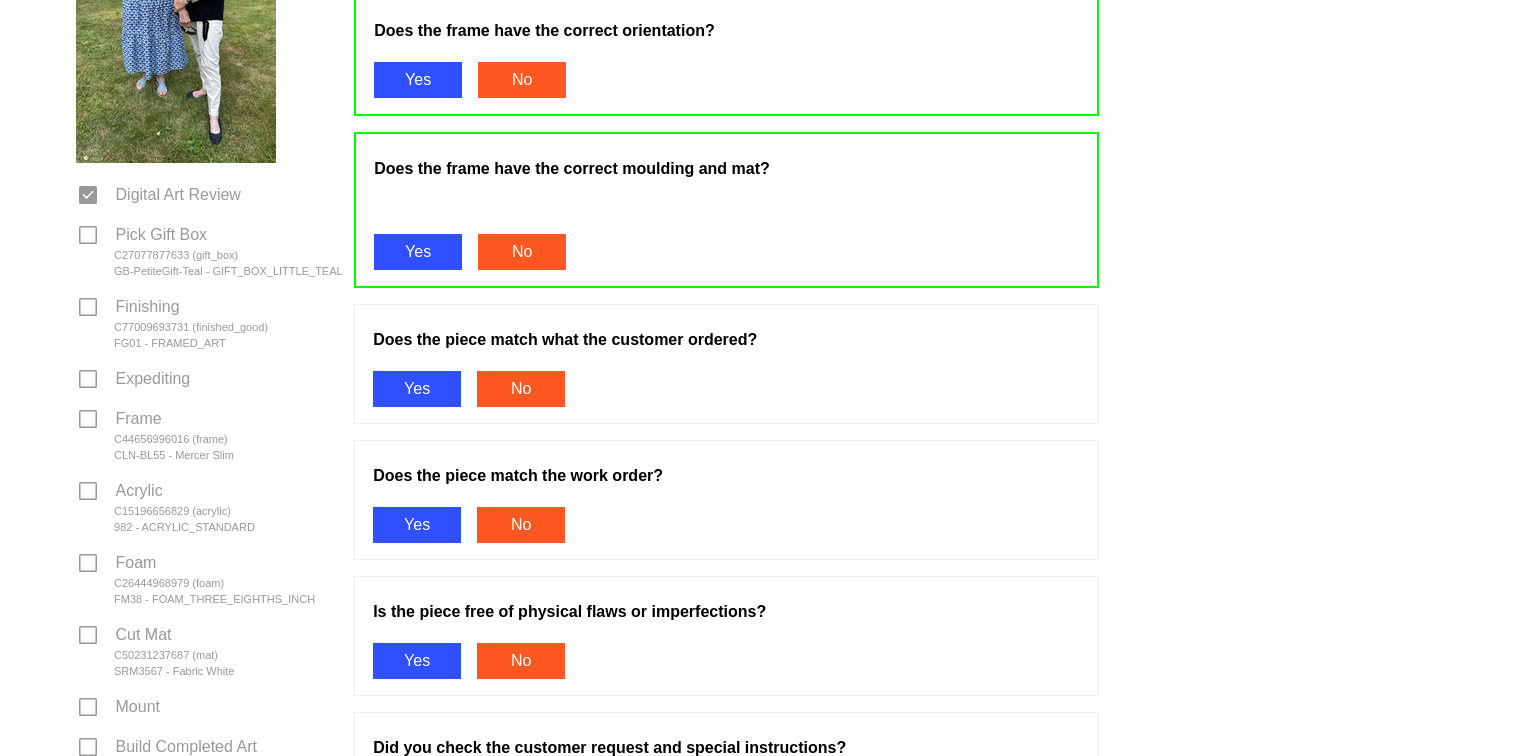 click on "Yes" at bounding box center [417, 389] 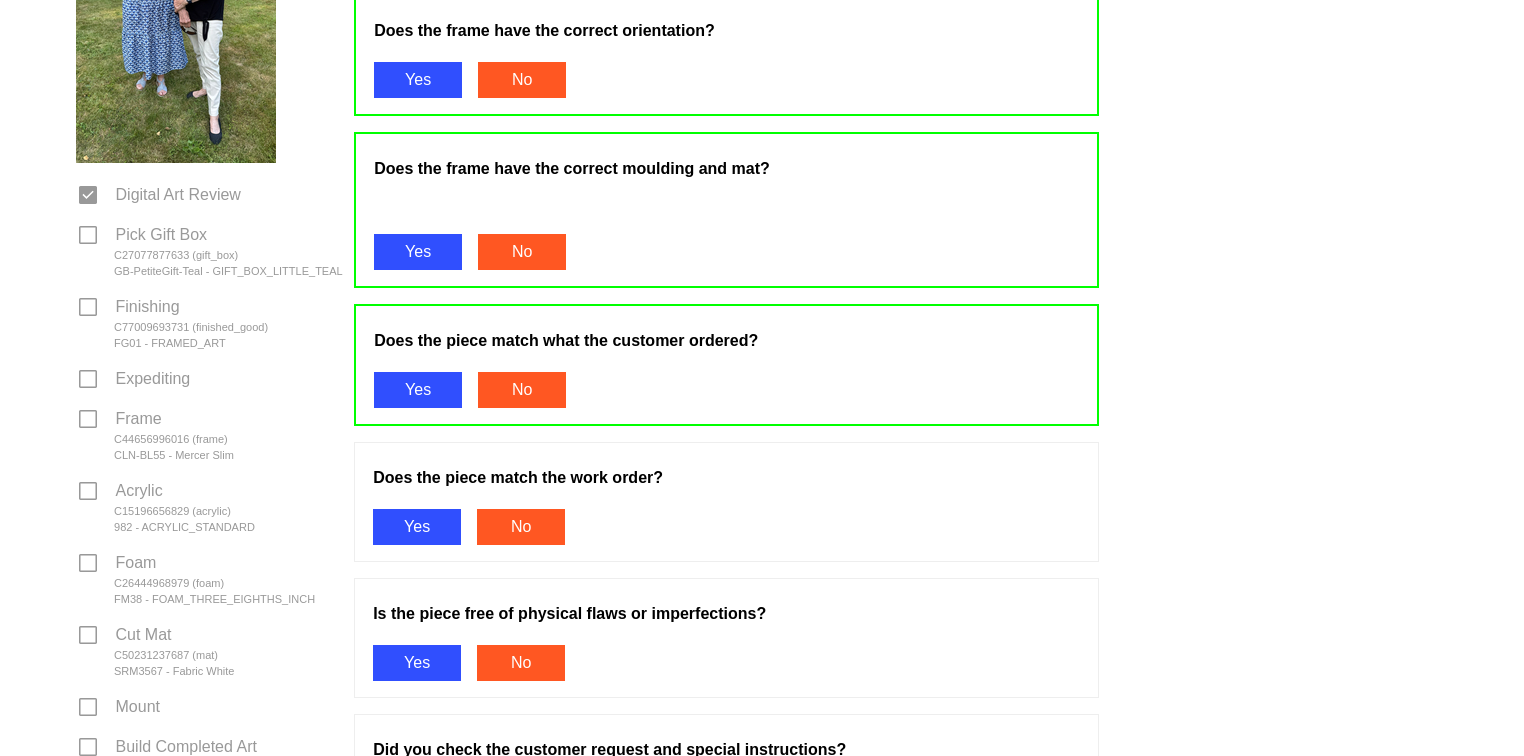 click on "Yes" at bounding box center (417, 527) 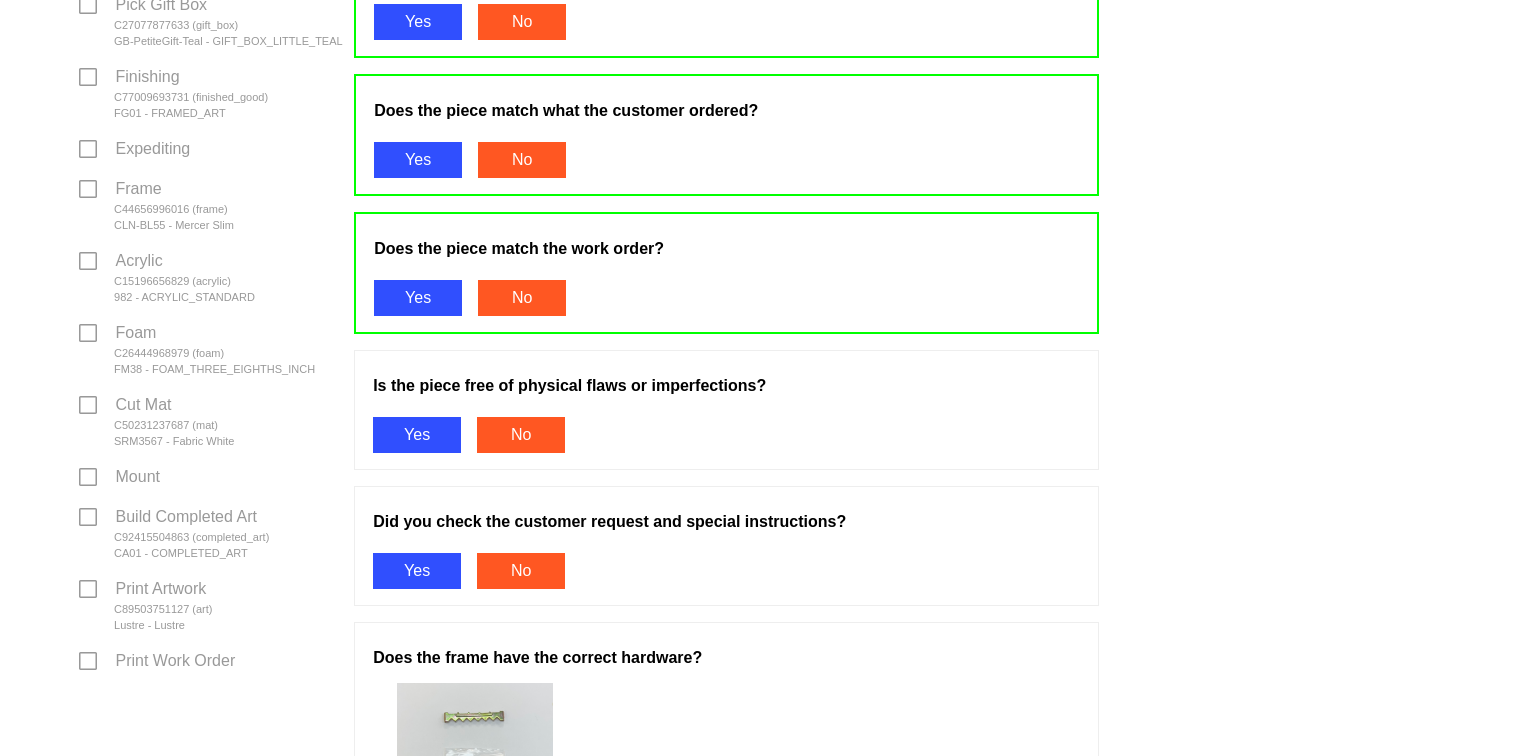 click on "Yes" at bounding box center [417, 435] 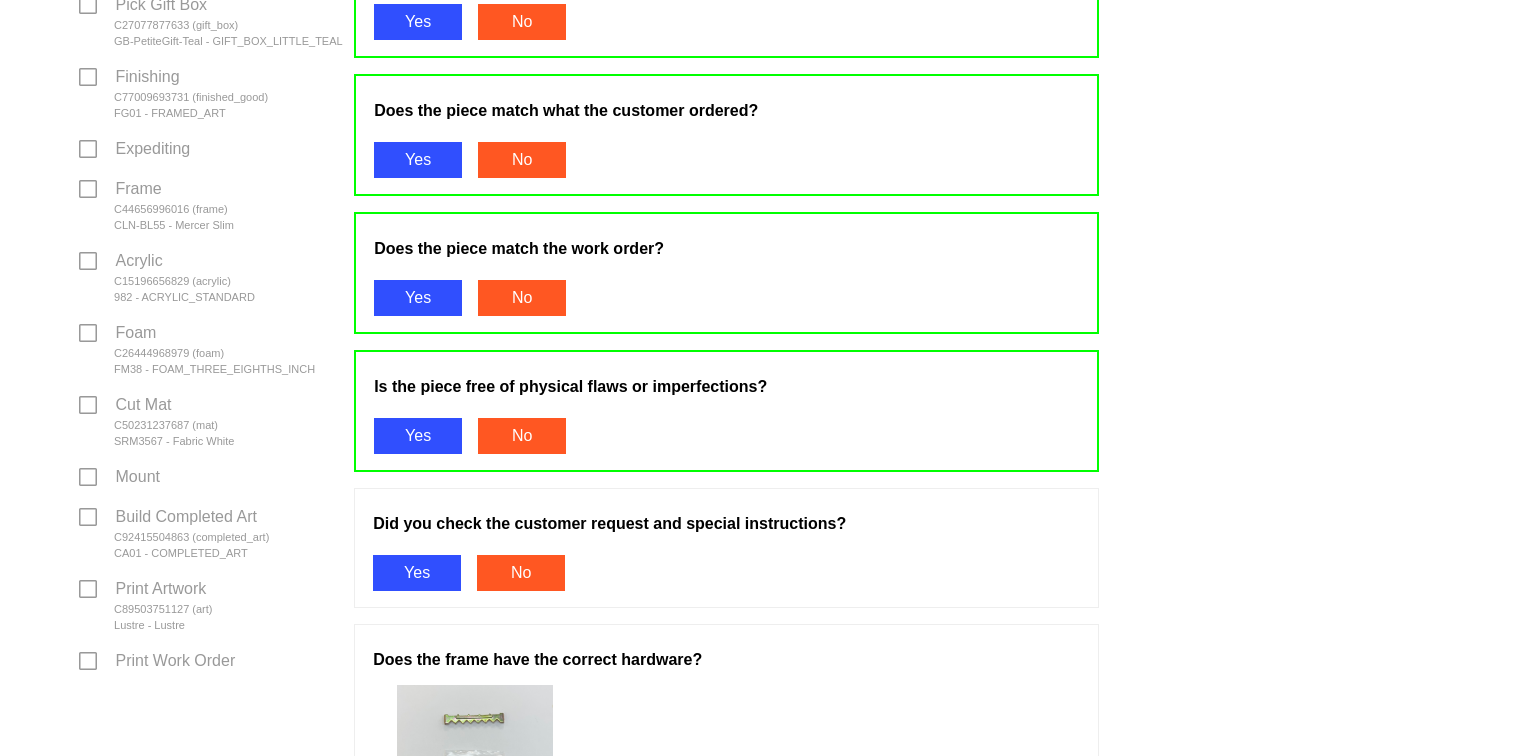 click on "Yes" at bounding box center (417, 573) 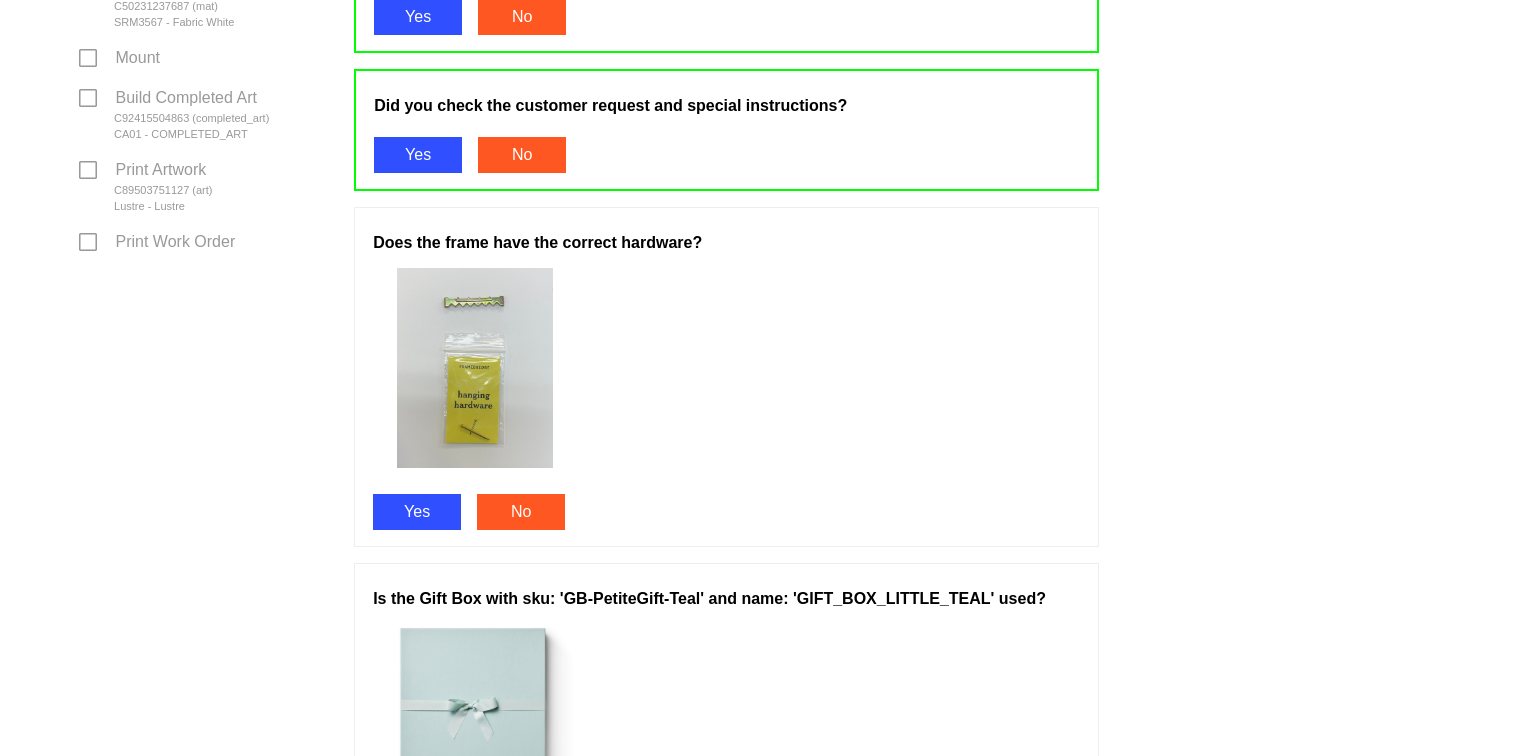 click on "Yes" at bounding box center [417, 512] 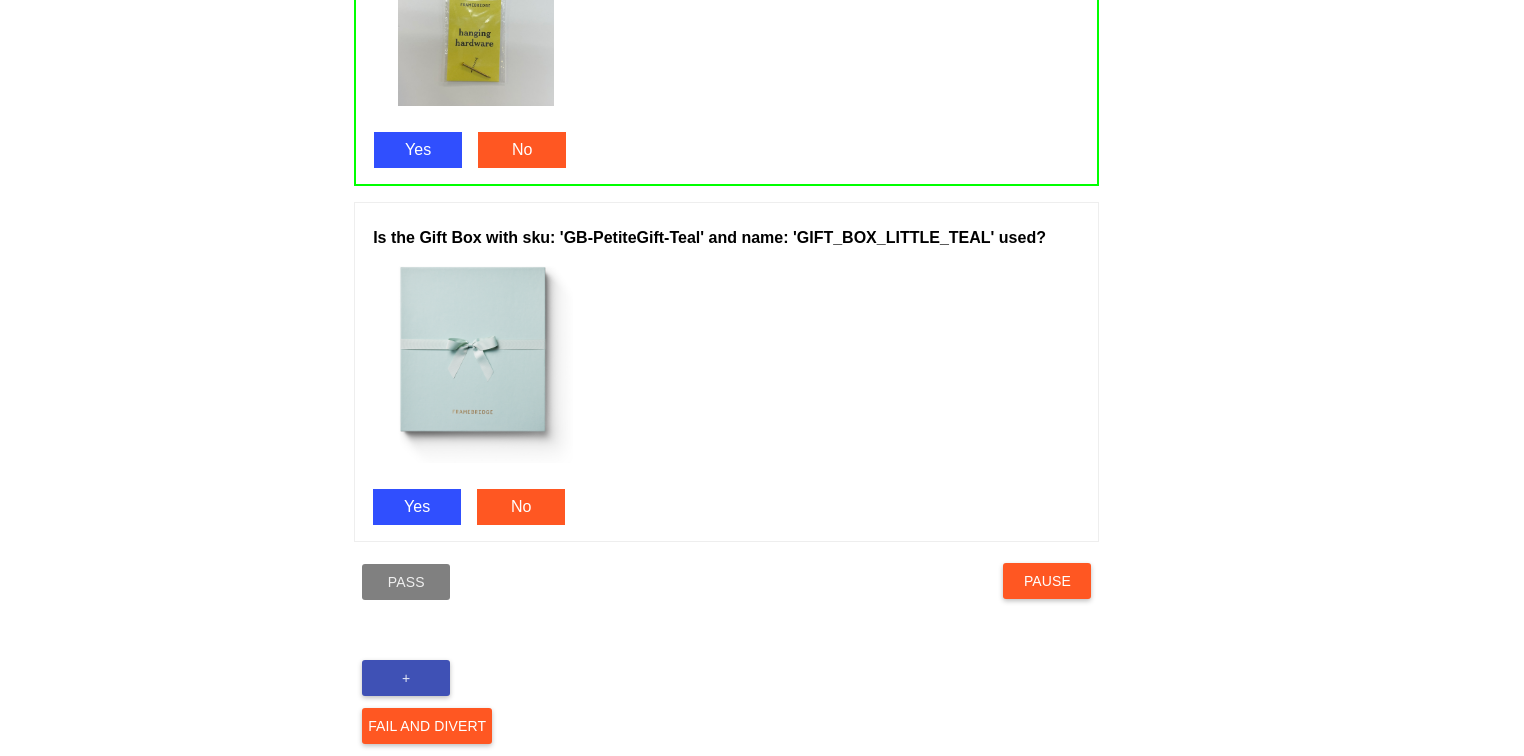 scroll, scrollTop: 1392, scrollLeft: 0, axis: vertical 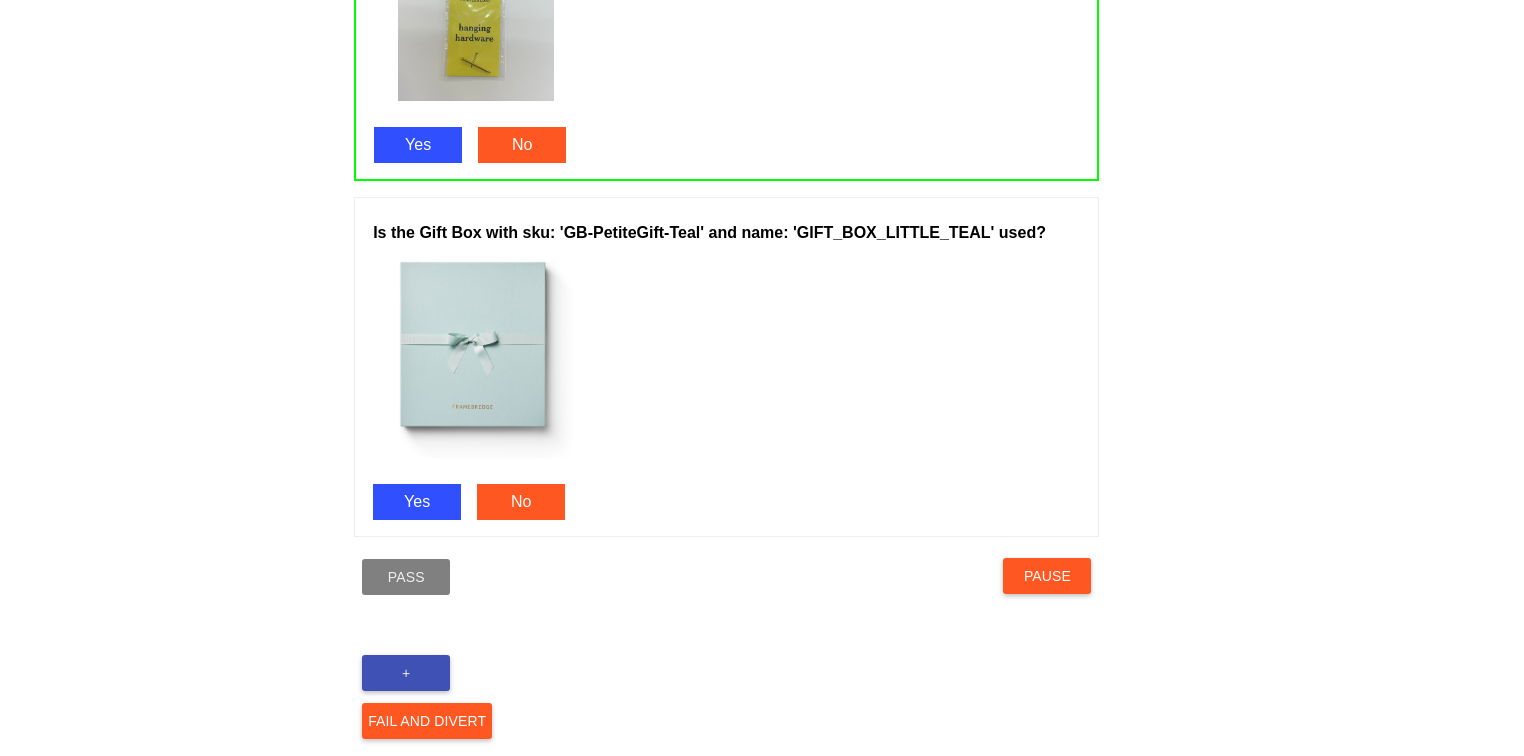 click on "Yes" at bounding box center (417, 502) 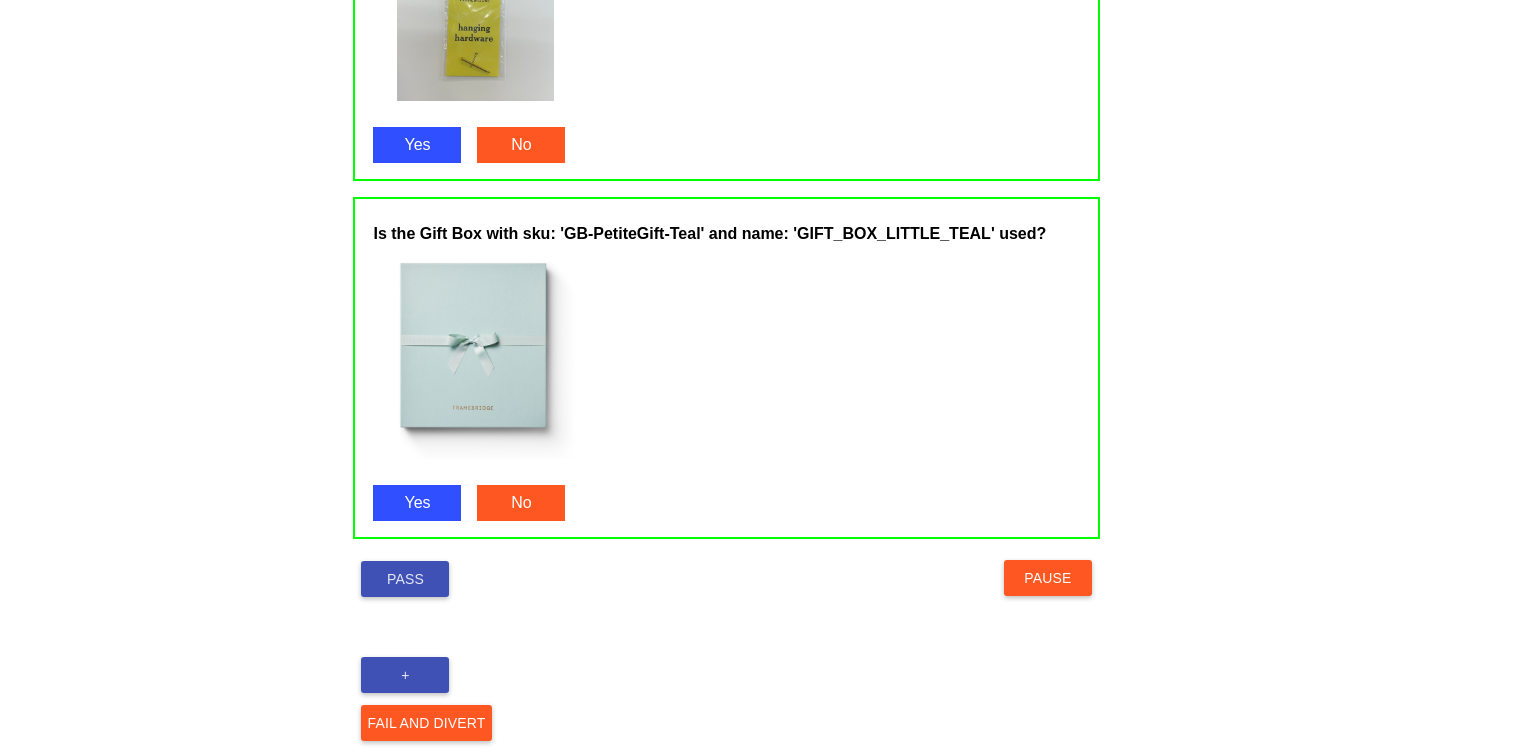 click on "Pass" at bounding box center (405, 579) 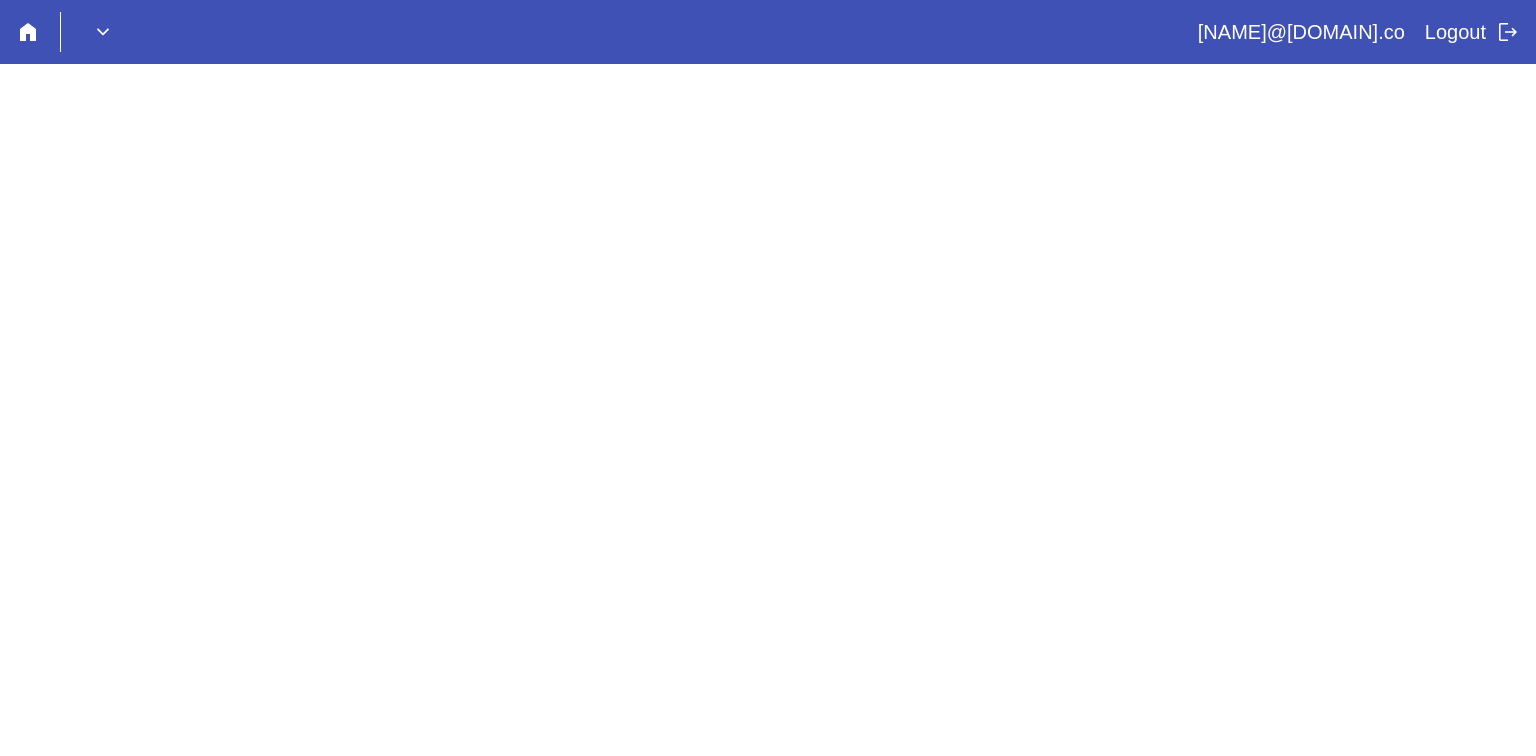 scroll, scrollTop: 0, scrollLeft: 0, axis: both 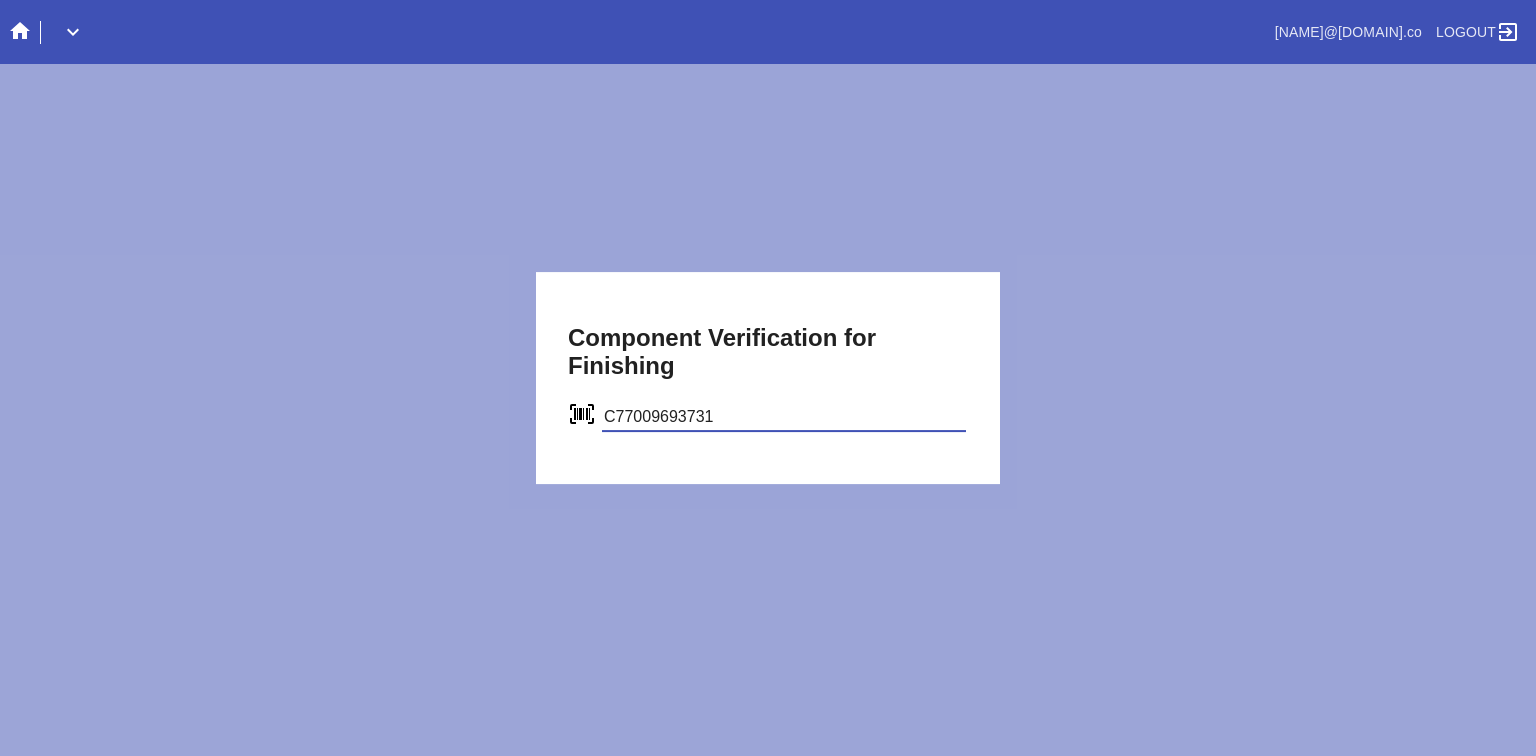 type on "C77009693731" 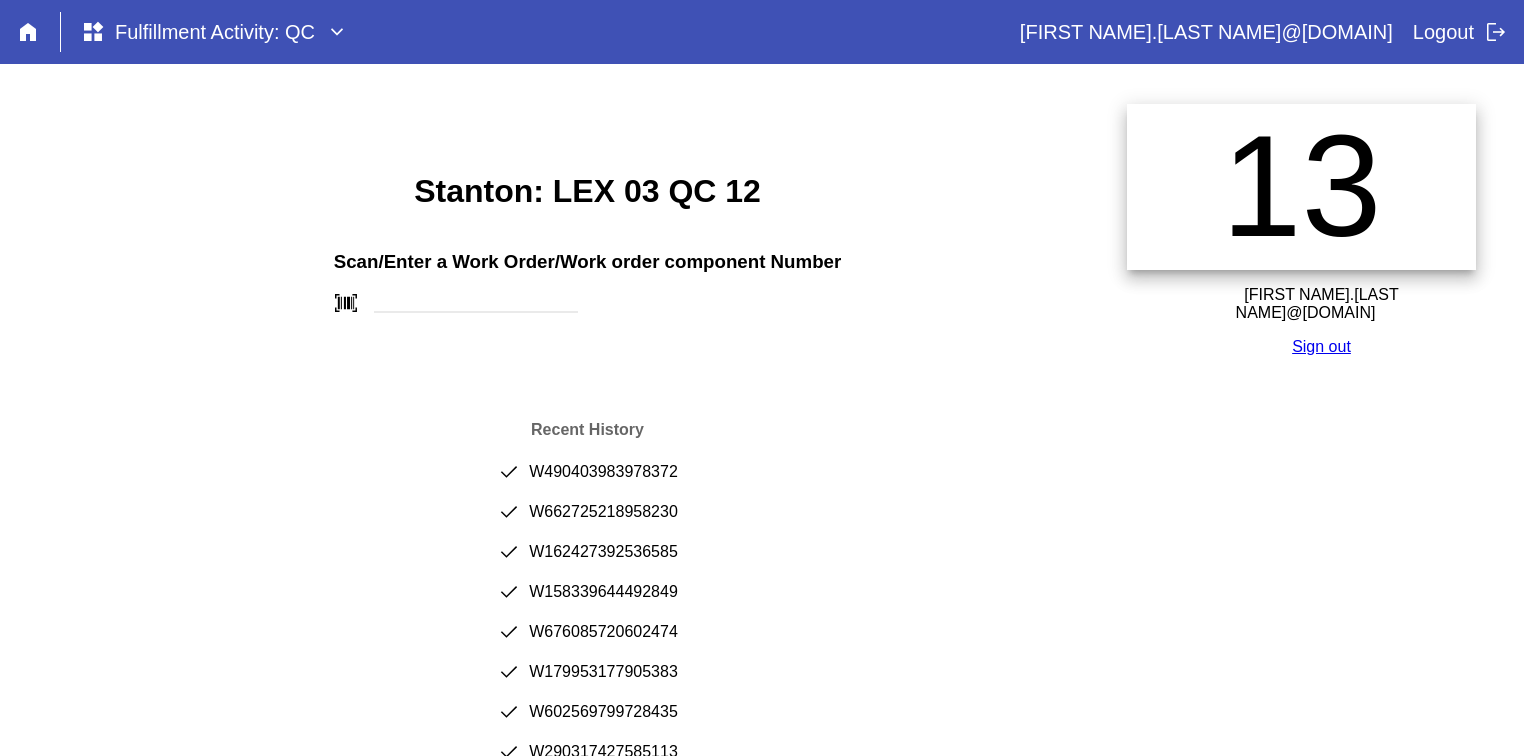scroll, scrollTop: 0, scrollLeft: 0, axis: both 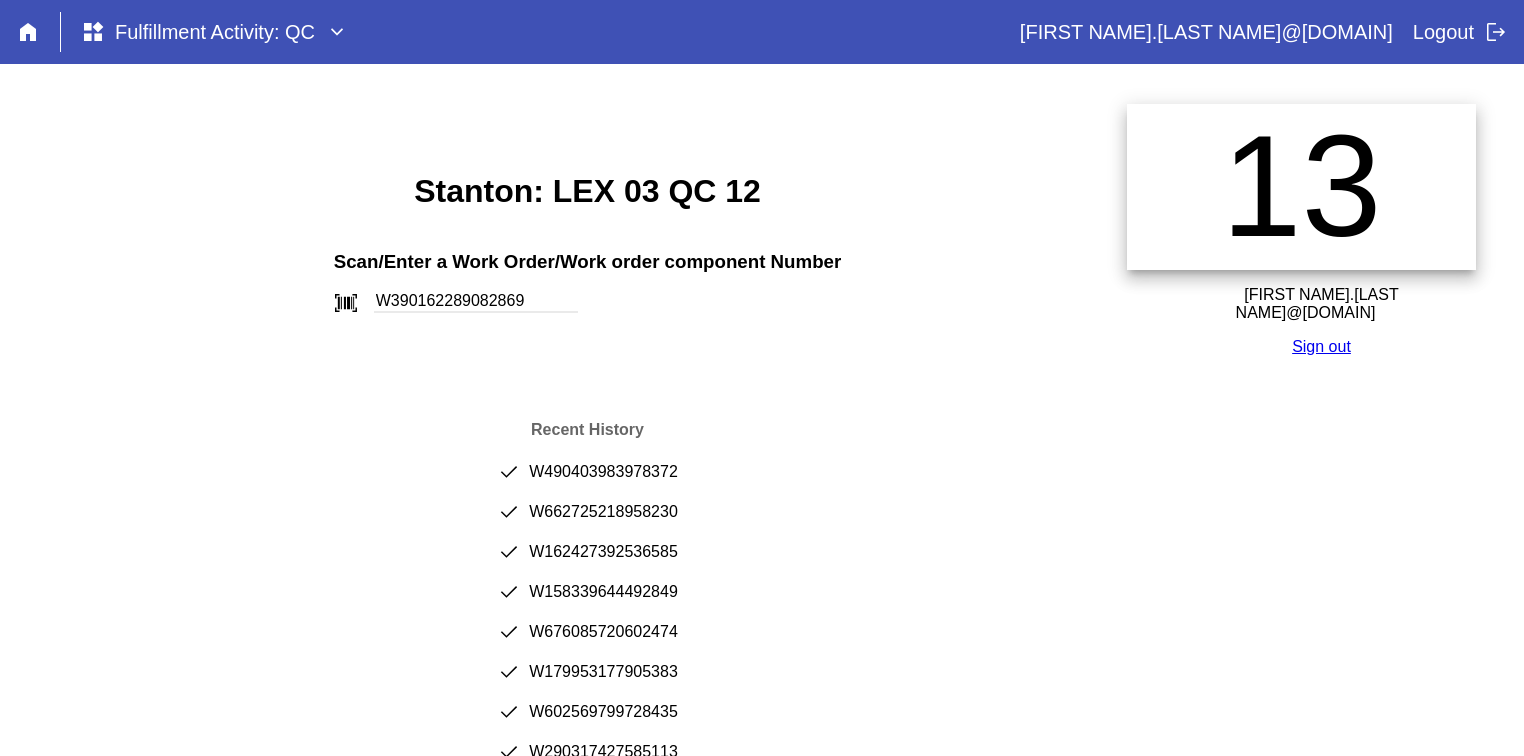 type on "W390162289082869" 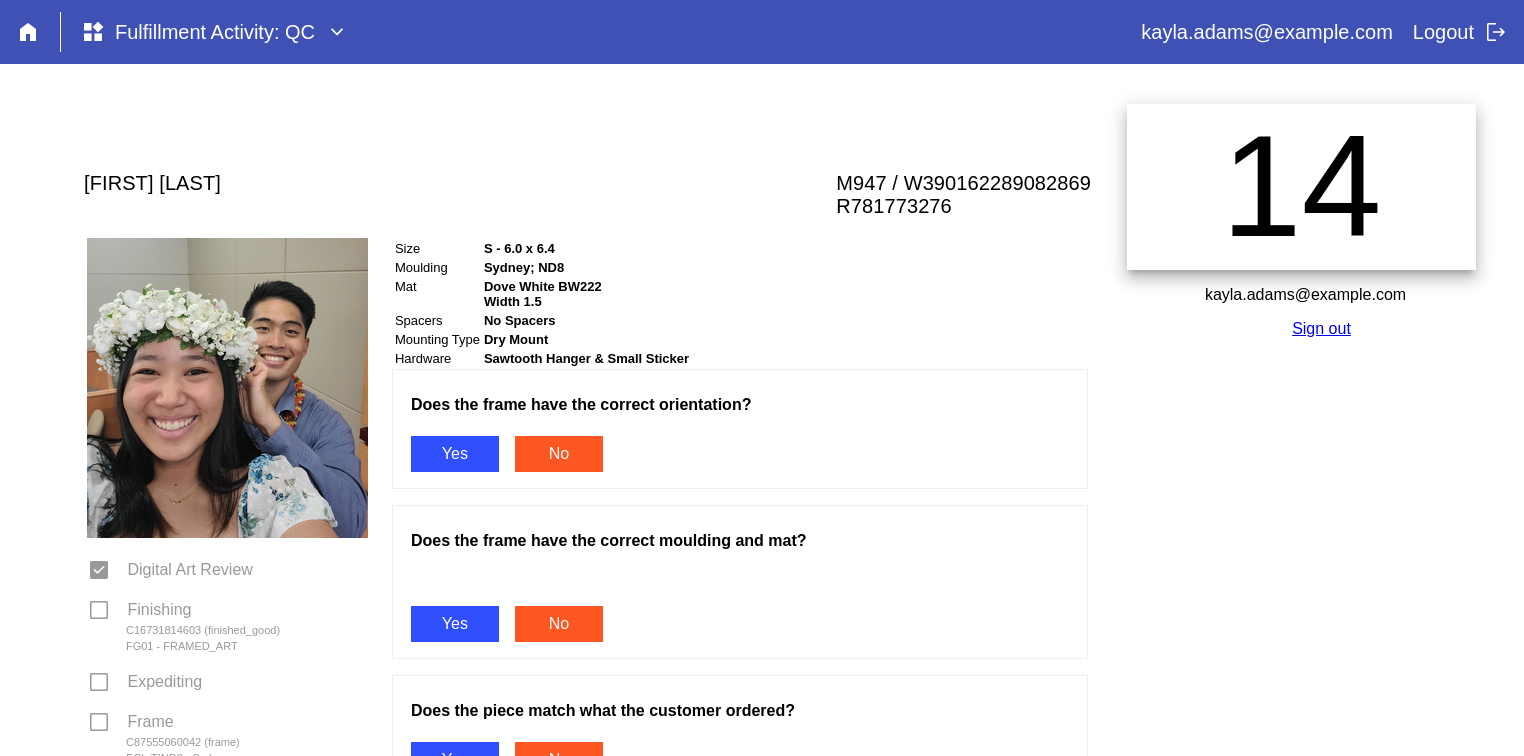 scroll, scrollTop: 0, scrollLeft: 0, axis: both 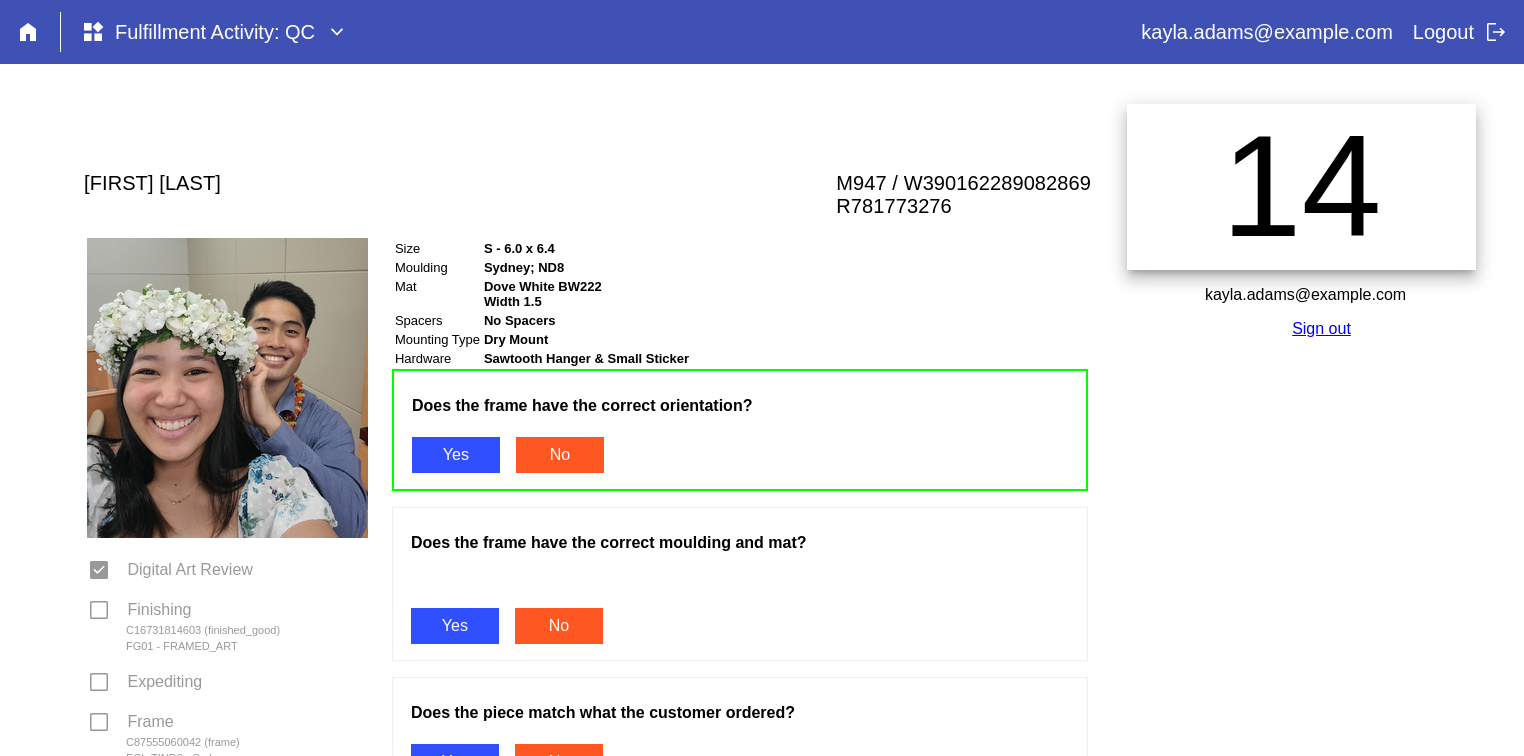 click on "Yes" at bounding box center [455, 626] 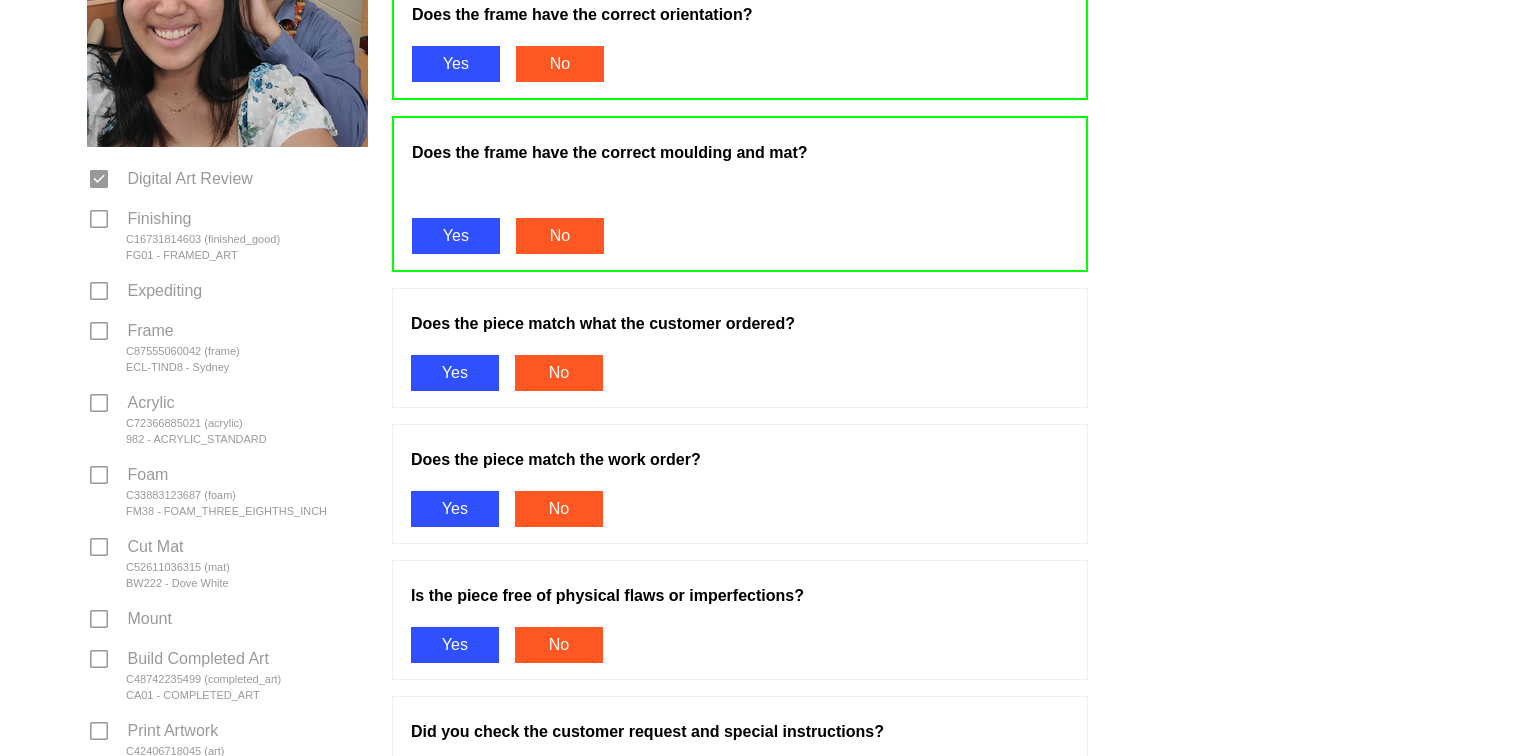 click on "Yes" at bounding box center (455, 373) 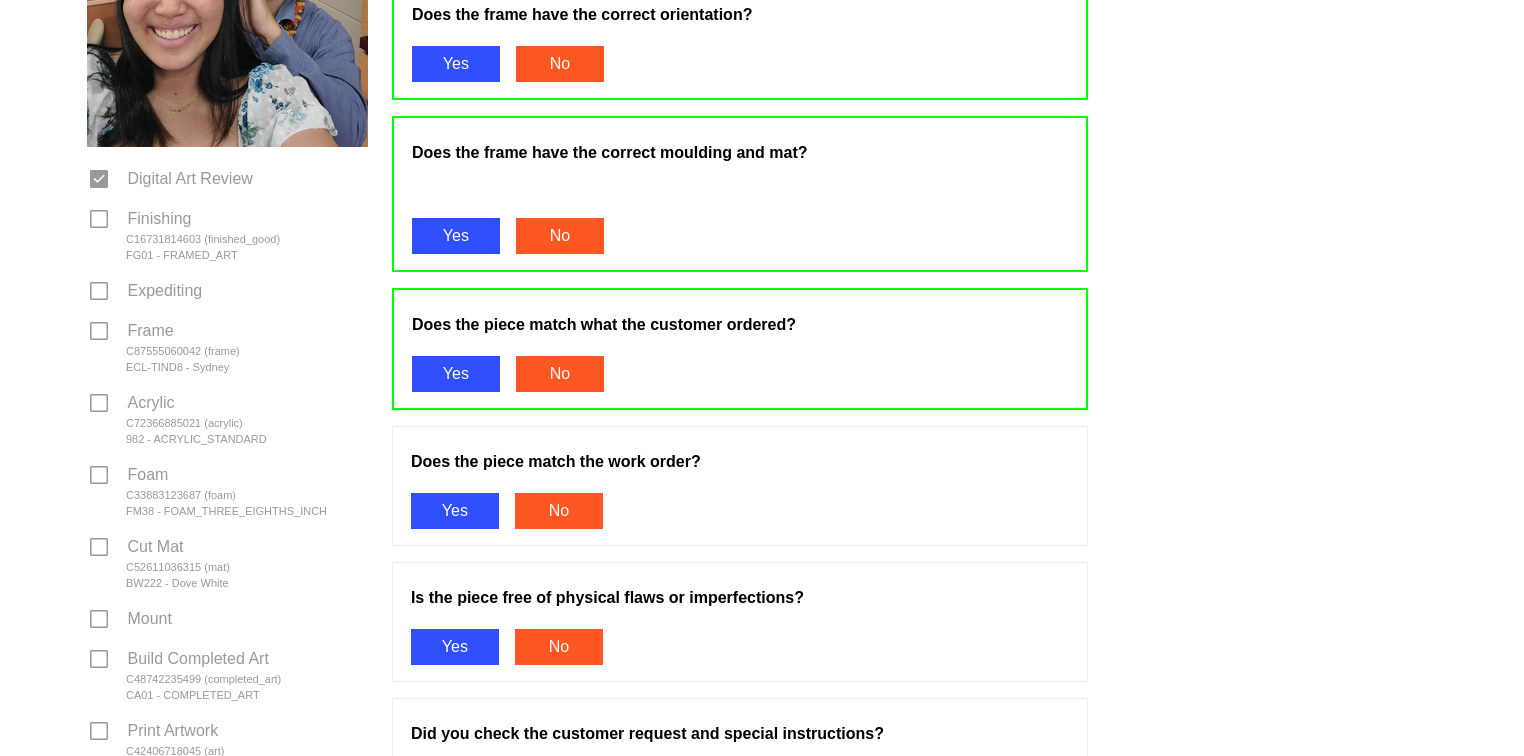 click on "Yes" at bounding box center (455, 511) 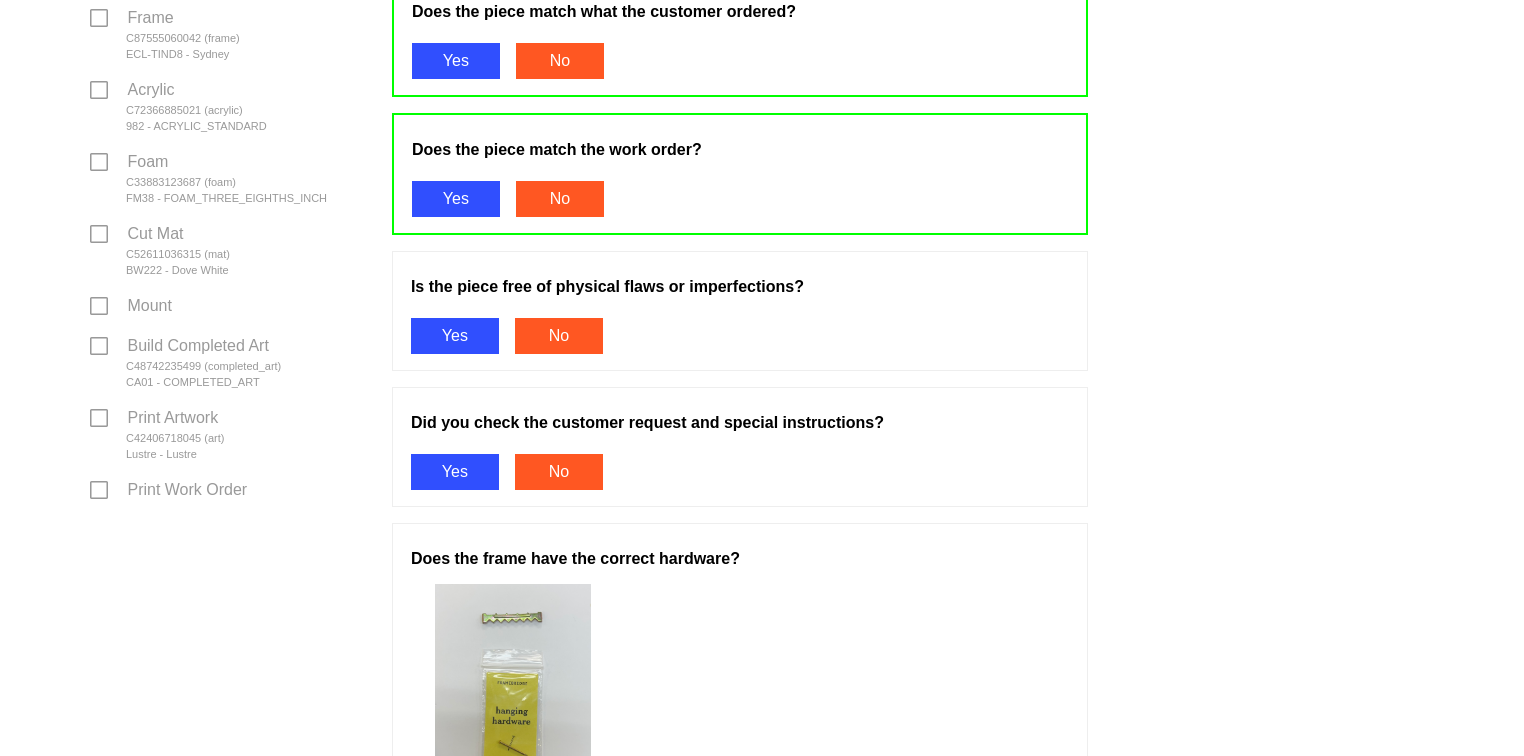 click on "Yes" at bounding box center (455, 336) 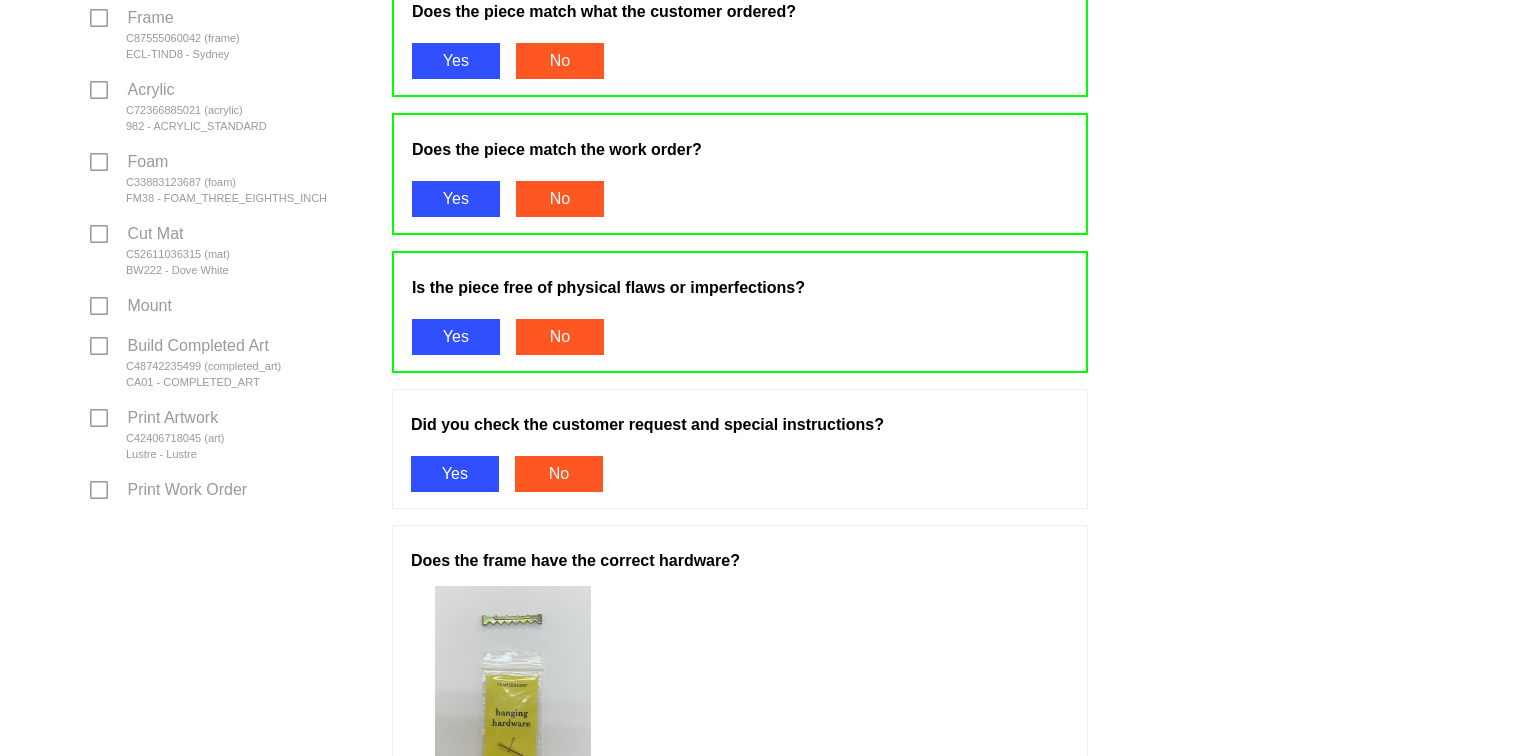 click on "Yes" at bounding box center [455, 474] 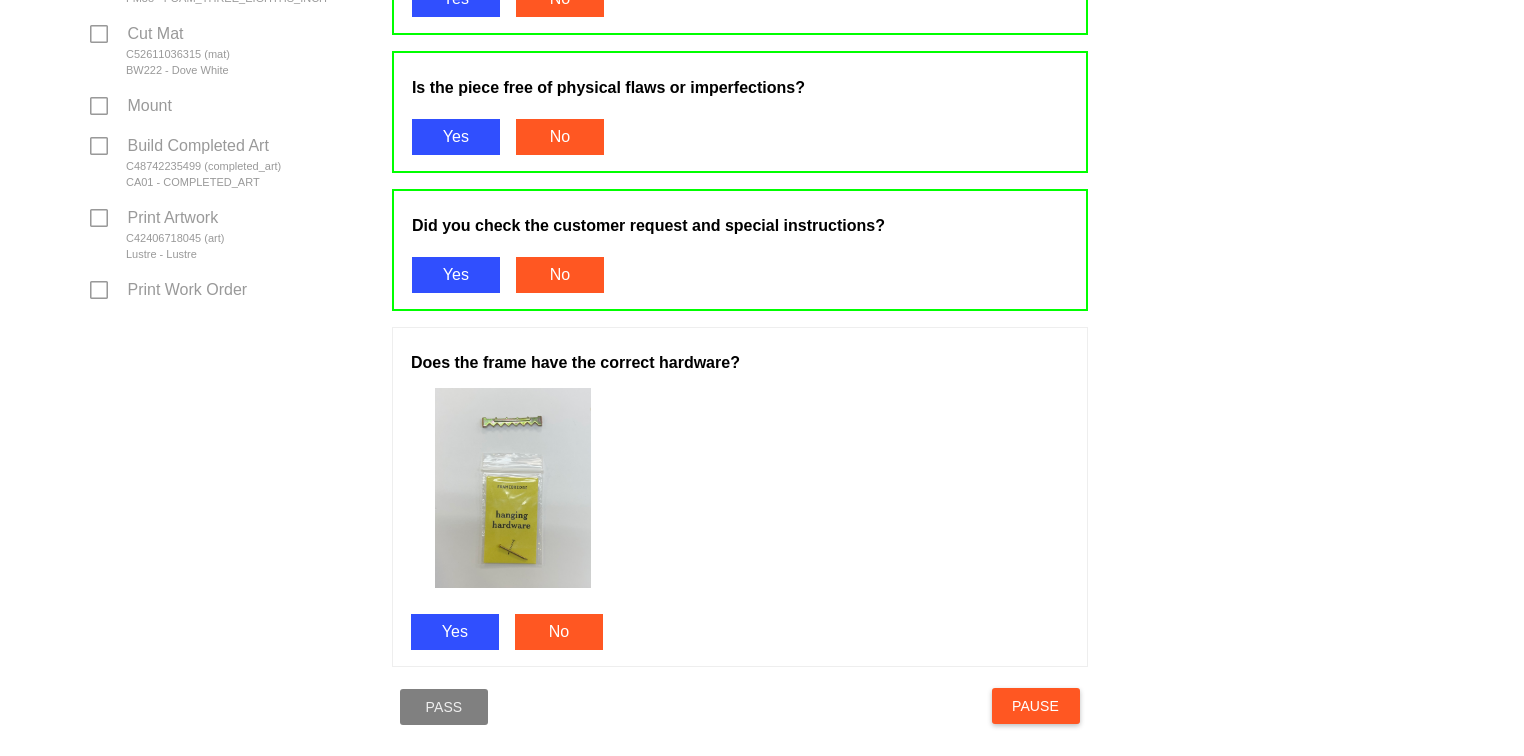 scroll, scrollTop: 1020, scrollLeft: 0, axis: vertical 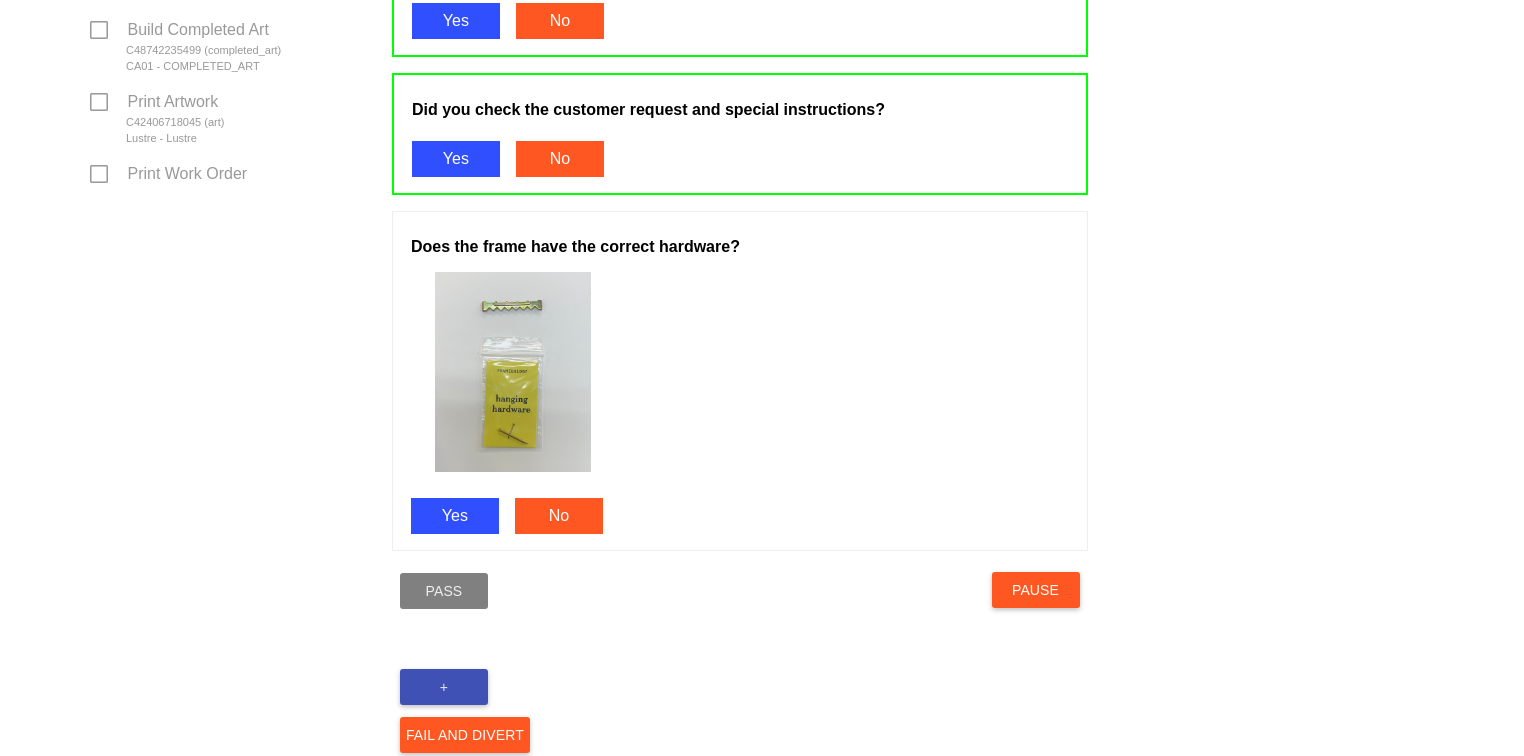 click on "Yes" at bounding box center (455, 516) 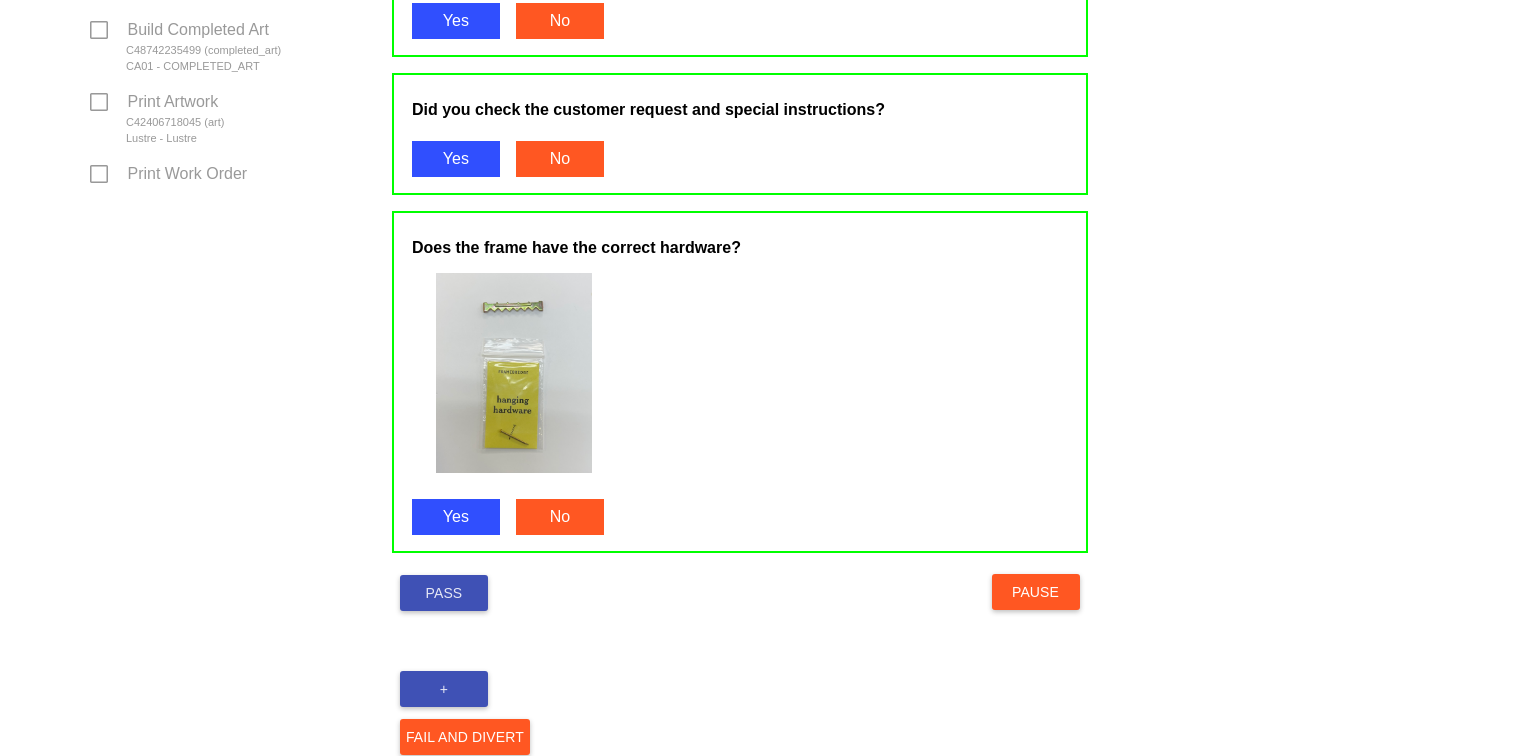 click on "Pass" at bounding box center (444, 593) 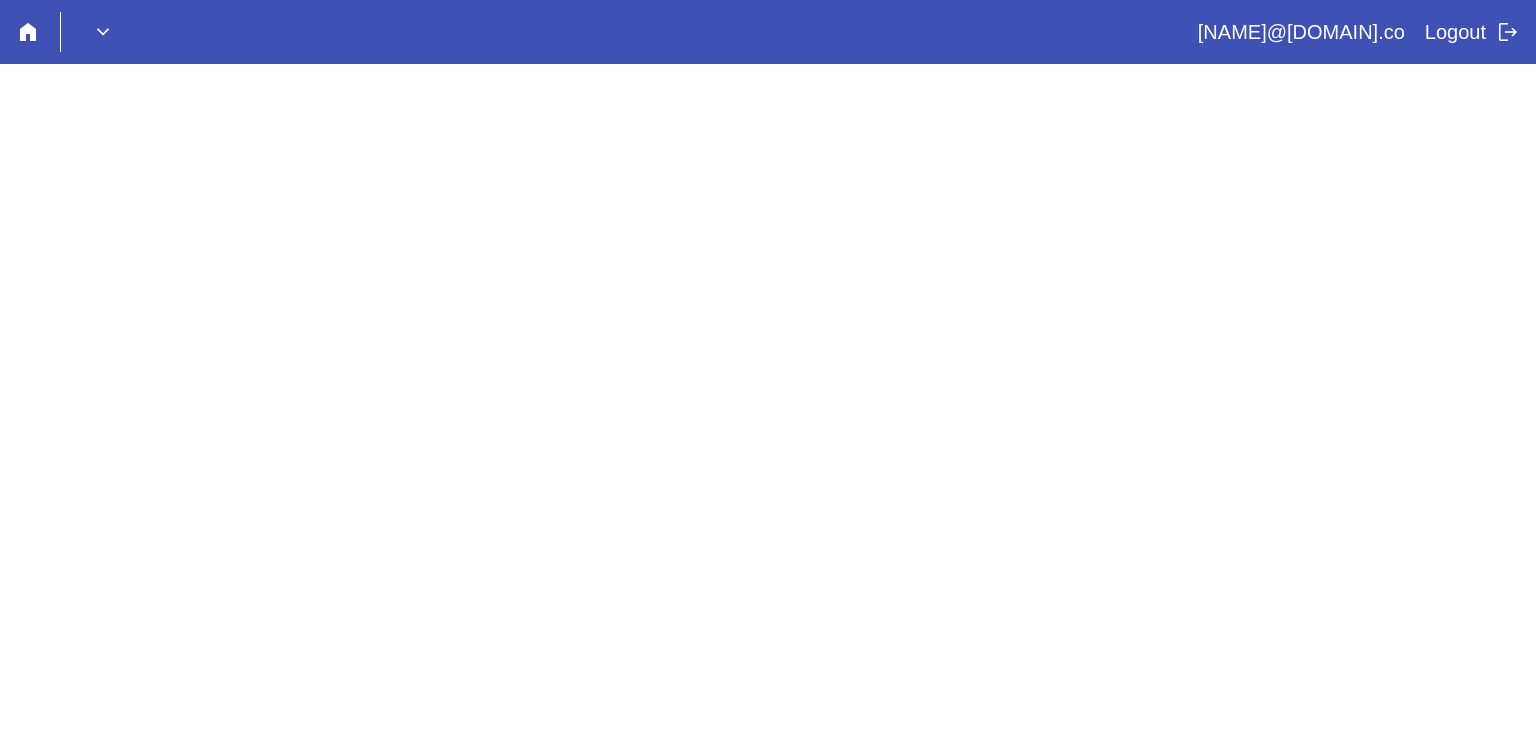 scroll, scrollTop: 0, scrollLeft: 0, axis: both 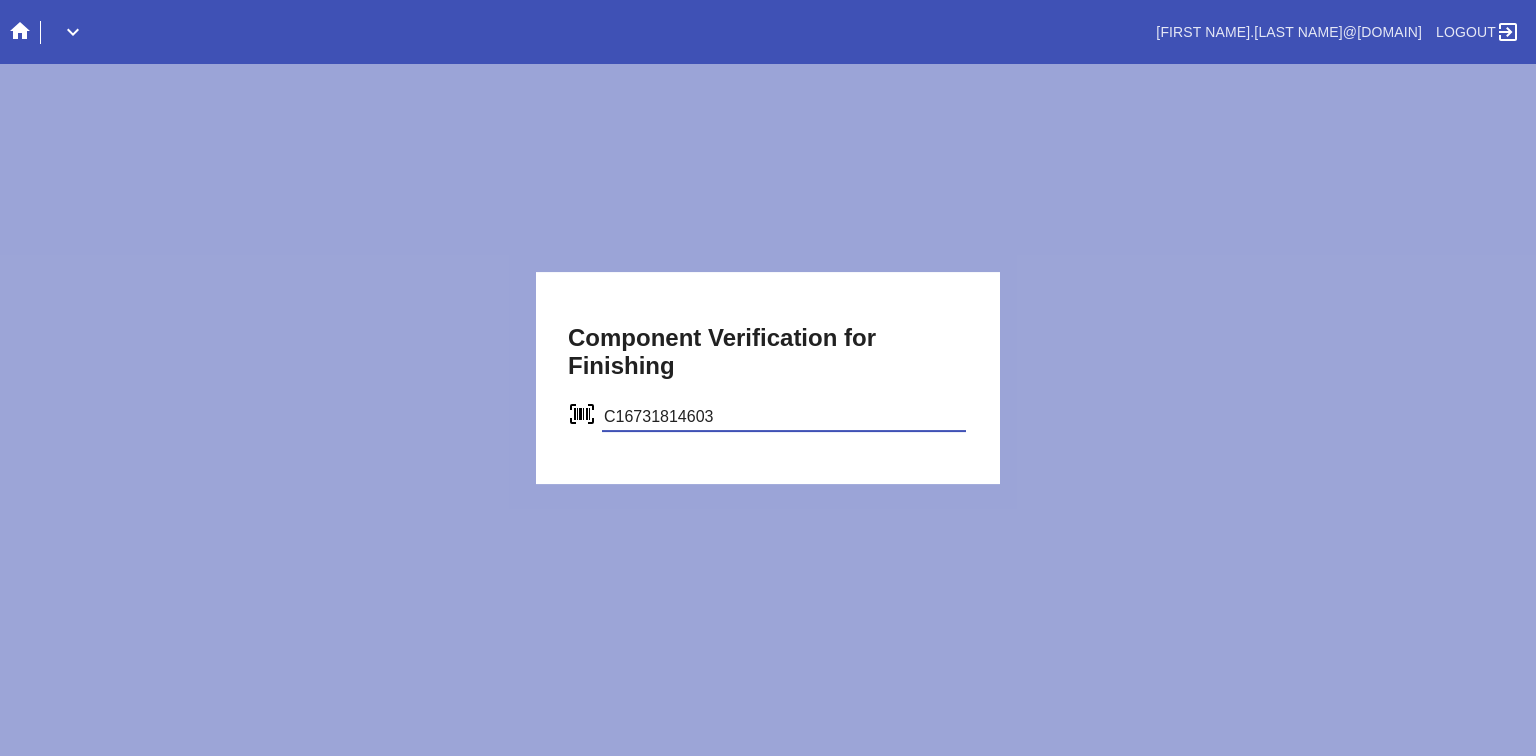 type on "C16731814603" 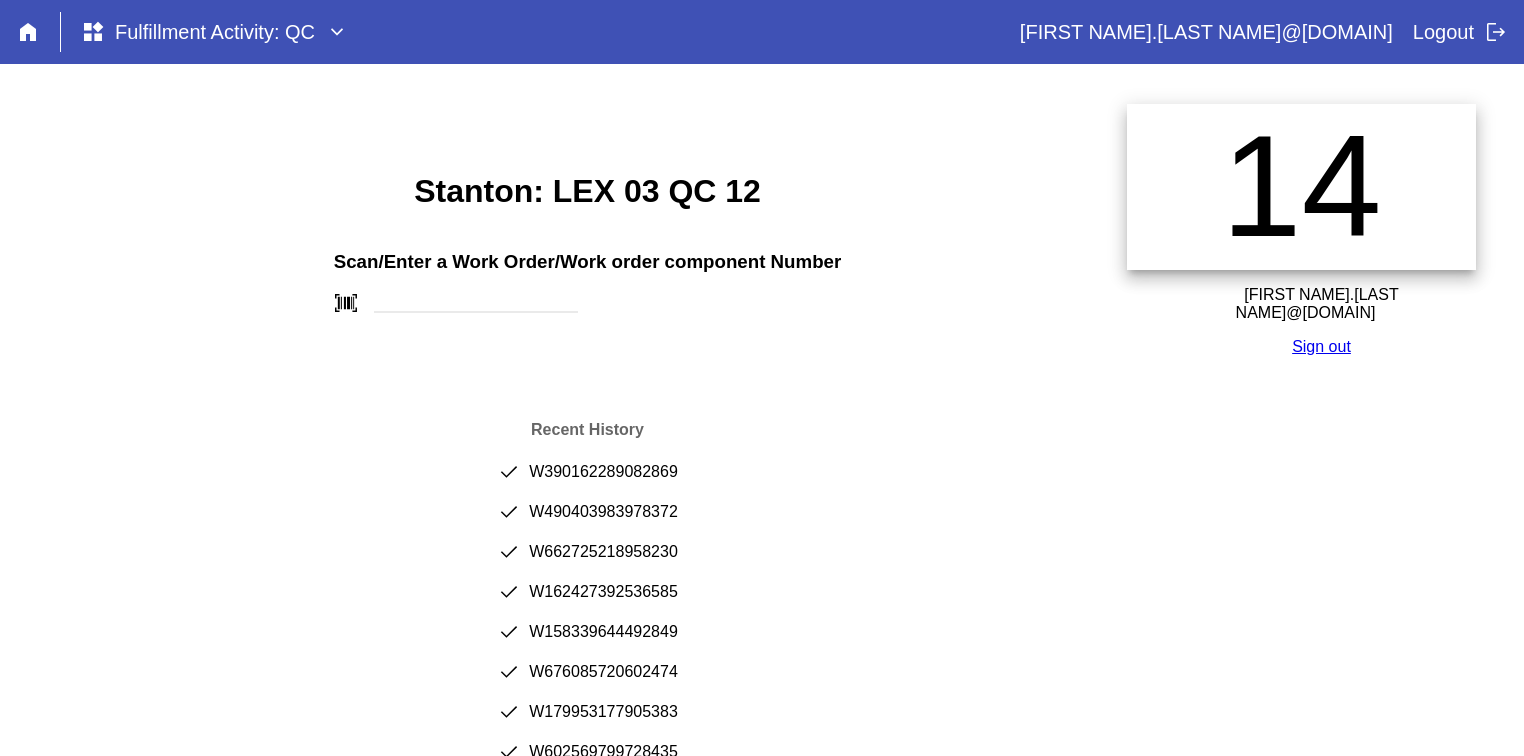 scroll, scrollTop: 0, scrollLeft: 0, axis: both 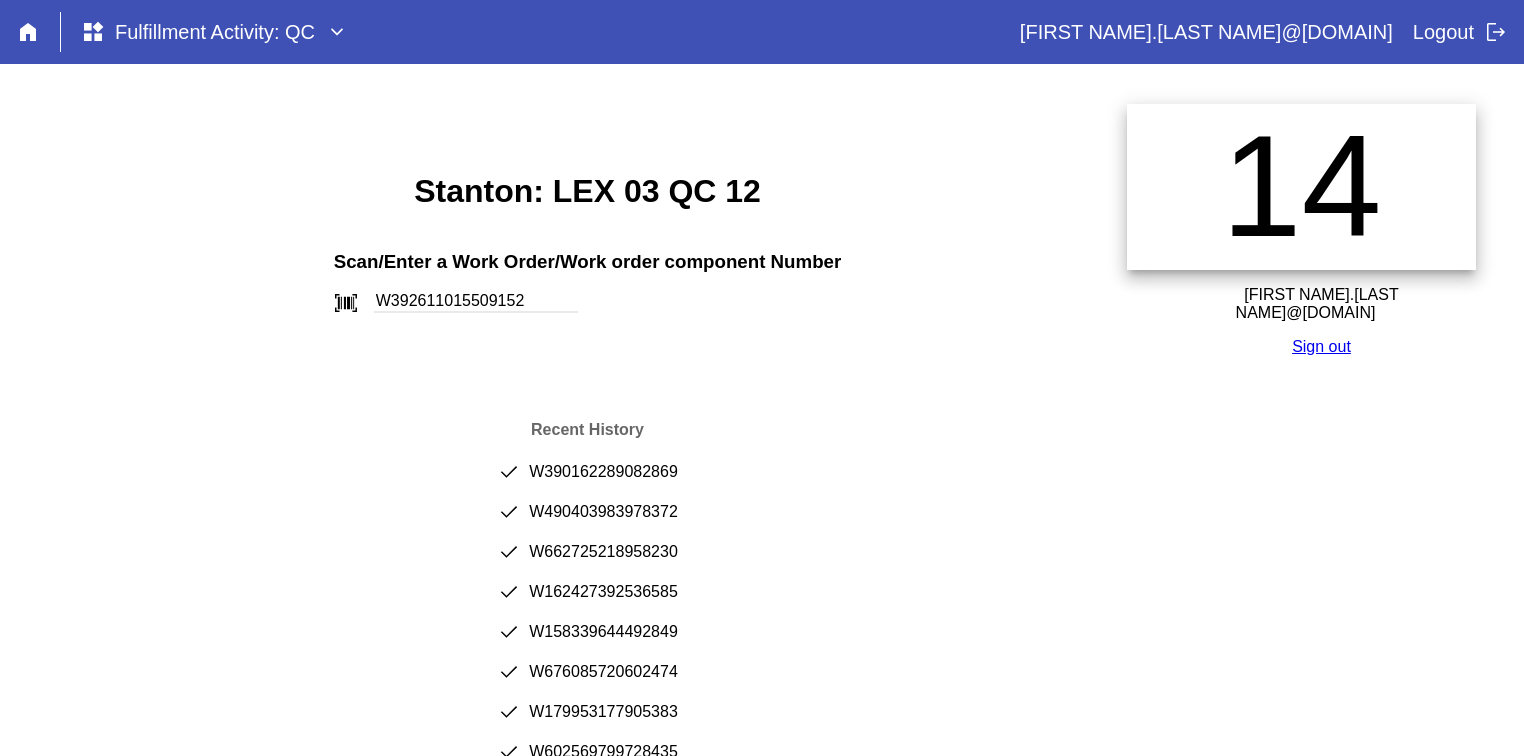 type on "W392611015509152" 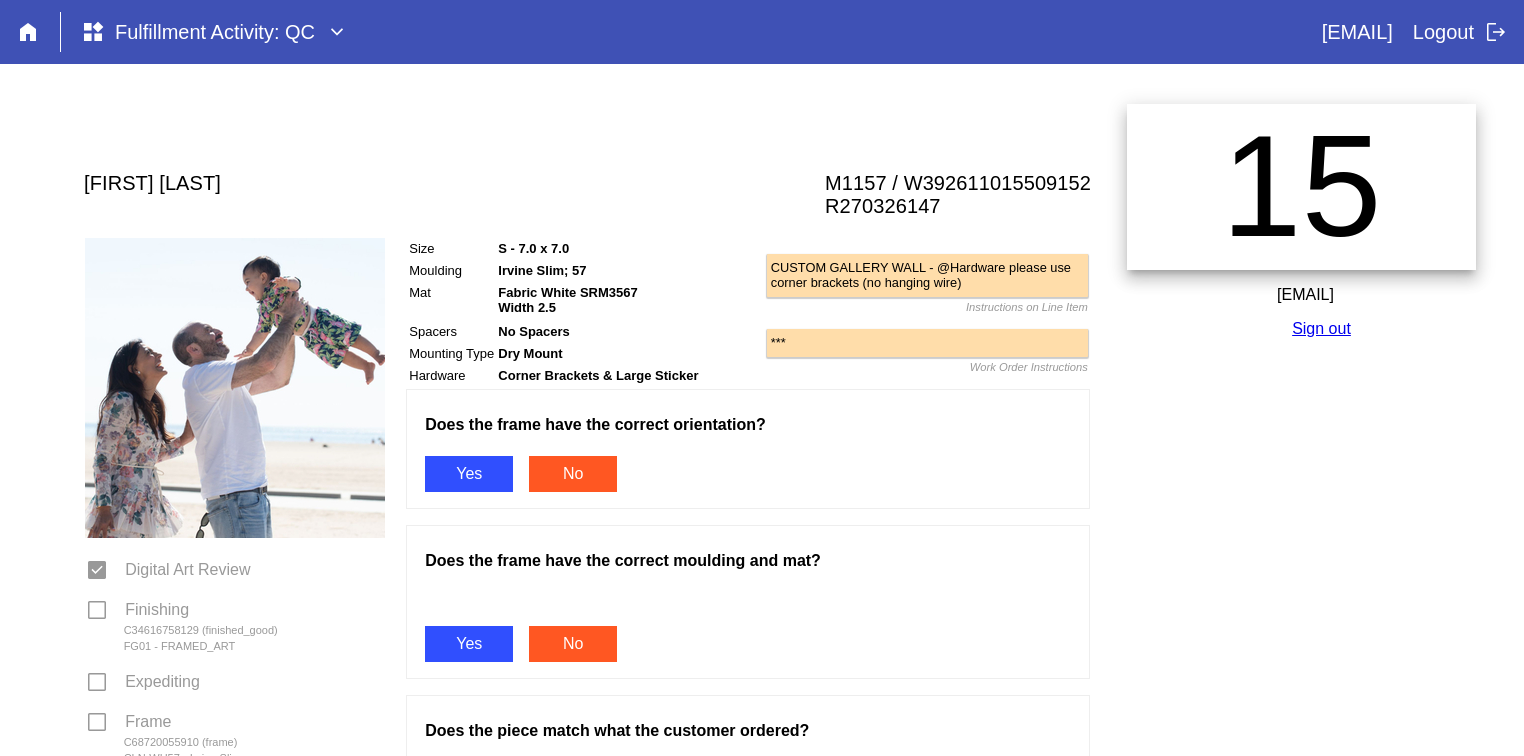 scroll, scrollTop: 0, scrollLeft: 0, axis: both 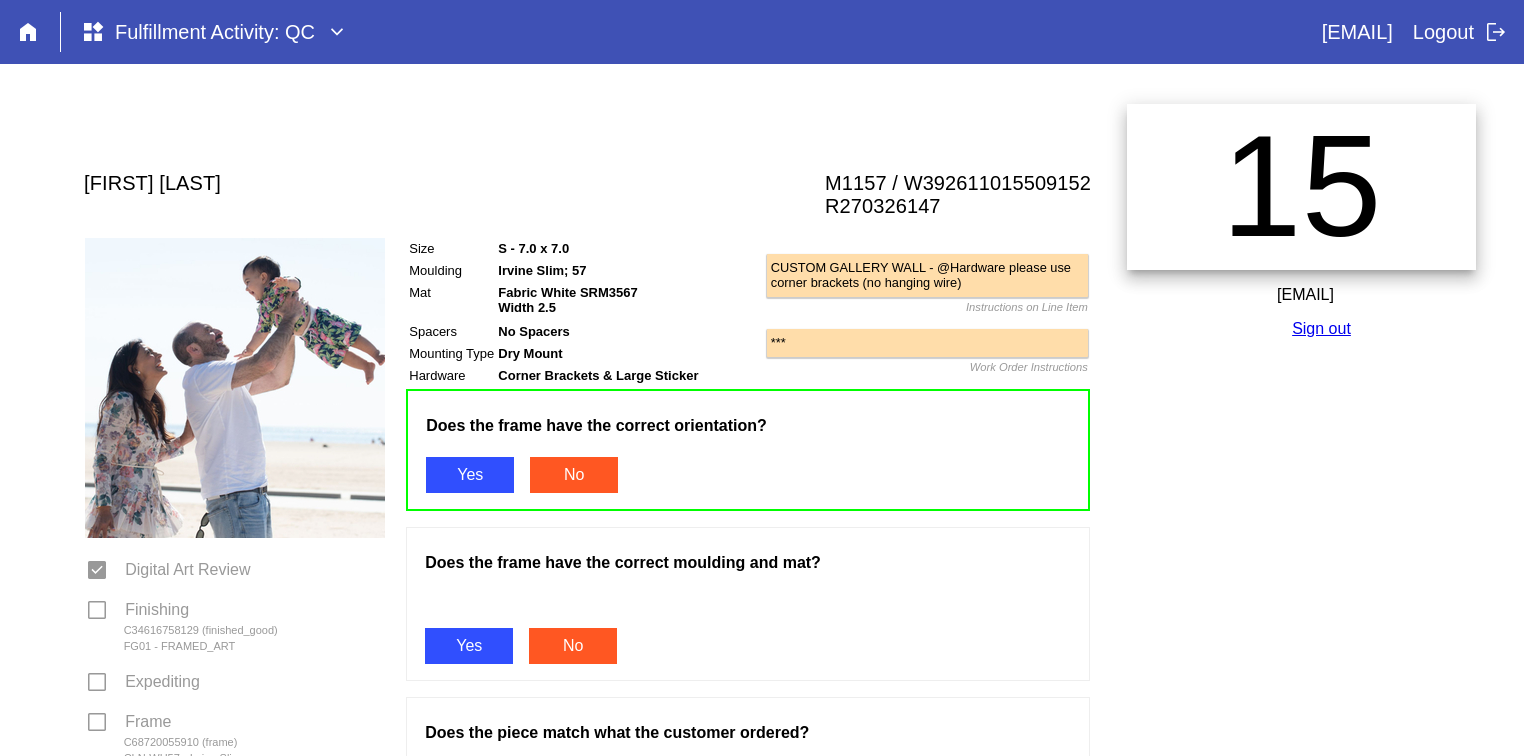 click on "Yes" at bounding box center (469, 646) 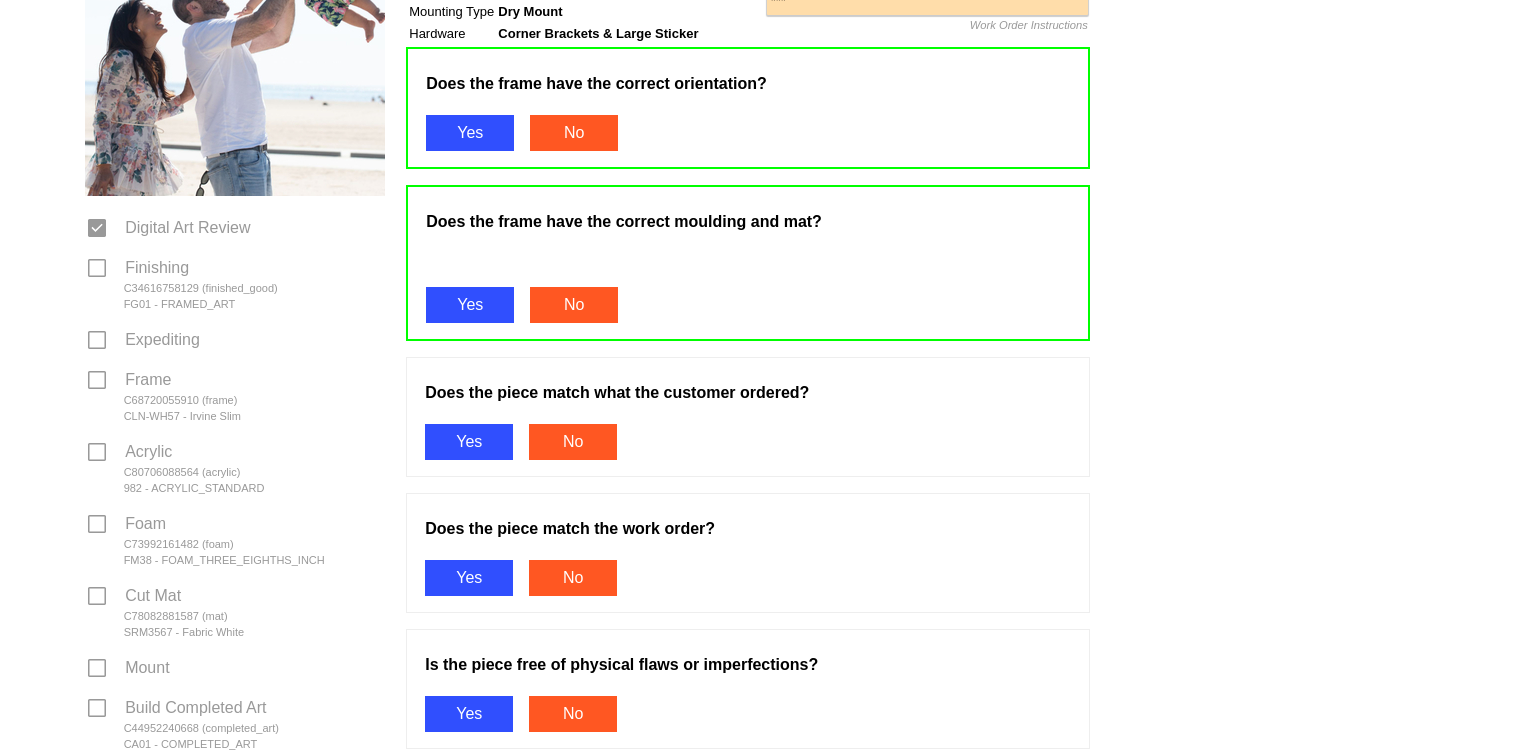 scroll, scrollTop: 352, scrollLeft: 0, axis: vertical 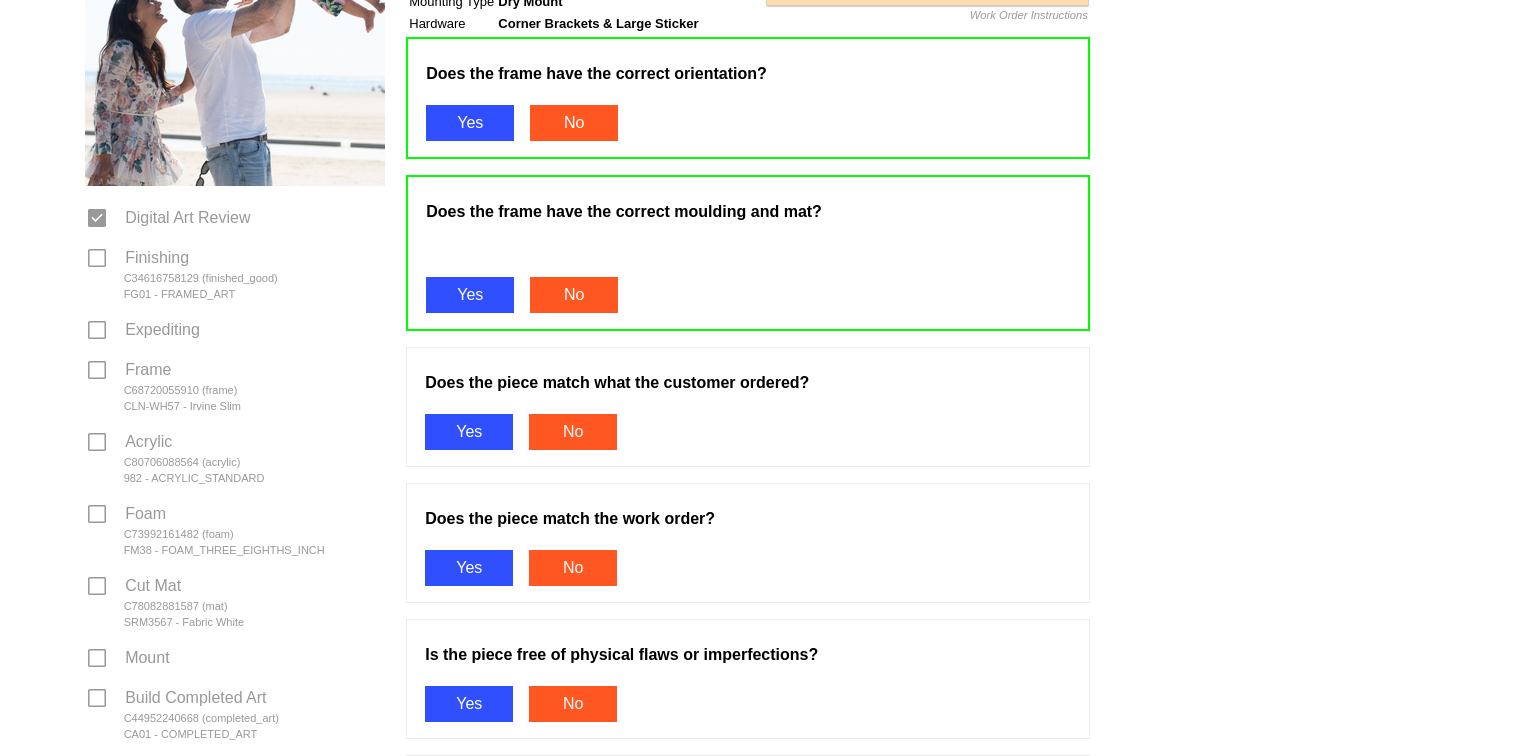 click on "Yes" at bounding box center [469, 432] 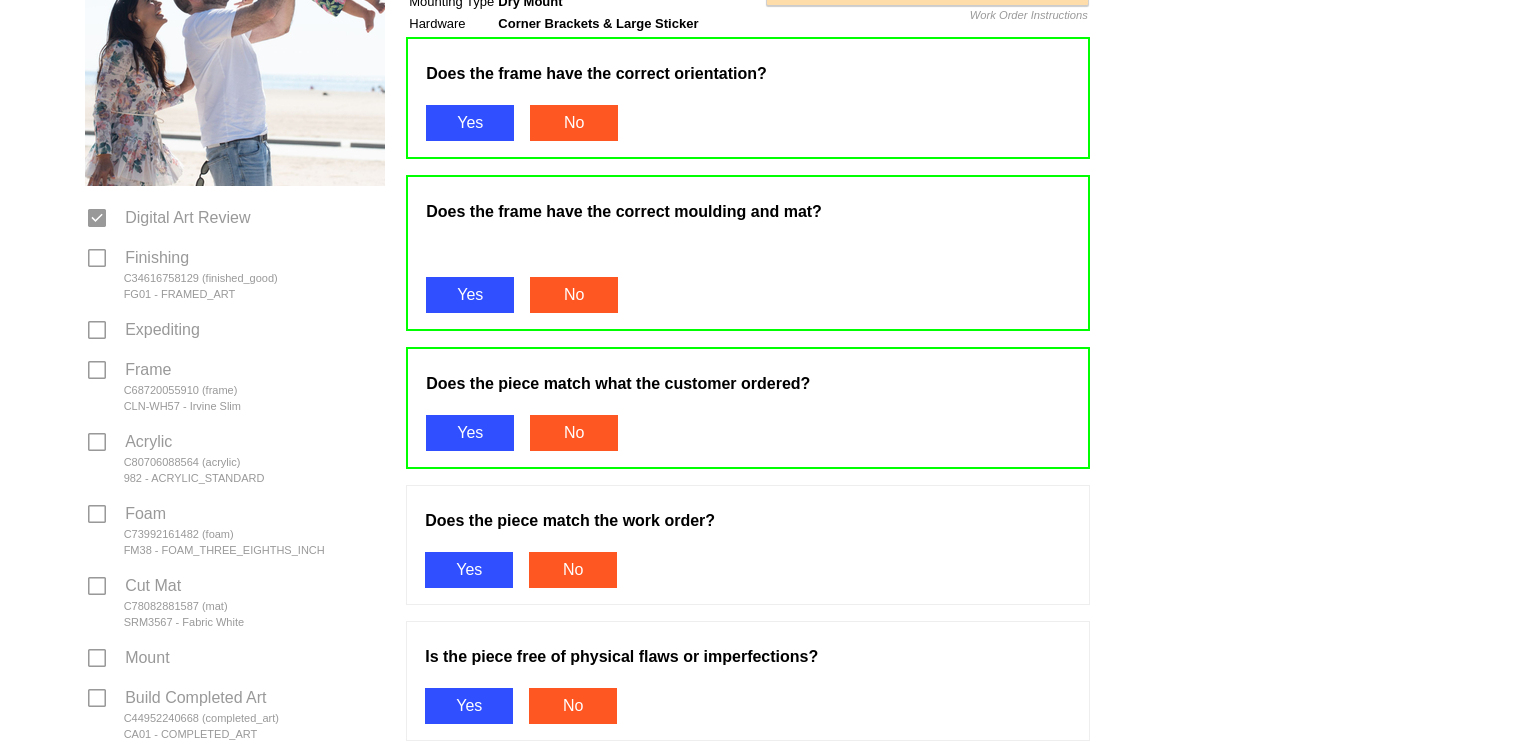 click on "Yes" at bounding box center [469, 570] 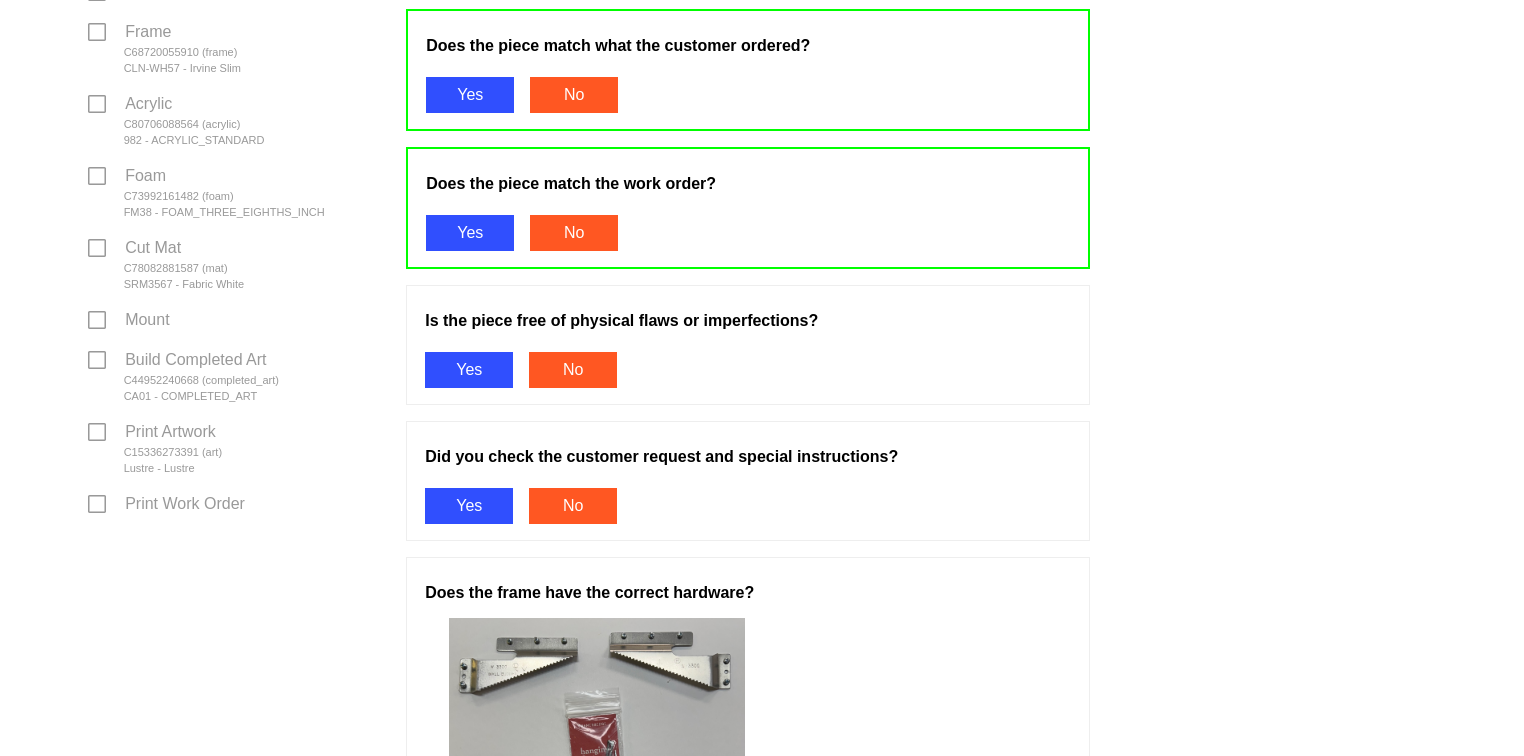 click on "Yes" at bounding box center [469, 370] 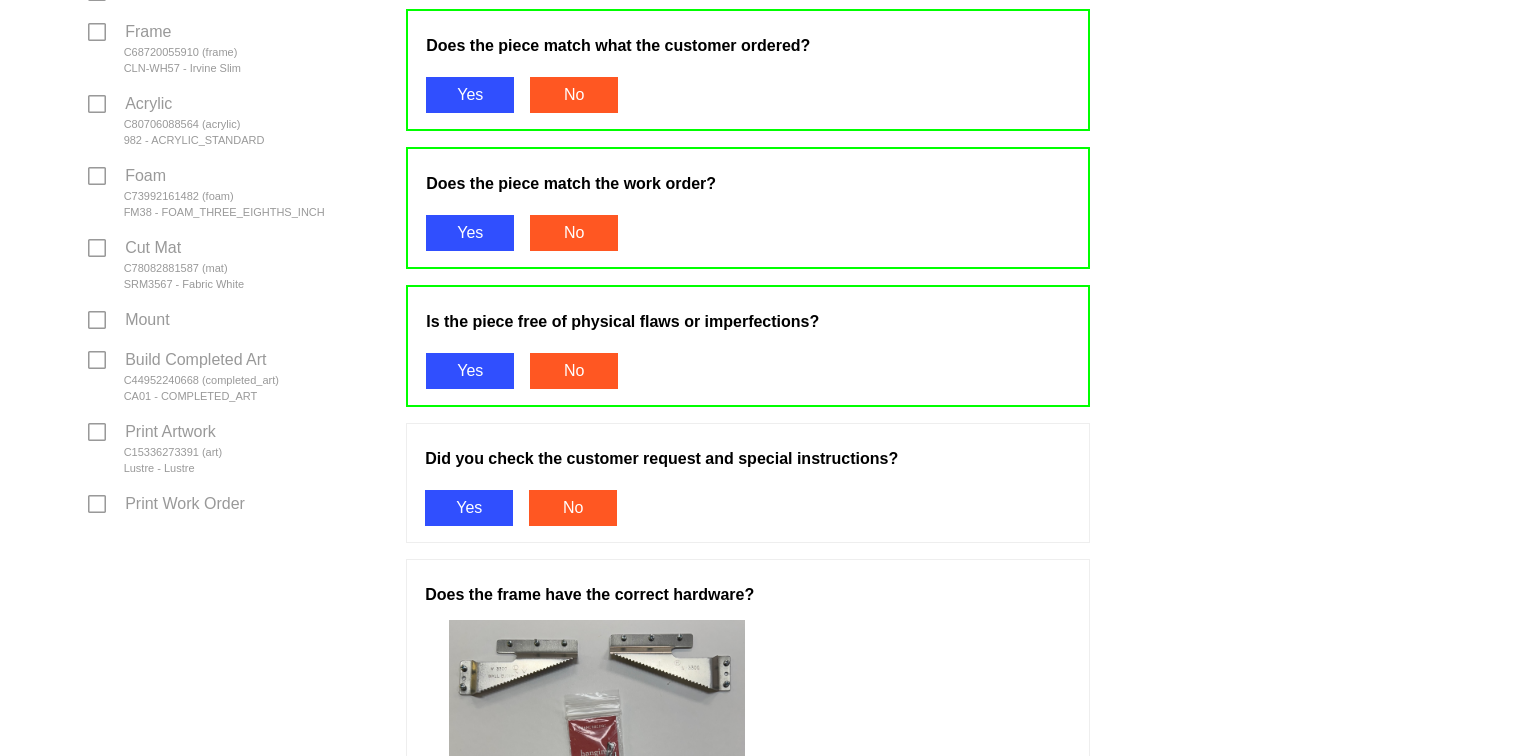 click on "Yes" at bounding box center [469, 508] 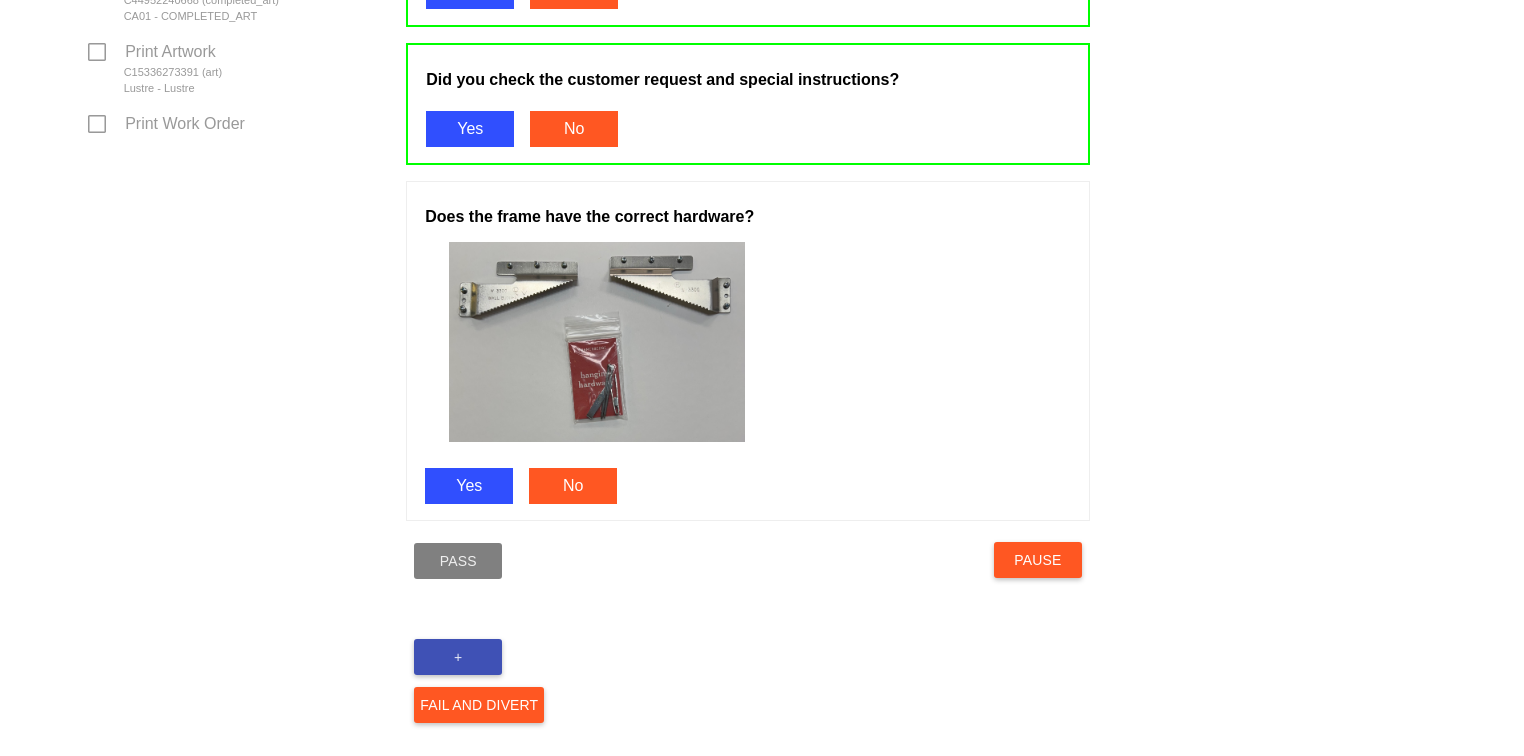scroll, scrollTop: 1084, scrollLeft: 0, axis: vertical 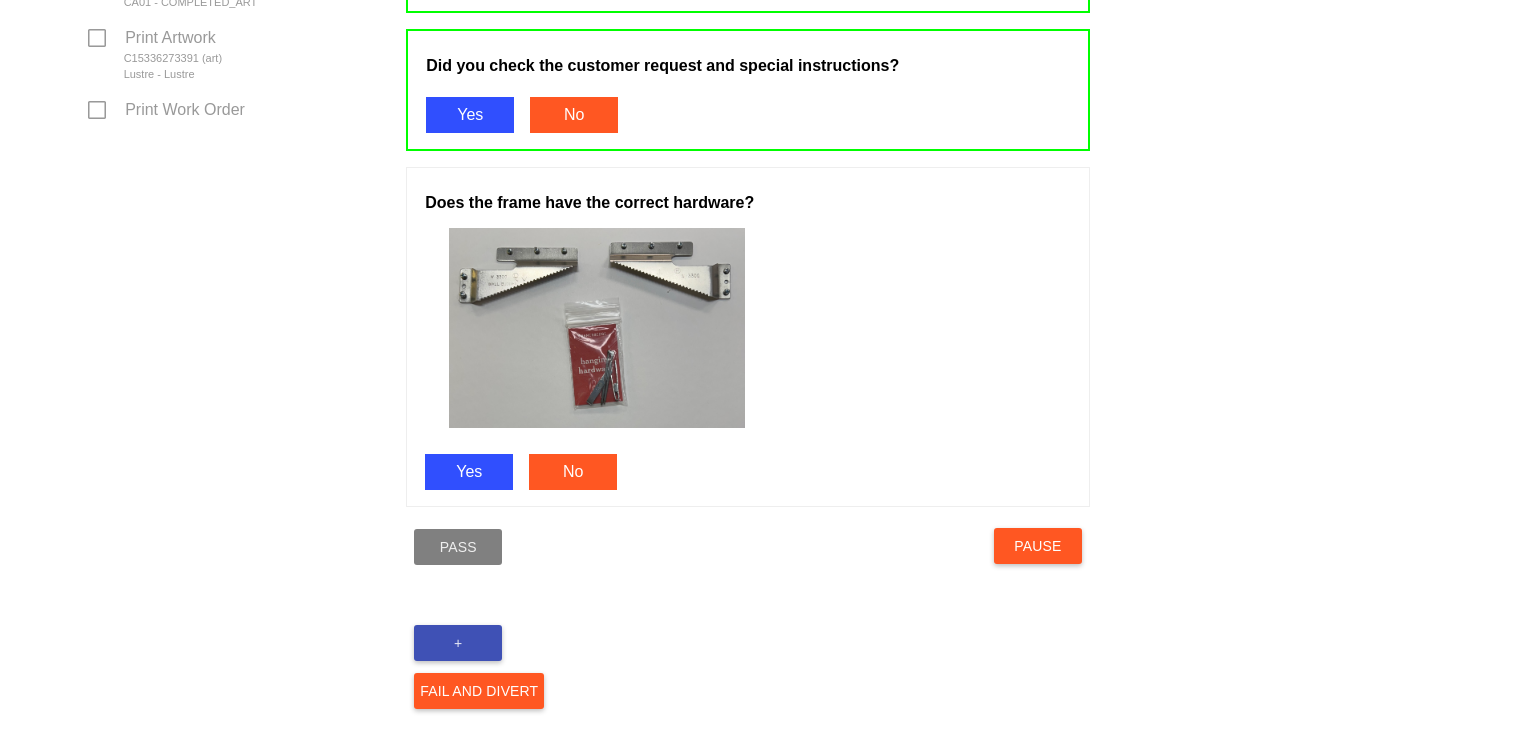 click on "Yes" at bounding box center (469, 472) 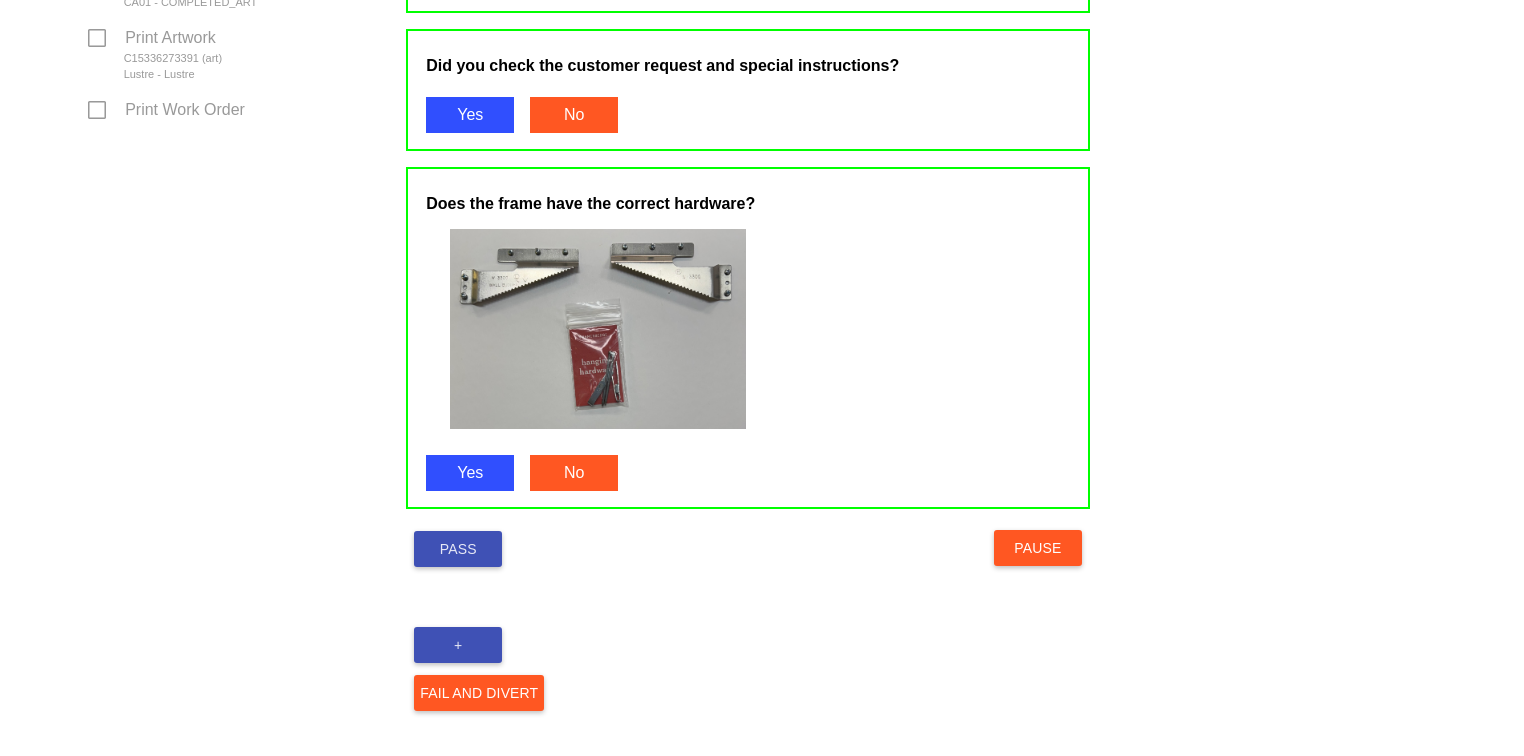 click on "Pass" at bounding box center [458, 549] 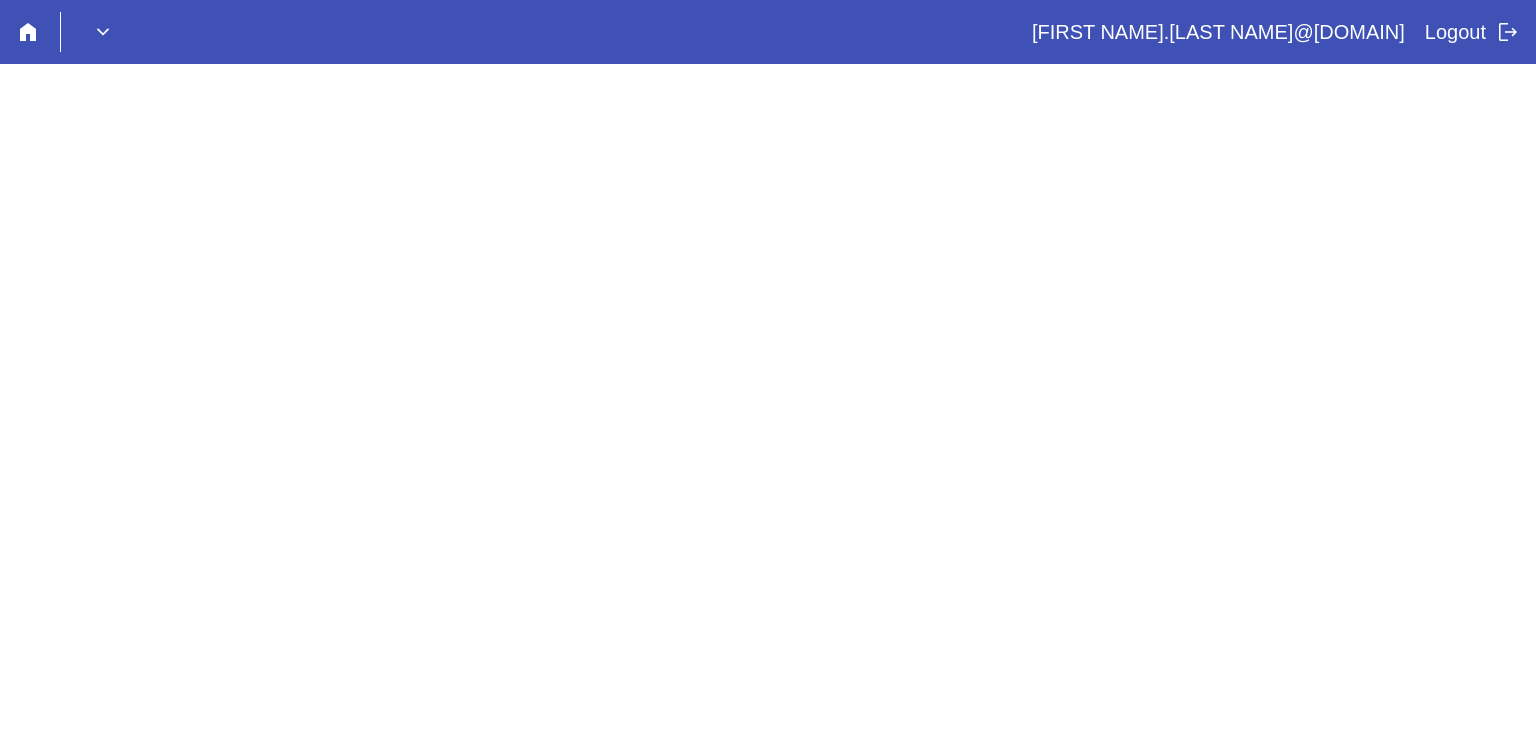 scroll, scrollTop: 0, scrollLeft: 0, axis: both 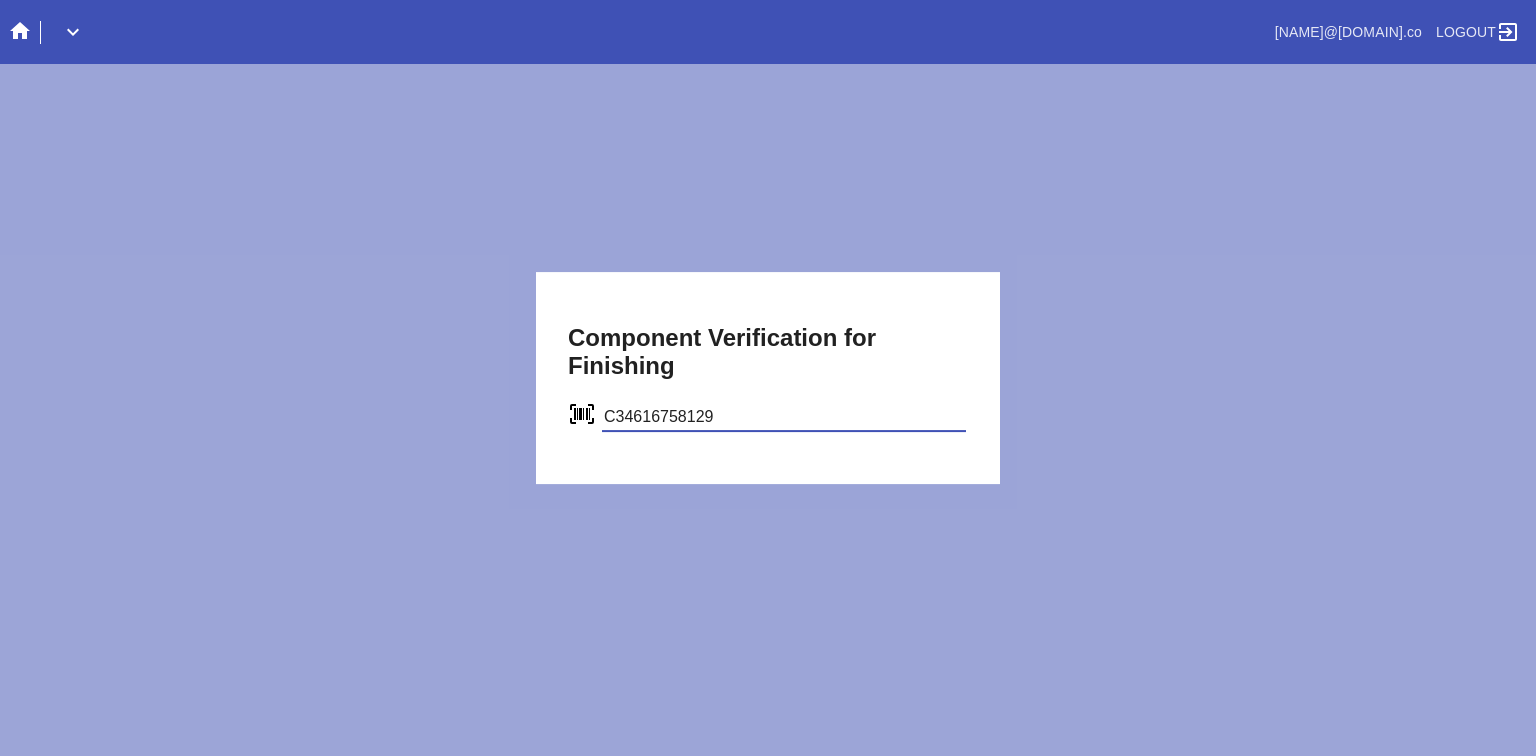 type on "C34616758129" 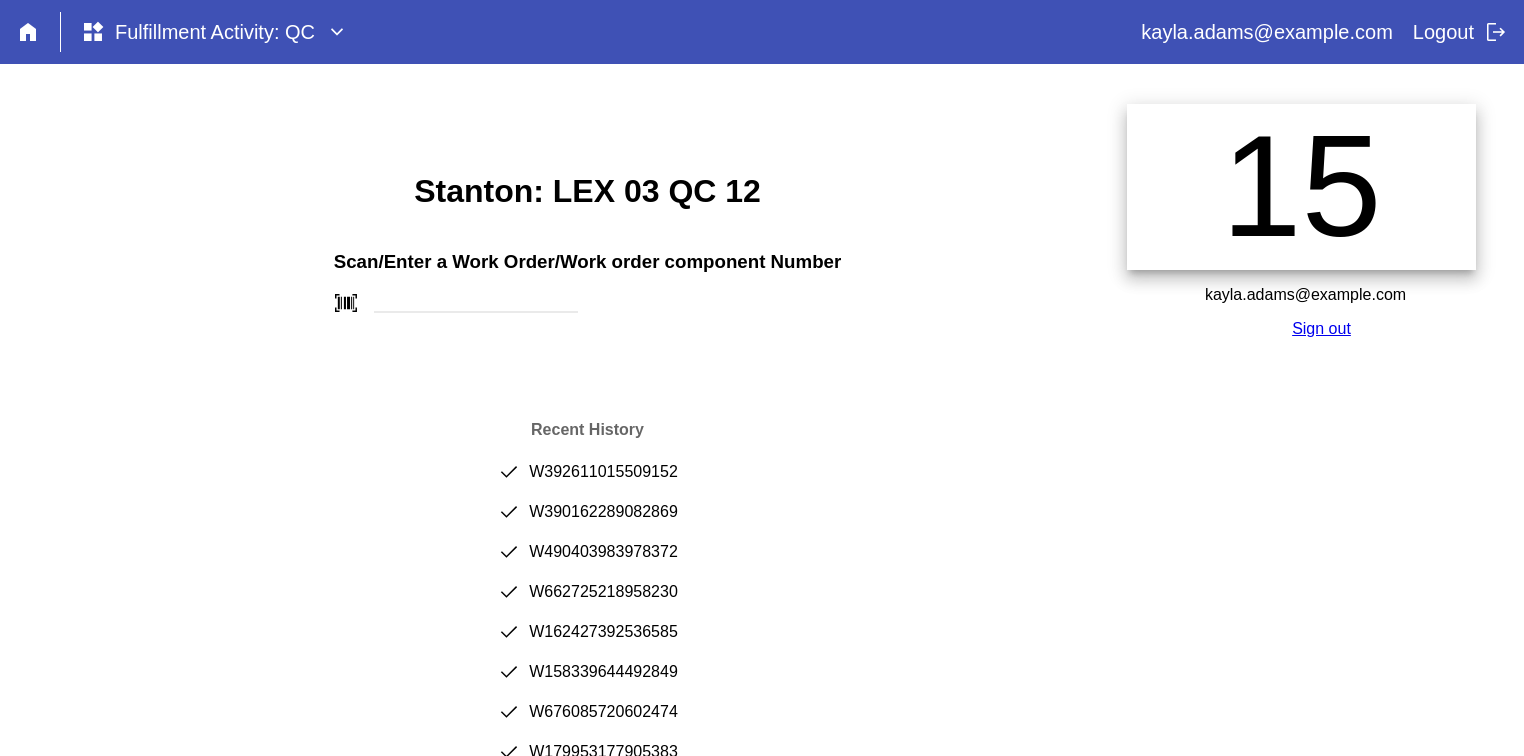 scroll, scrollTop: 0, scrollLeft: 0, axis: both 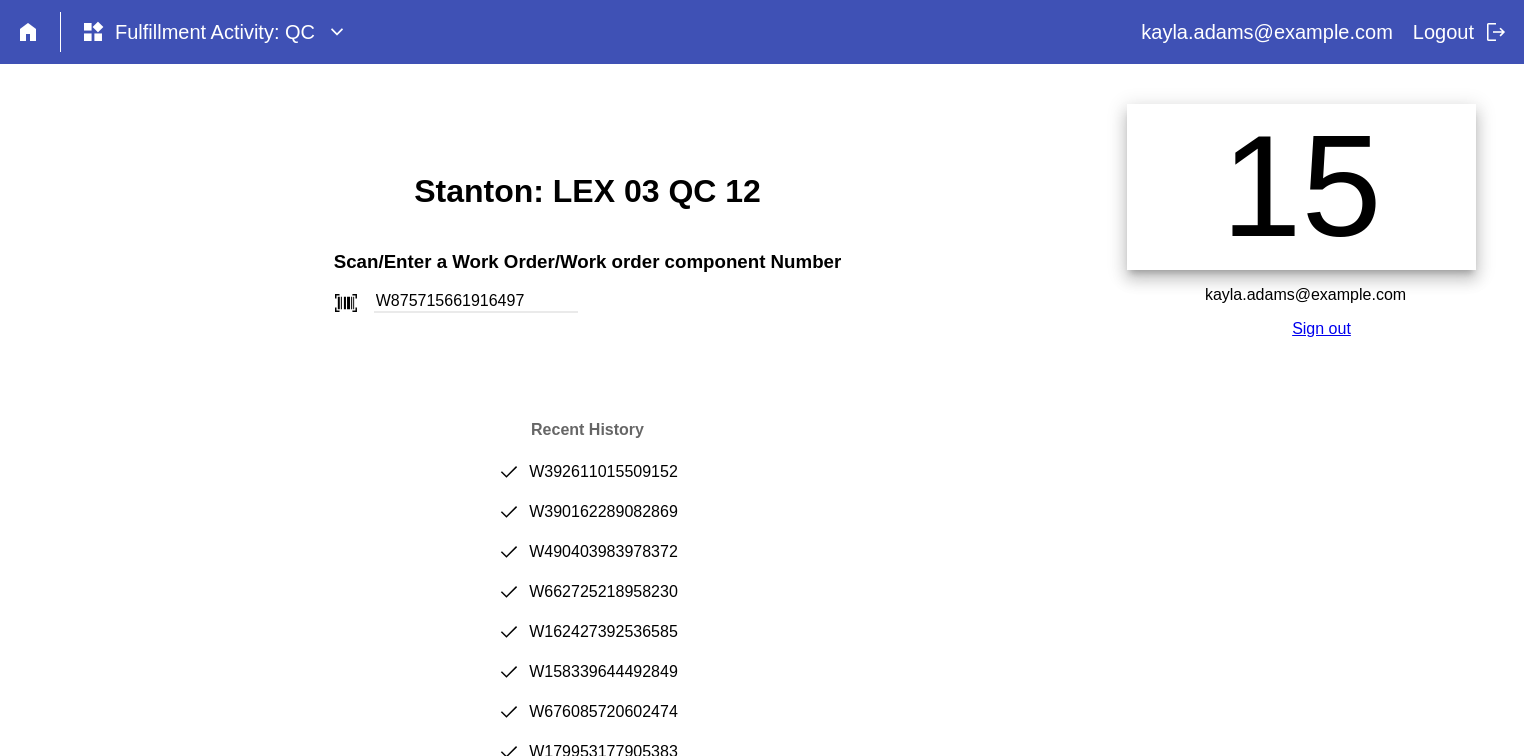 type on "W875715661916497" 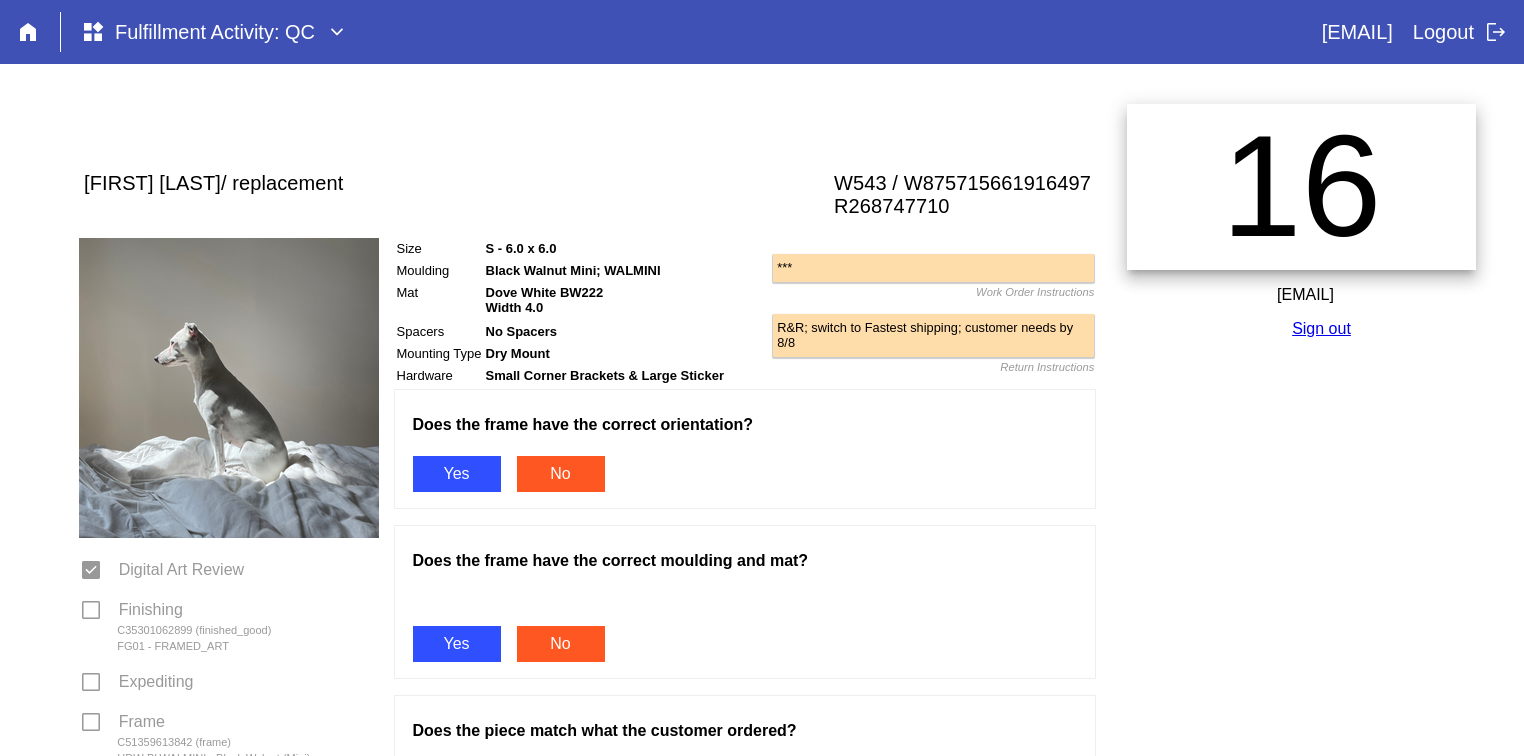 scroll, scrollTop: 0, scrollLeft: 0, axis: both 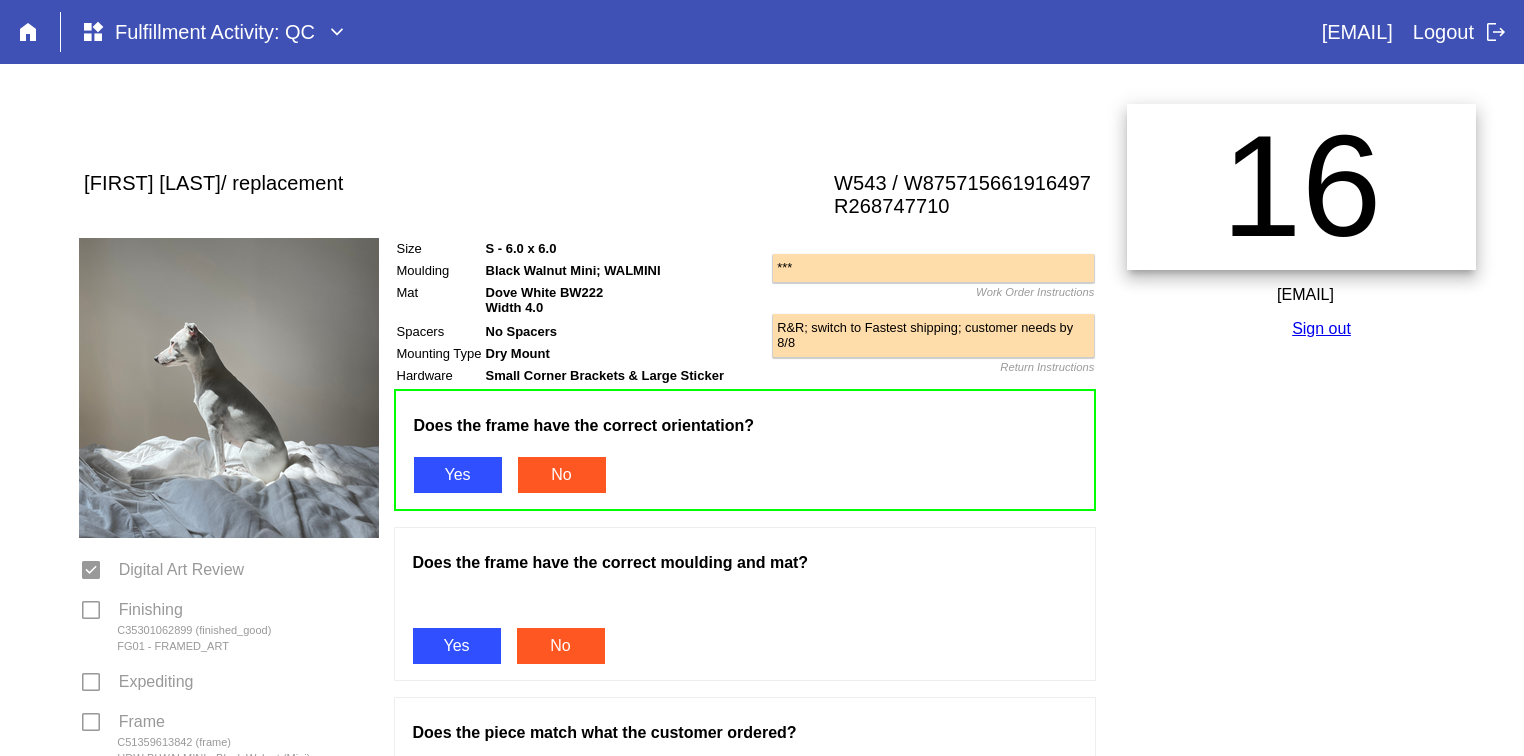click at bounding box center [745, 605] 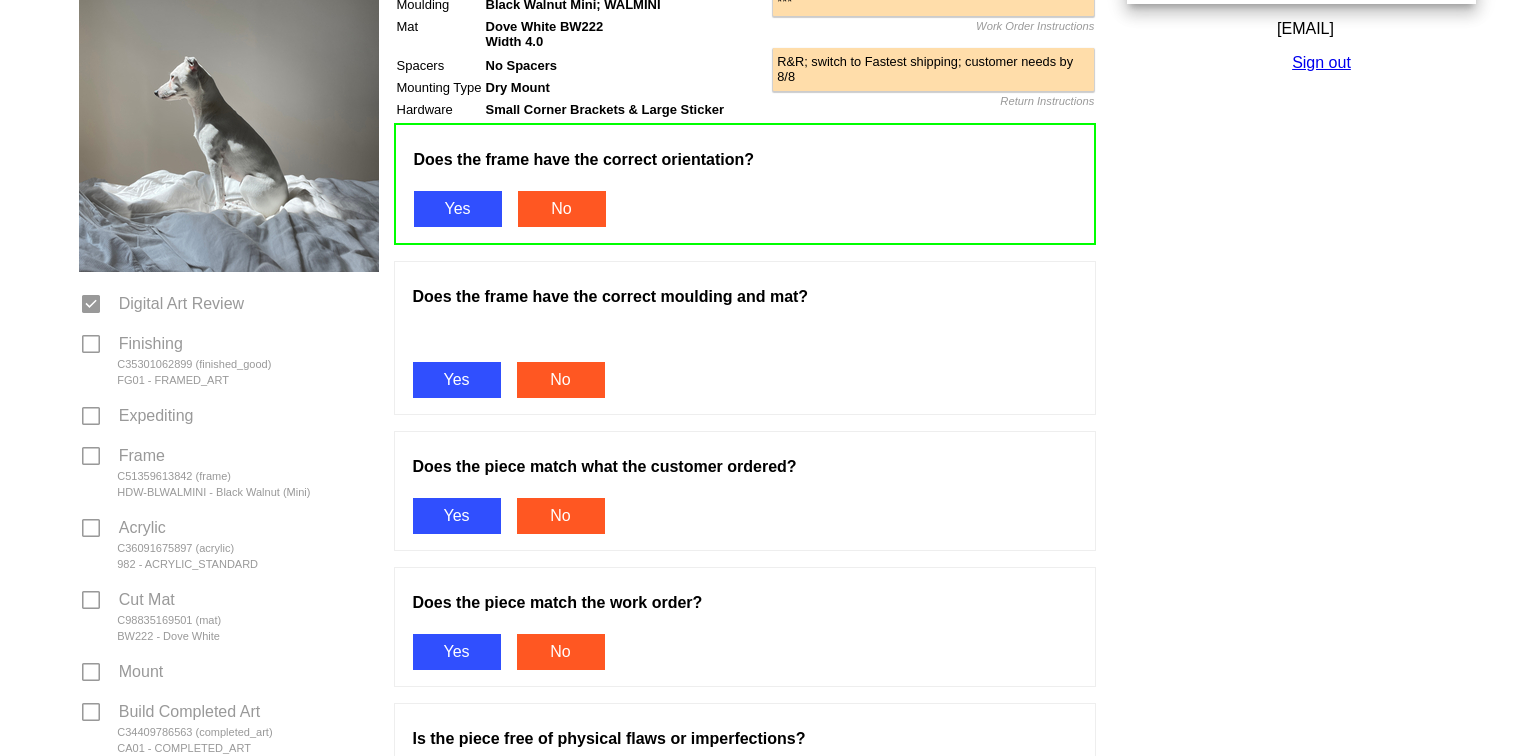 click on "Yes" at bounding box center [457, 380] 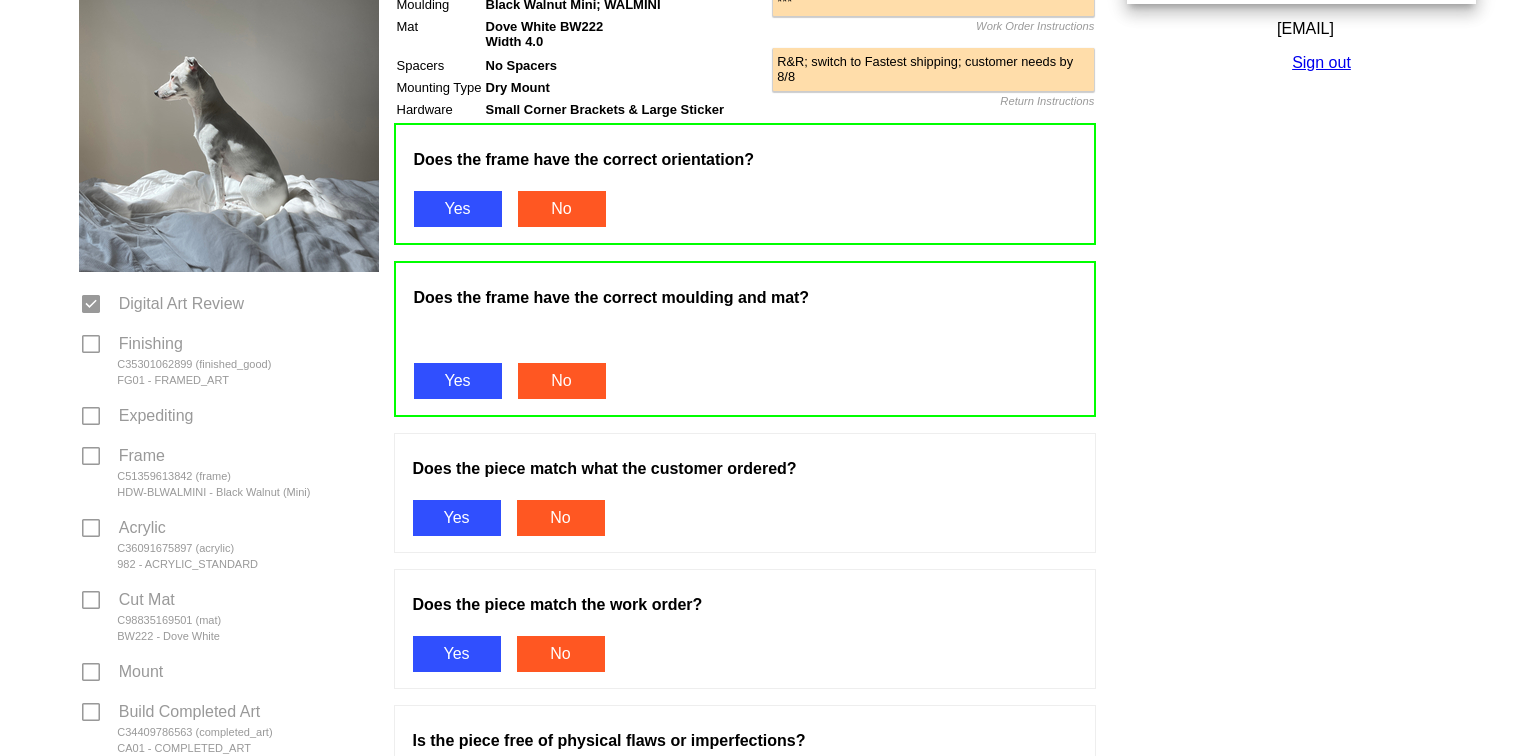 click on "Yes" at bounding box center [457, 518] 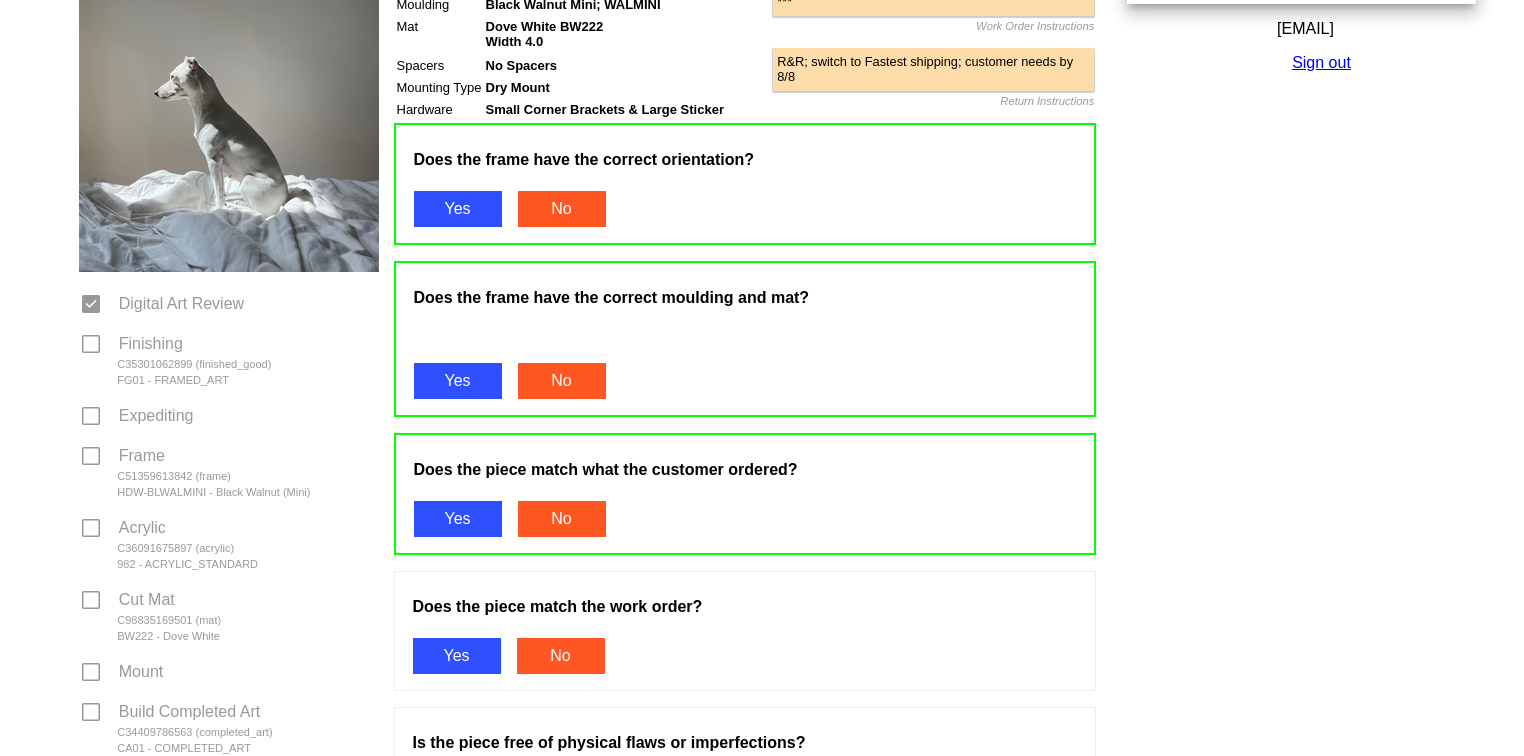 click on "Yes" at bounding box center (457, 656) 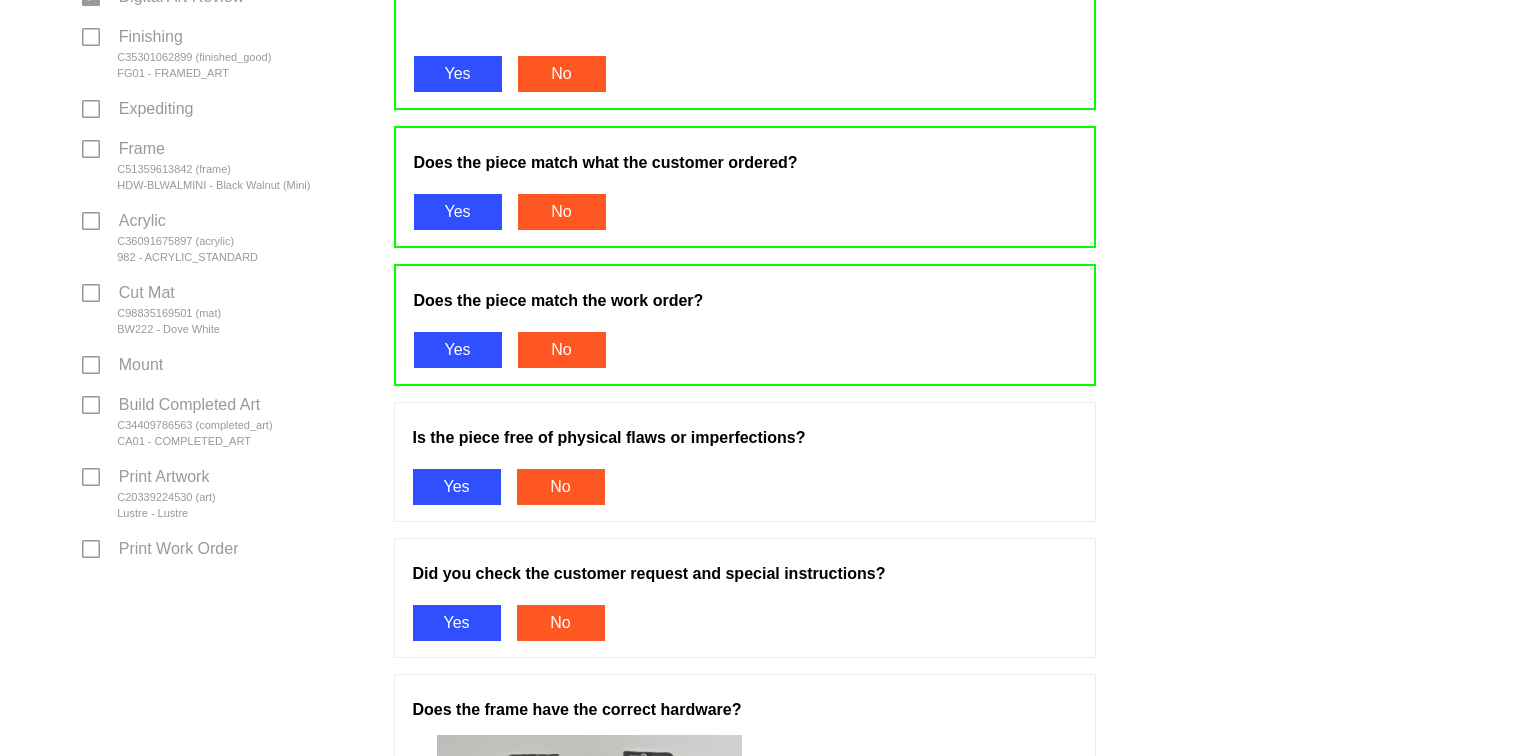 scroll, scrollTop: 608, scrollLeft: 0, axis: vertical 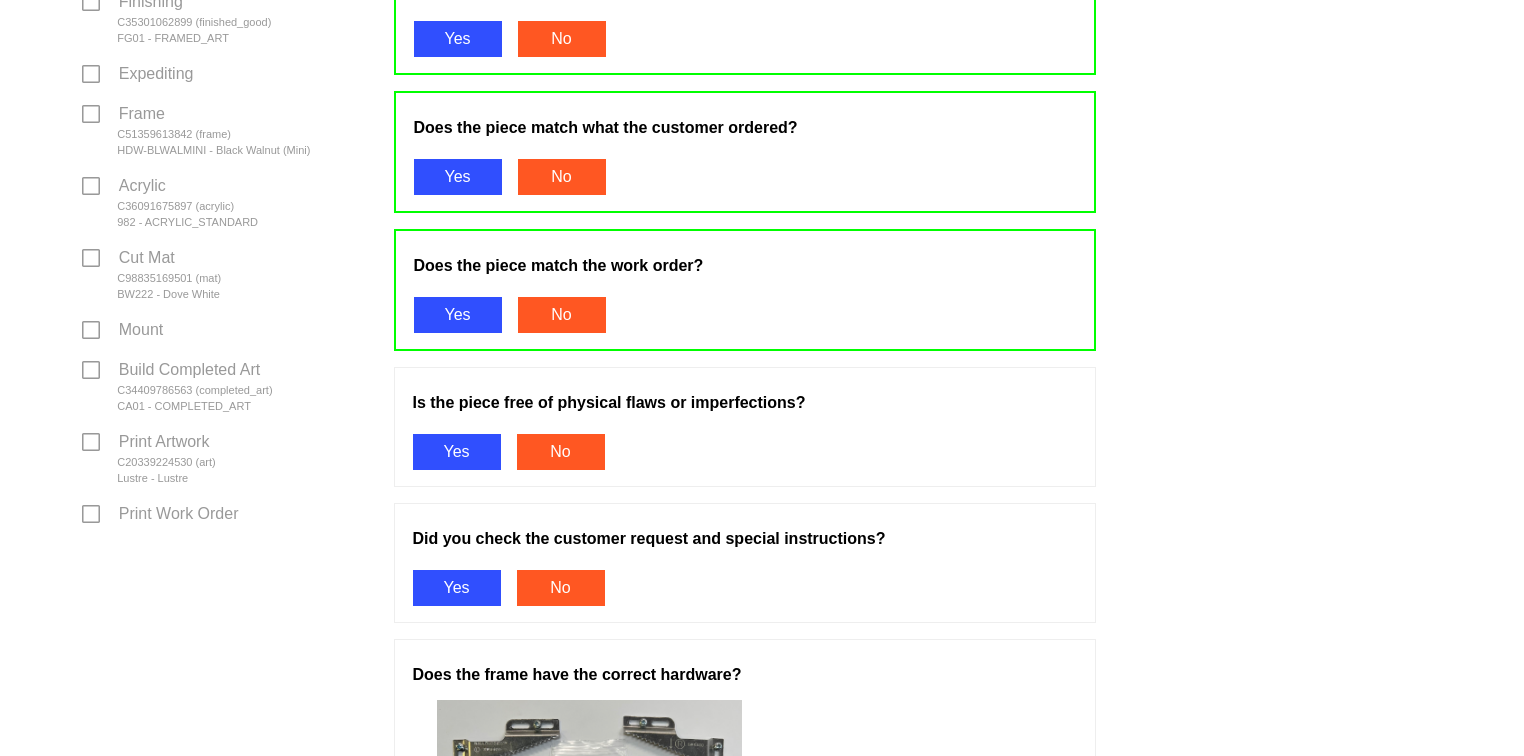 click on "Yes" at bounding box center [457, 452] 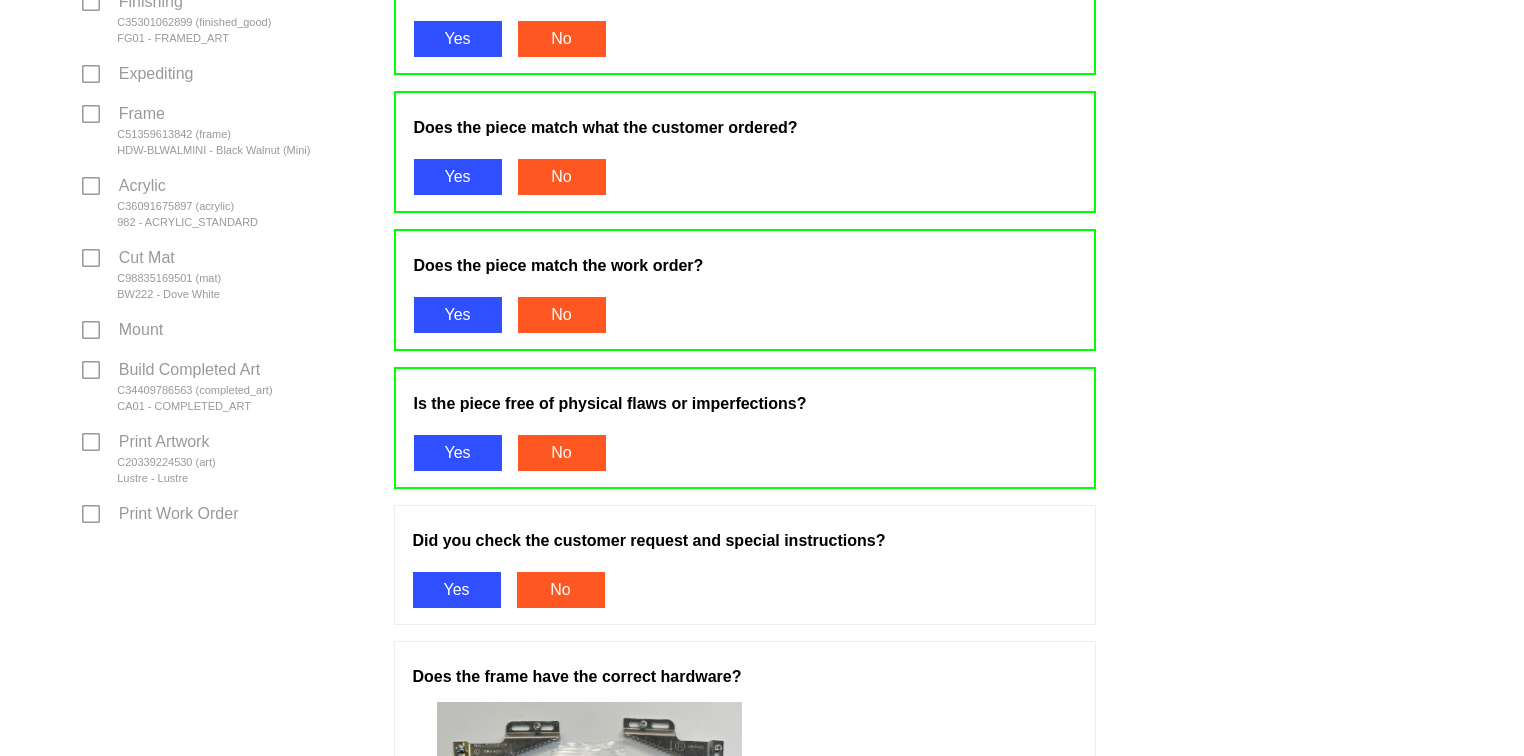 click on "Yes" at bounding box center (457, 590) 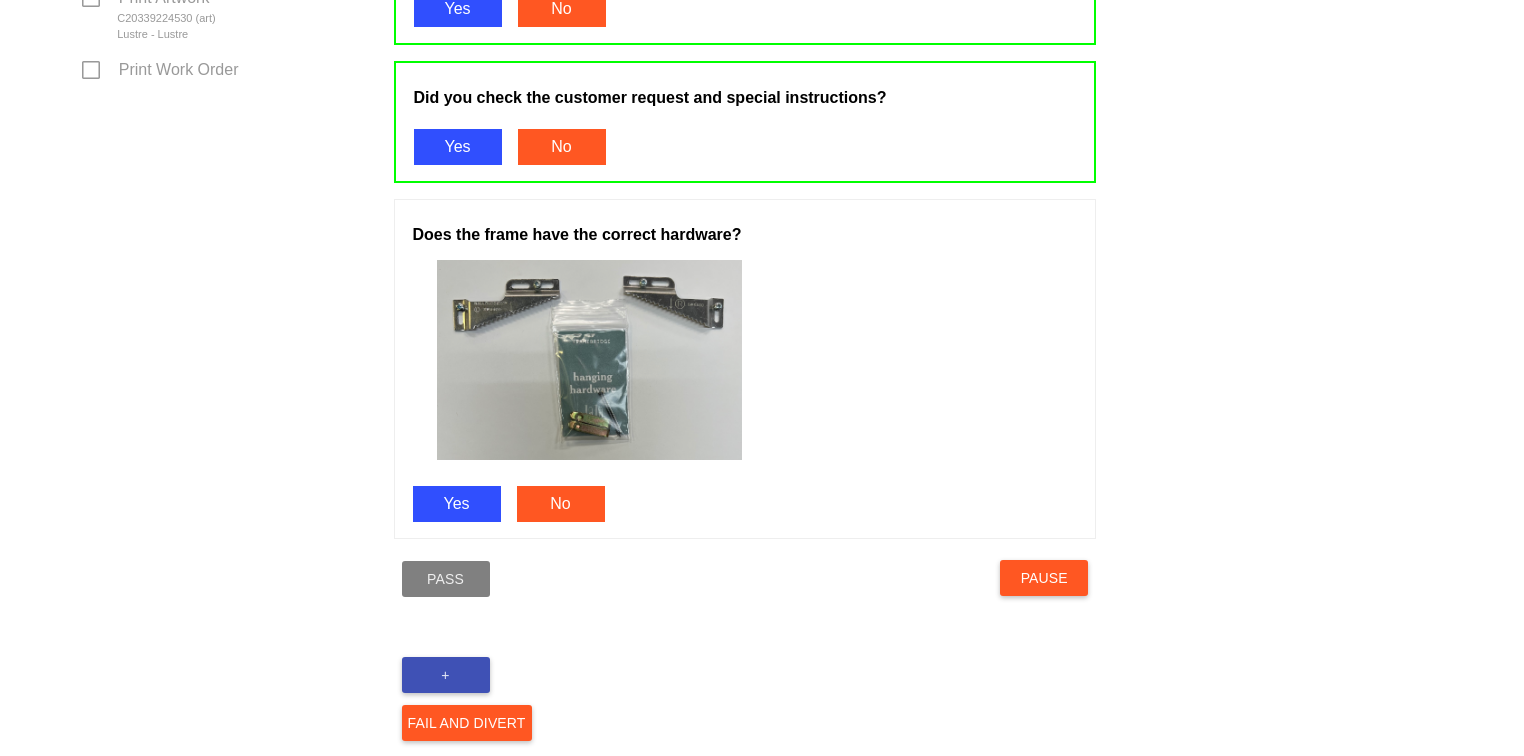 scroll, scrollTop: 1096, scrollLeft: 0, axis: vertical 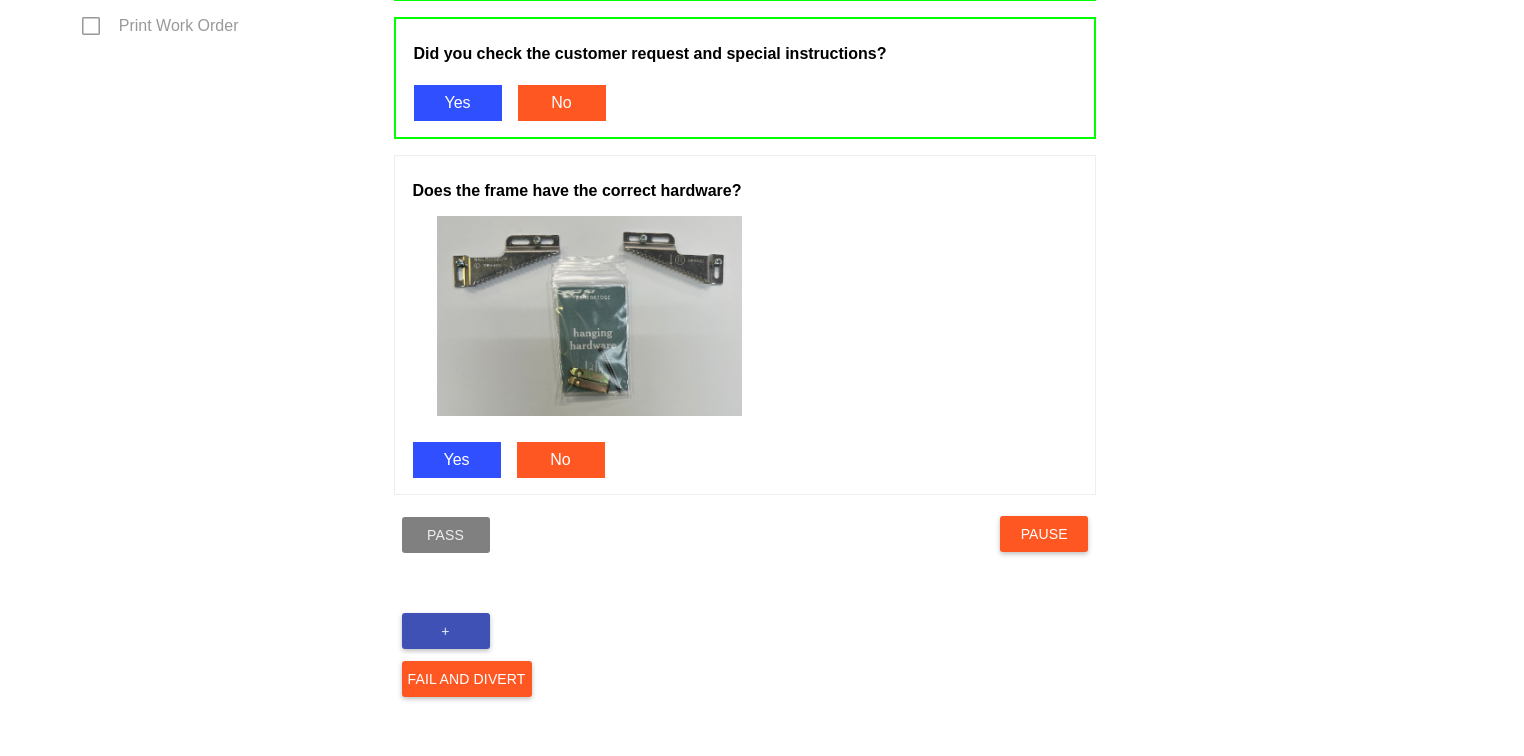 click on "Yes" at bounding box center [457, 460] 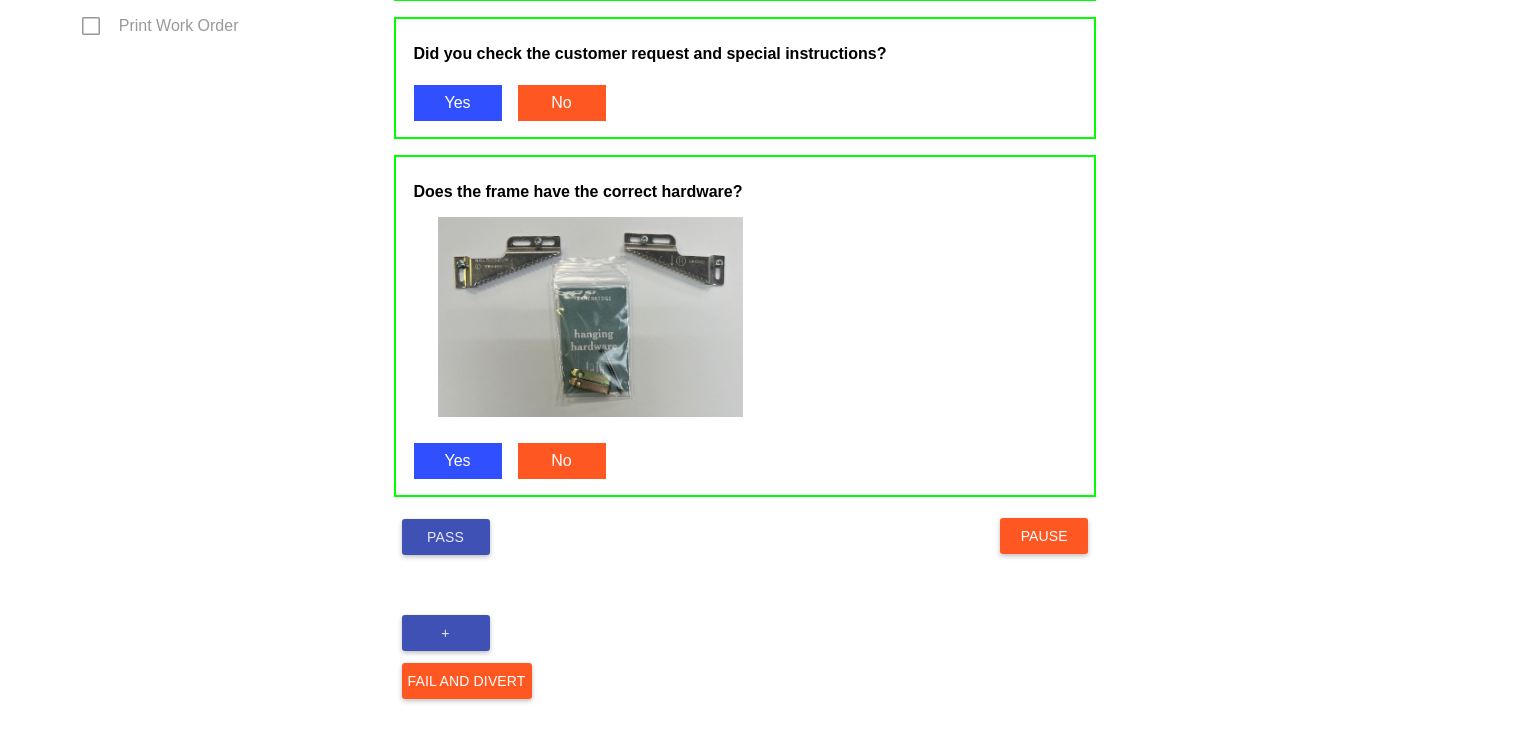 click on "Pass" at bounding box center (446, 537) 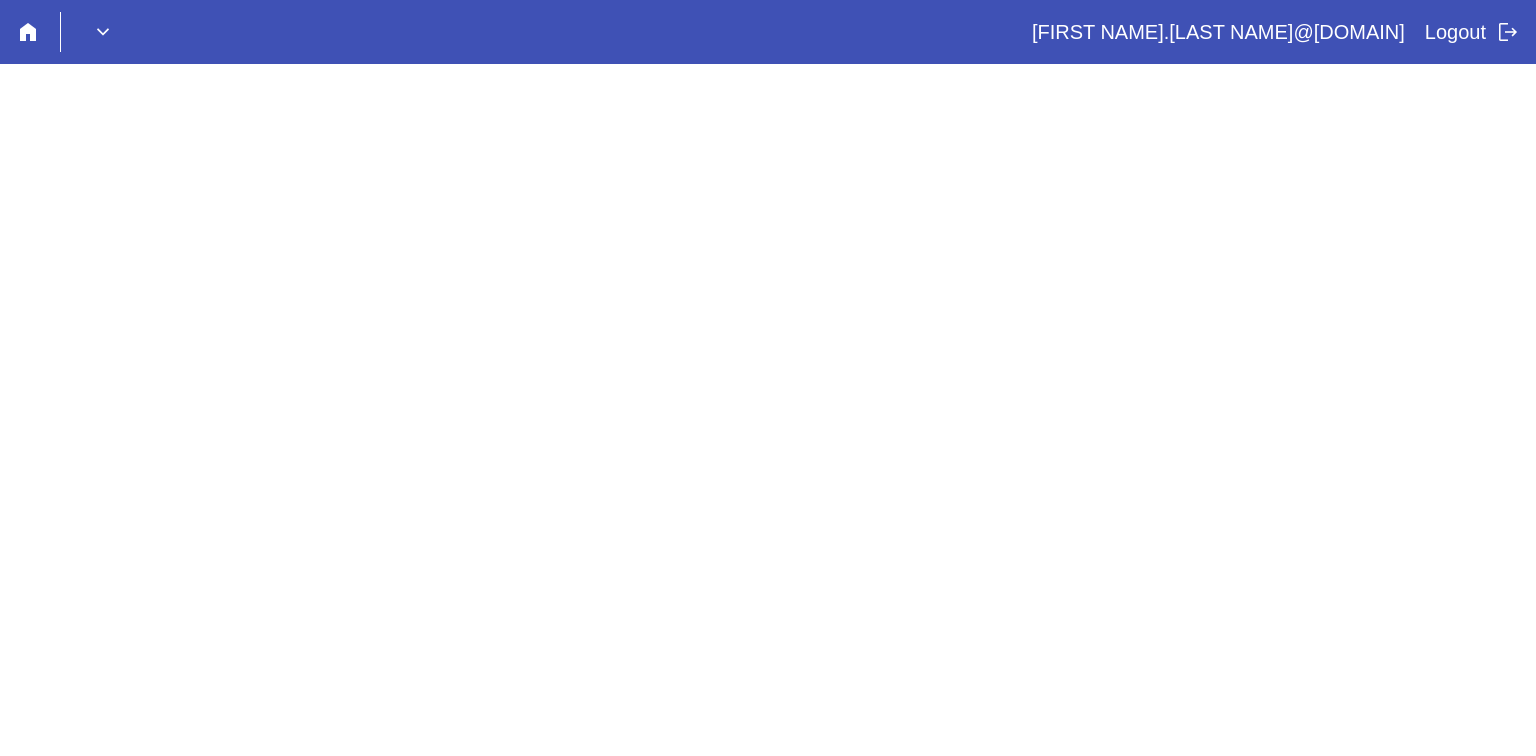 scroll, scrollTop: 0, scrollLeft: 0, axis: both 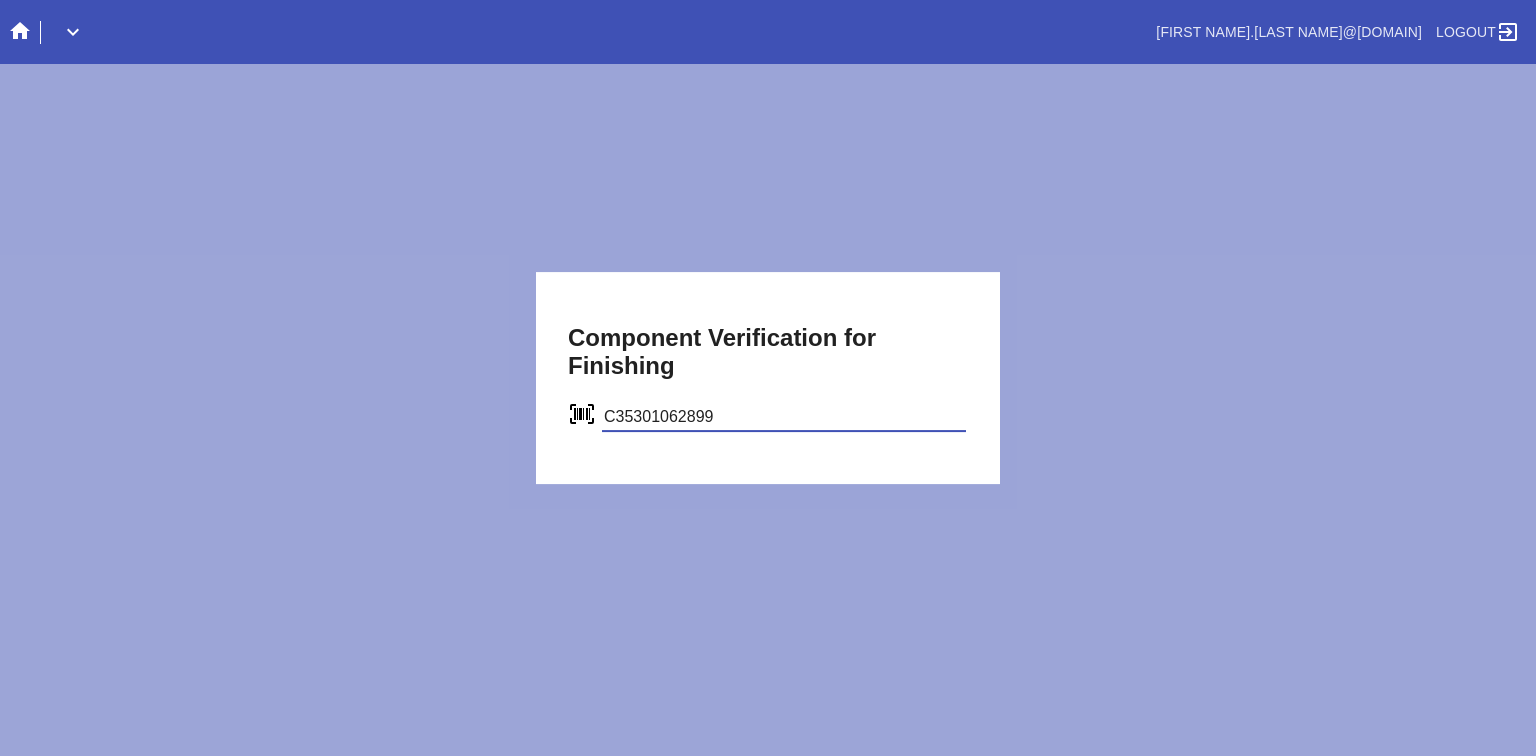 type on "C35301062899" 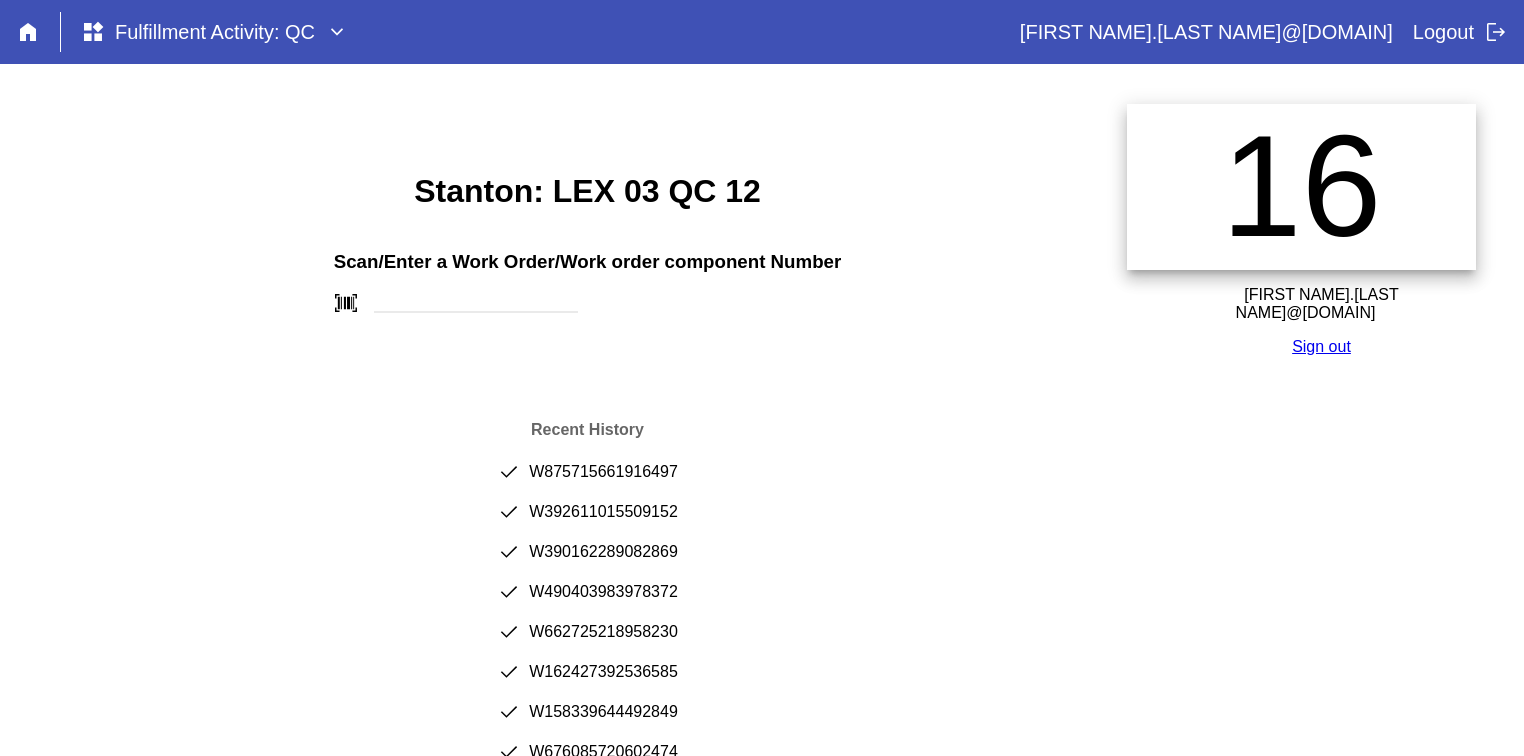 scroll, scrollTop: 0, scrollLeft: 0, axis: both 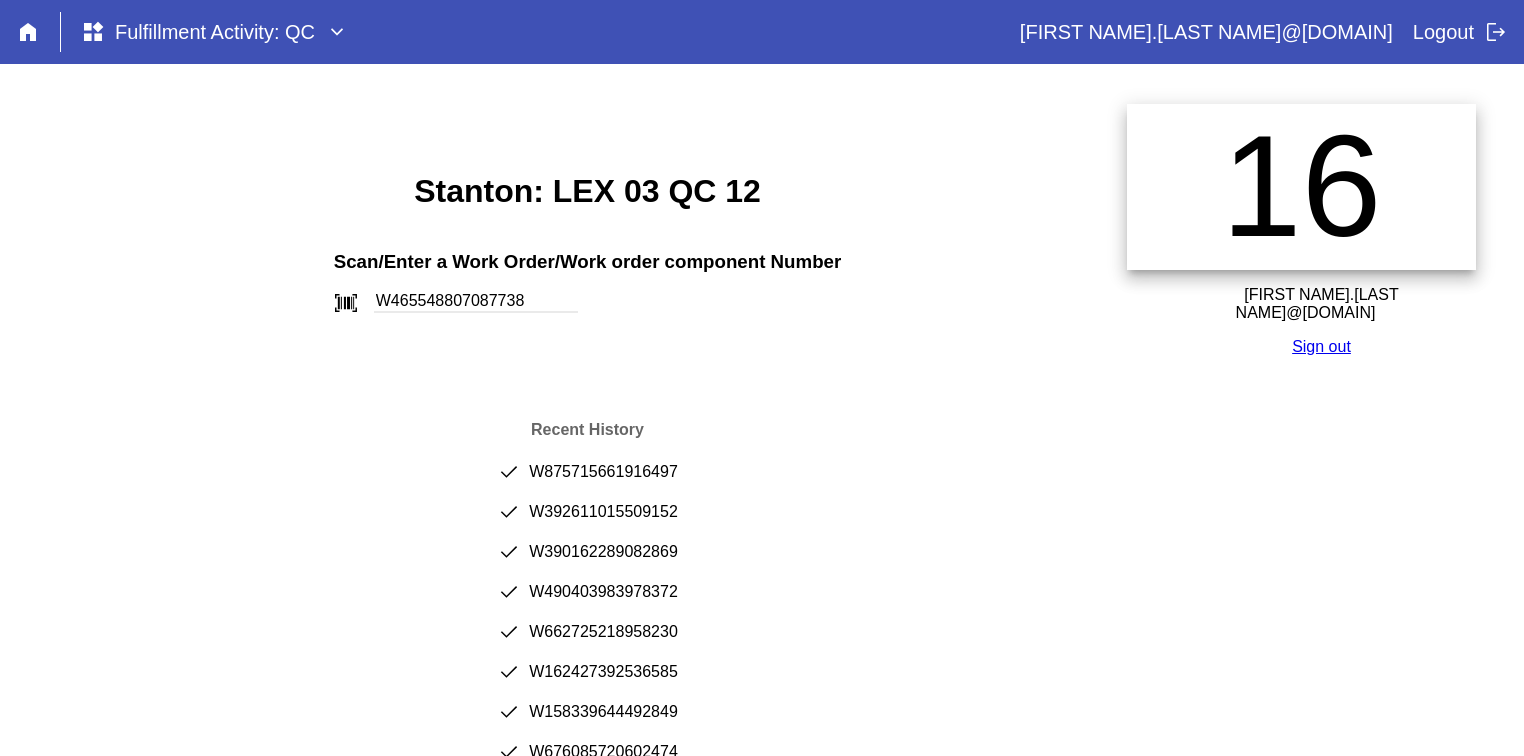 type on "W465548807087738" 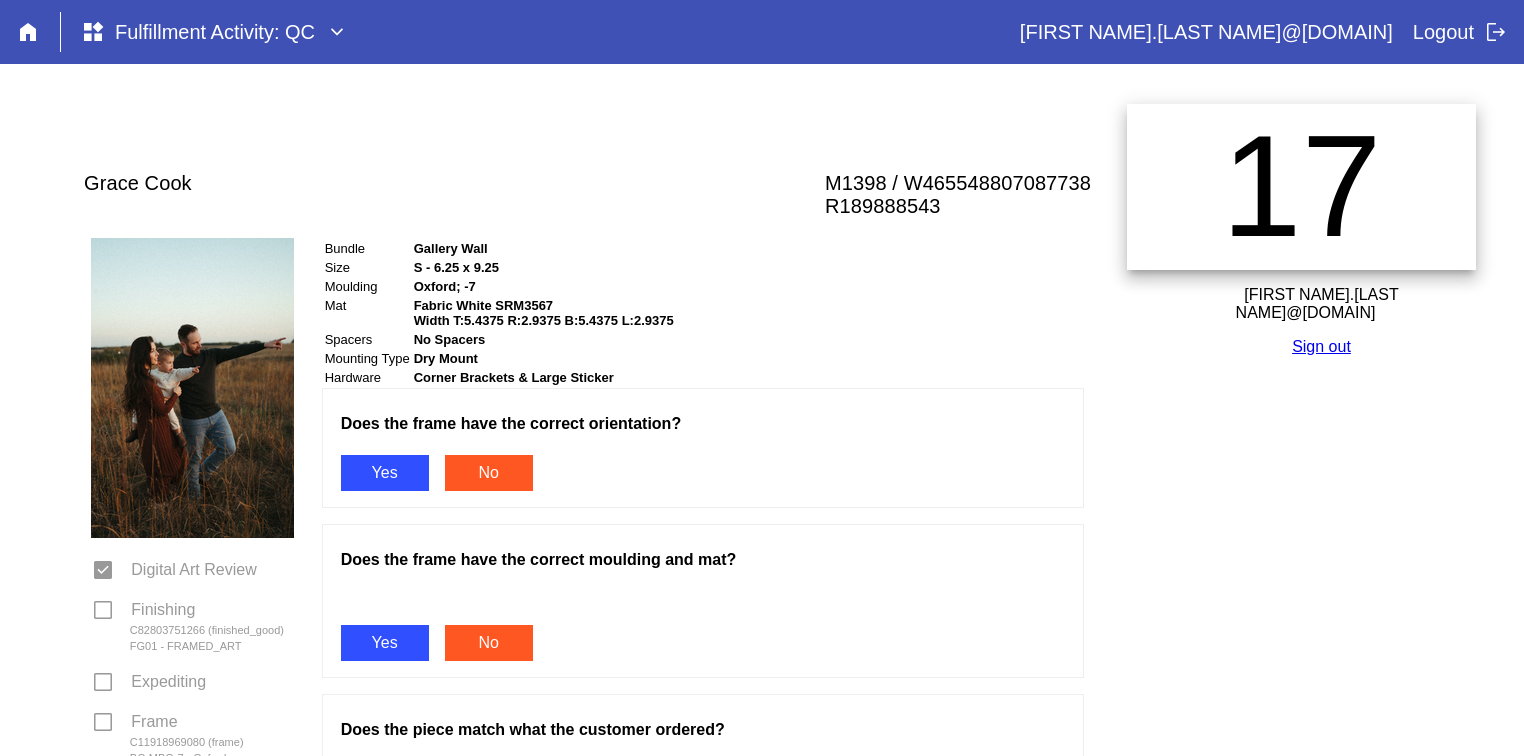 scroll, scrollTop: 0, scrollLeft: 0, axis: both 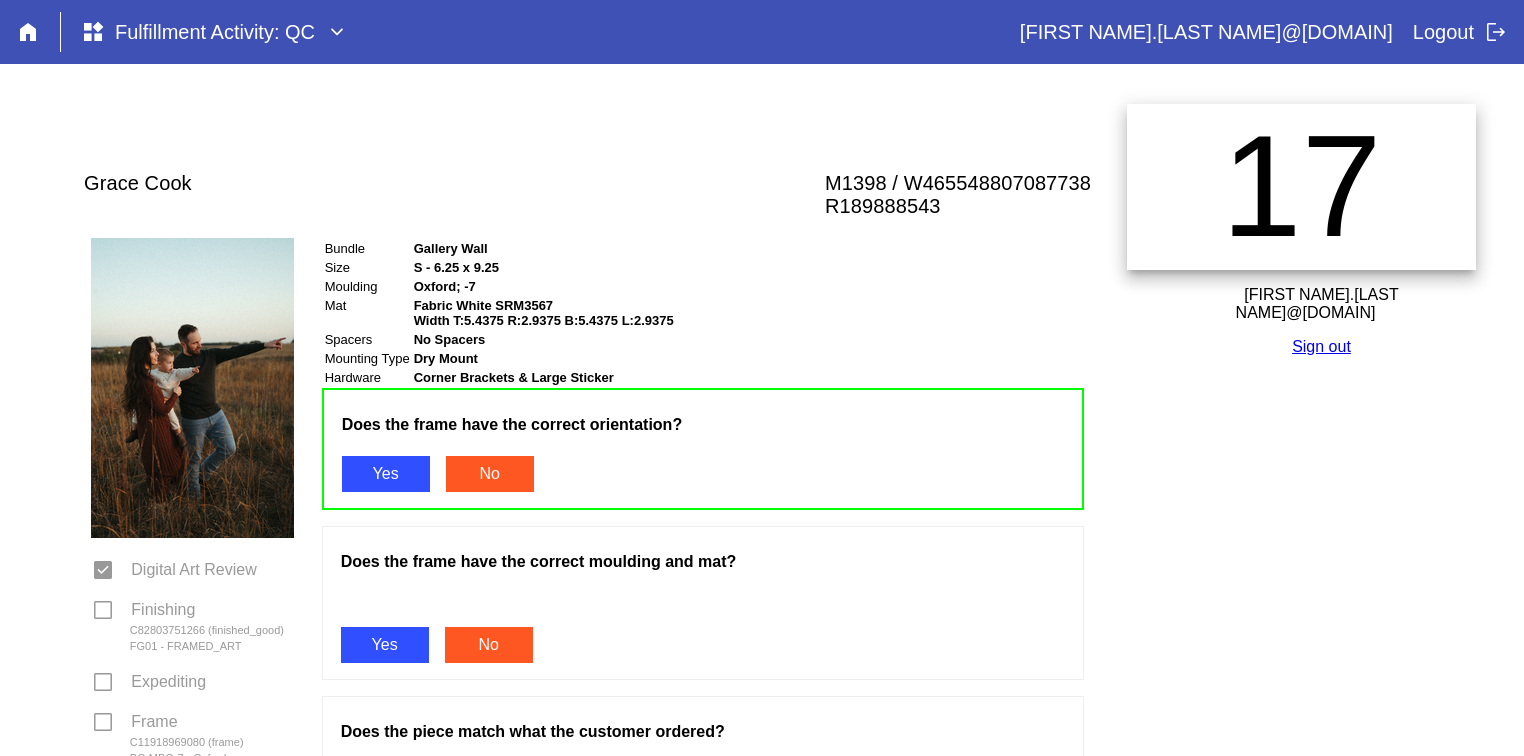 click on "Yes" at bounding box center (385, 645) 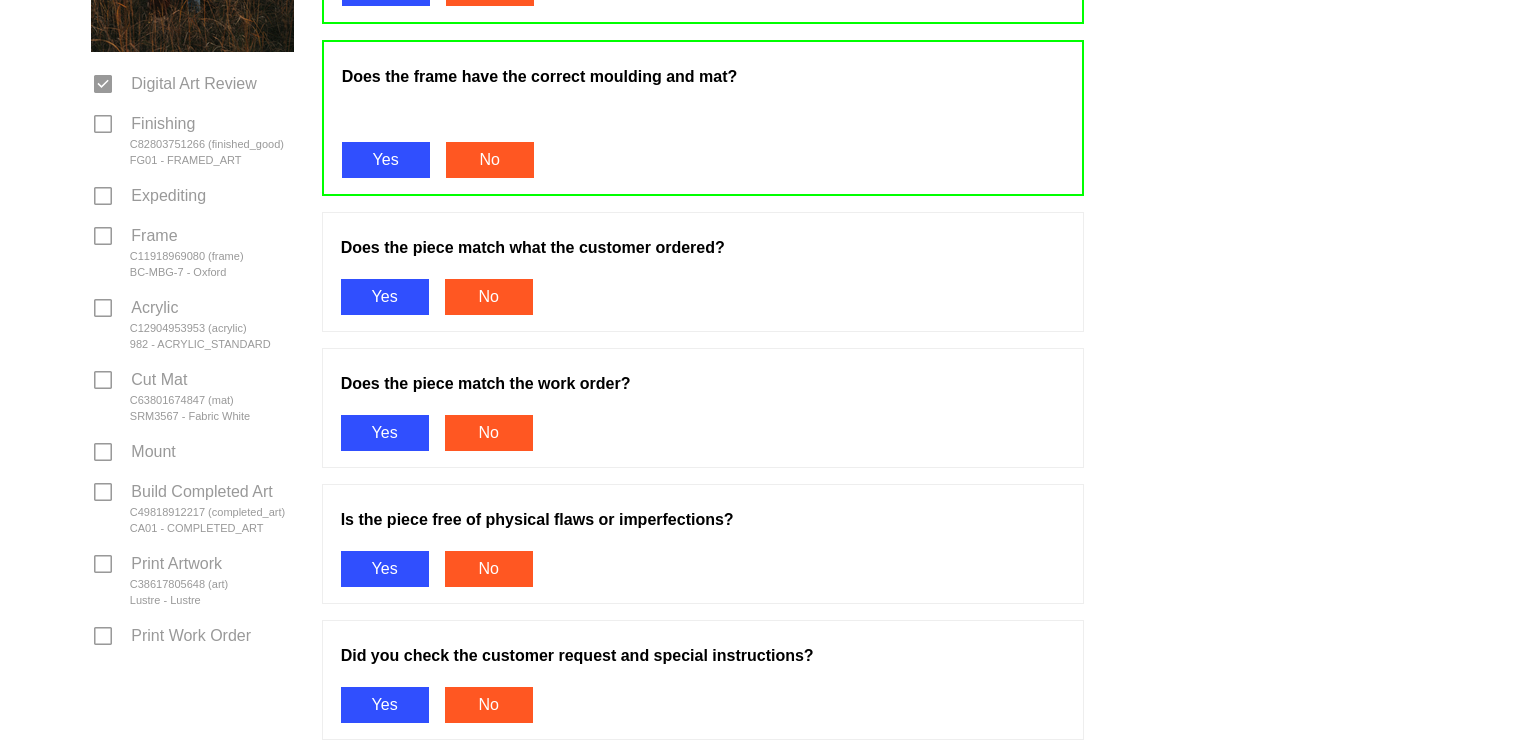 click on "Yes" at bounding box center (385, 297) 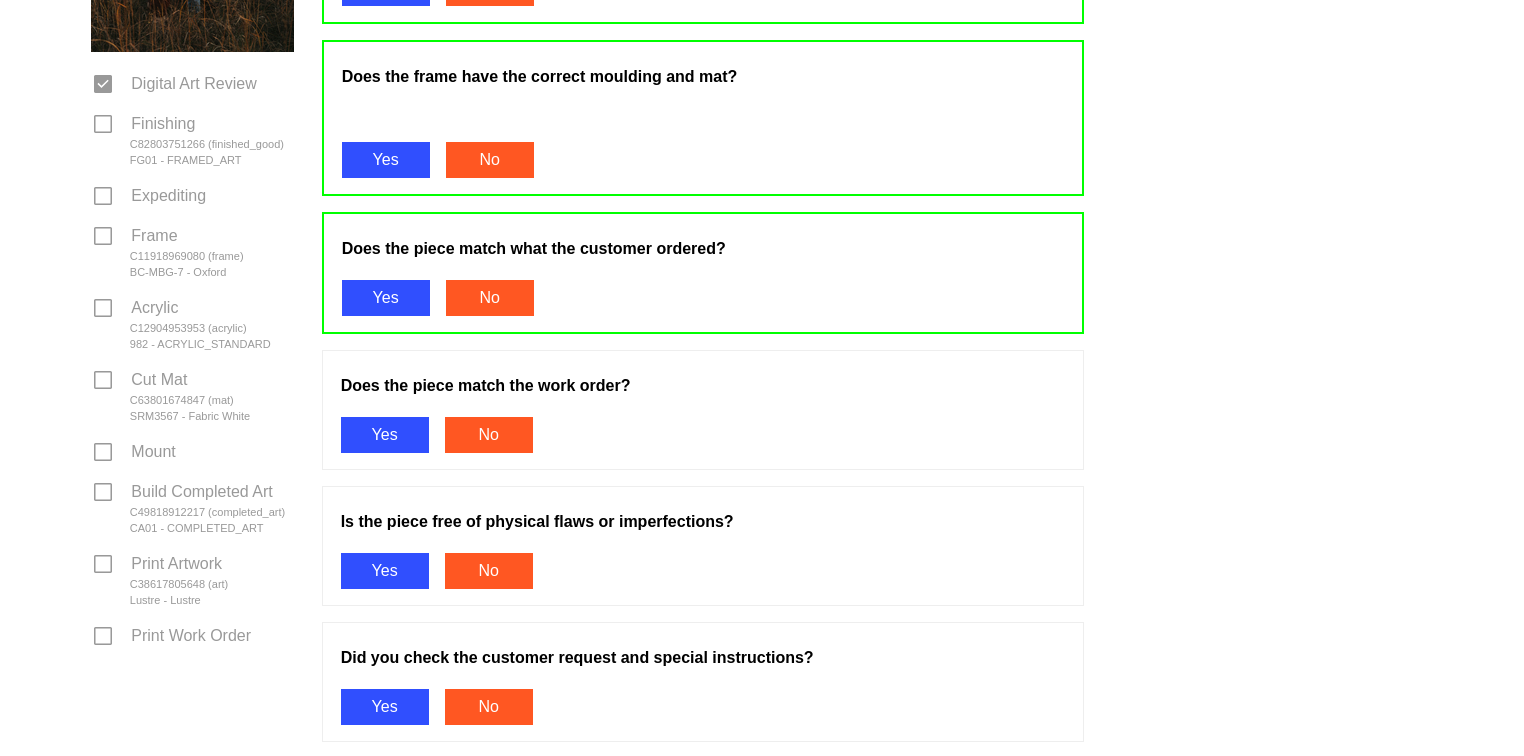 click on "Does the frame have the correct orientation? Yes No Does the frame have the correct moulding and mat? Yes No Does the piece match what the customer ordered? Yes No Does the piece match the work order? Yes No Is the piece free of physical flaws or imperfections? Yes No Did you check the customer request and special instructions? Yes No Does the frame have the correct hardware? Yes No Pass" at bounding box center (703, 532) 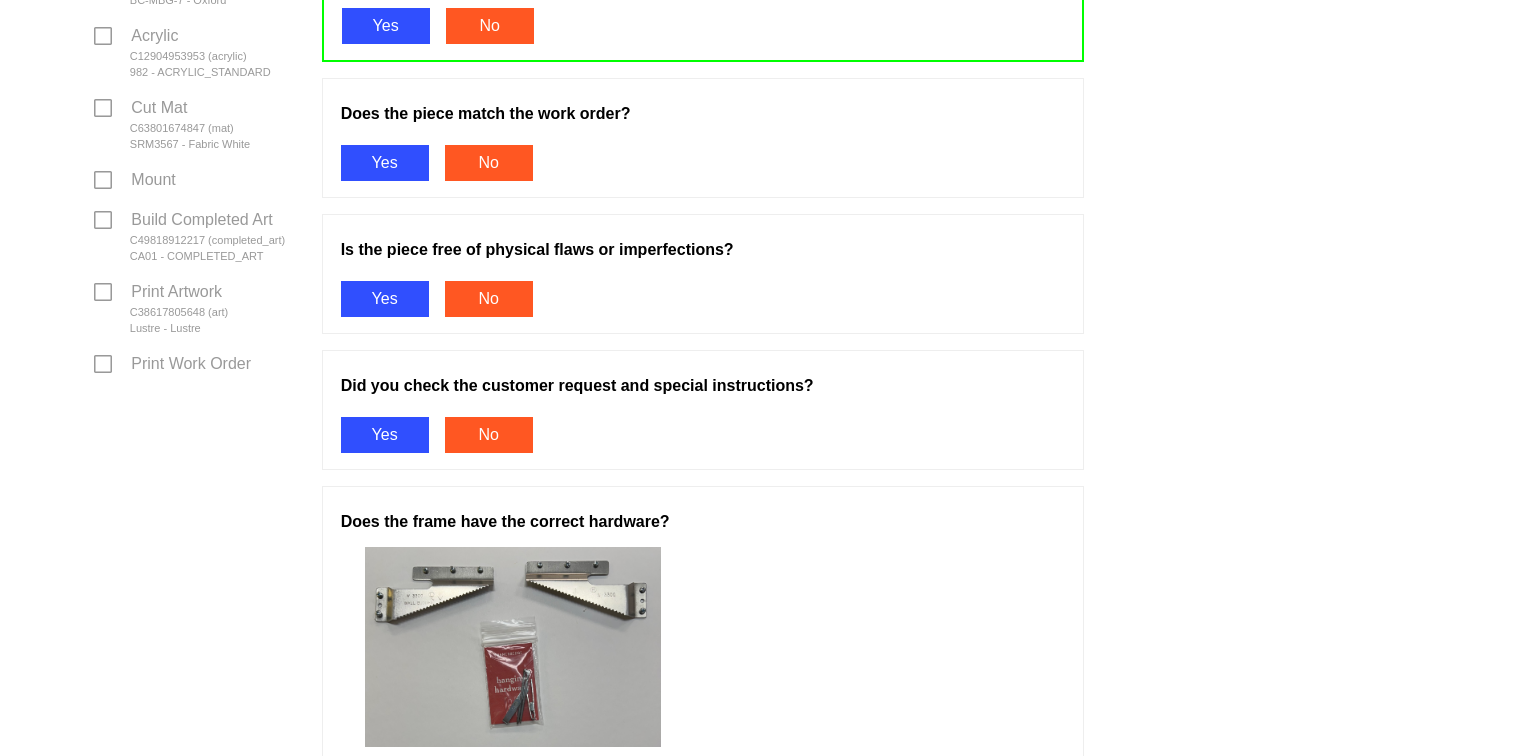 scroll, scrollTop: 756, scrollLeft: 0, axis: vertical 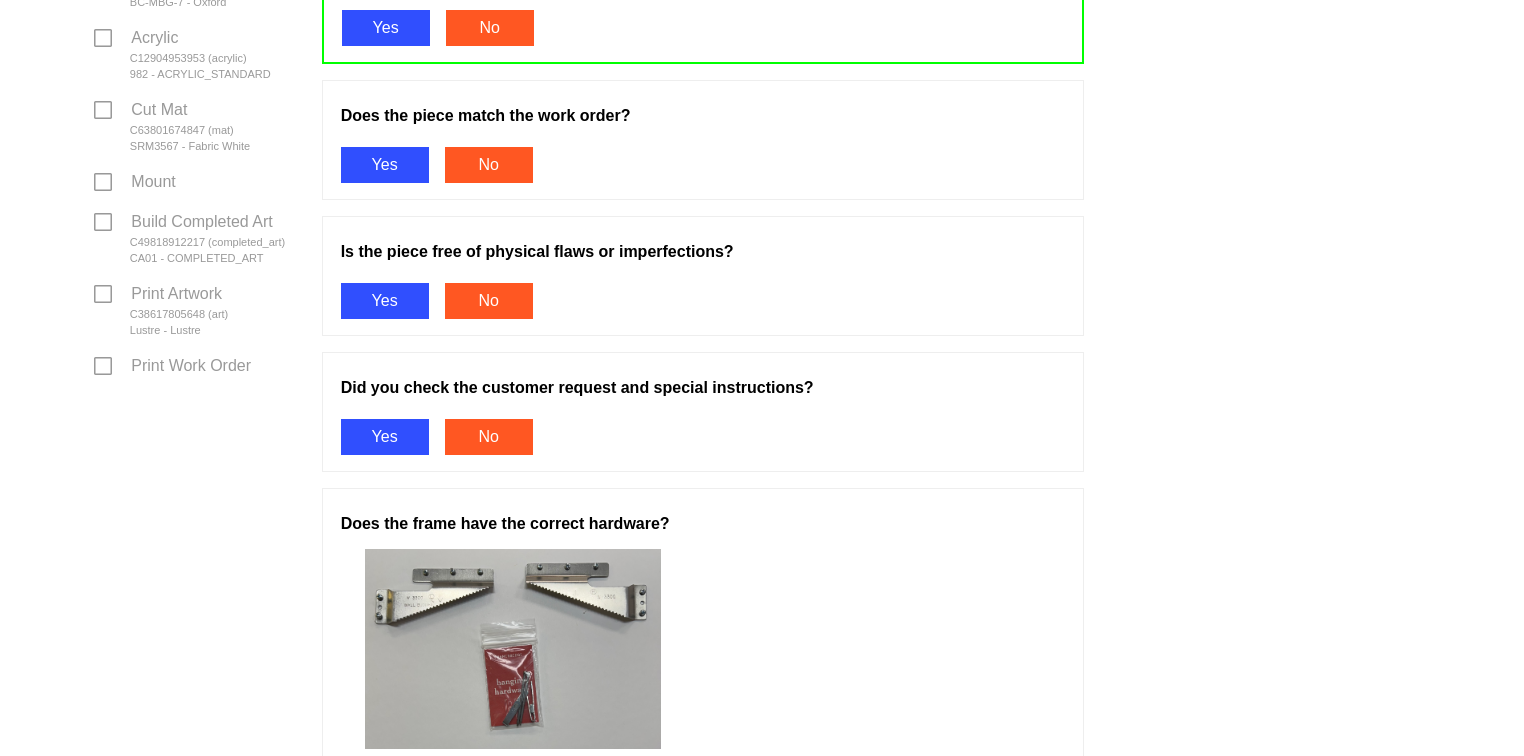 click on "Yes" at bounding box center [385, 165] 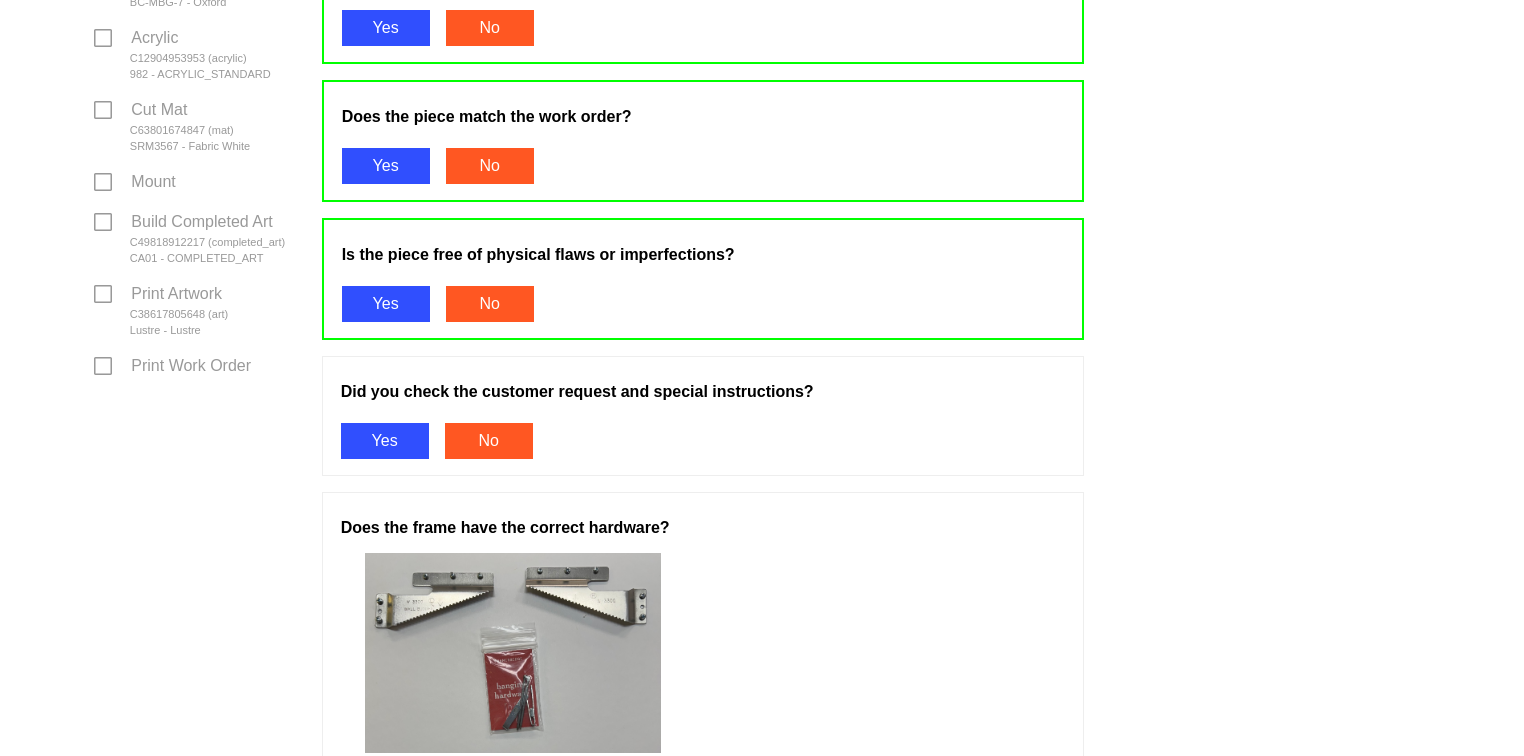 click on "Yes" at bounding box center (385, 441) 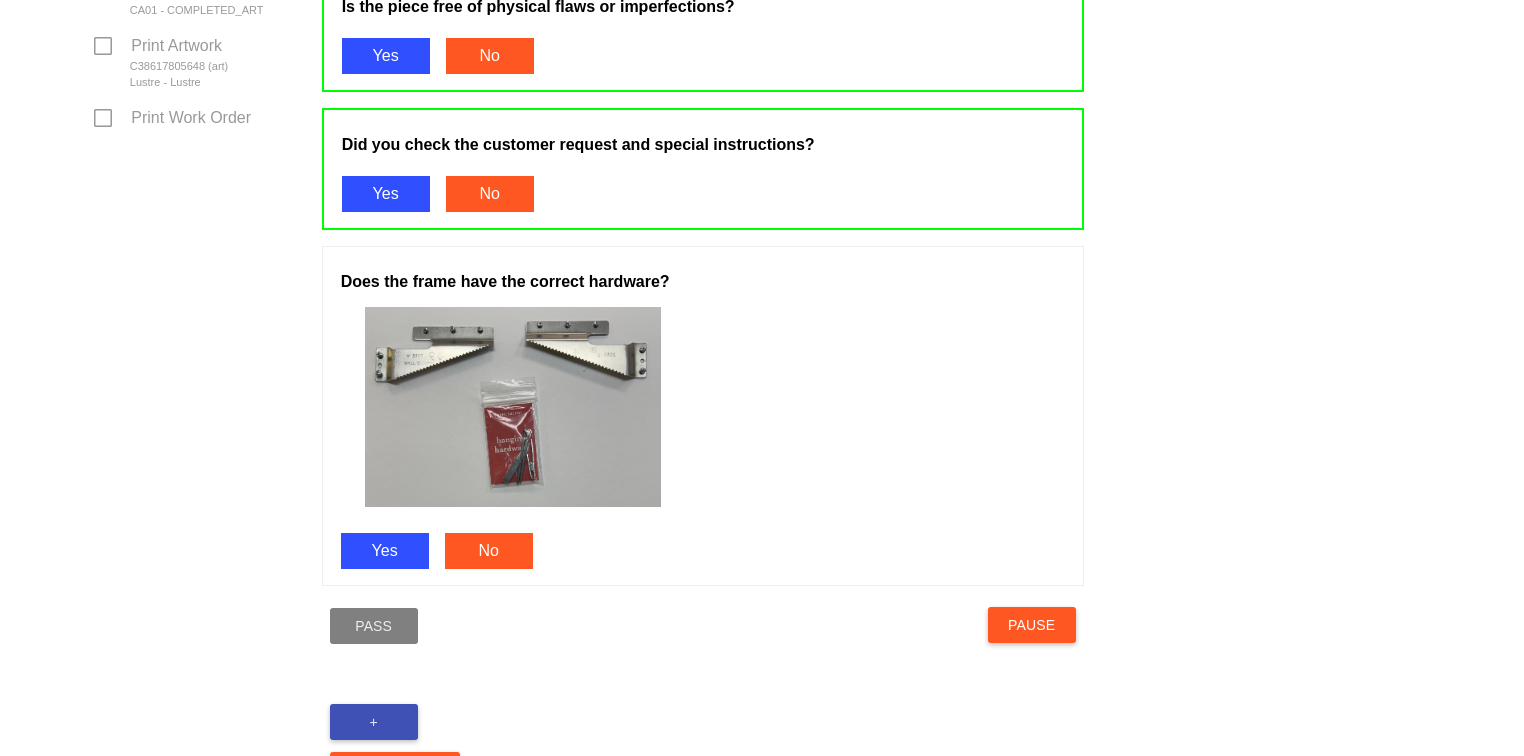 scroll, scrollTop: 1010, scrollLeft: 0, axis: vertical 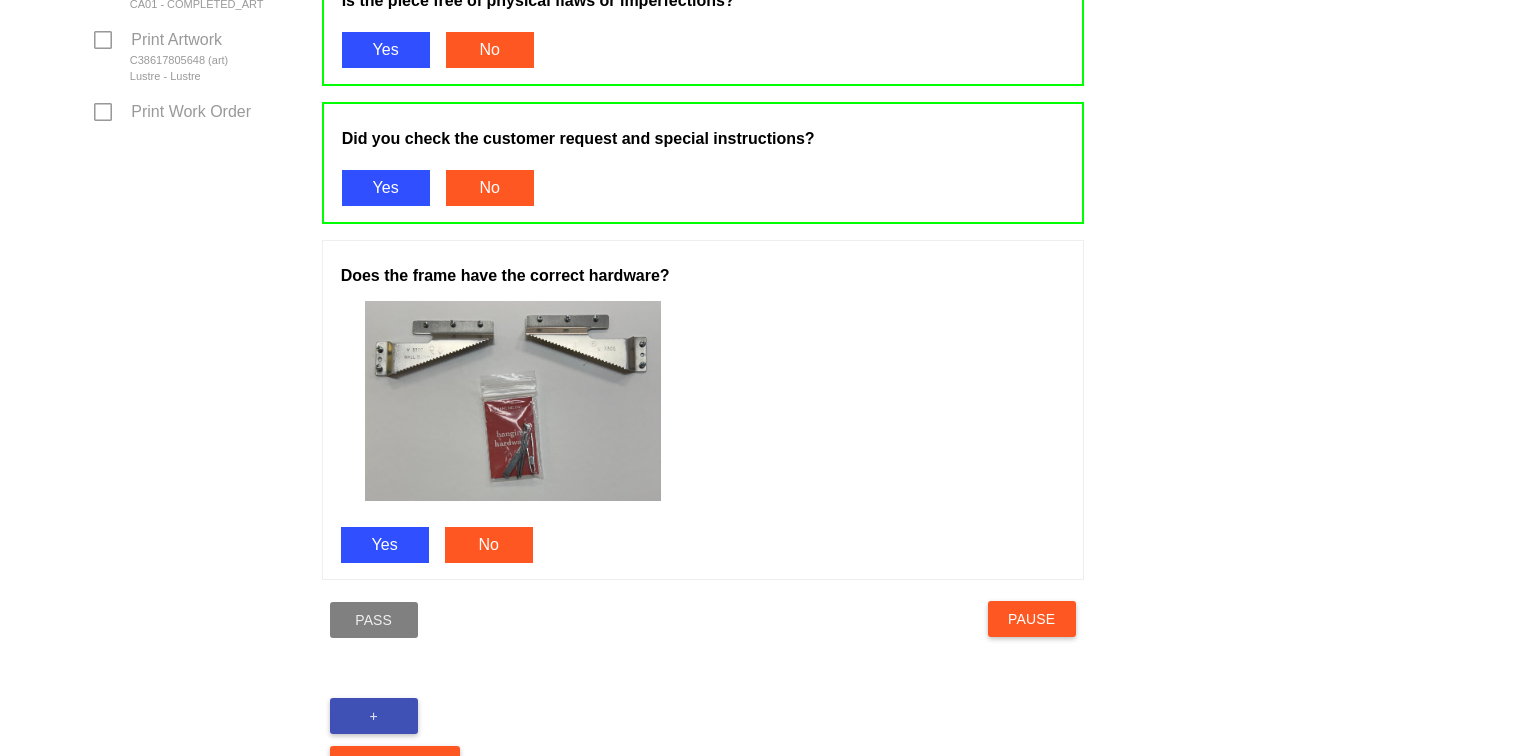 click on "Yes" at bounding box center (385, 545) 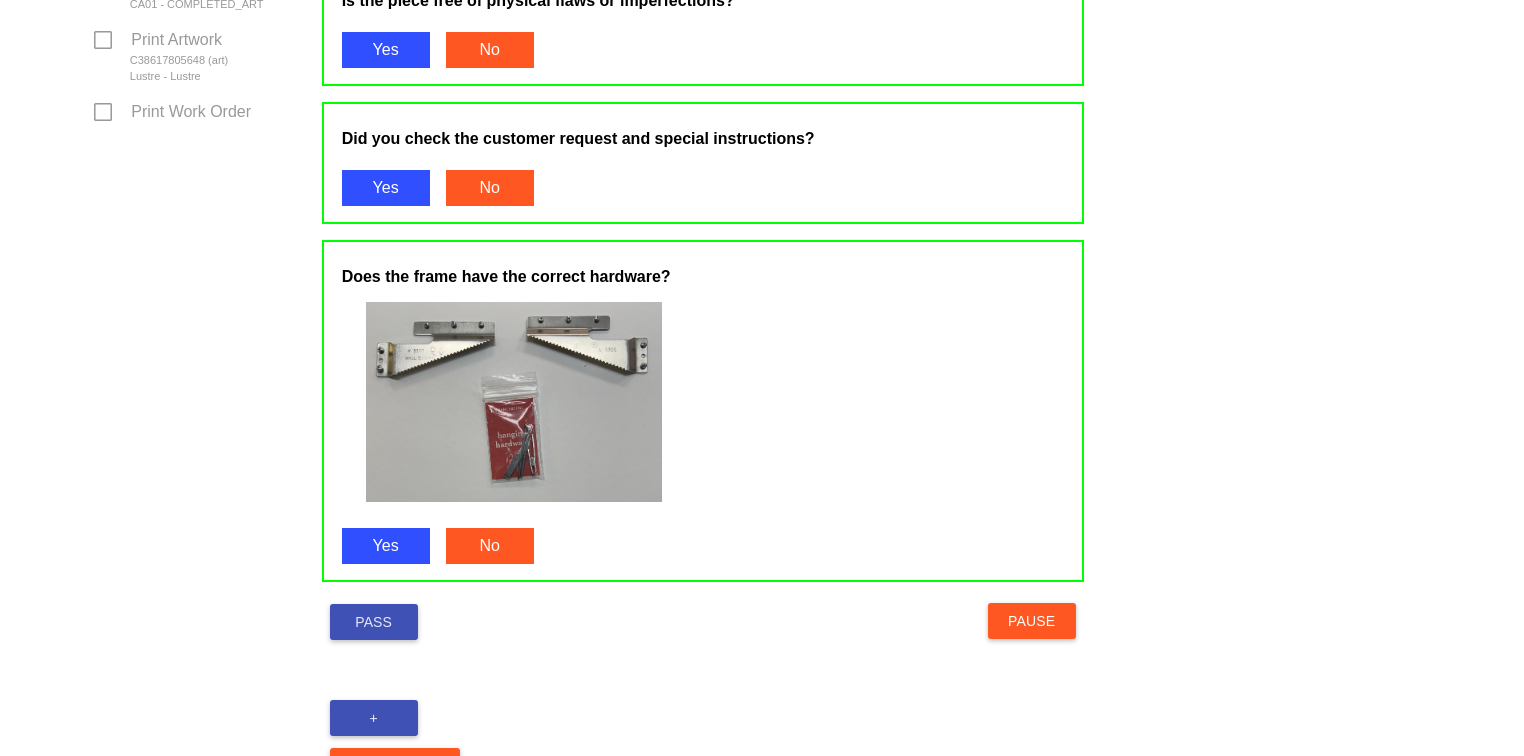 click on "Pass" at bounding box center [374, 622] 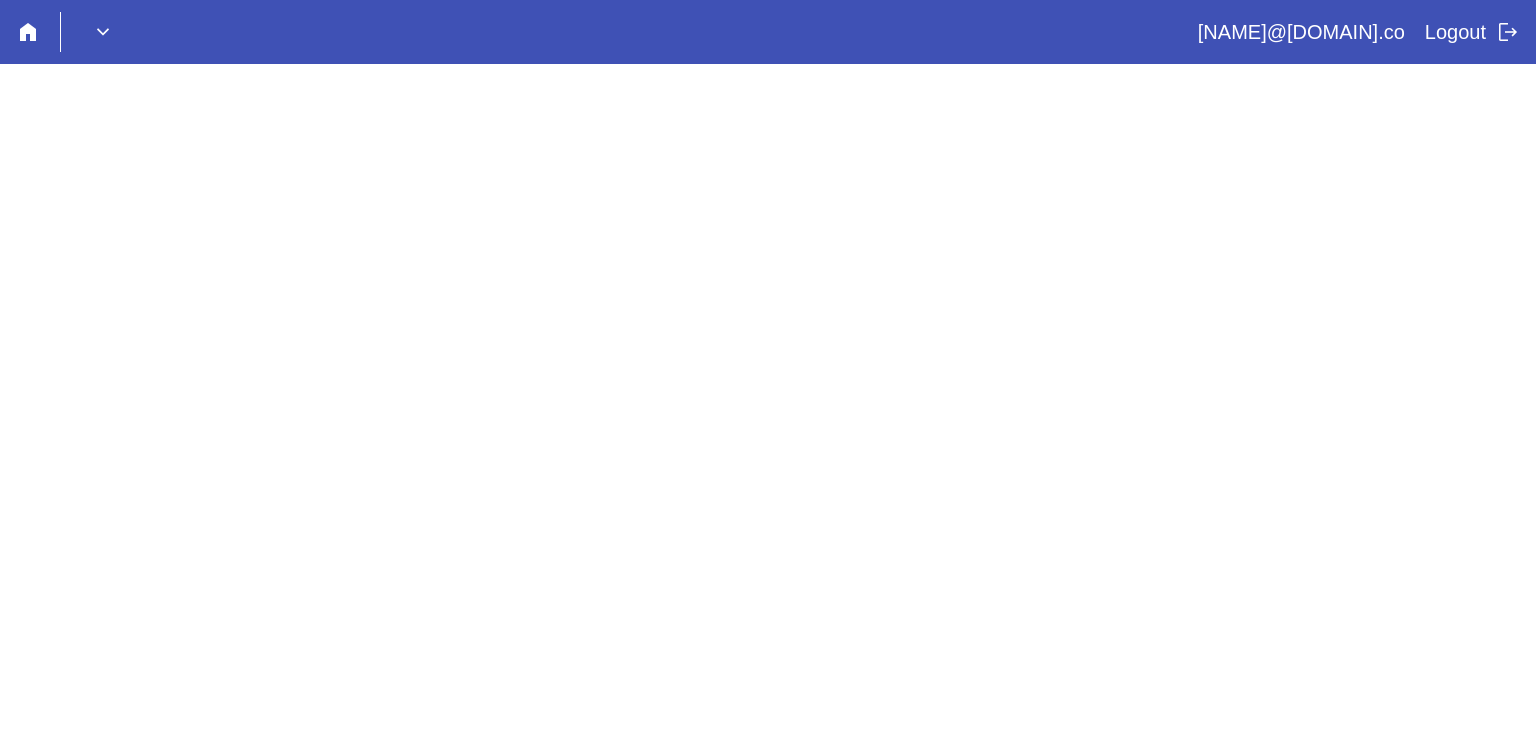 scroll, scrollTop: 0, scrollLeft: 0, axis: both 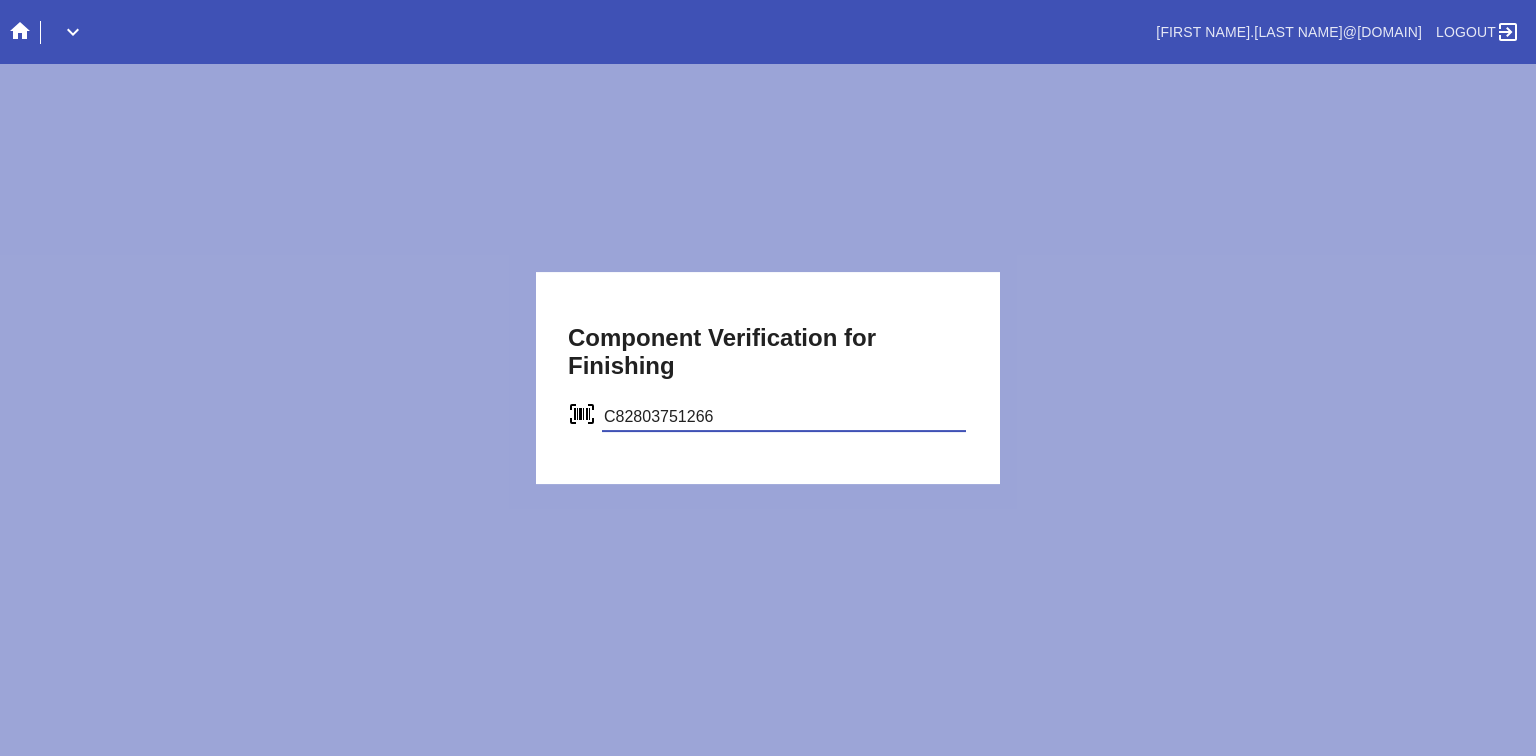 type on "C82803751266" 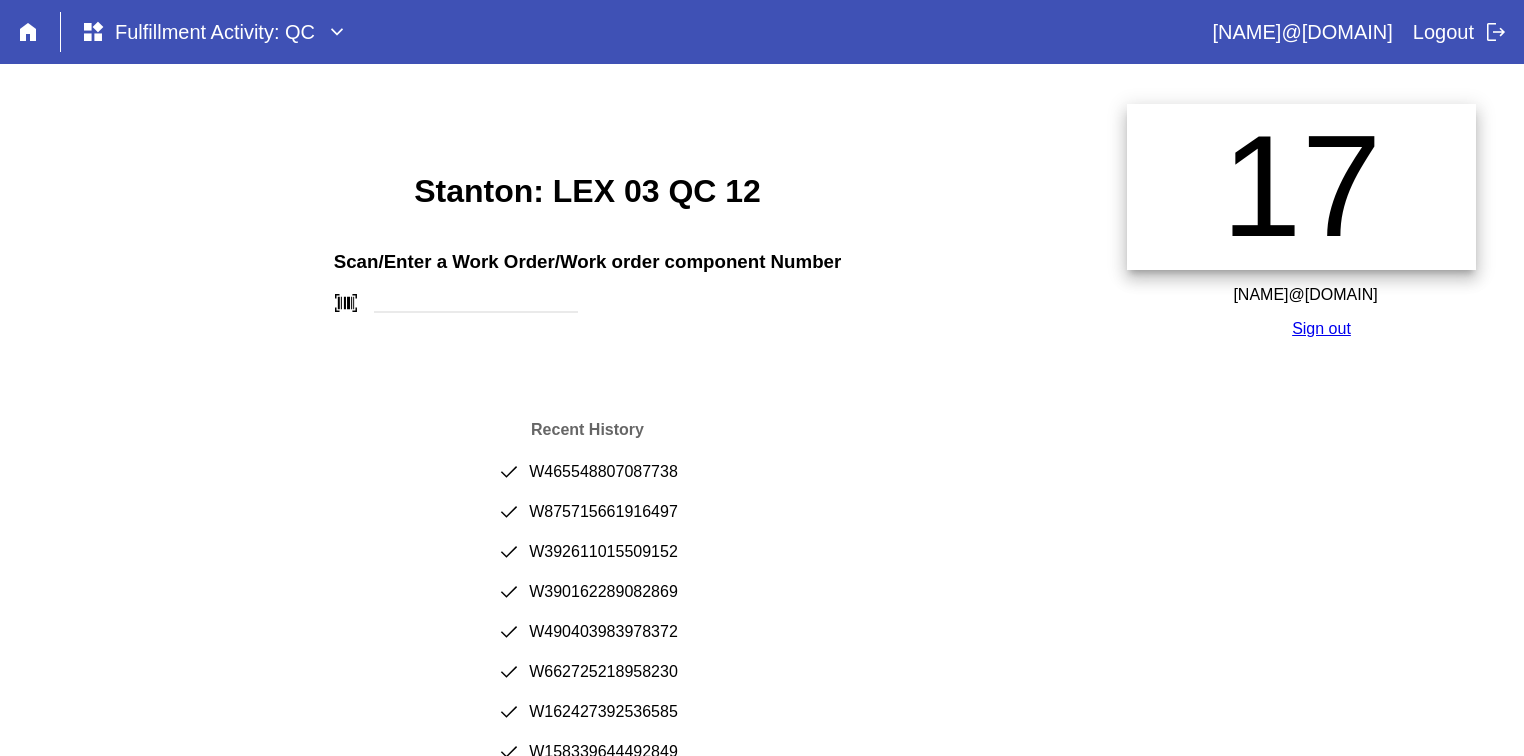 scroll, scrollTop: 0, scrollLeft: 0, axis: both 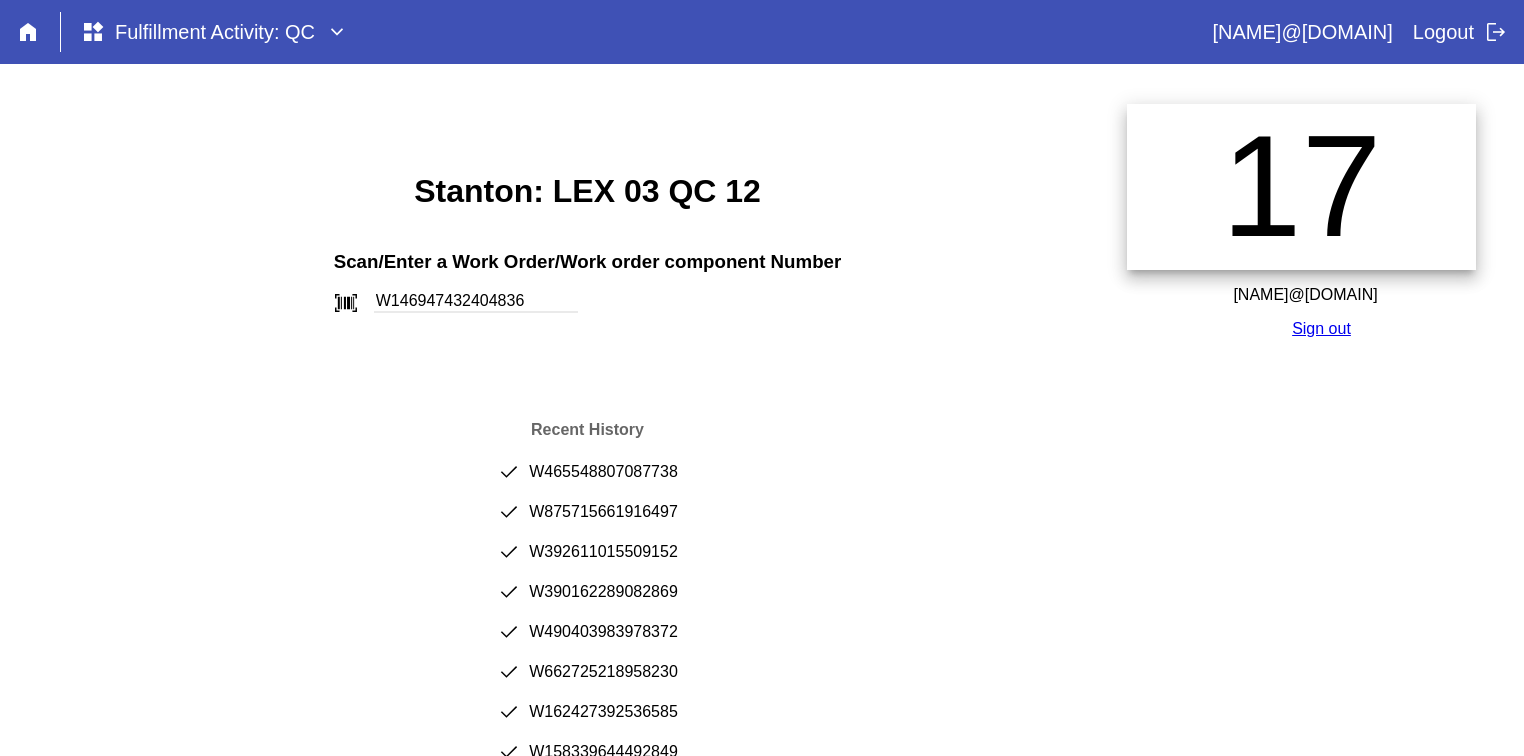 type on "W146947432404836" 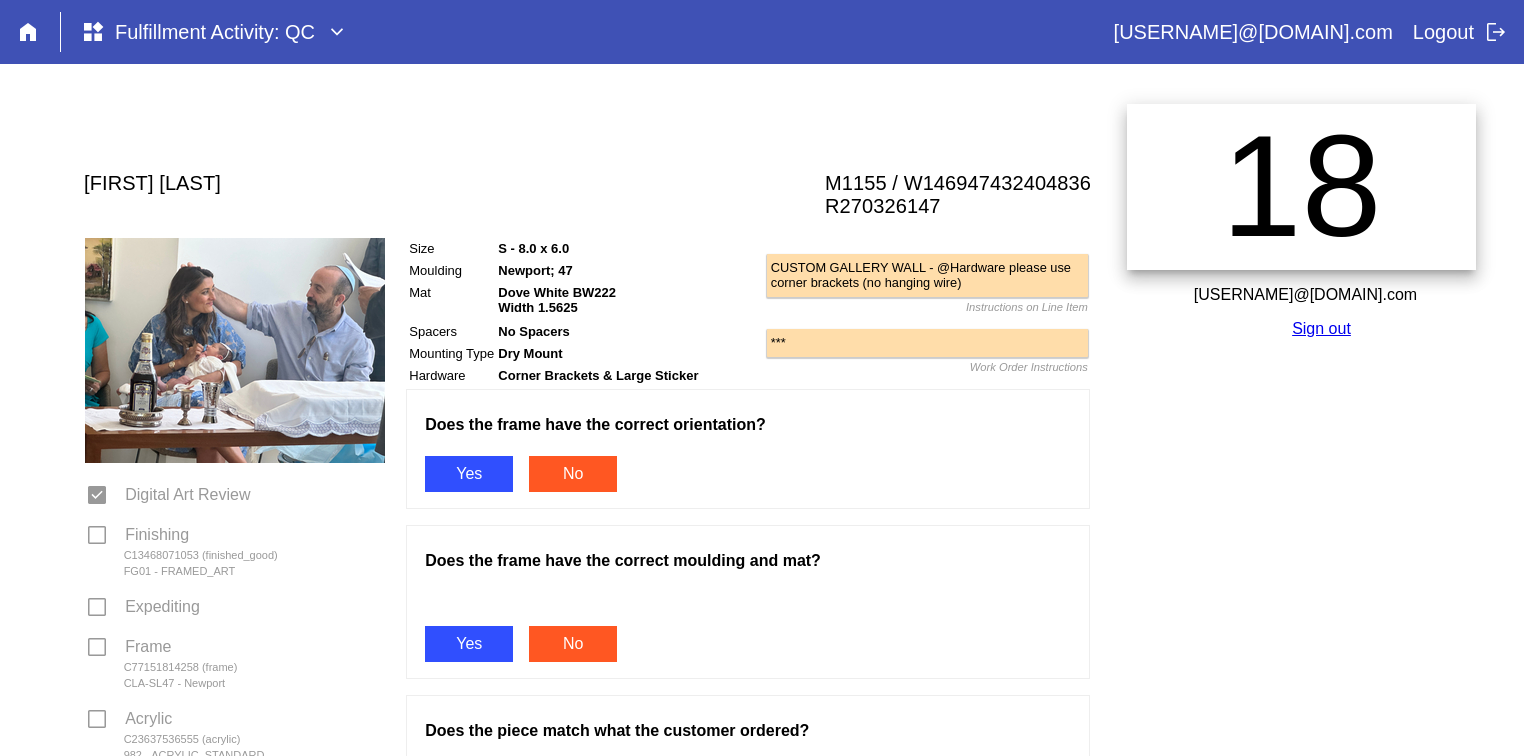 scroll, scrollTop: 0, scrollLeft: 0, axis: both 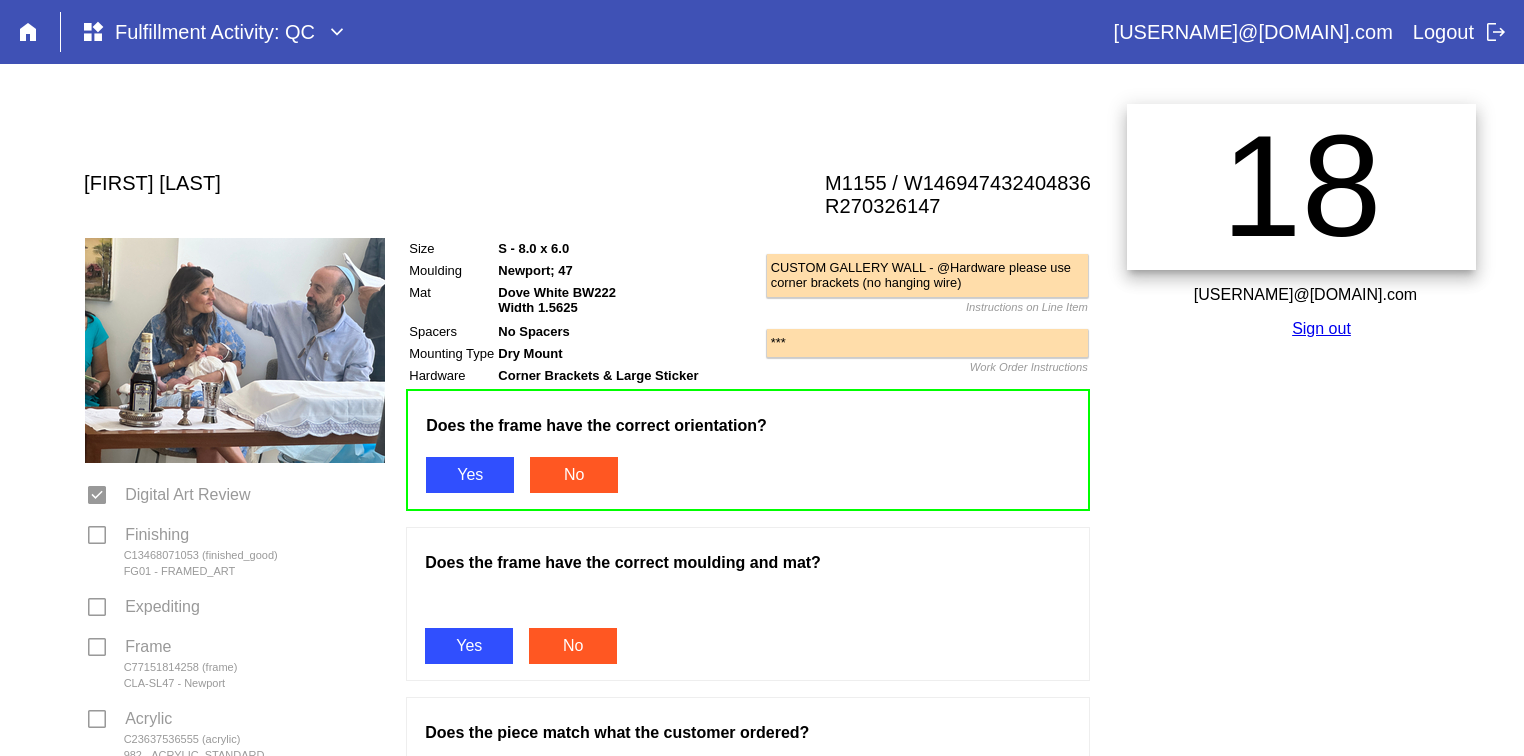 click on "Yes" at bounding box center (469, 646) 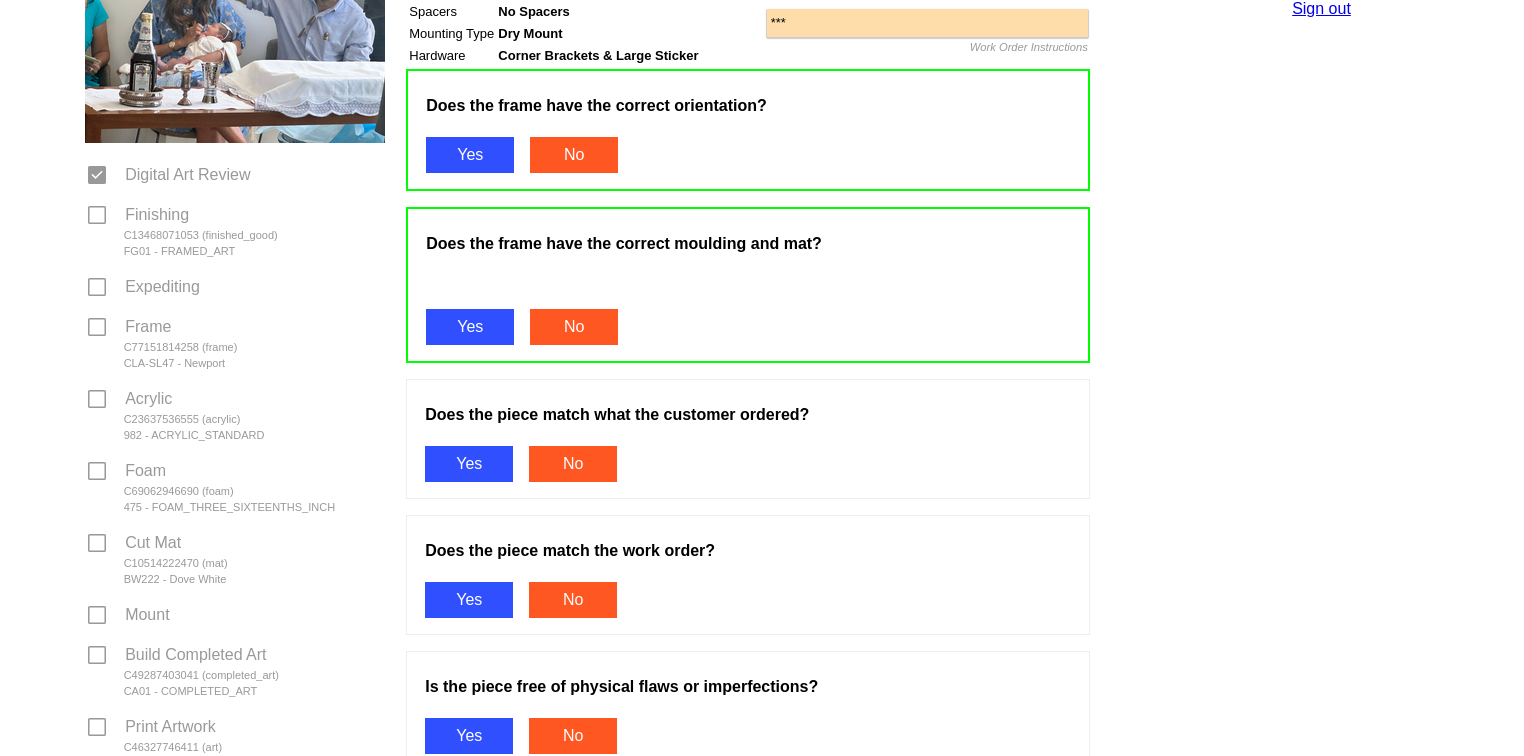 click on "Yes" at bounding box center [469, 464] 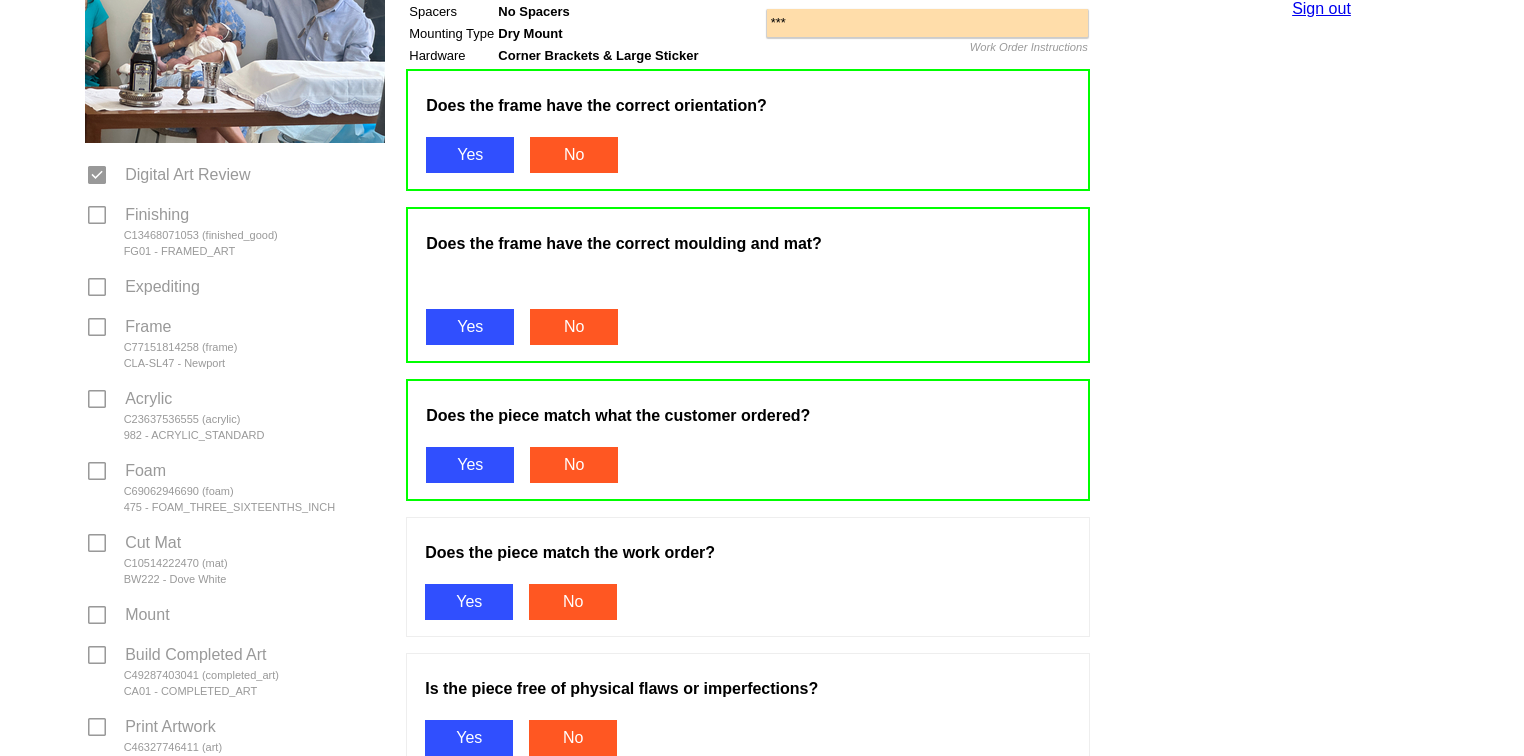 click on "Yes" at bounding box center (469, 602) 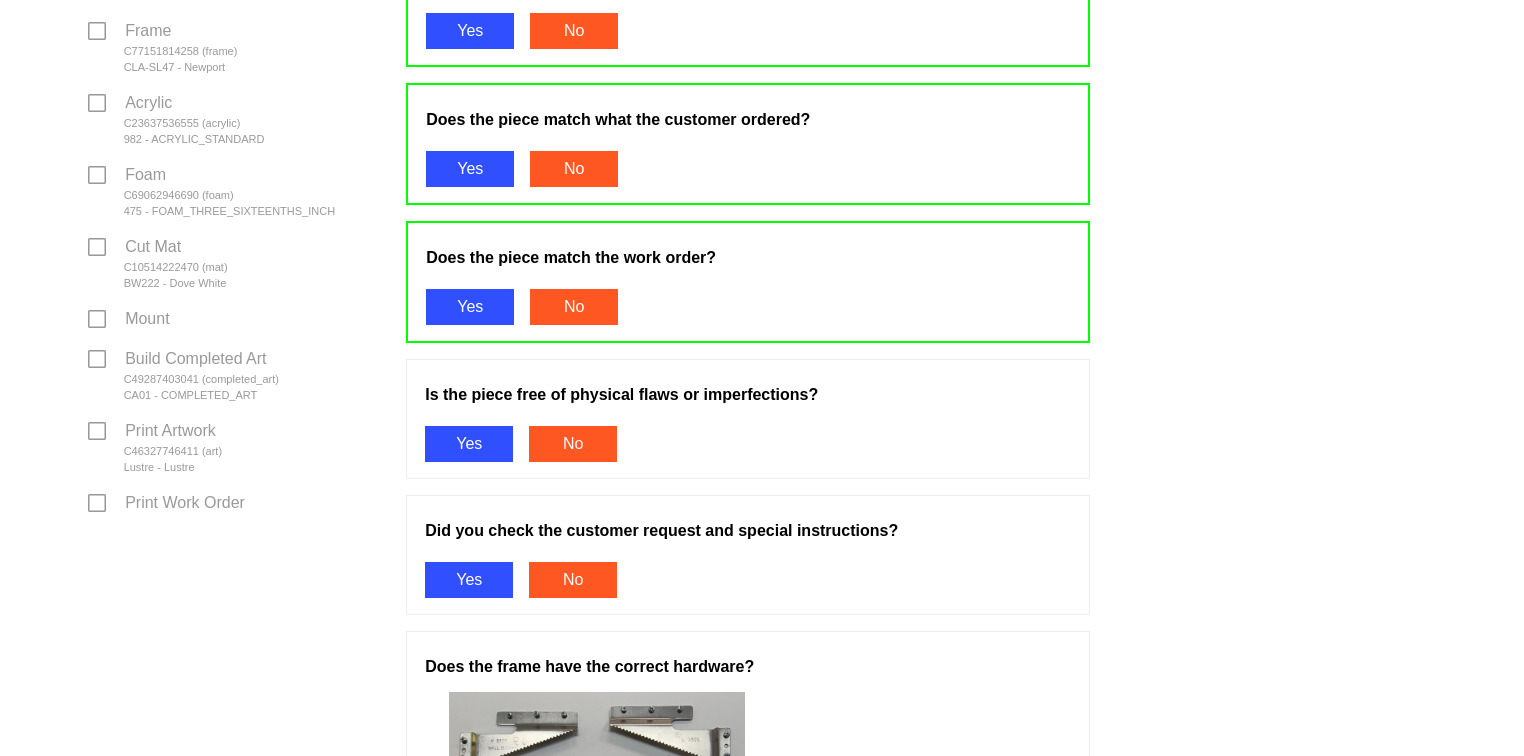 click on "Yes" at bounding box center (469, 444) 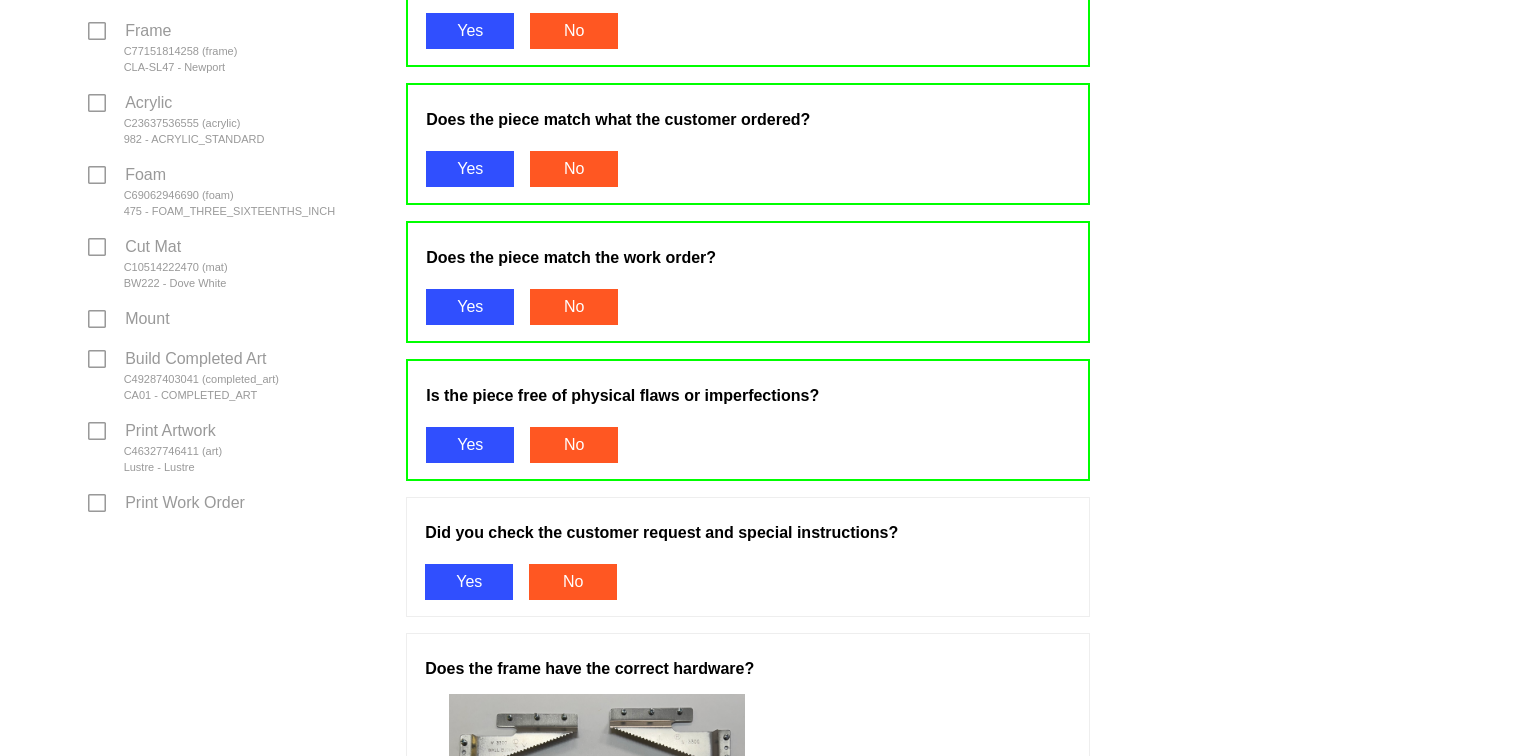 click on "Yes" at bounding box center (469, 582) 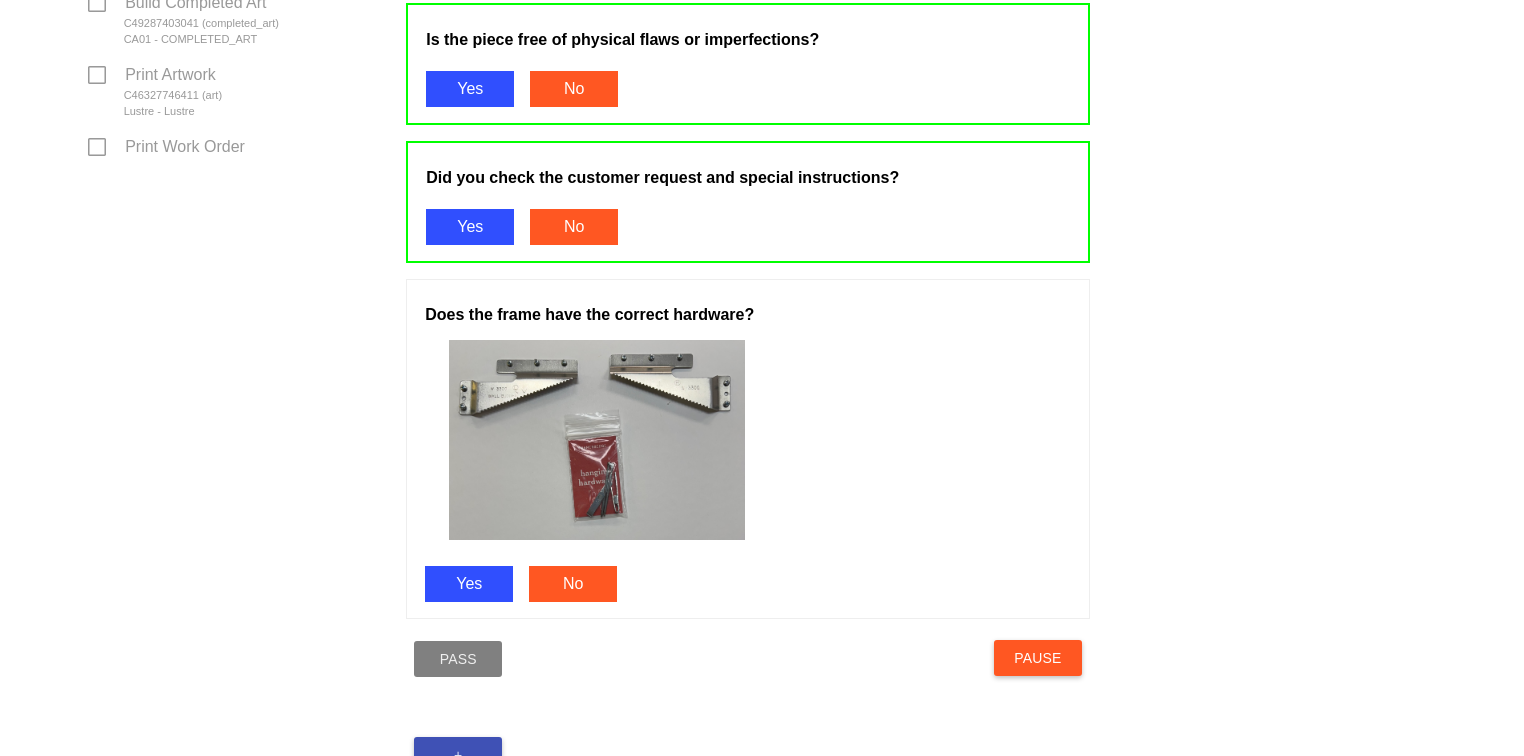 scroll, scrollTop: 1040, scrollLeft: 0, axis: vertical 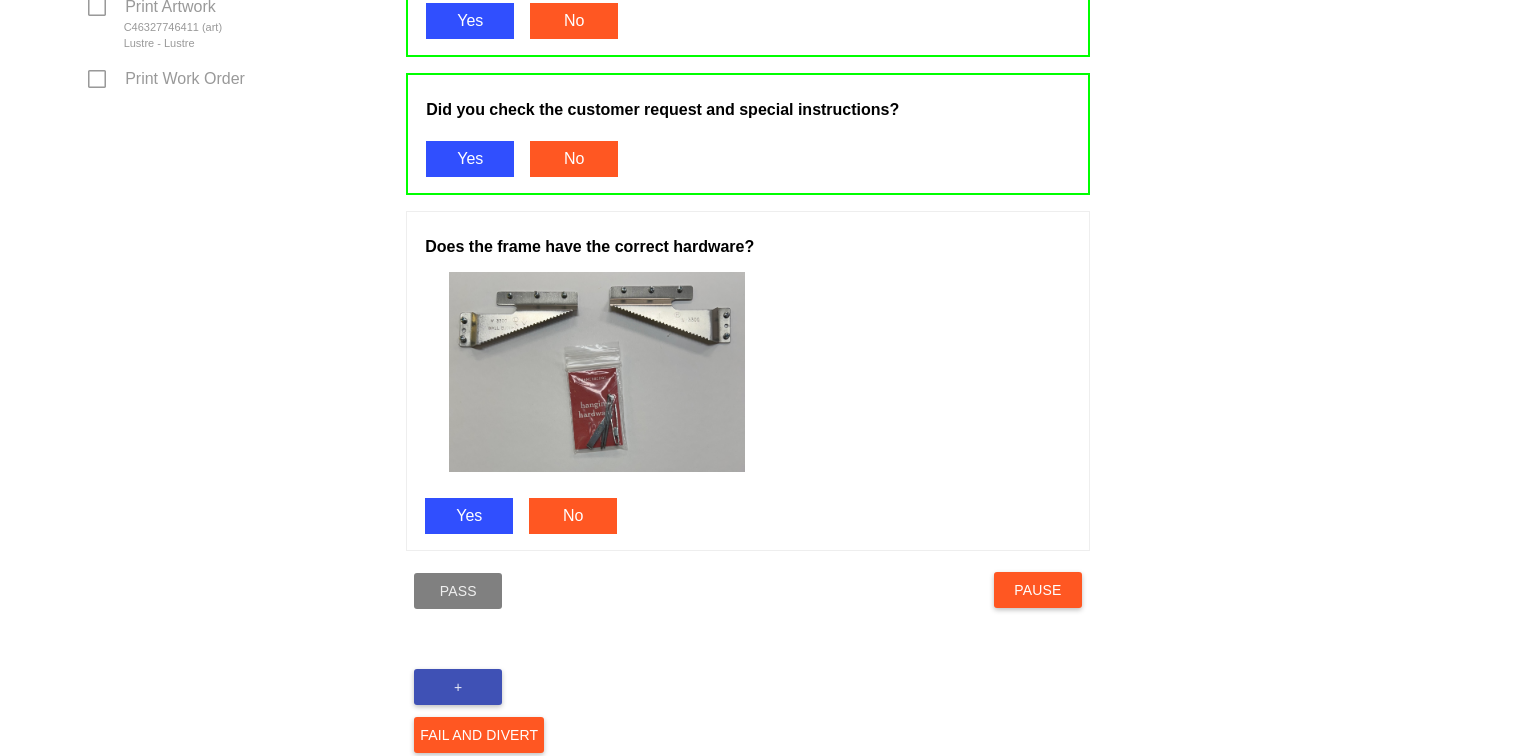 click on "Yes" at bounding box center [469, 516] 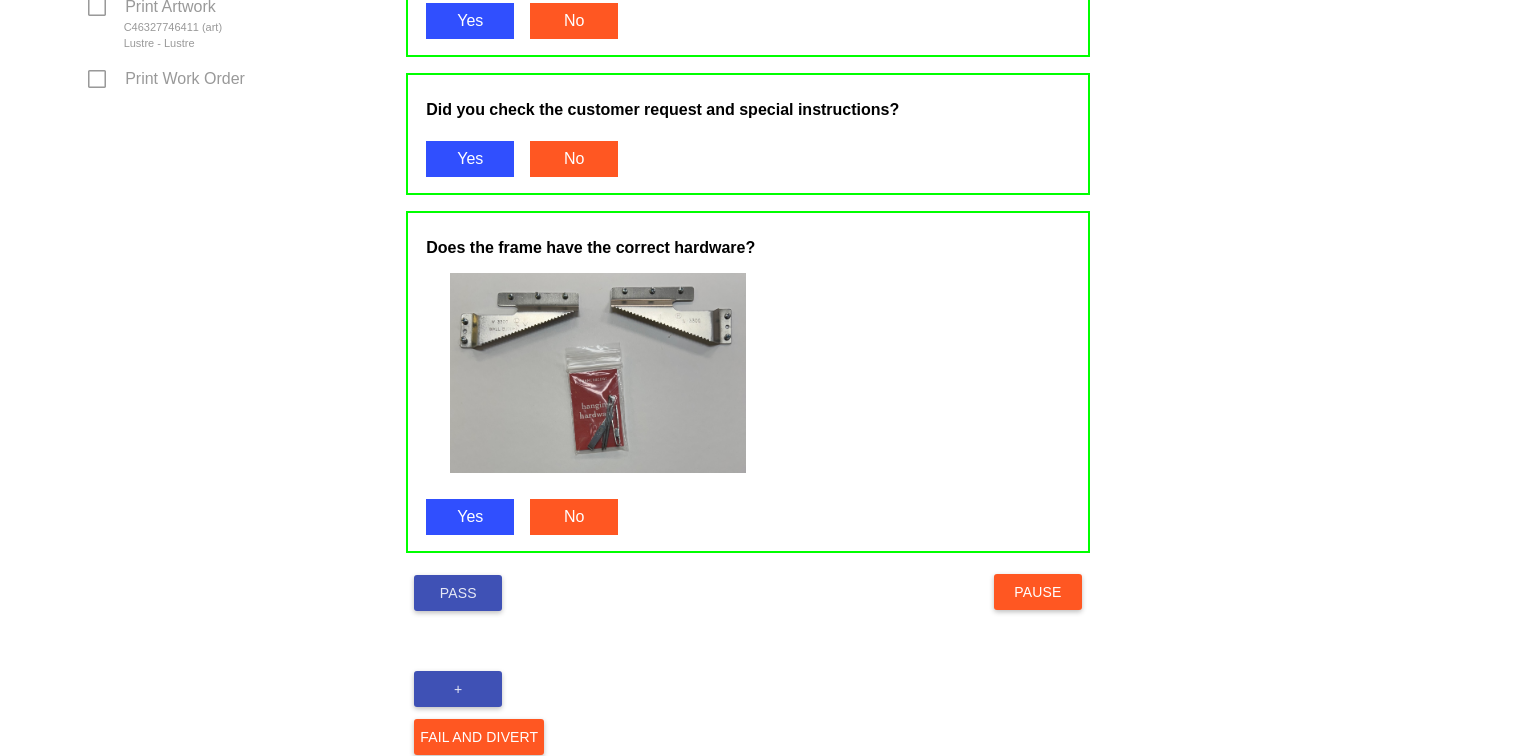 click on "Pass" at bounding box center (458, 593) 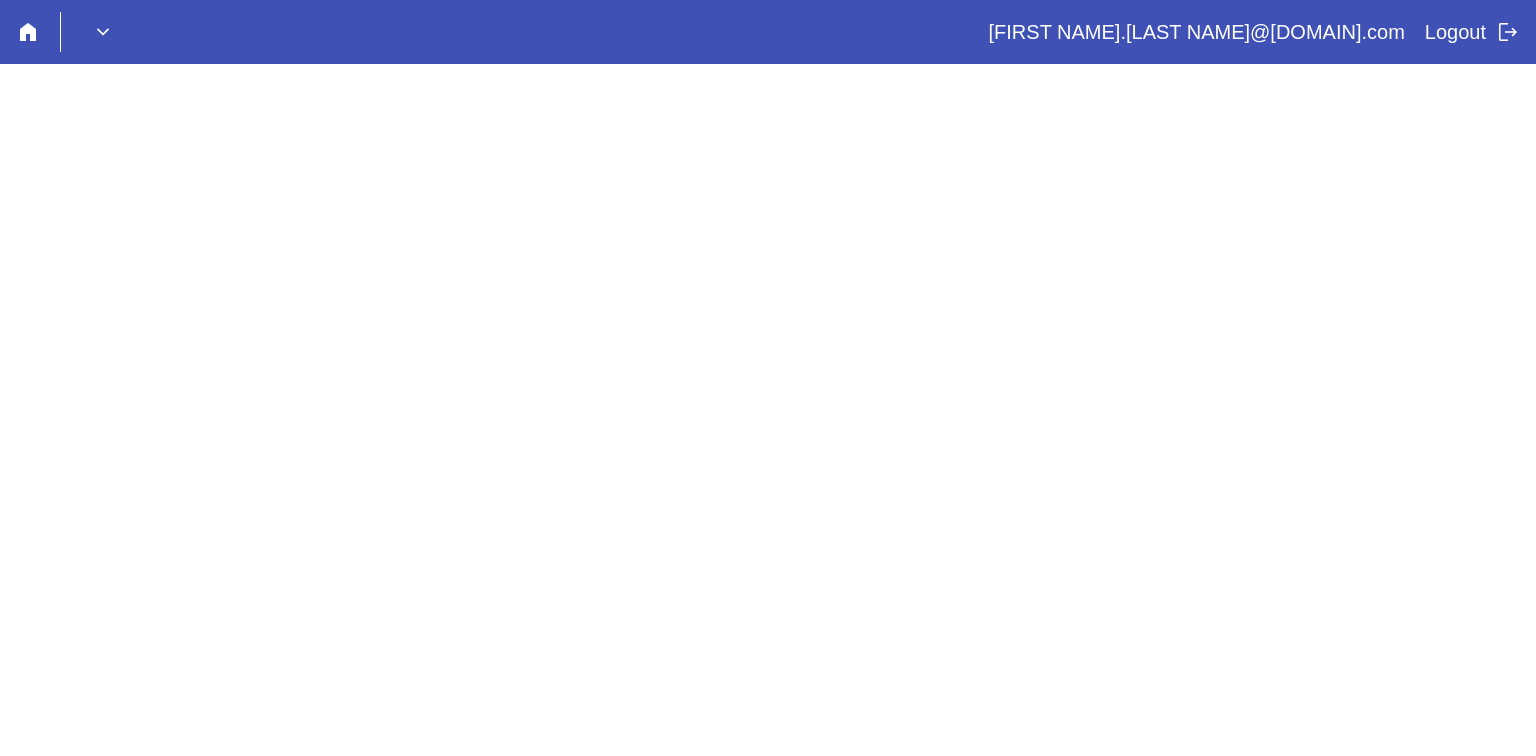 scroll, scrollTop: 0, scrollLeft: 0, axis: both 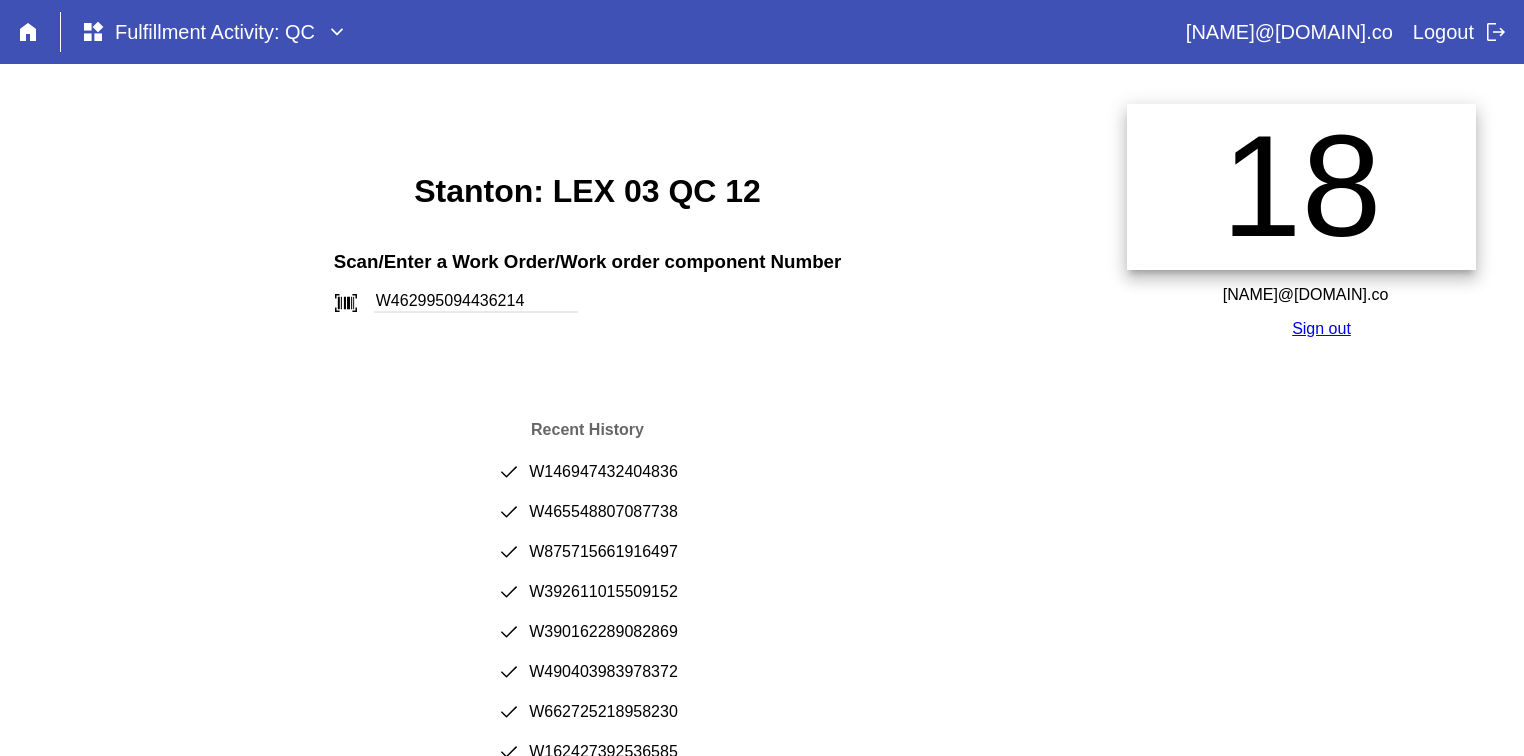 type on "W462995094436214" 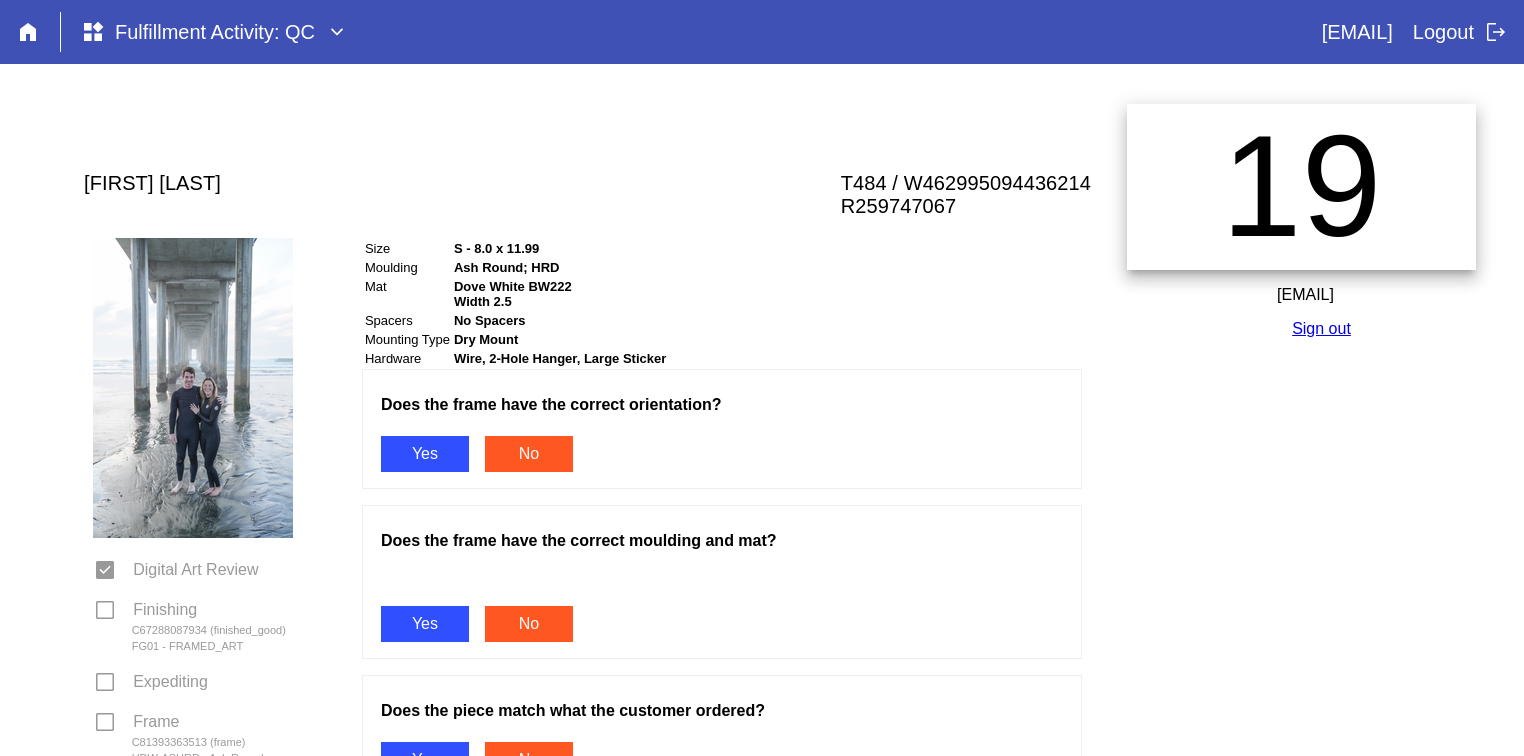 scroll, scrollTop: 0, scrollLeft: 0, axis: both 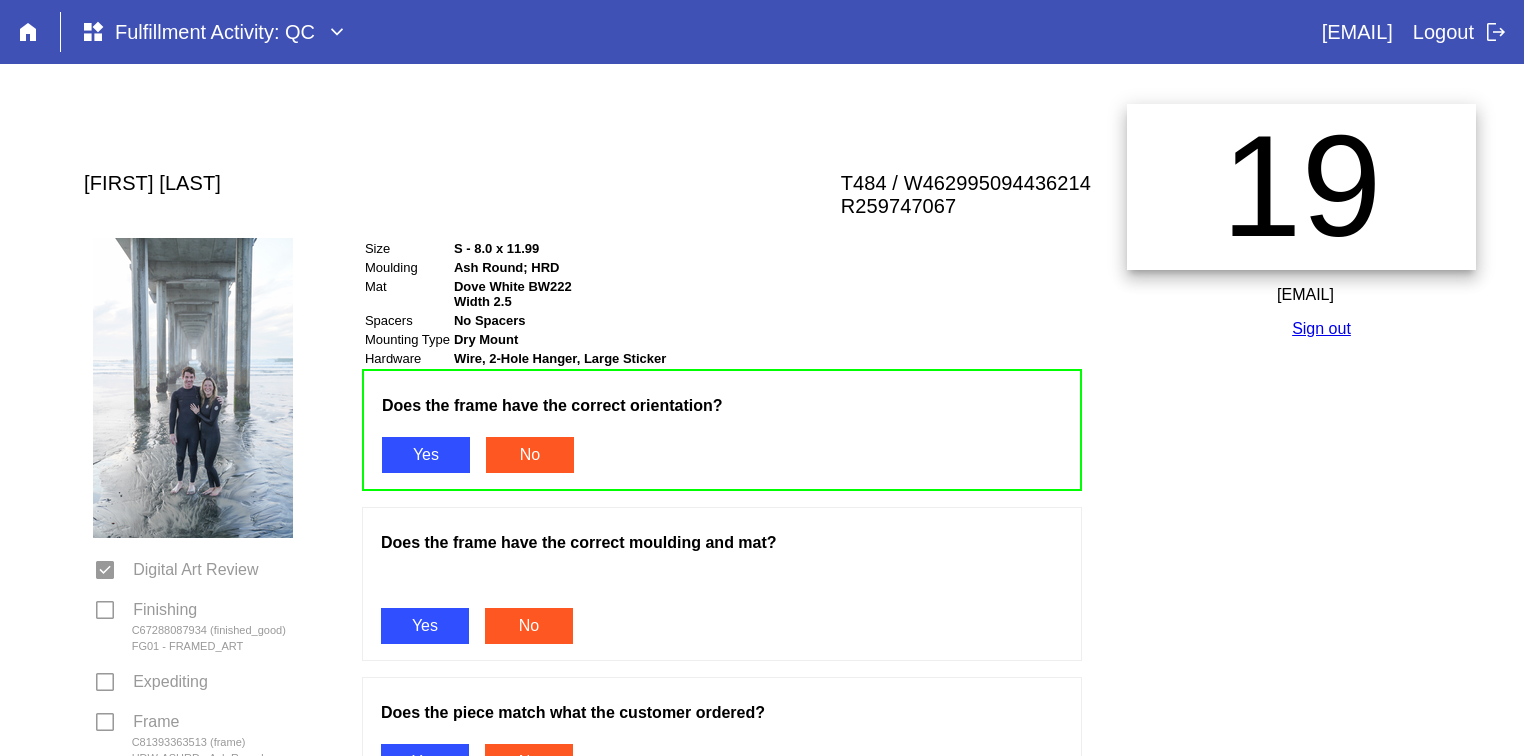 click at bounding box center (722, 585) 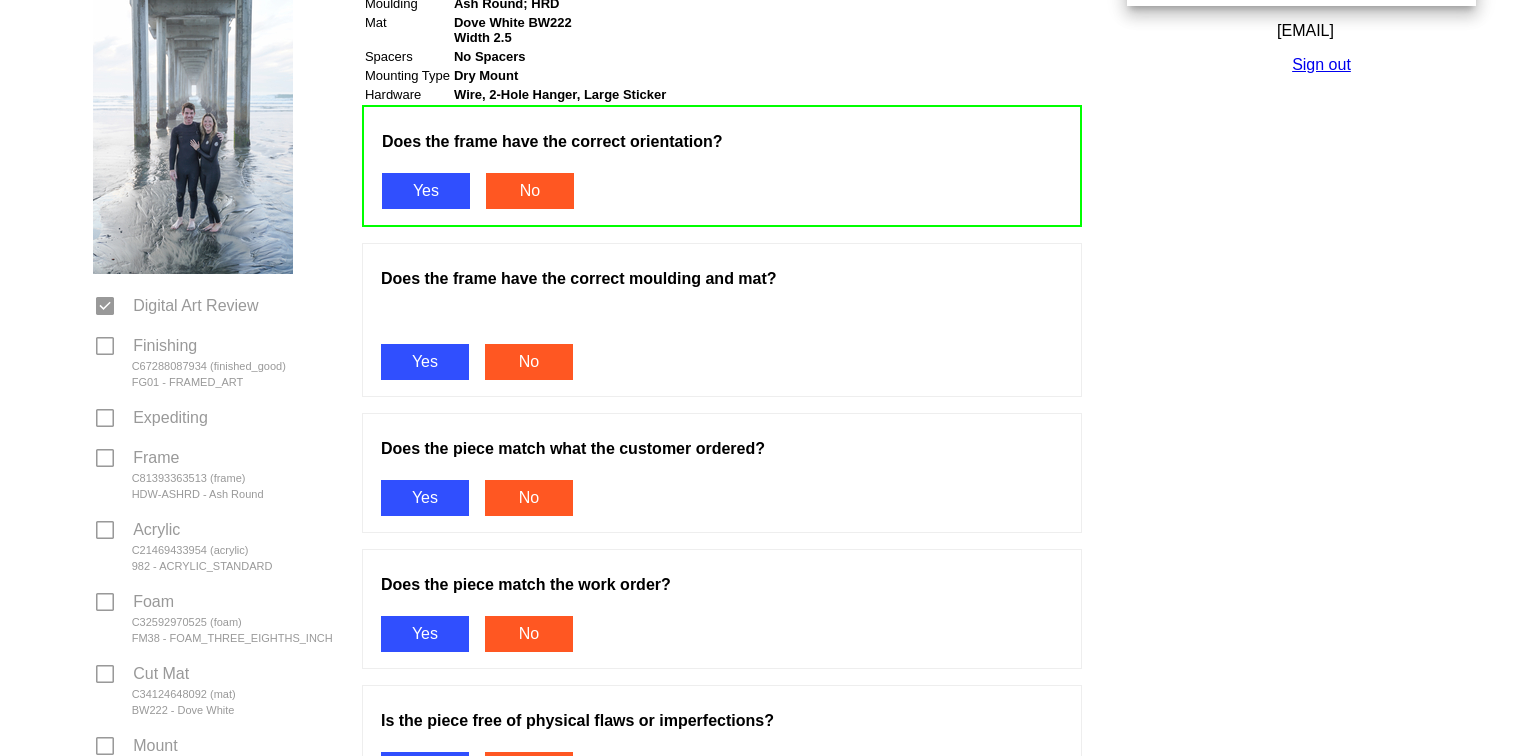 click on "Yes" at bounding box center (425, 362) 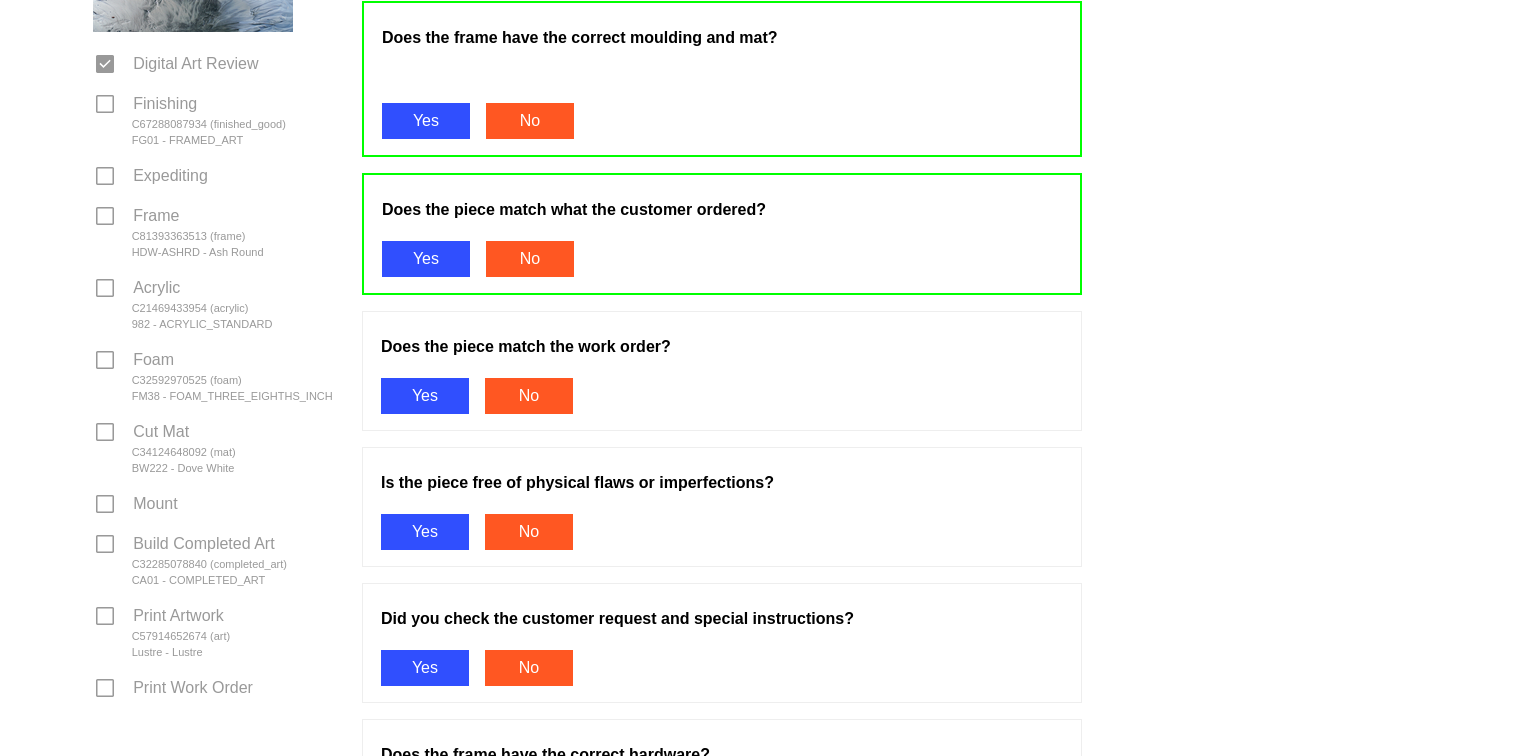 click on "Yes" at bounding box center [425, 396] 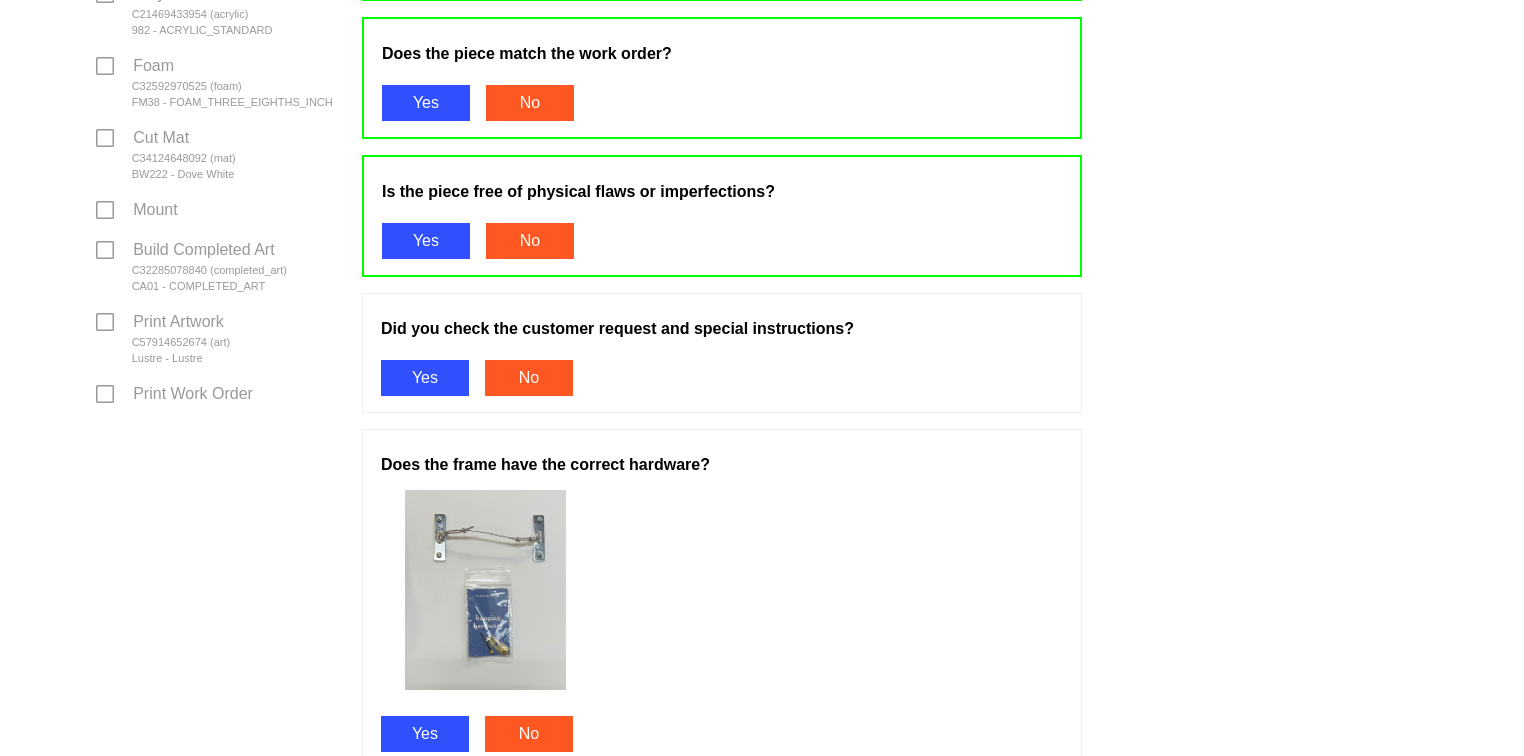 click on "Yes" at bounding box center (425, 378) 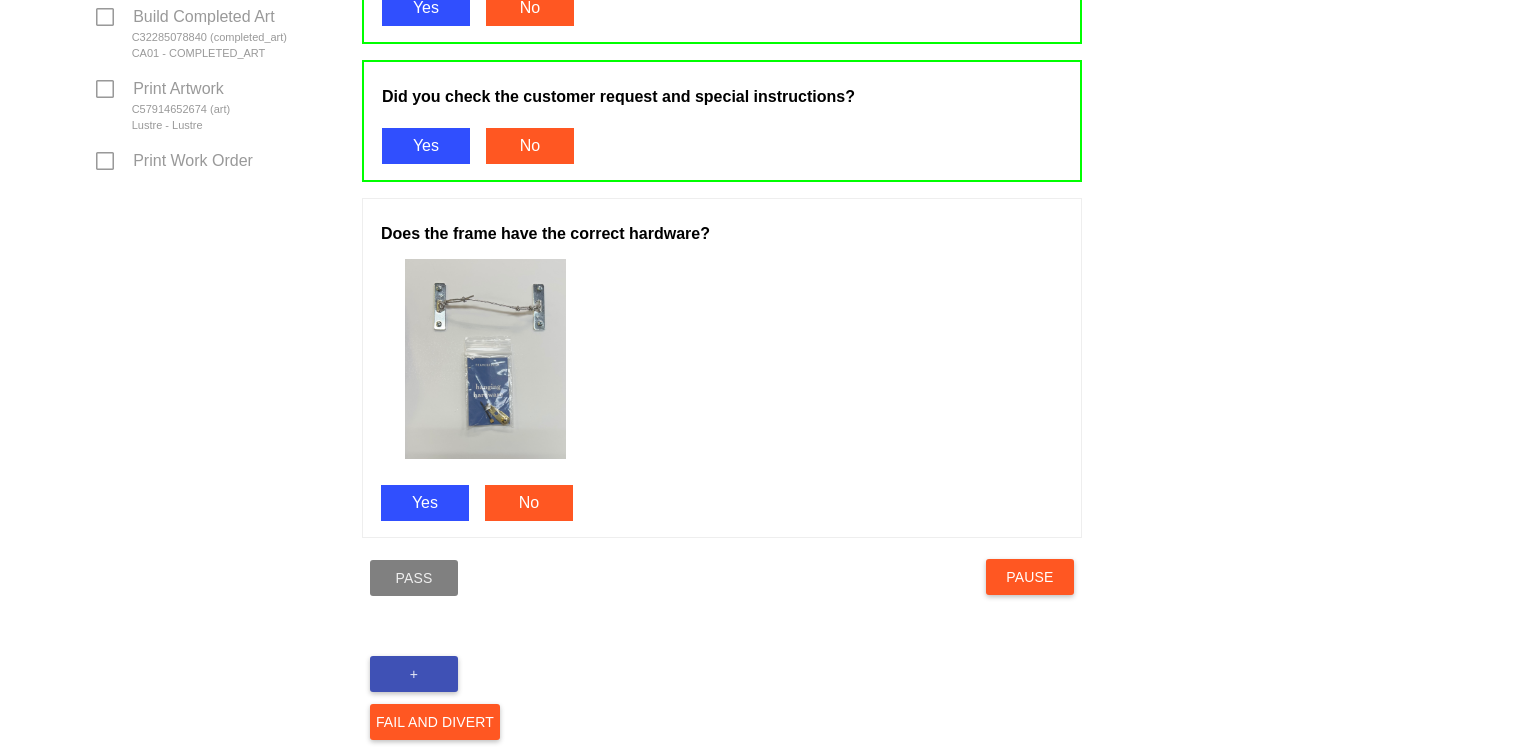 scroll, scrollTop: 1053, scrollLeft: 0, axis: vertical 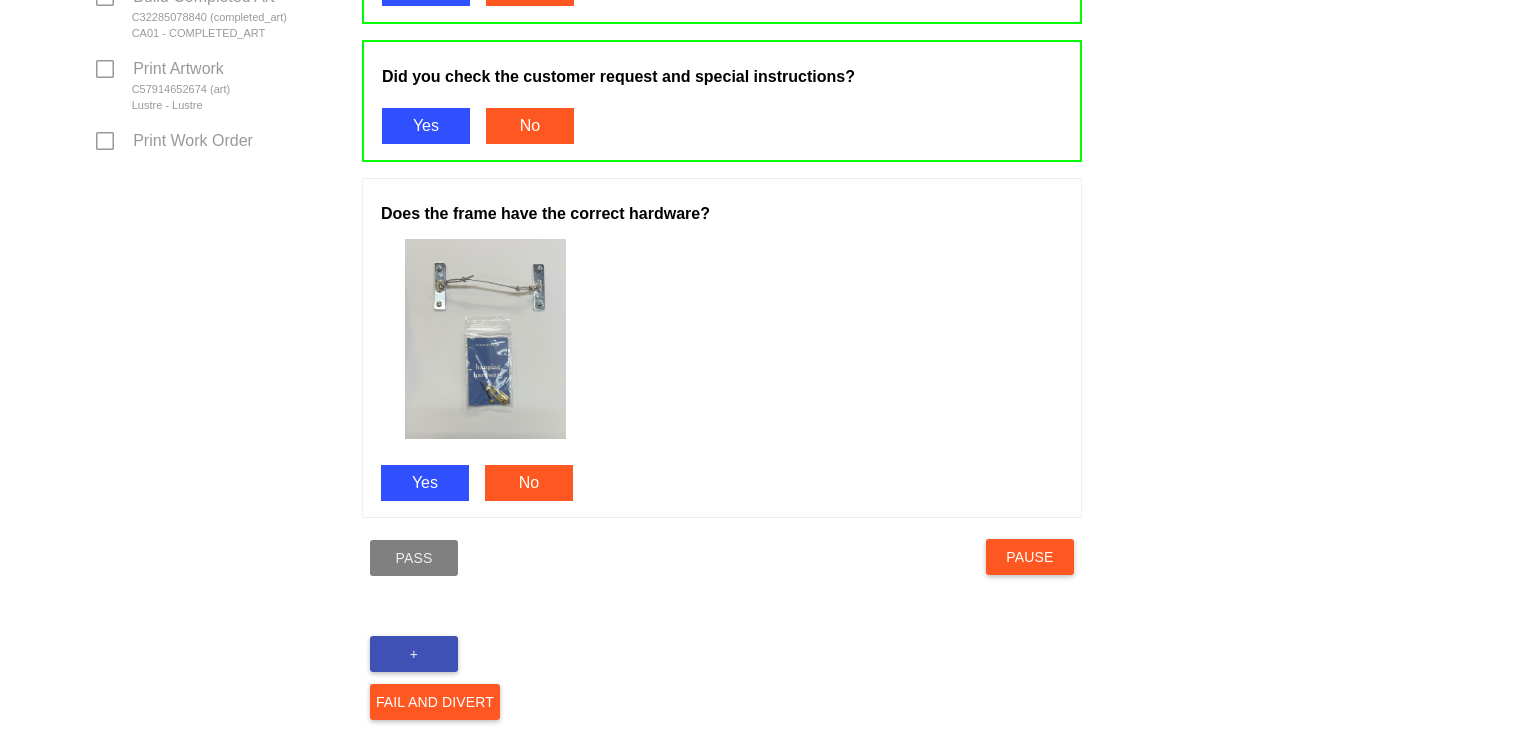 click on "Yes" at bounding box center (425, 483) 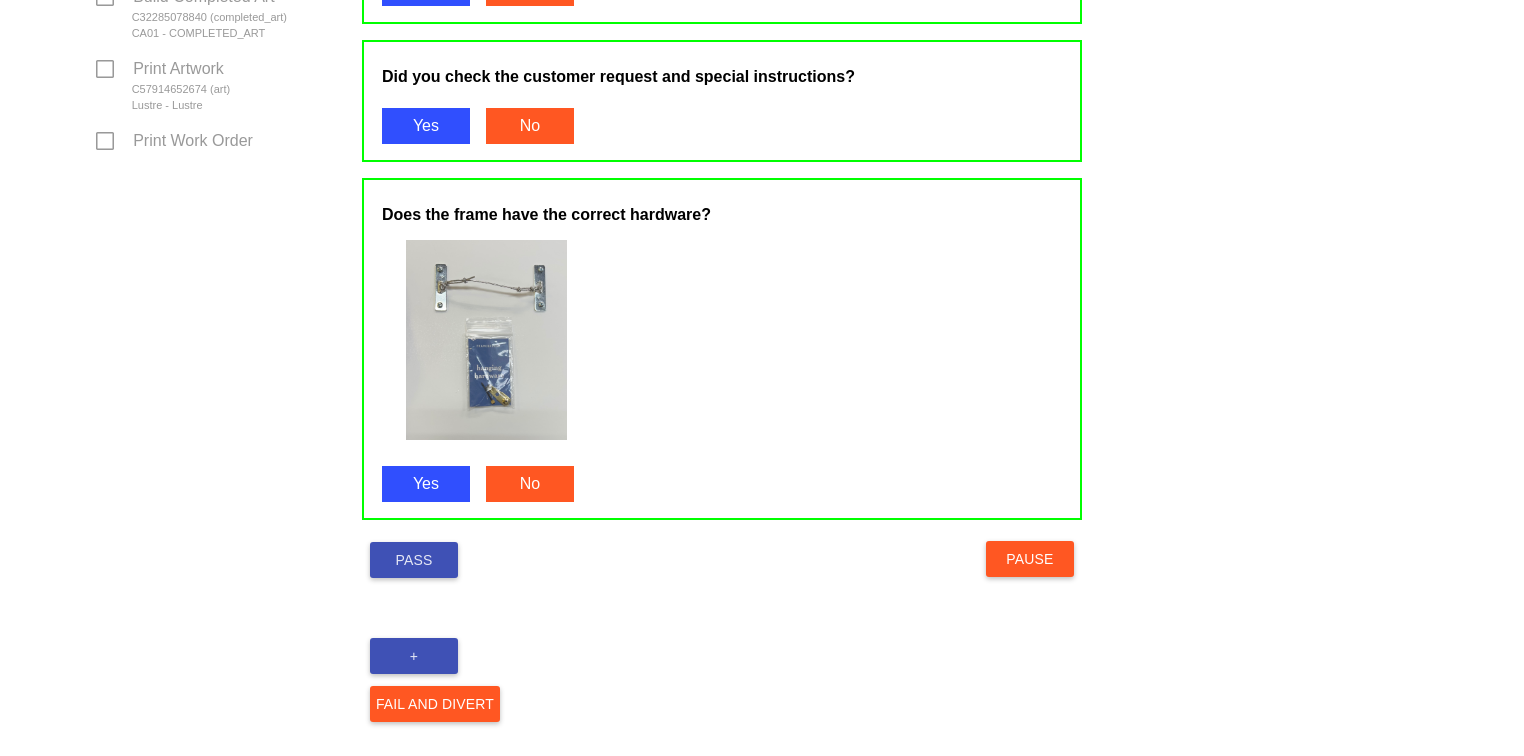 click on "Pass" at bounding box center [414, 560] 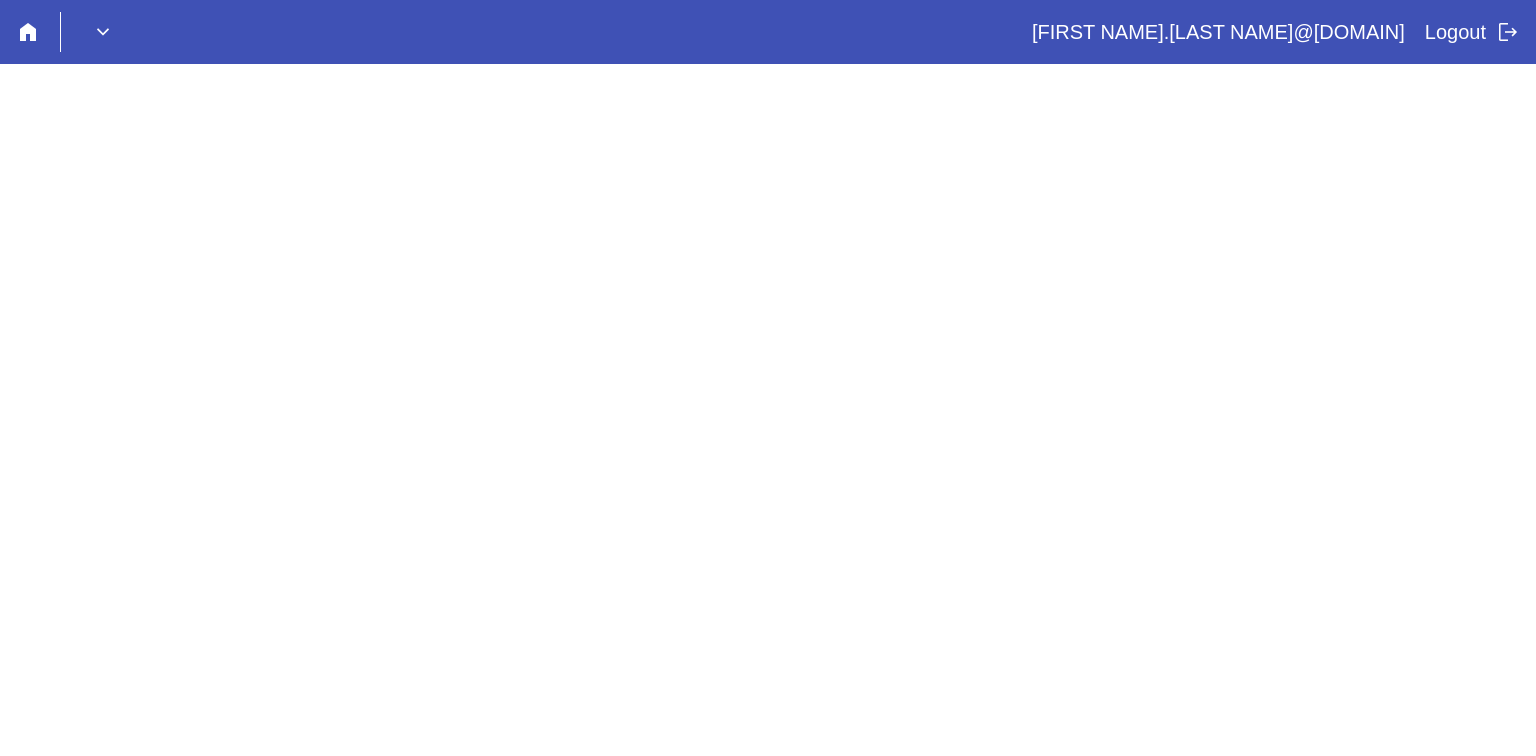 scroll, scrollTop: 0, scrollLeft: 0, axis: both 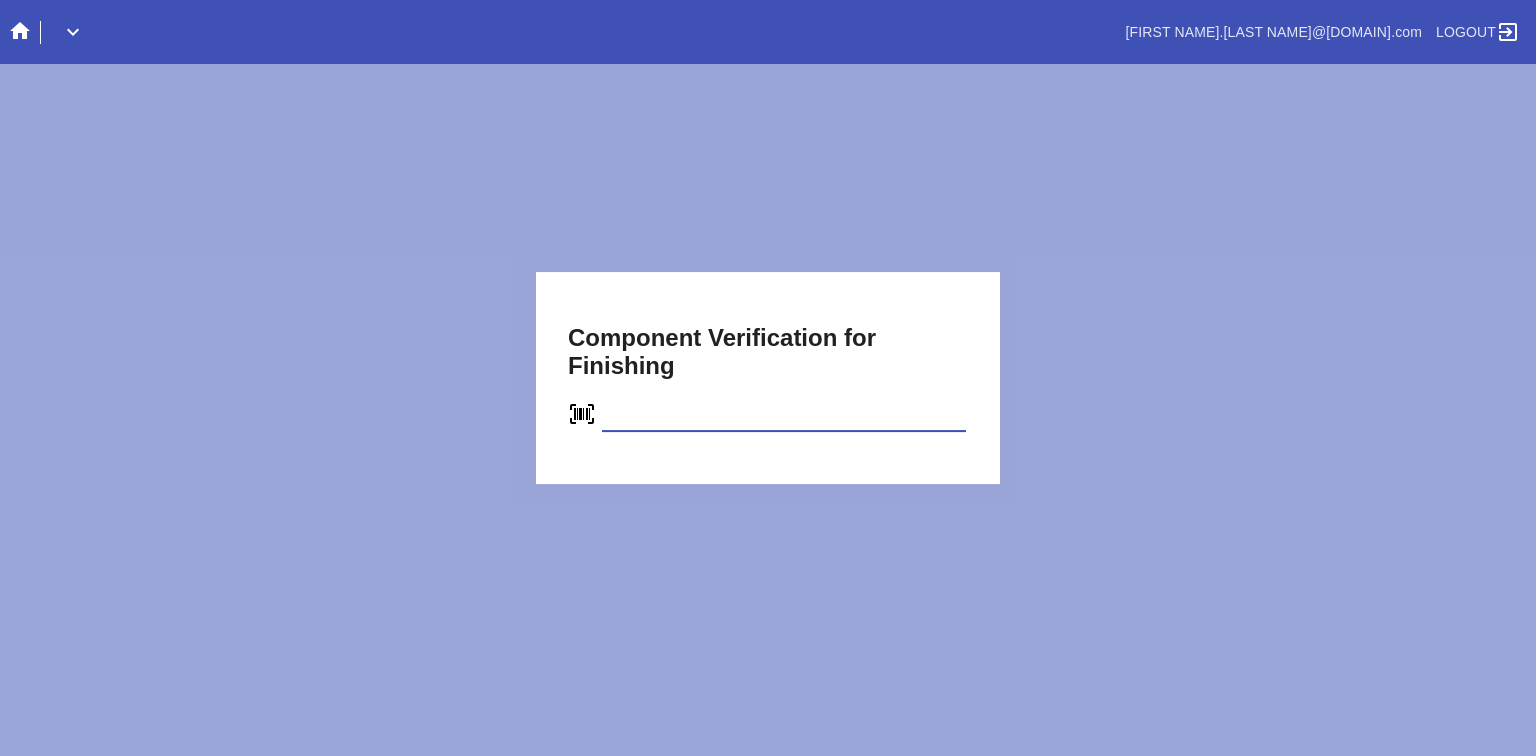 type on "C67288087934" 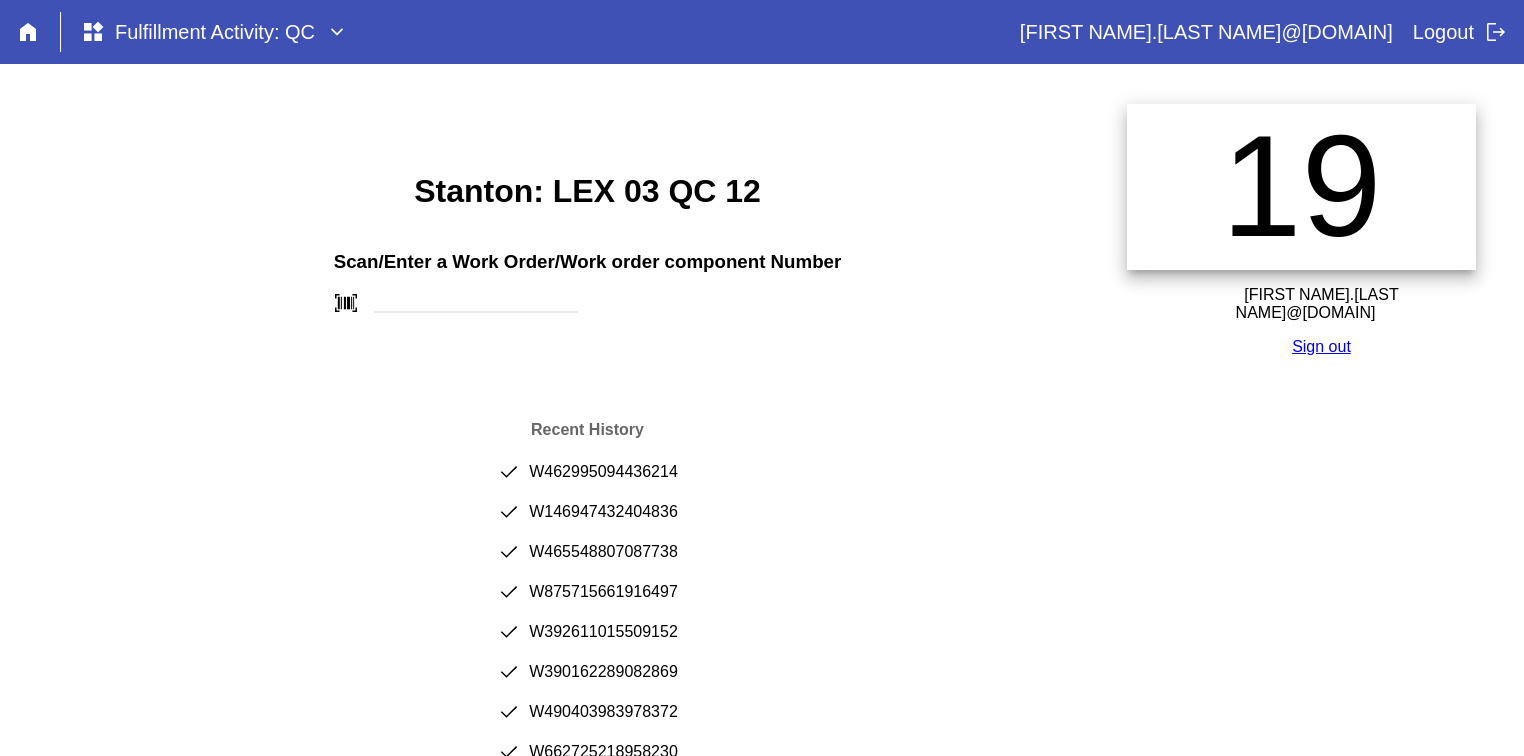 scroll, scrollTop: 0, scrollLeft: 0, axis: both 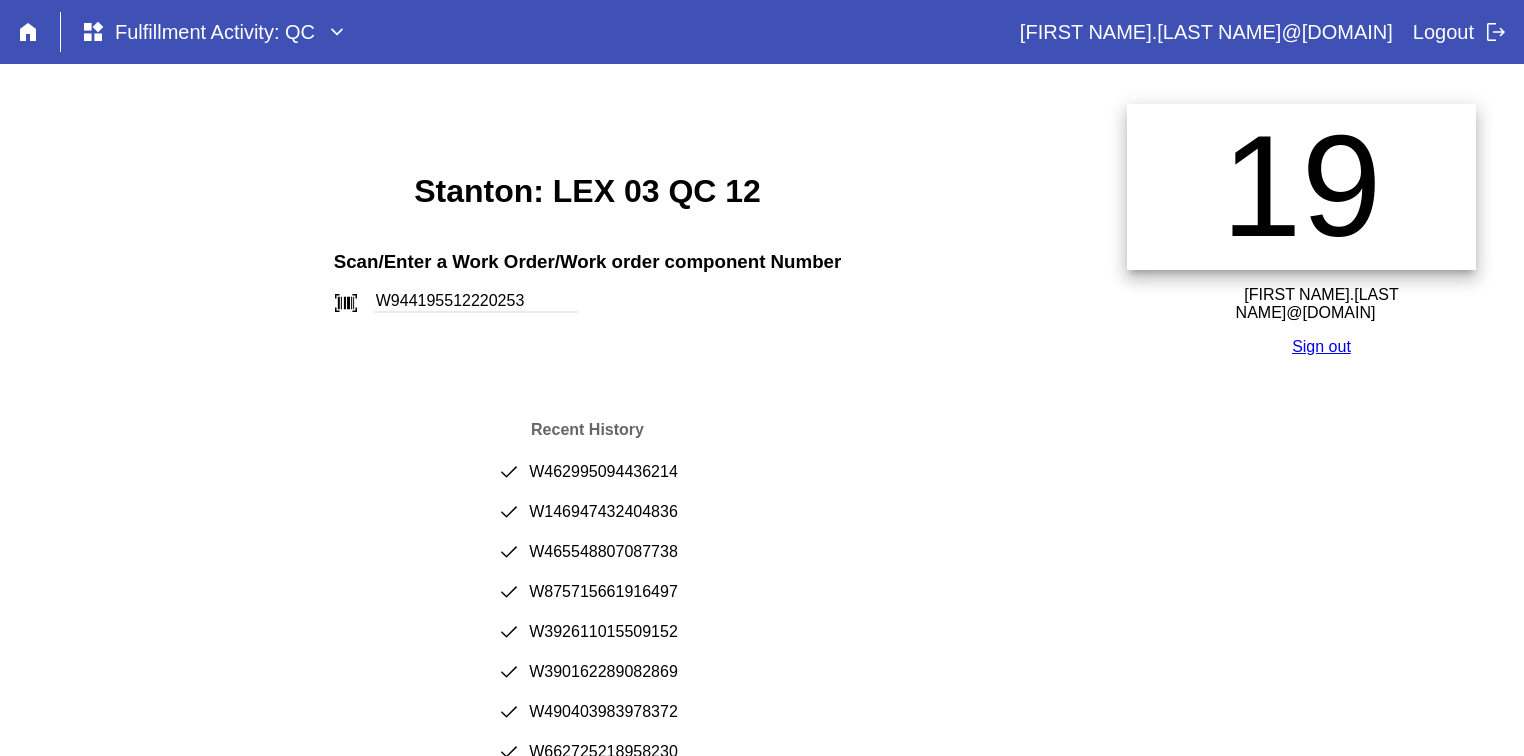 type on "W944195512220253" 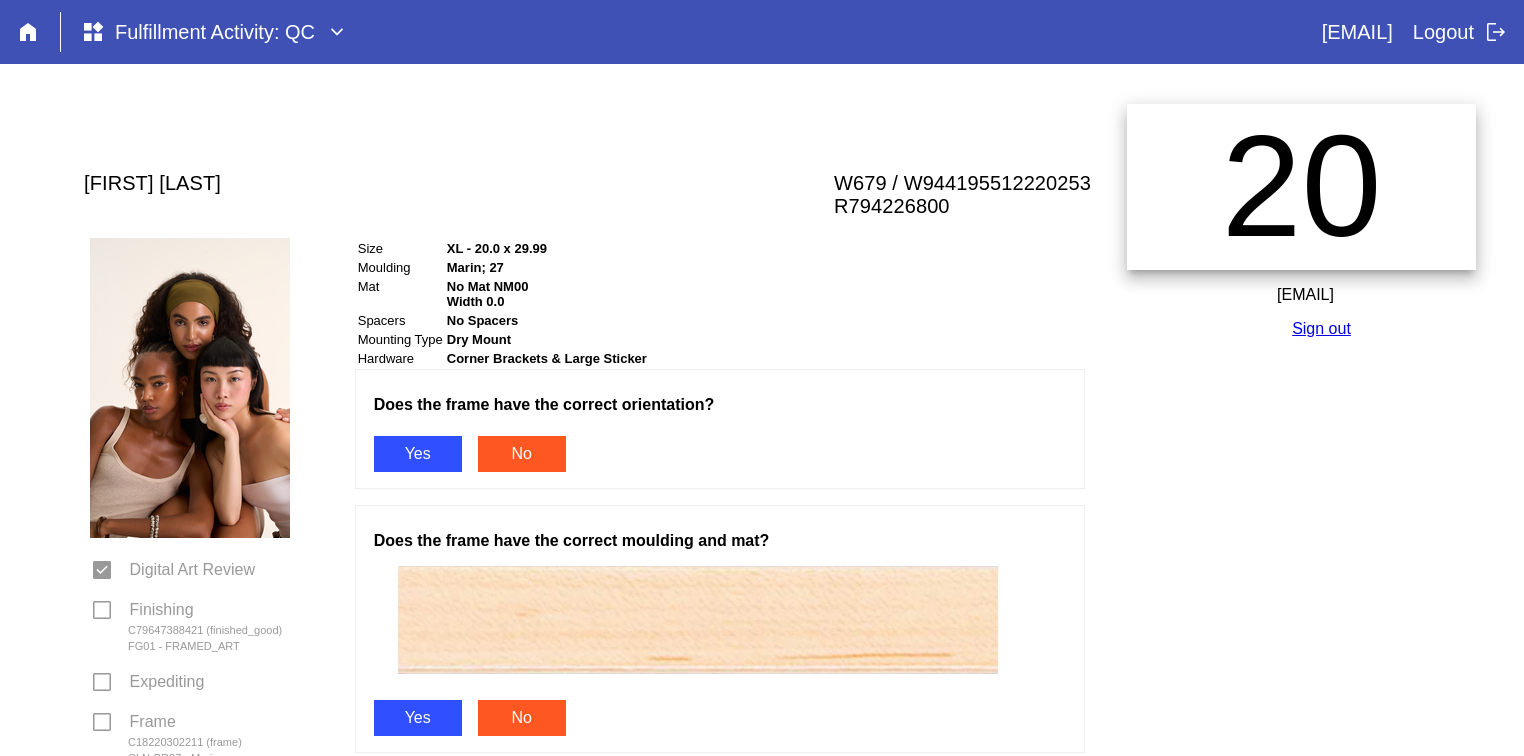 scroll, scrollTop: 0, scrollLeft: 0, axis: both 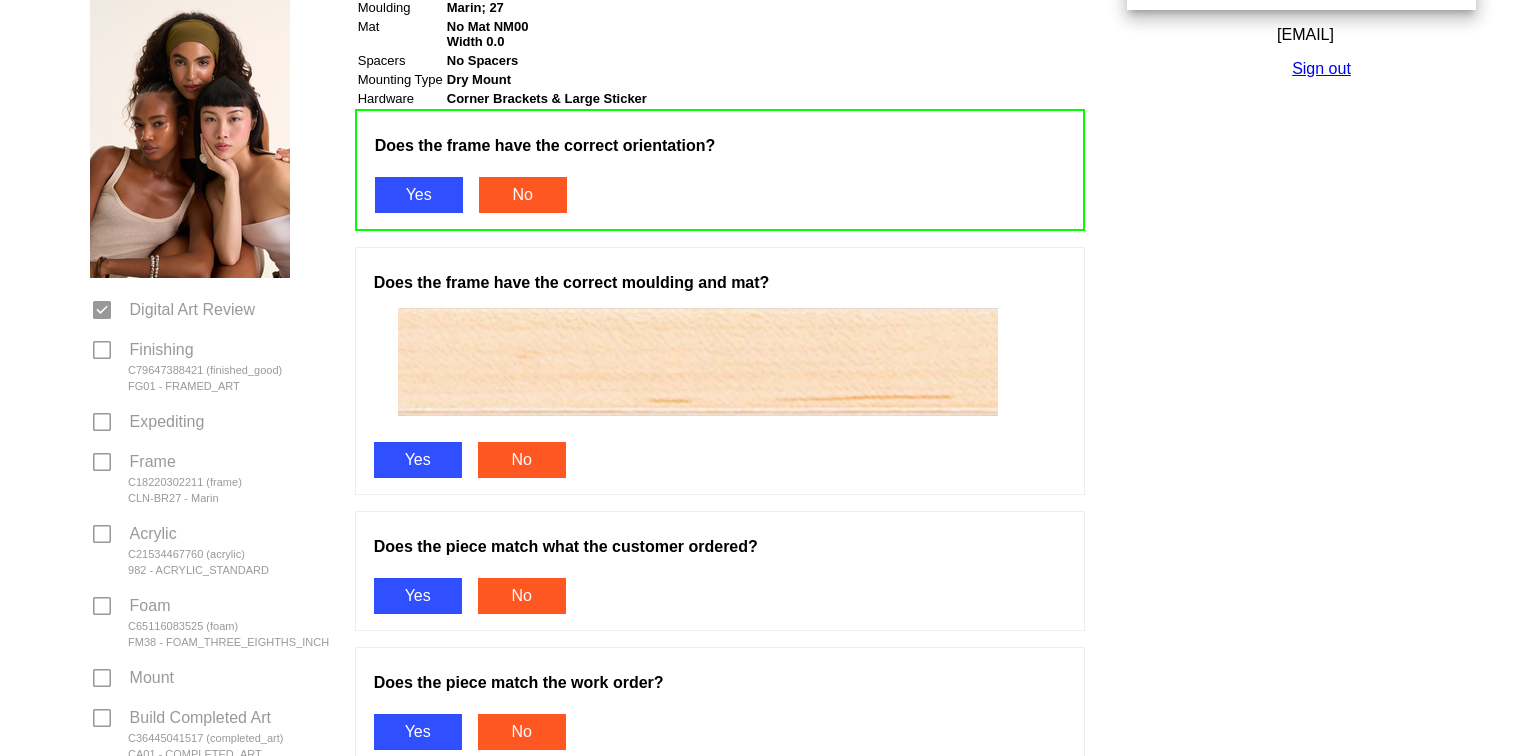 click on "Yes" at bounding box center (418, 460) 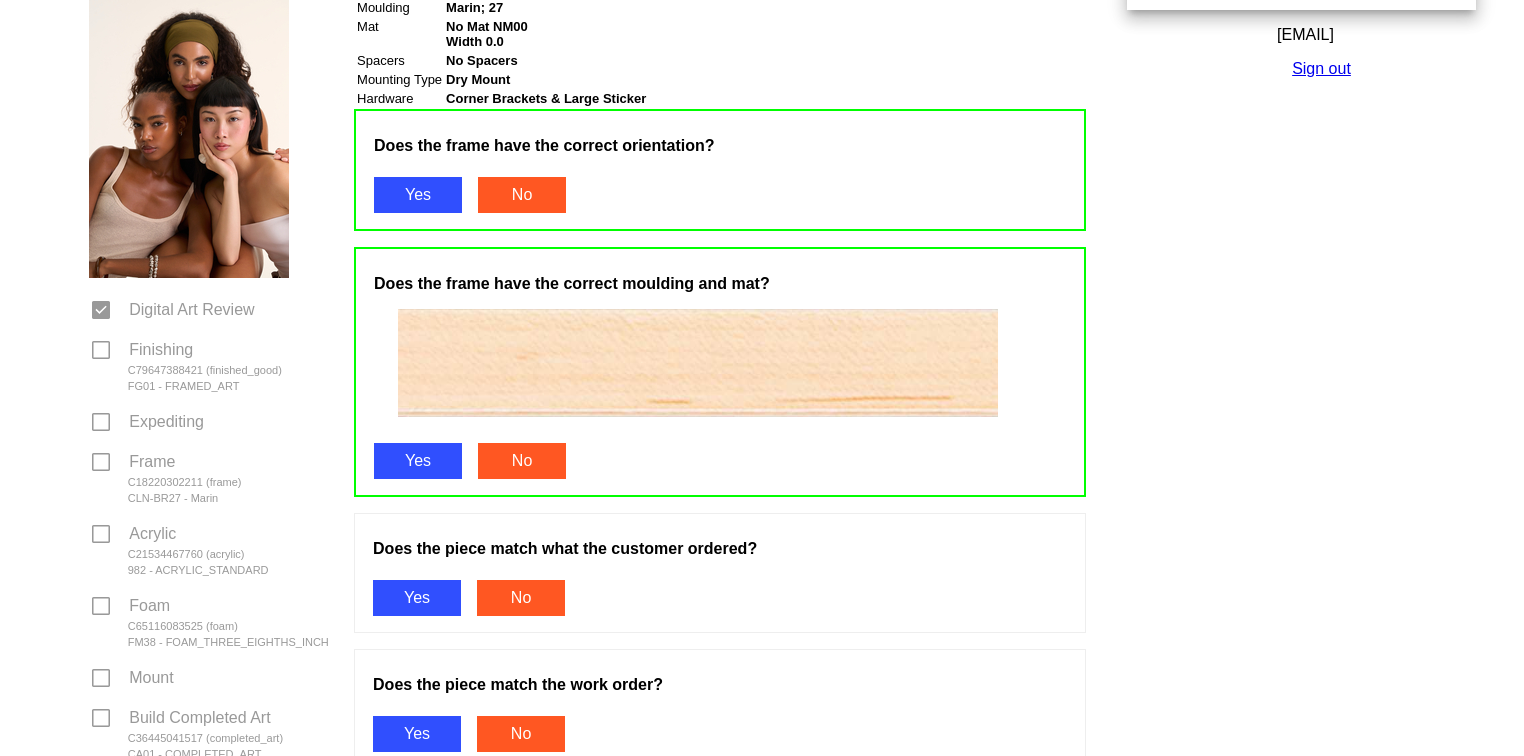 click on "Yes" at bounding box center (417, 598) 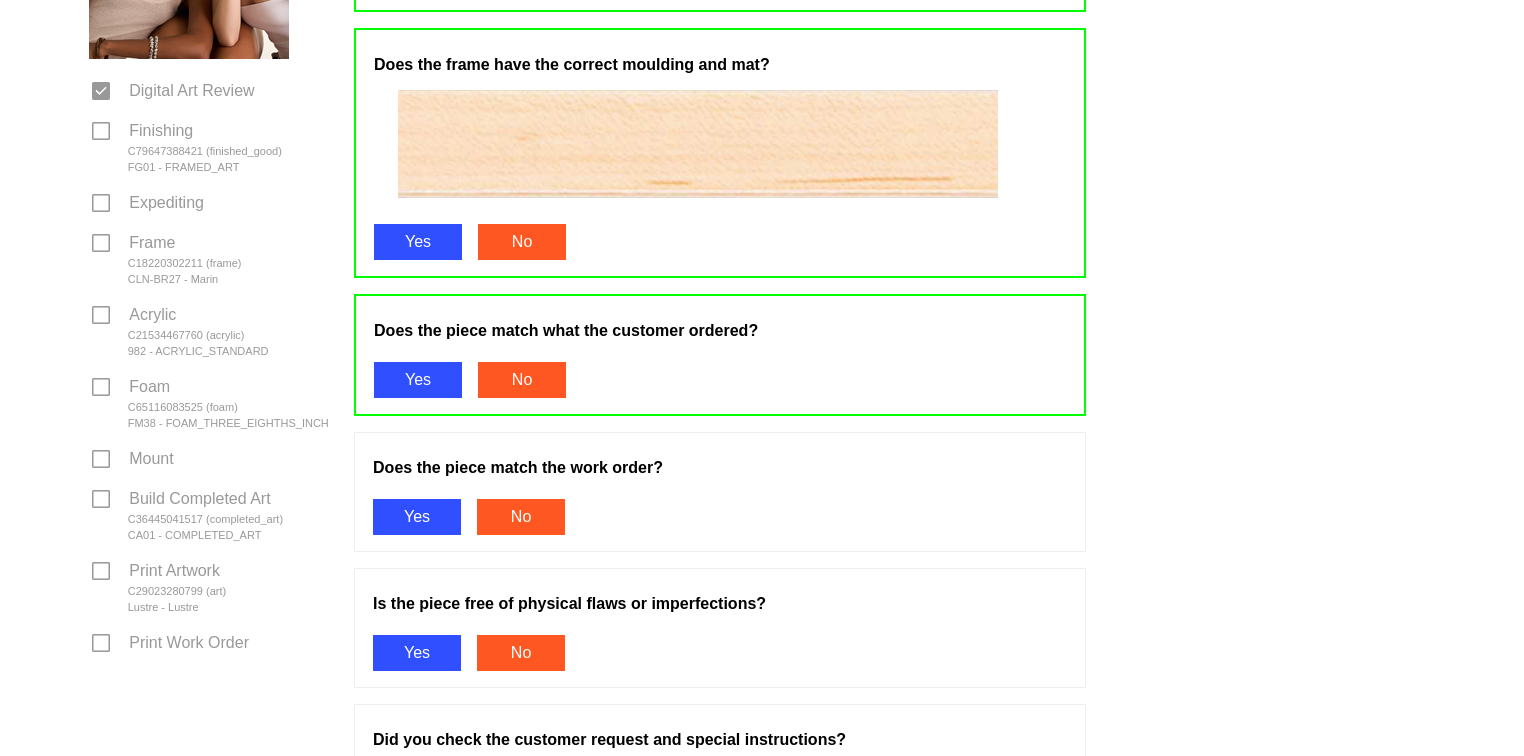 click on "Yes" at bounding box center [417, 517] 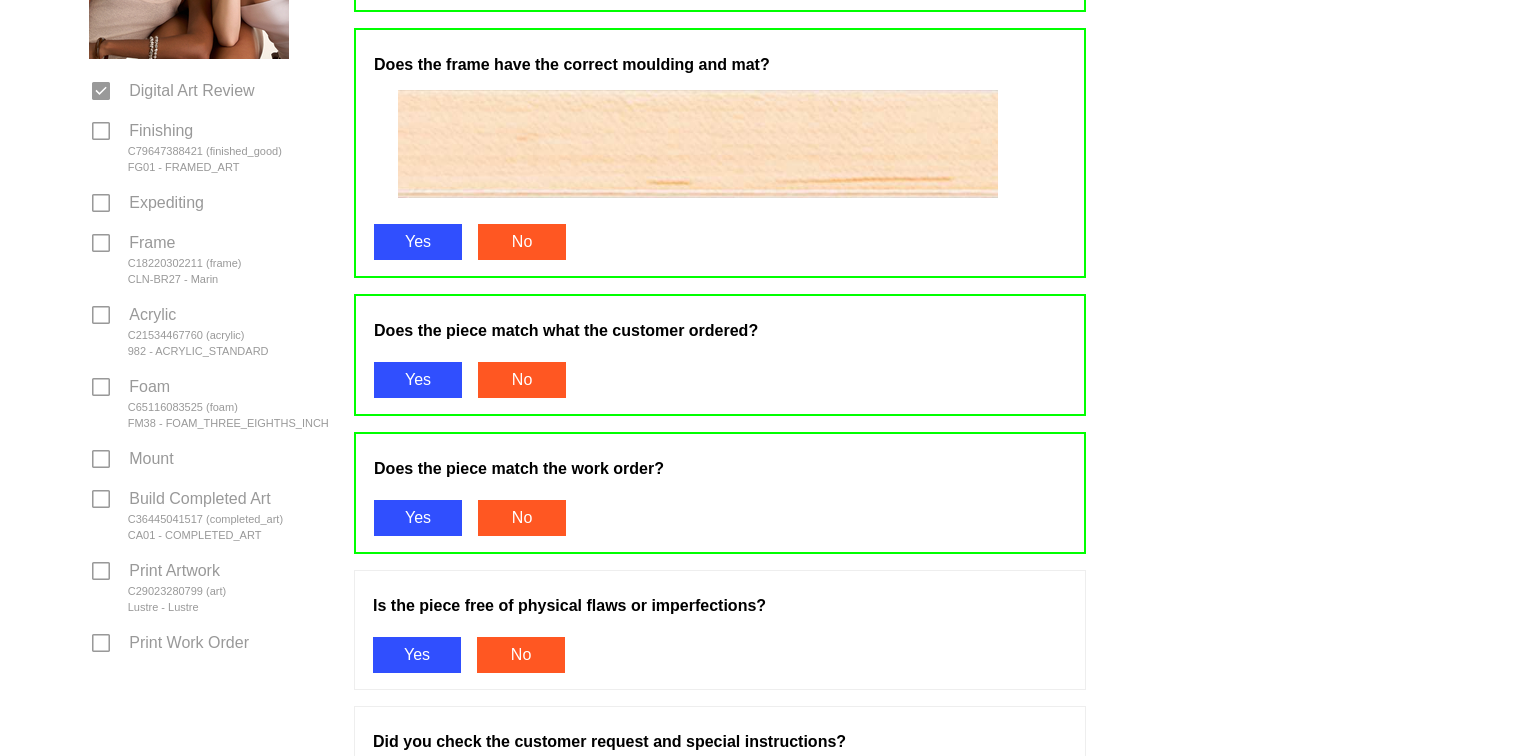 click on "Yes" at bounding box center [417, 655] 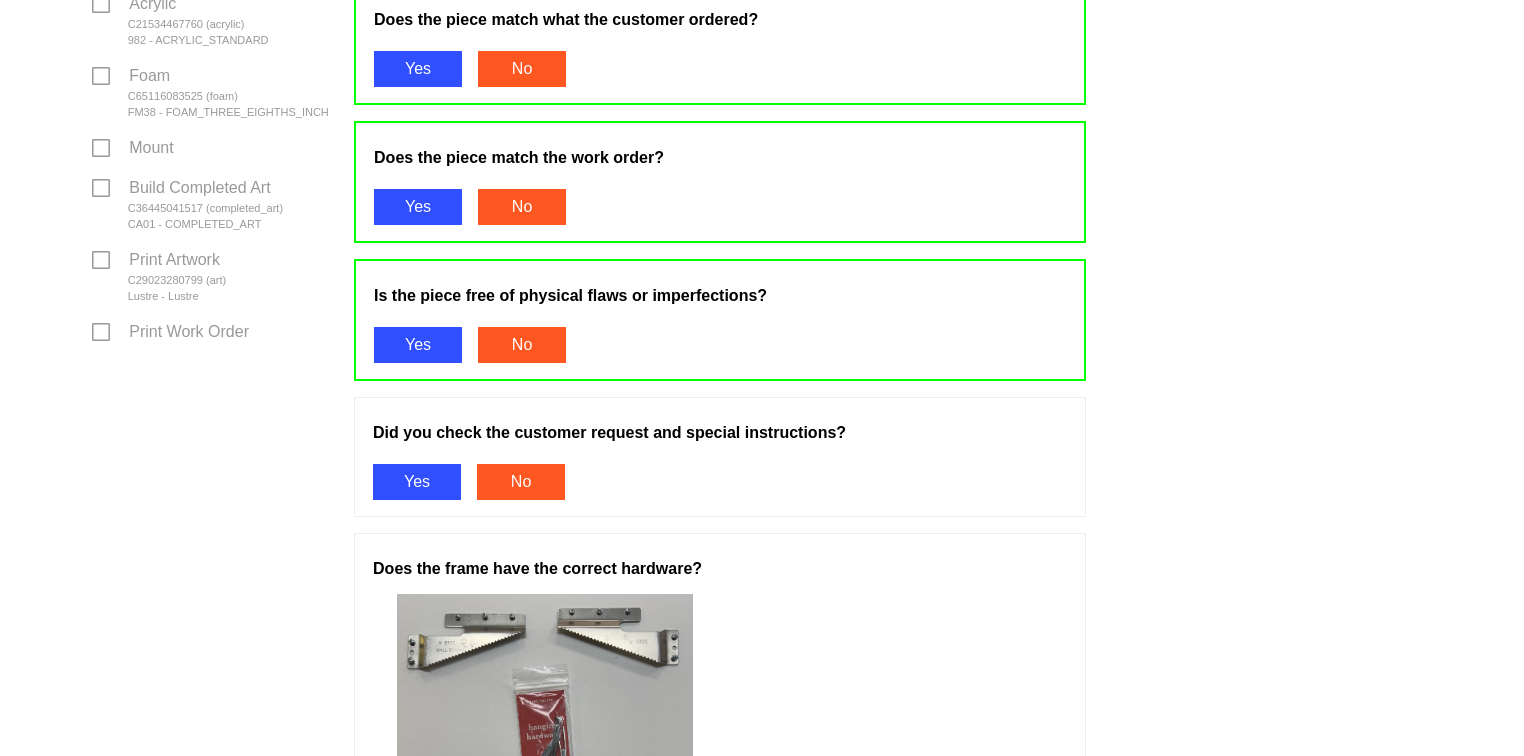 click on "Yes" at bounding box center [417, 482] 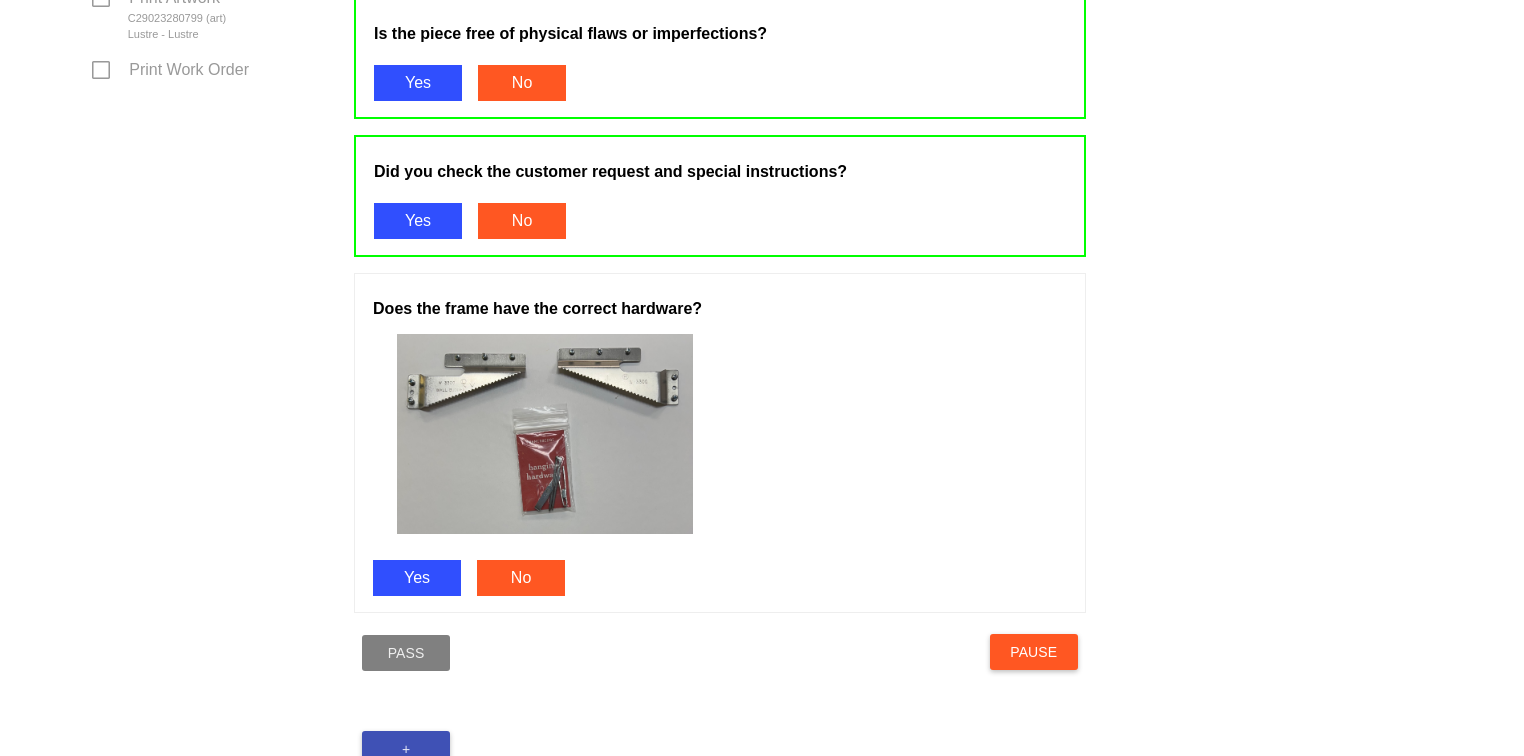 scroll, scrollTop: 1062, scrollLeft: 0, axis: vertical 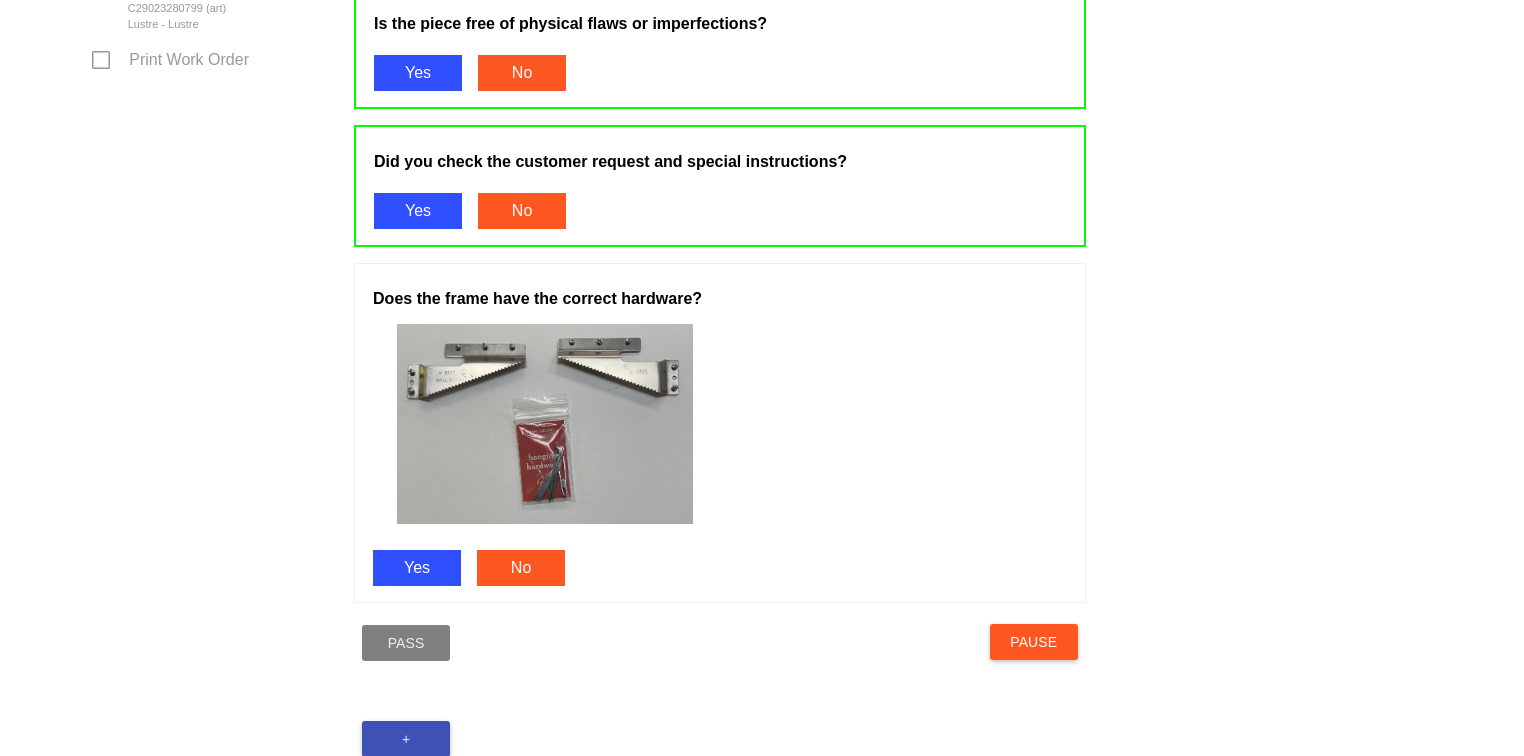 click on "Yes" at bounding box center (417, 568) 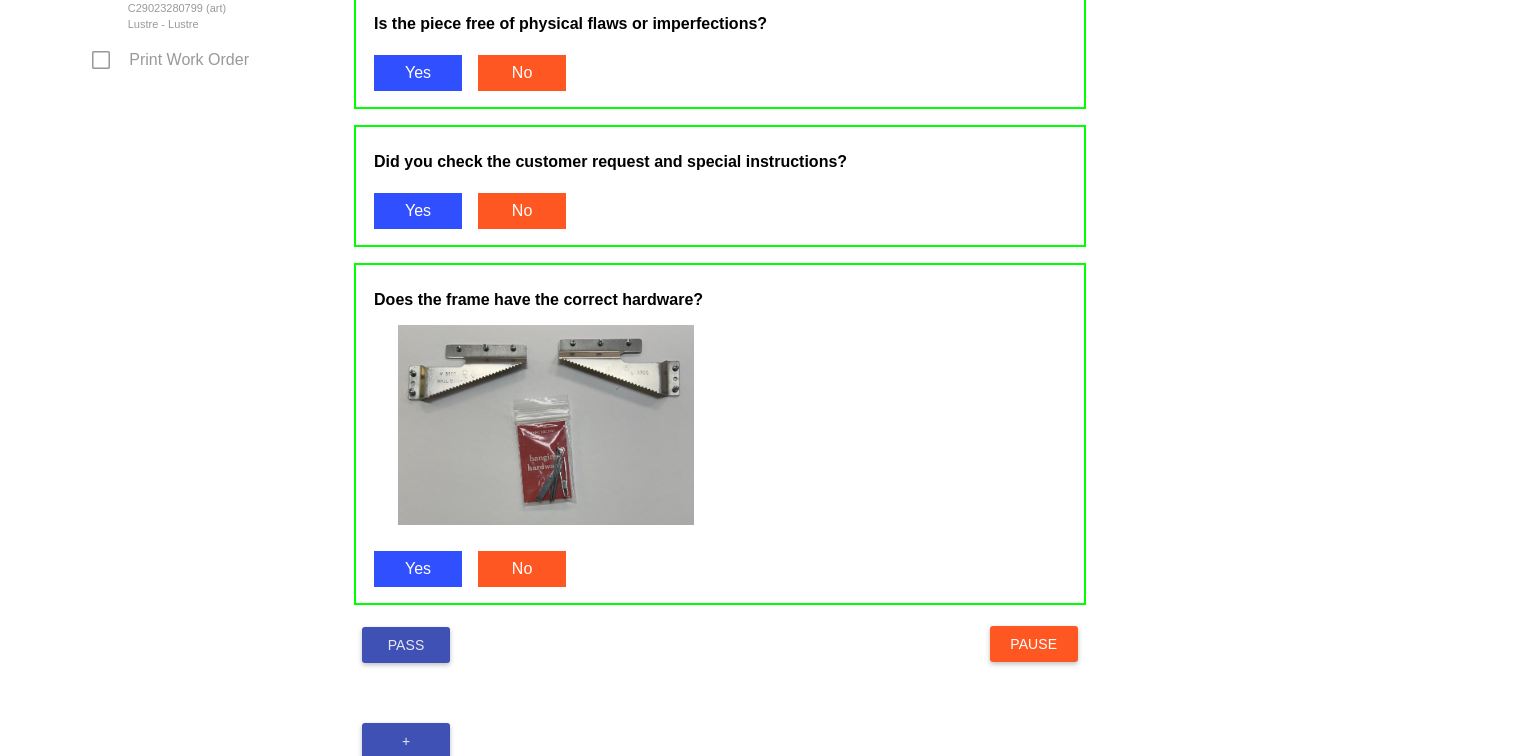 click on "Pass" at bounding box center [406, 645] 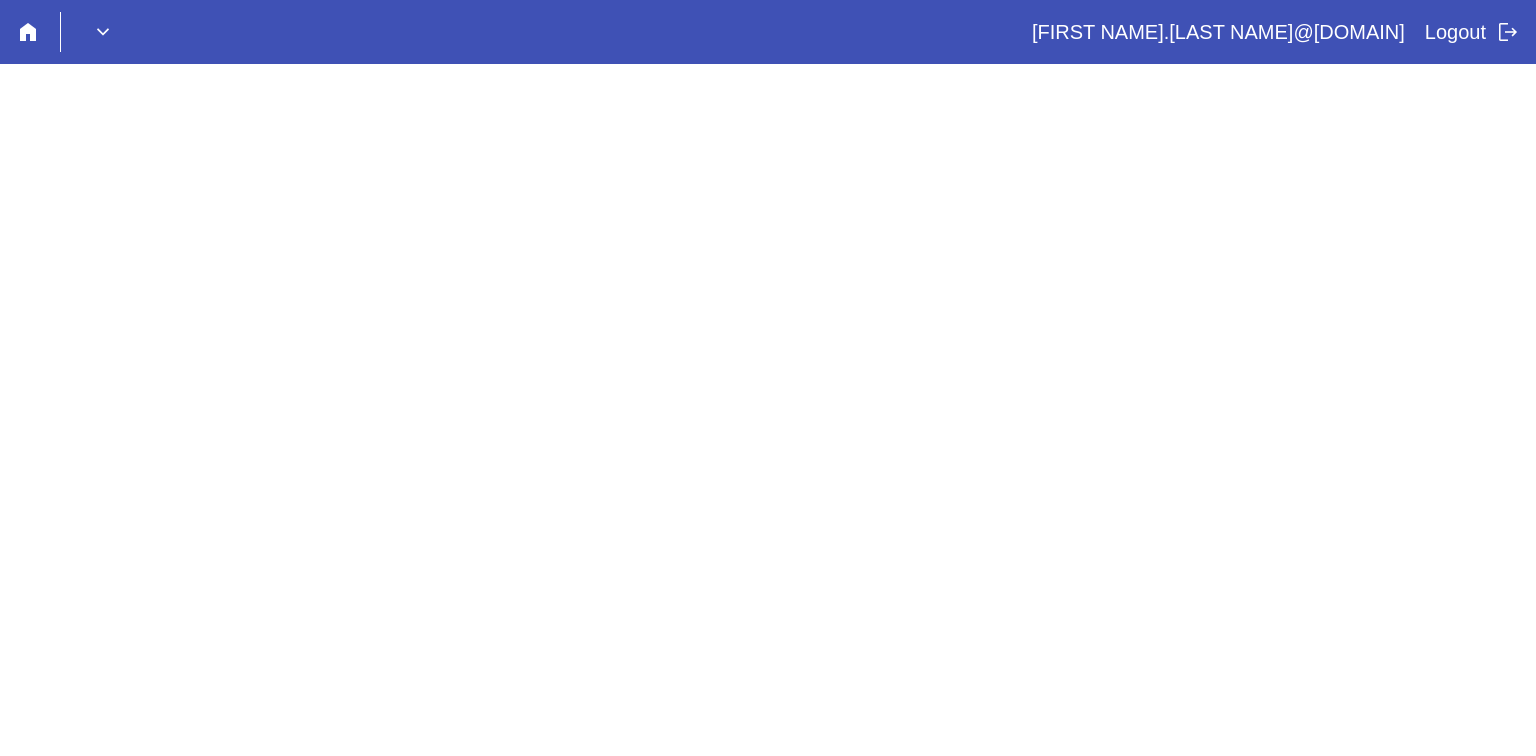 scroll, scrollTop: 0, scrollLeft: 0, axis: both 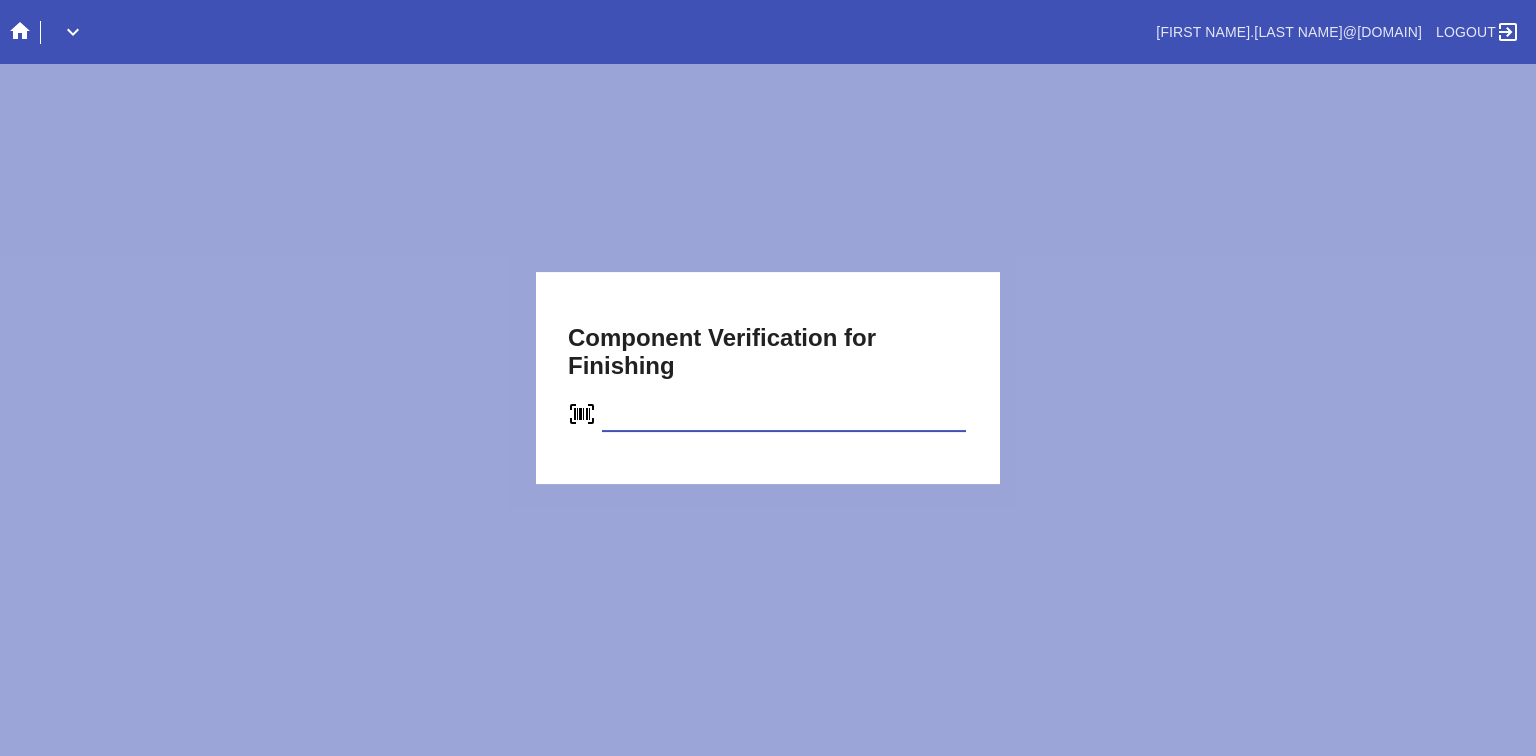 type on "C79647388421" 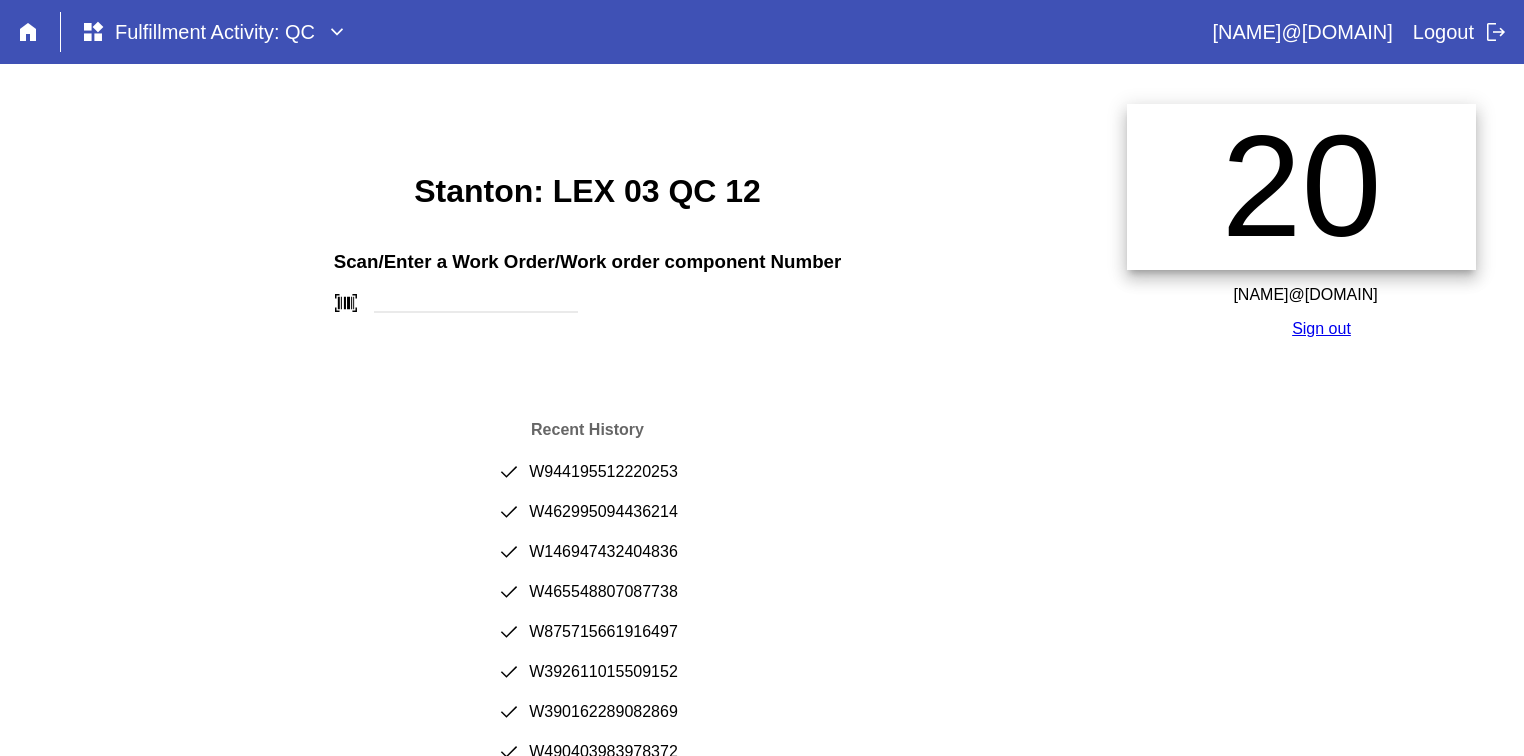 scroll, scrollTop: 0, scrollLeft: 0, axis: both 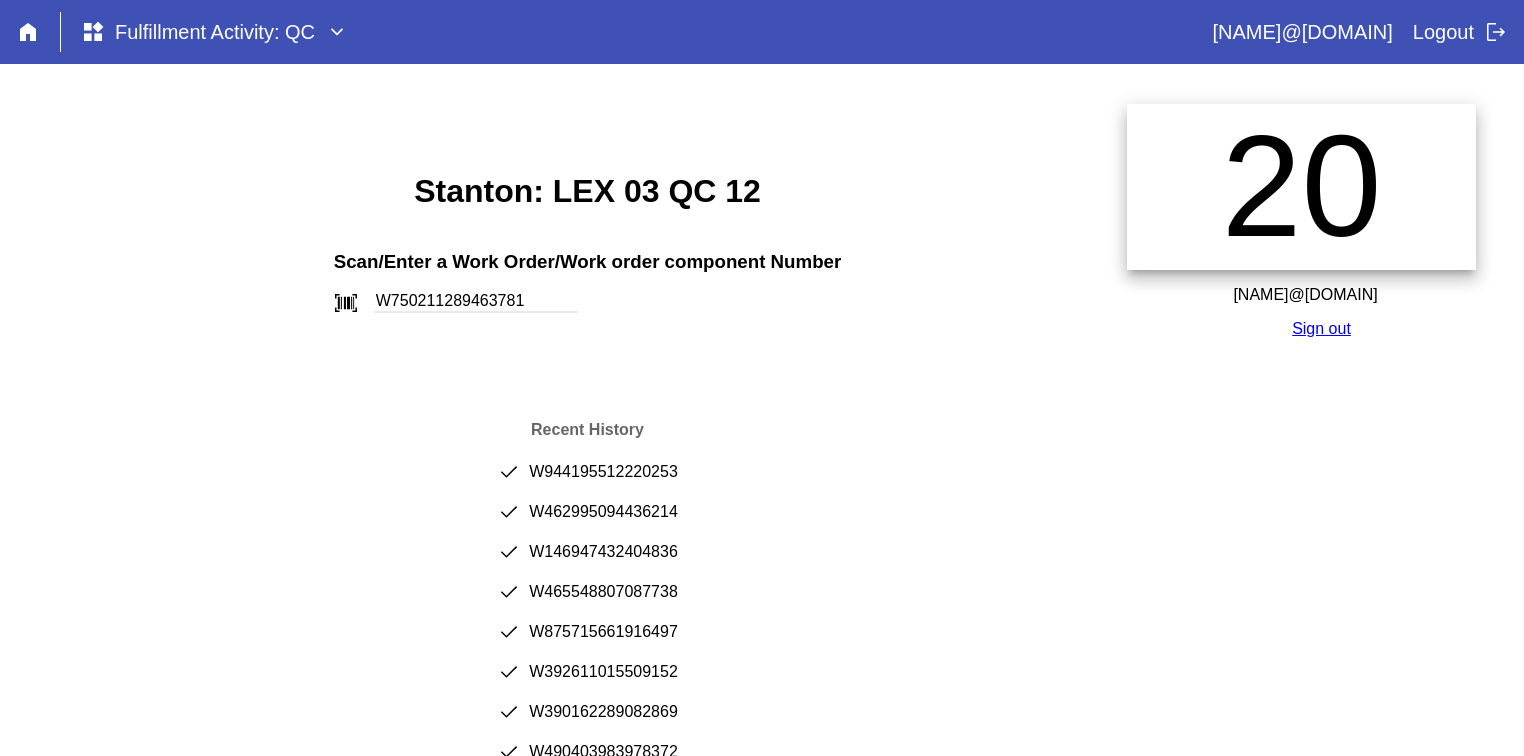 type on "W750211289463781" 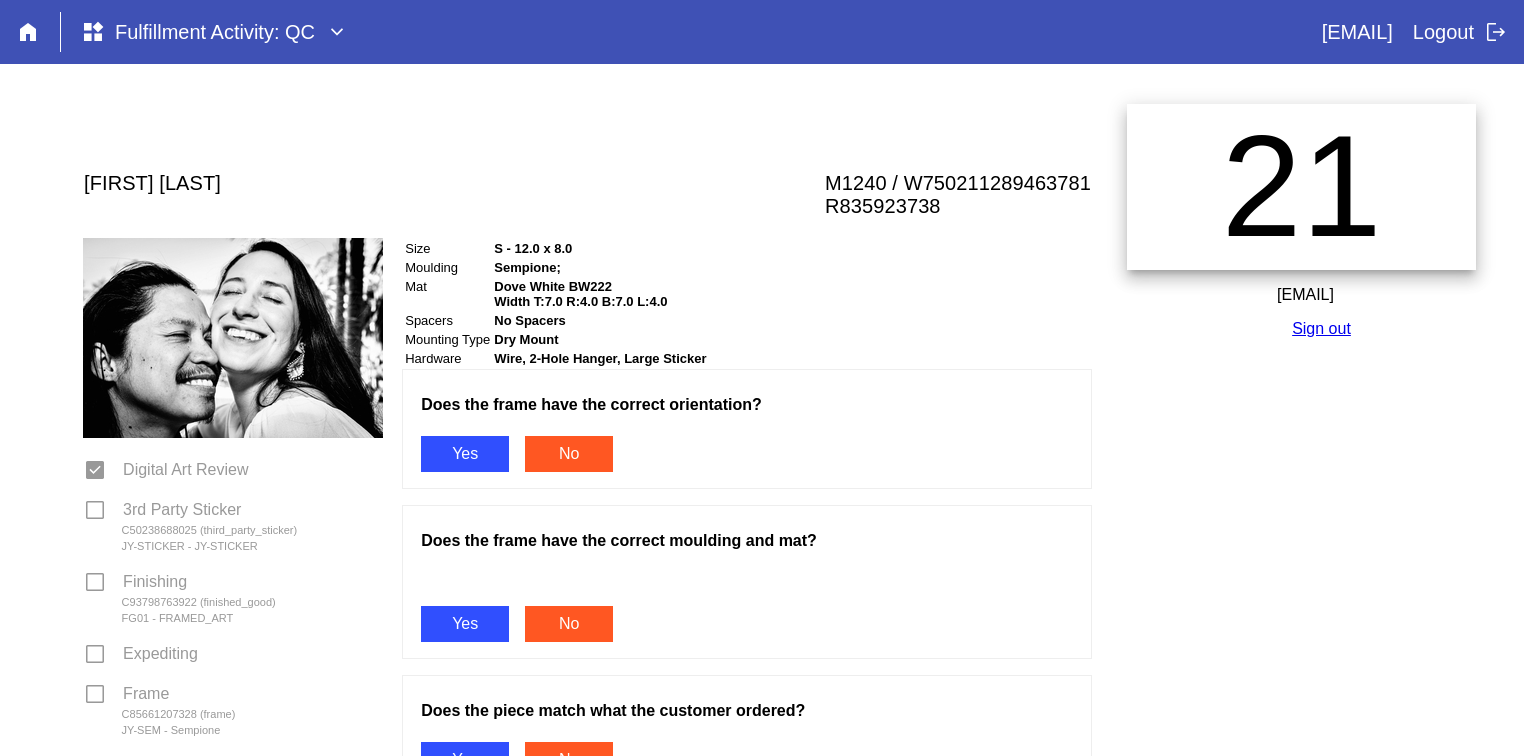 scroll, scrollTop: 0, scrollLeft: 0, axis: both 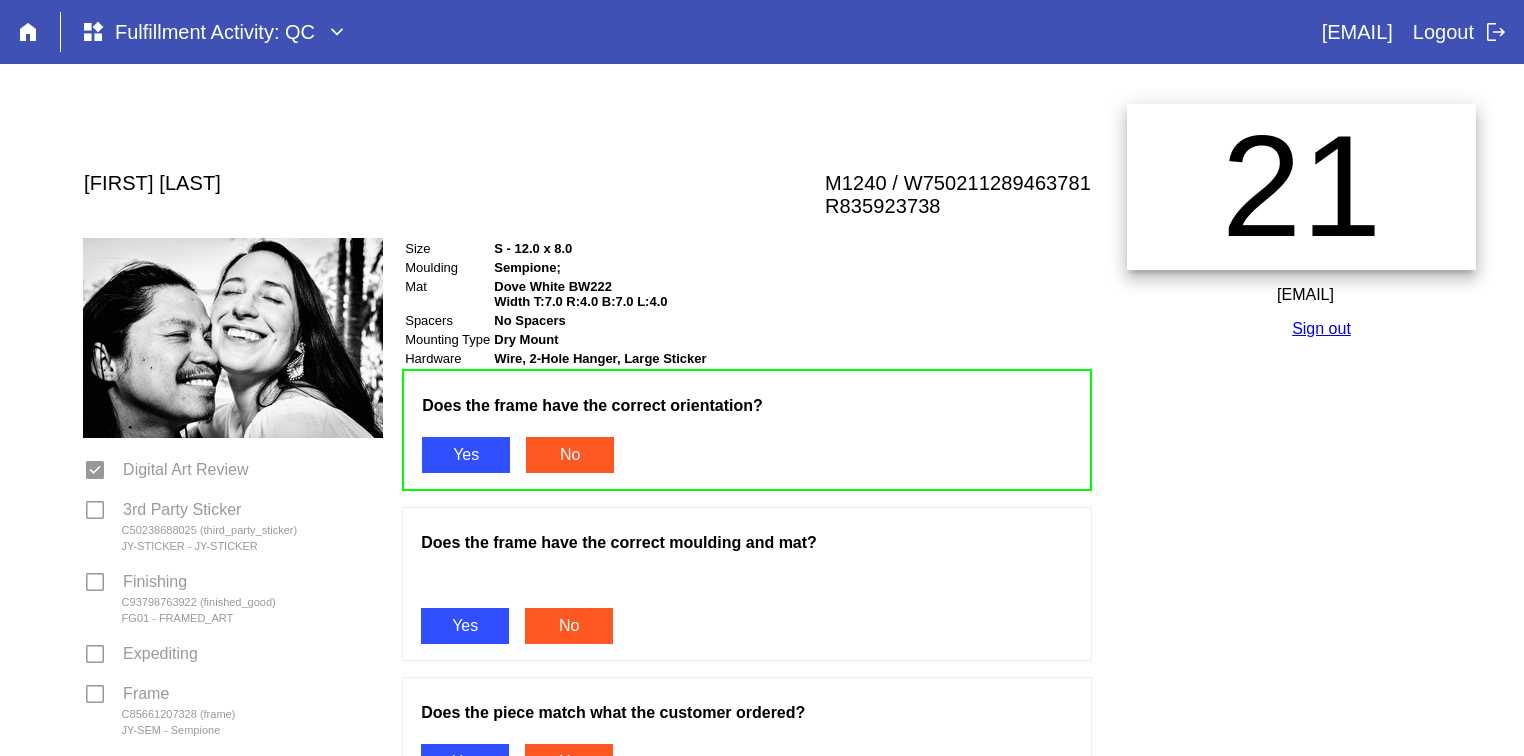 click at bounding box center [747, 585] 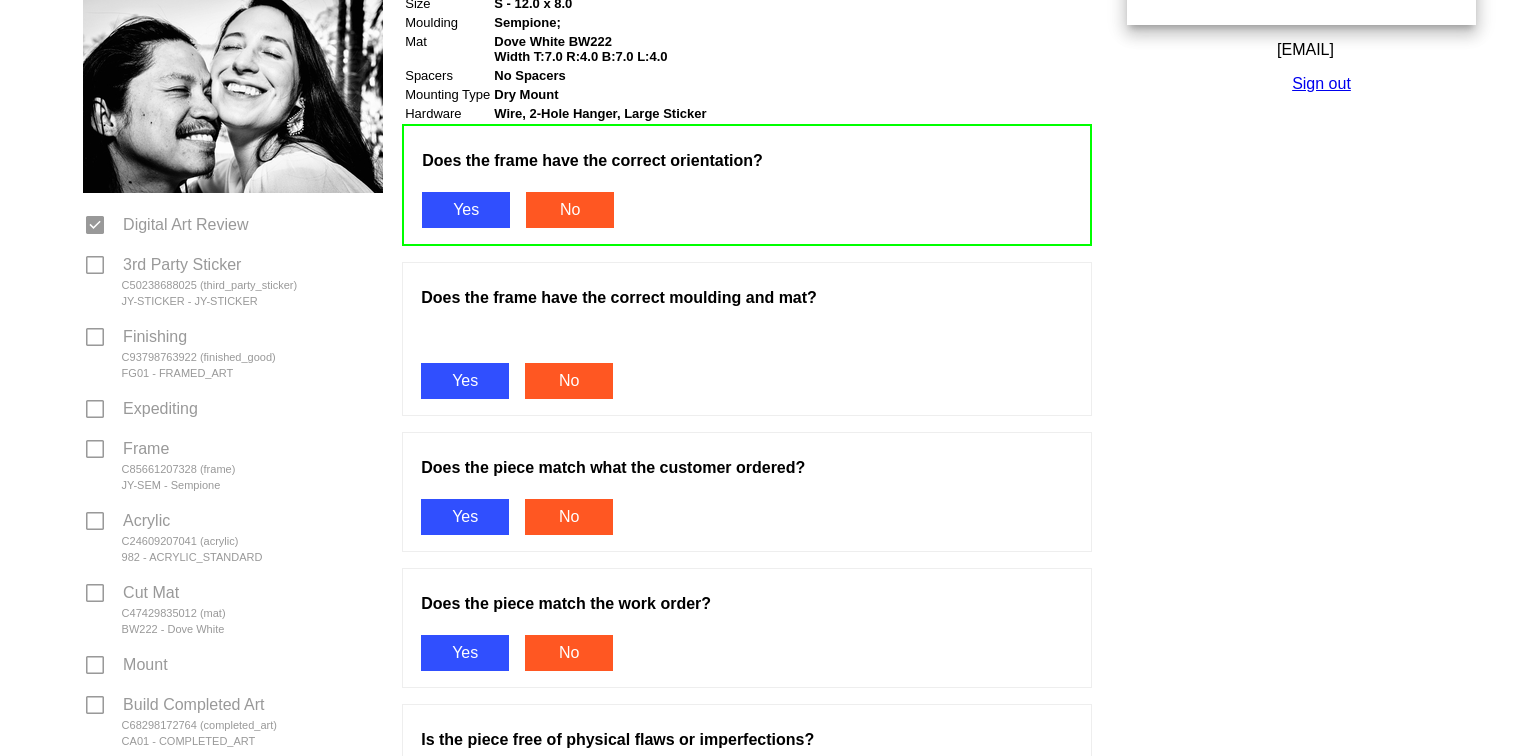 click on "Yes" at bounding box center (465, 381) 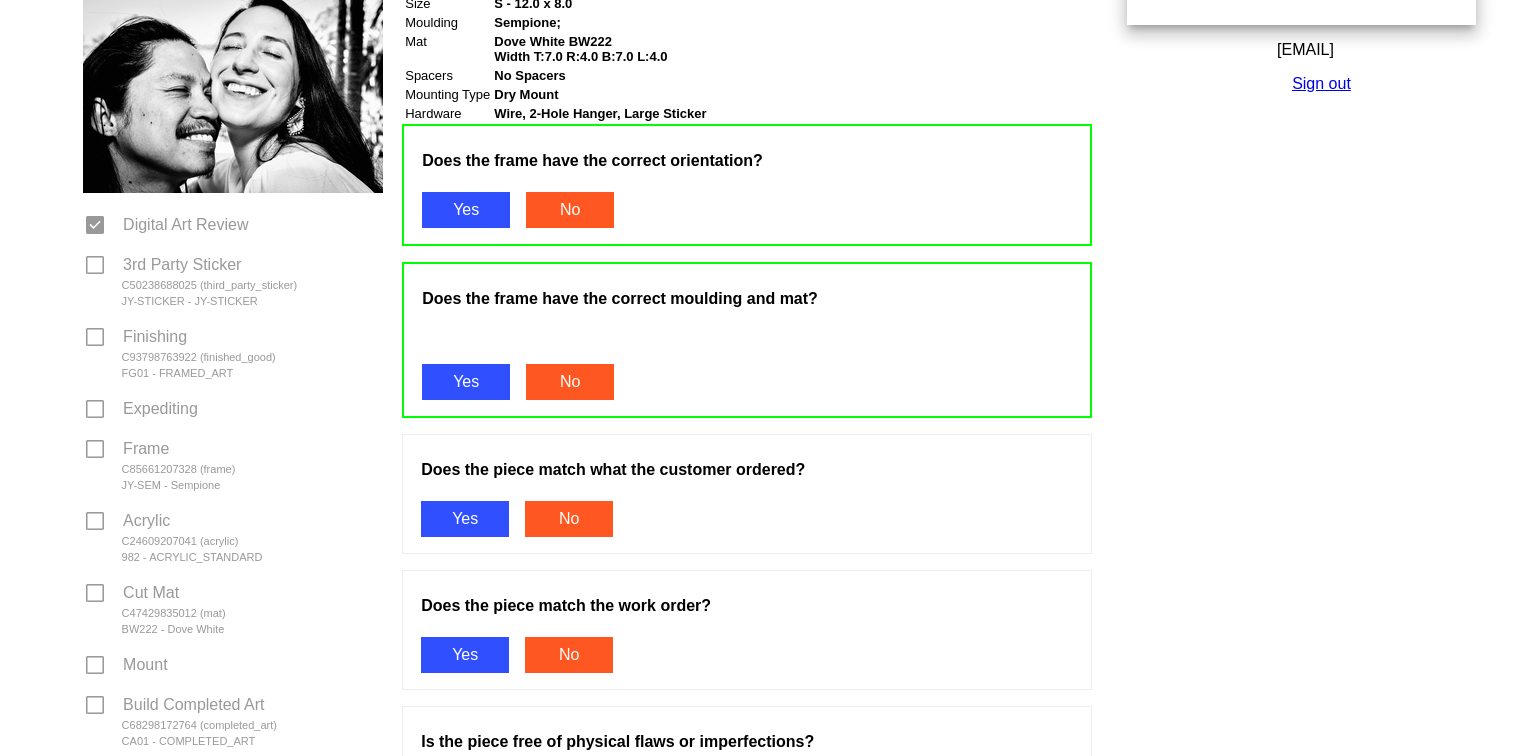 click on "Yes" at bounding box center (465, 519) 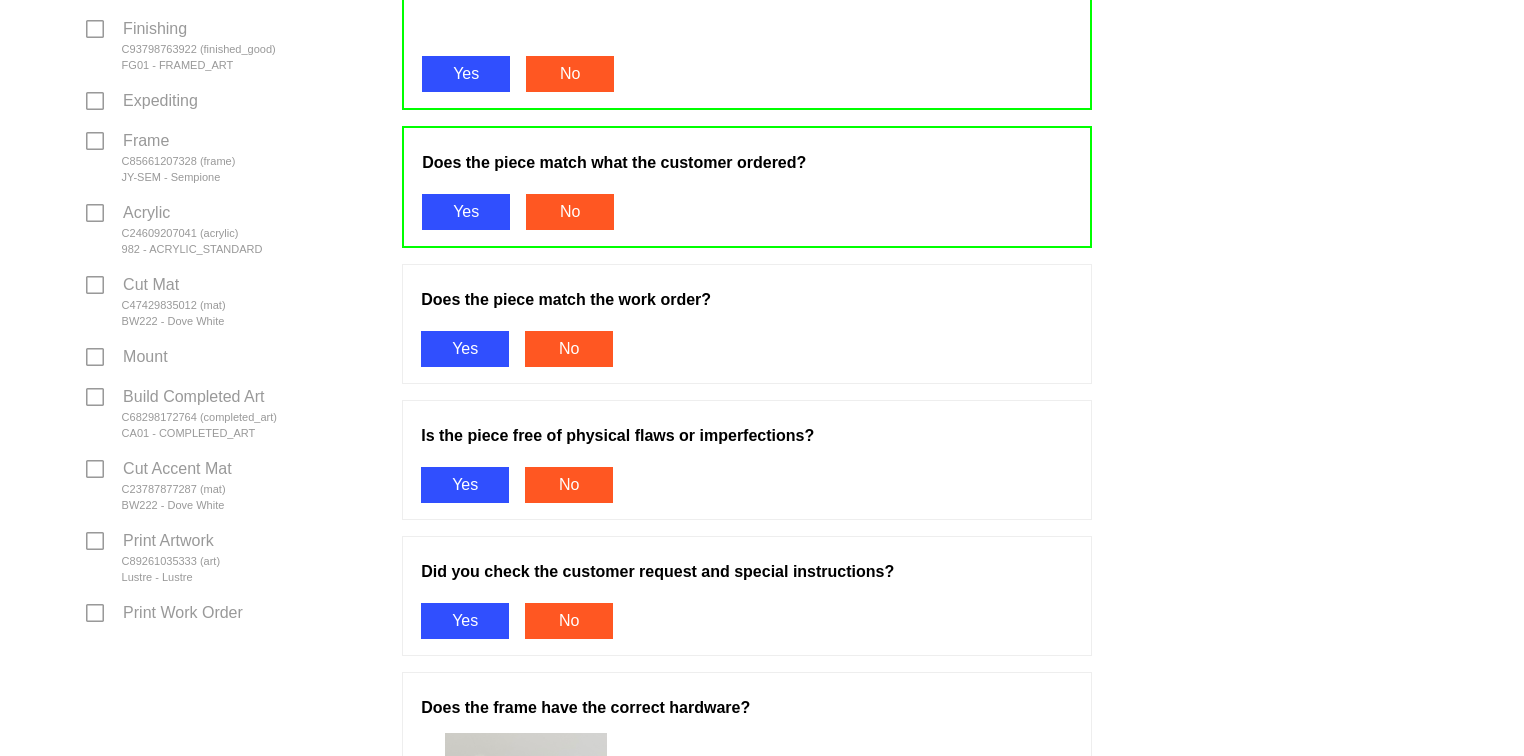 click on "Yes" at bounding box center [465, 349] 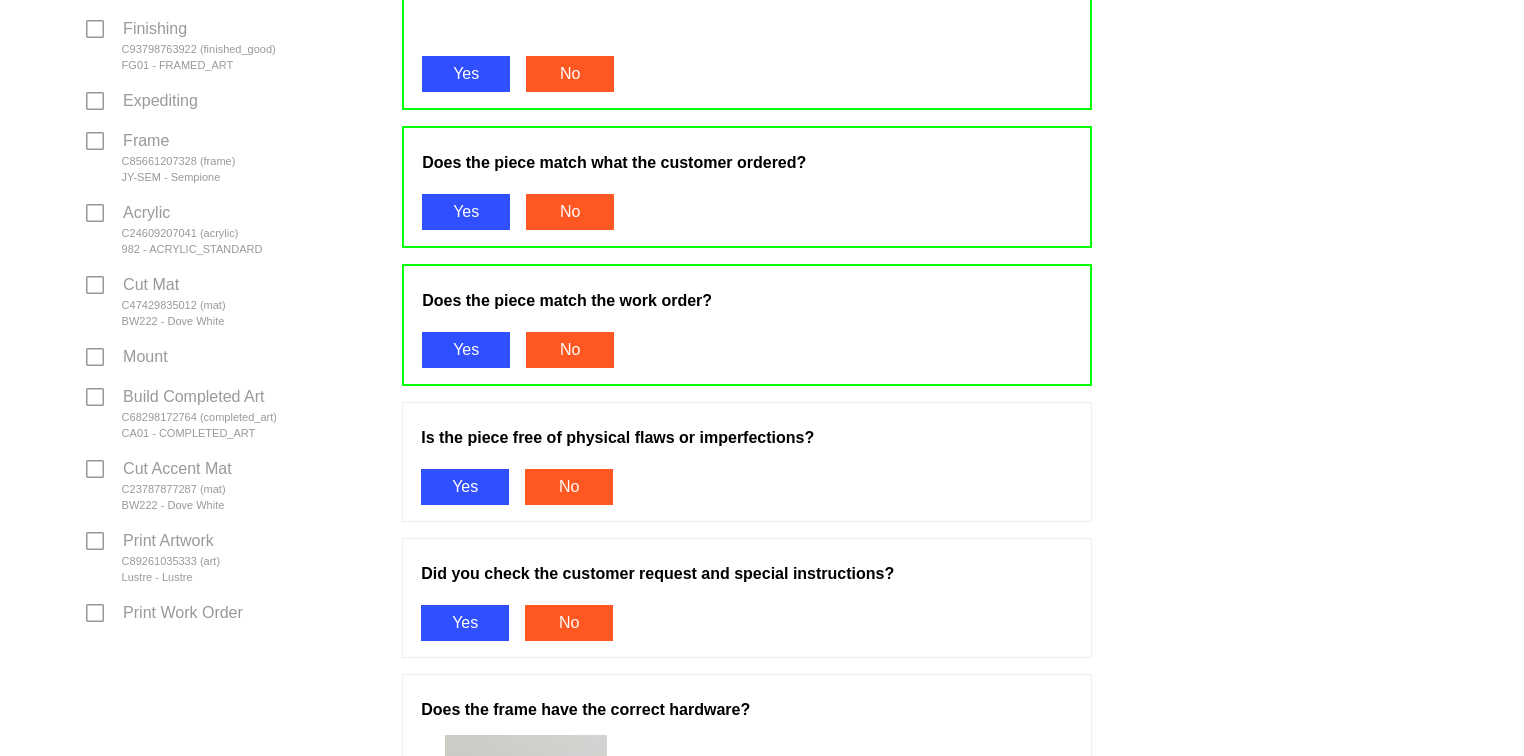 click on "Yes" at bounding box center (465, 487) 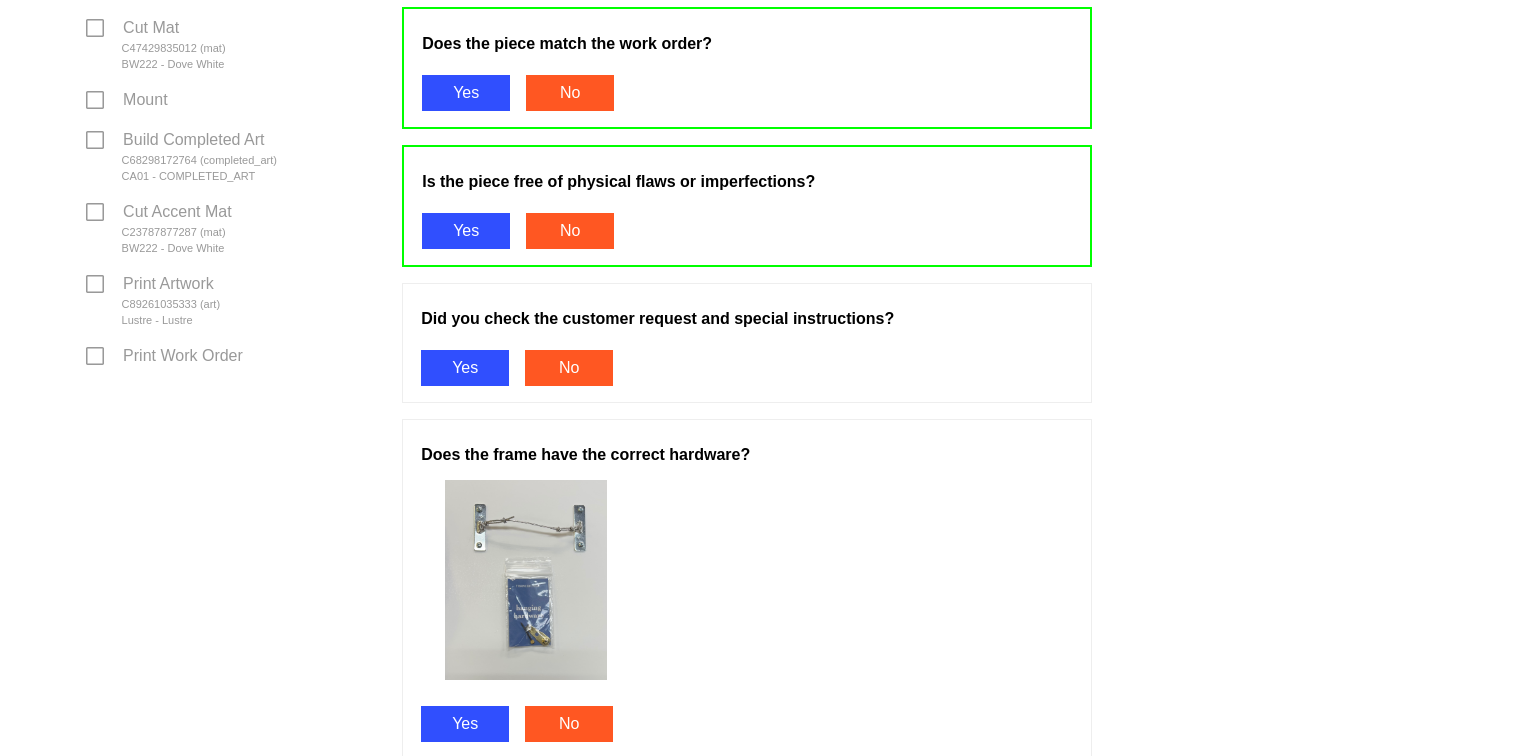 click on "Yes" at bounding box center (465, 368) 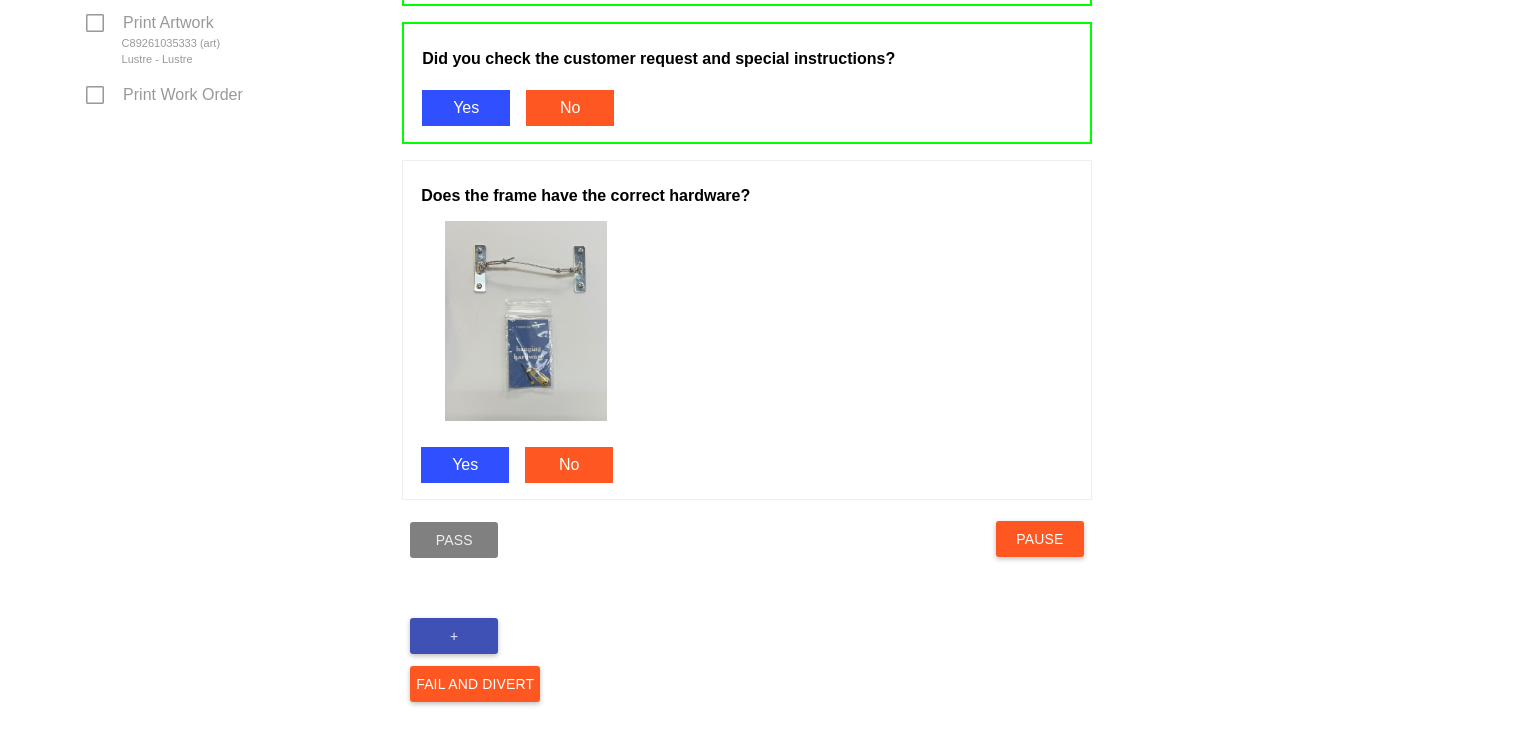 scroll, scrollTop: 1076, scrollLeft: 0, axis: vertical 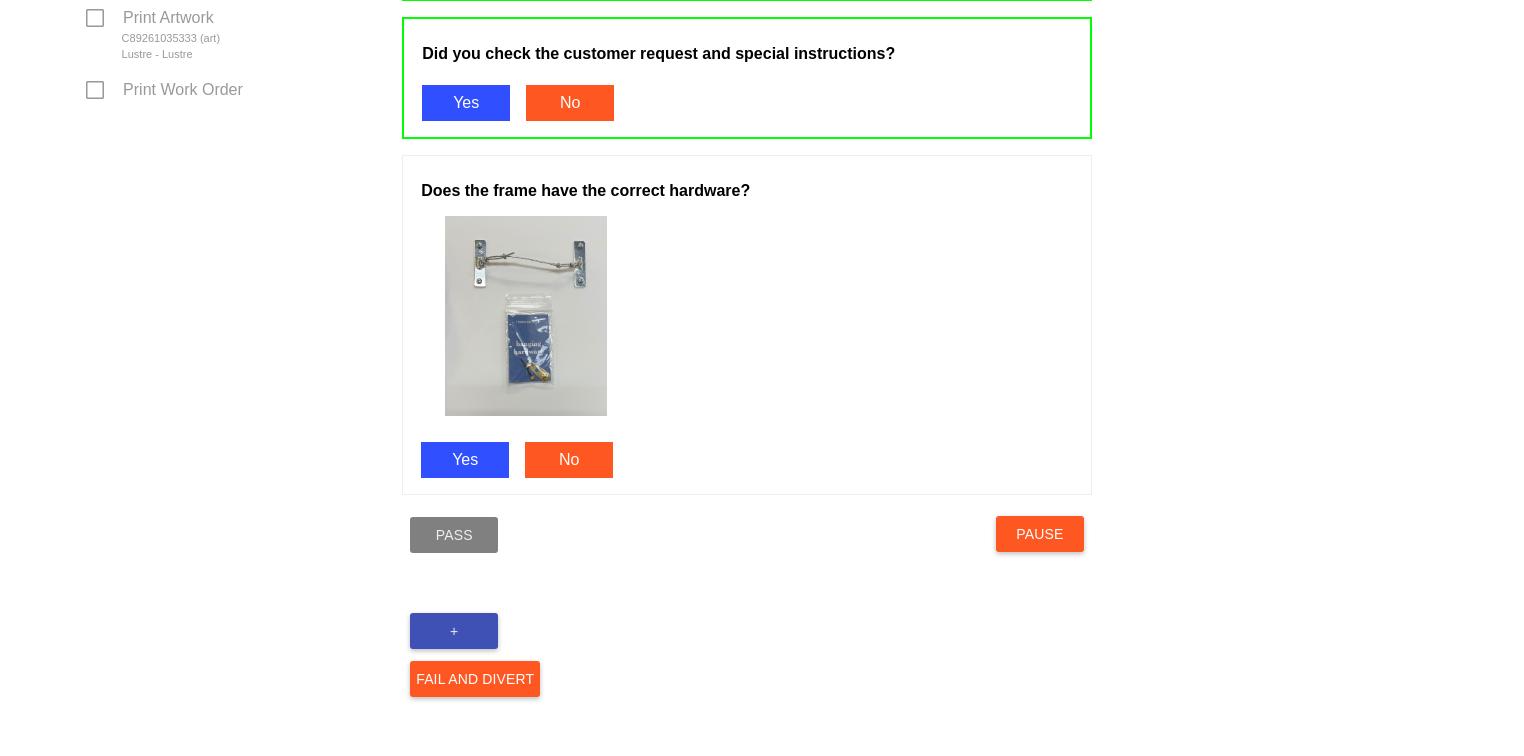 click on "Yes" at bounding box center [465, 460] 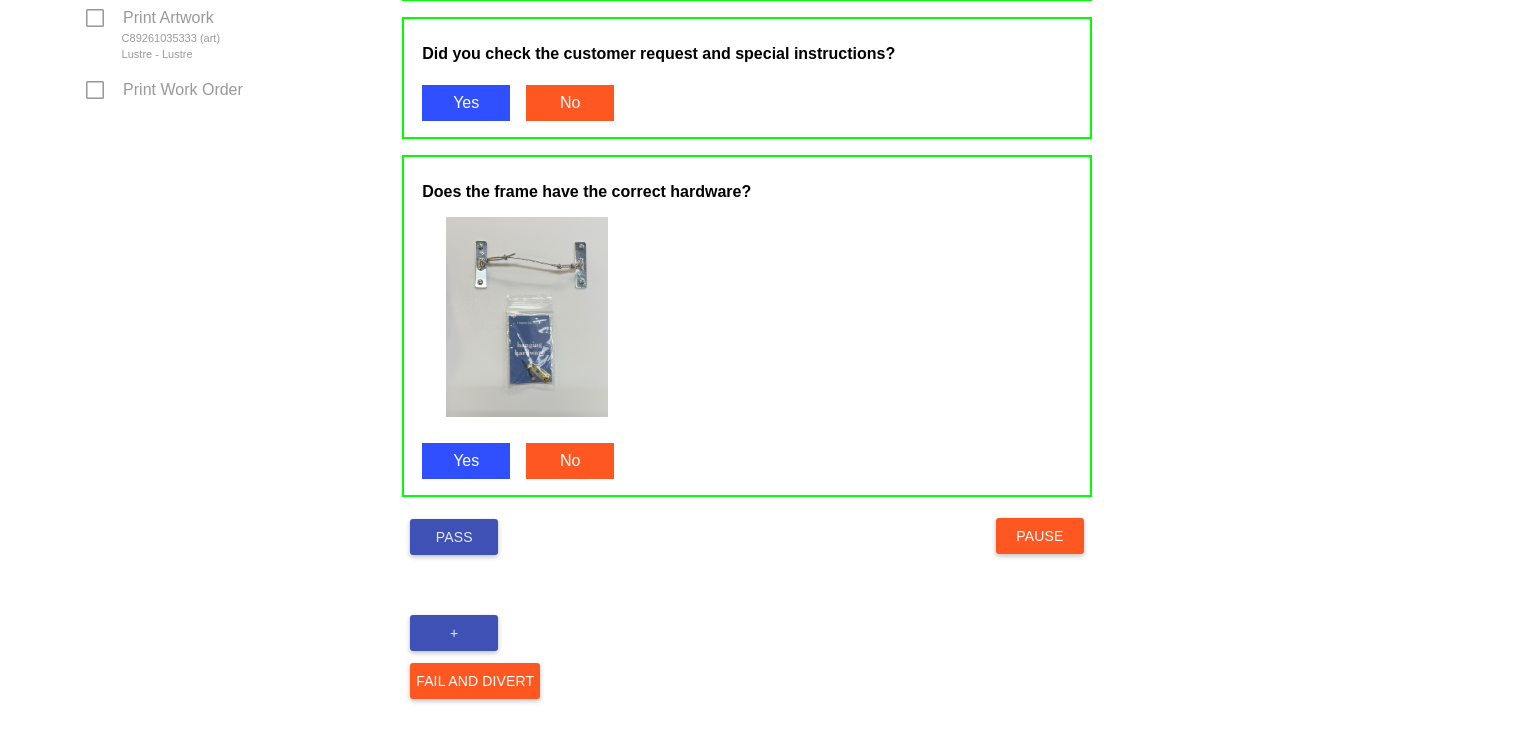 click on "Pass" at bounding box center (454, 537) 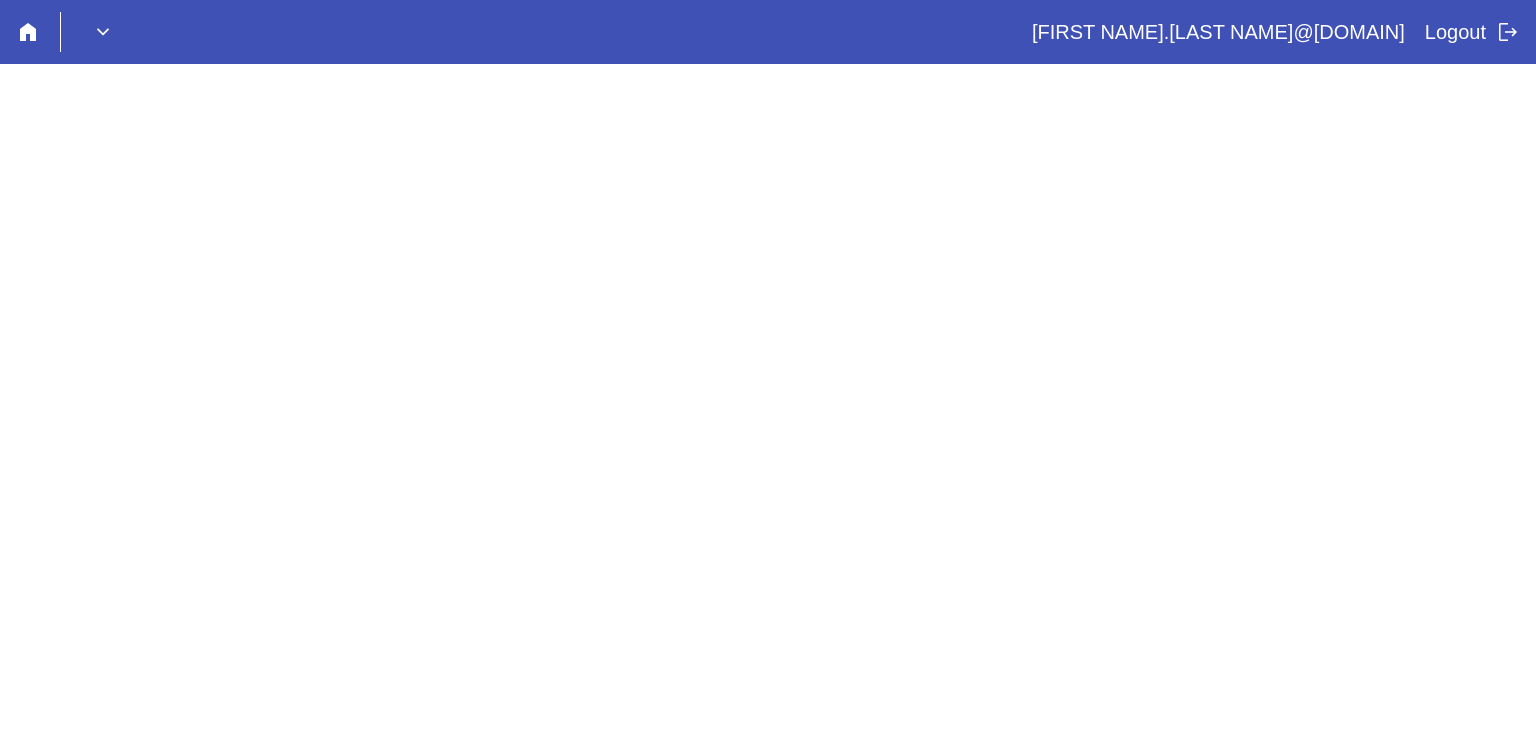 scroll, scrollTop: 0, scrollLeft: 0, axis: both 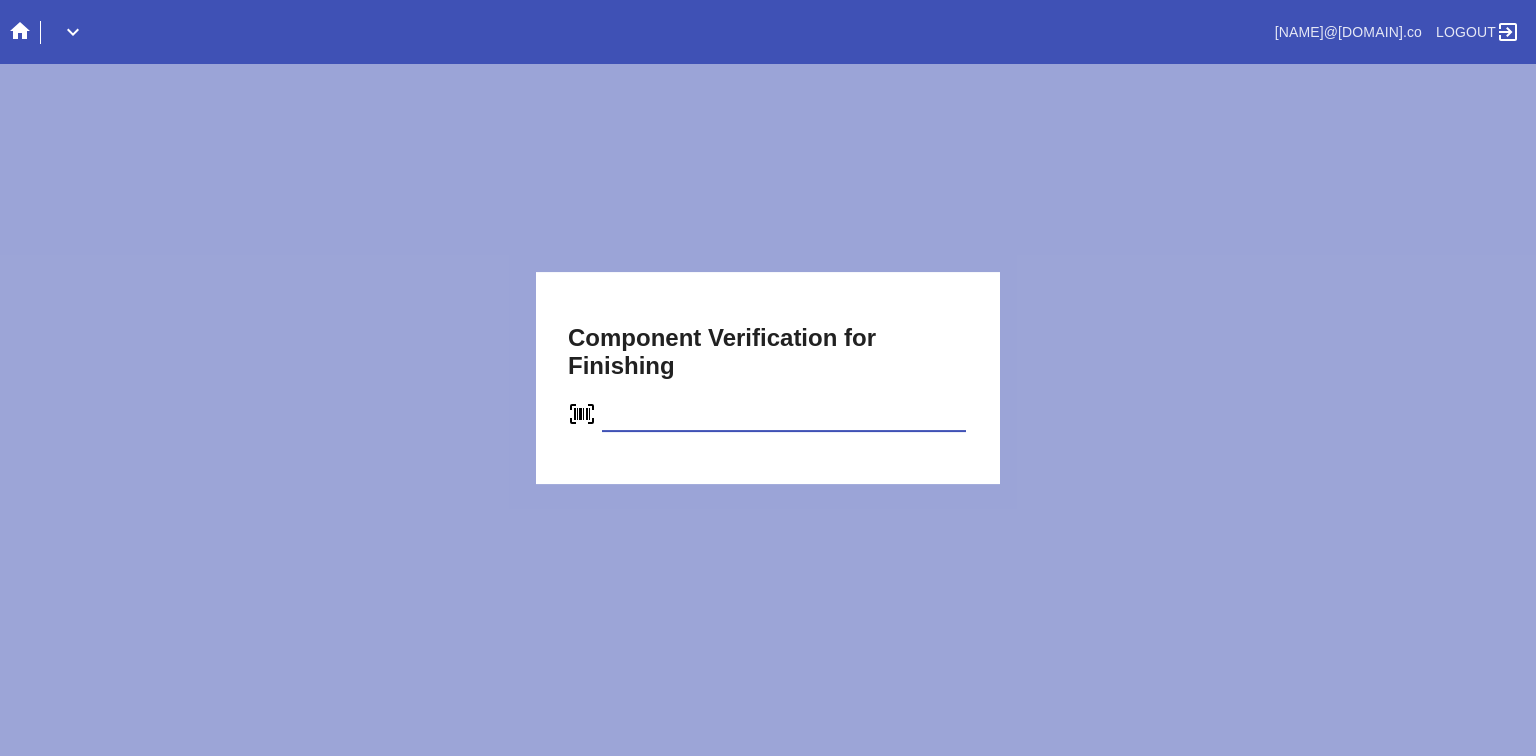 type on "C93798763922" 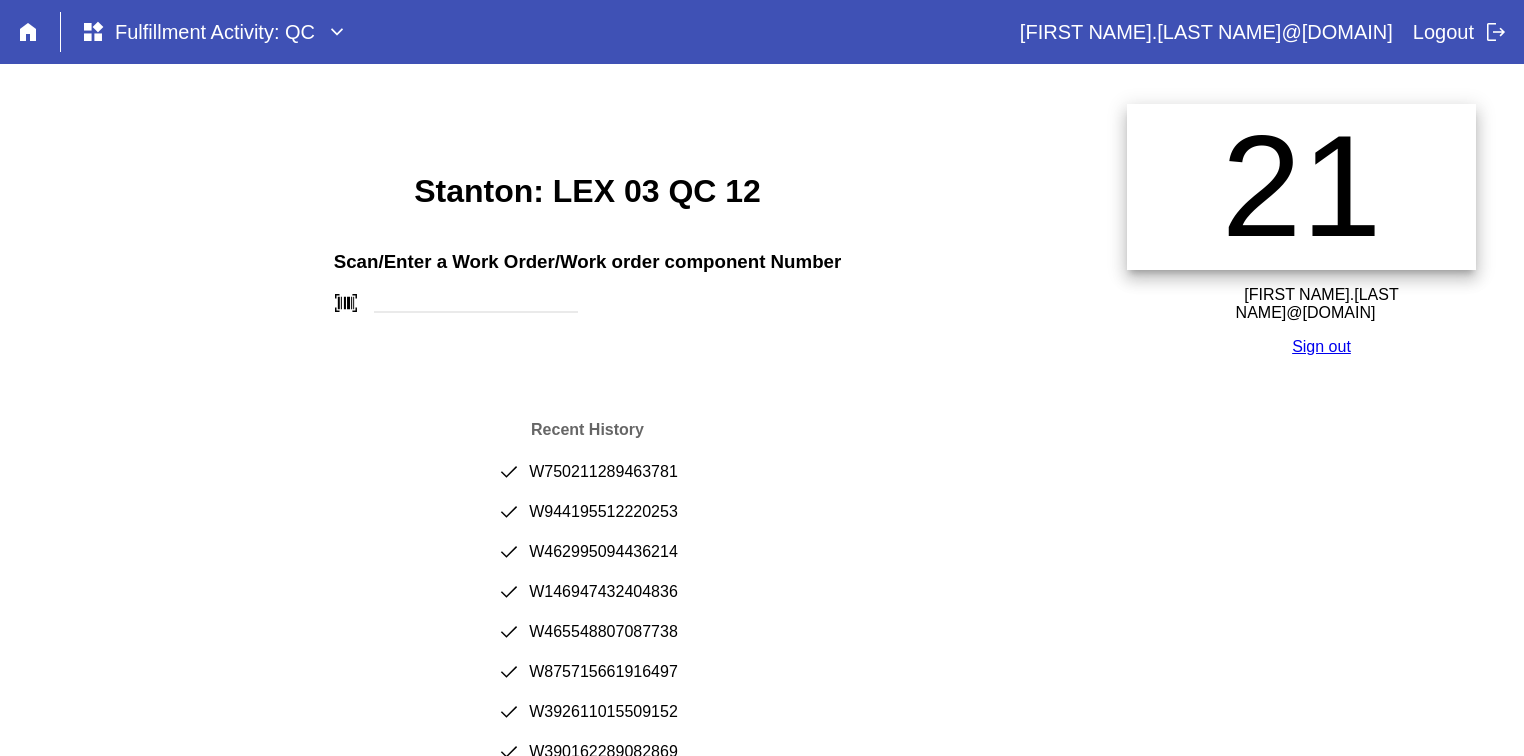 scroll, scrollTop: 0, scrollLeft: 0, axis: both 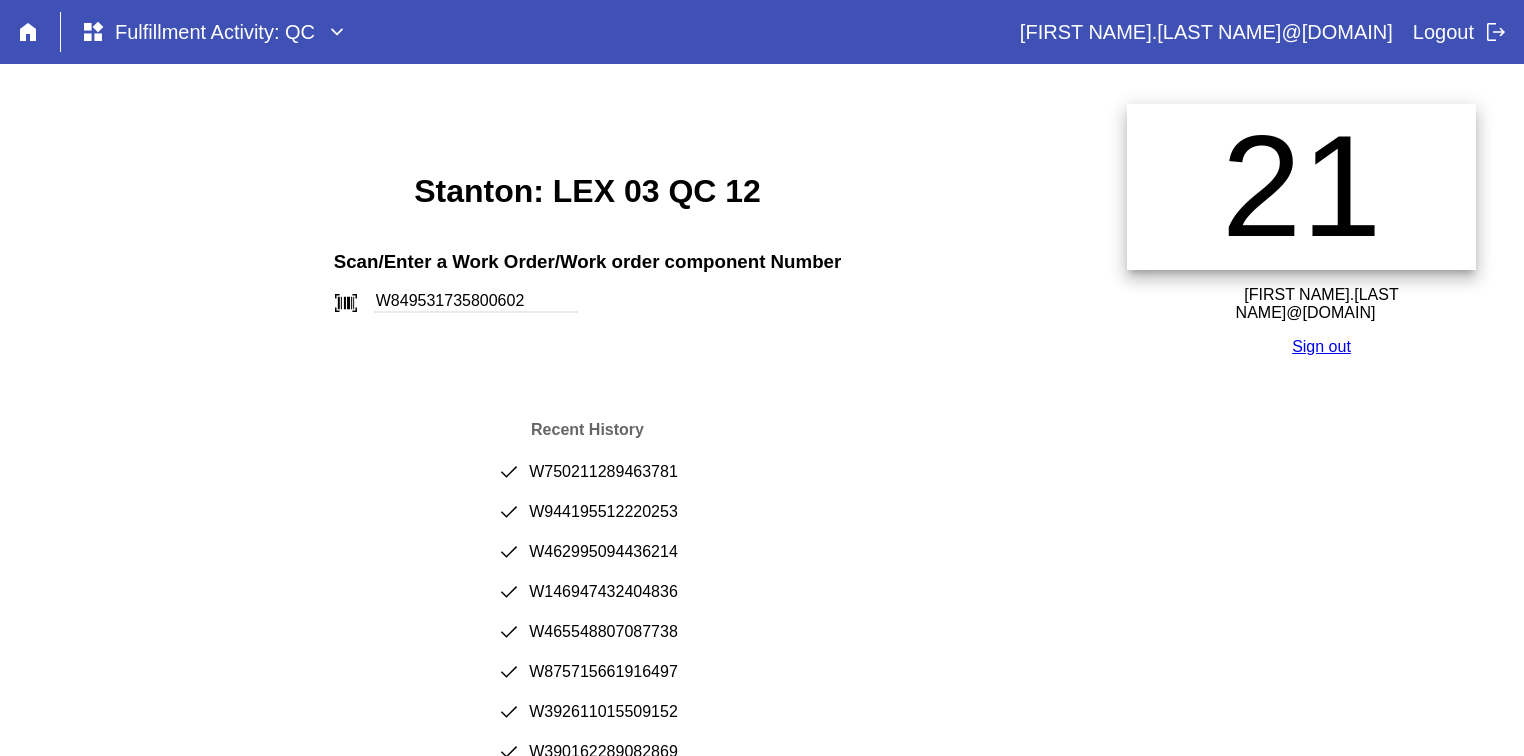 type on "W849531735800602" 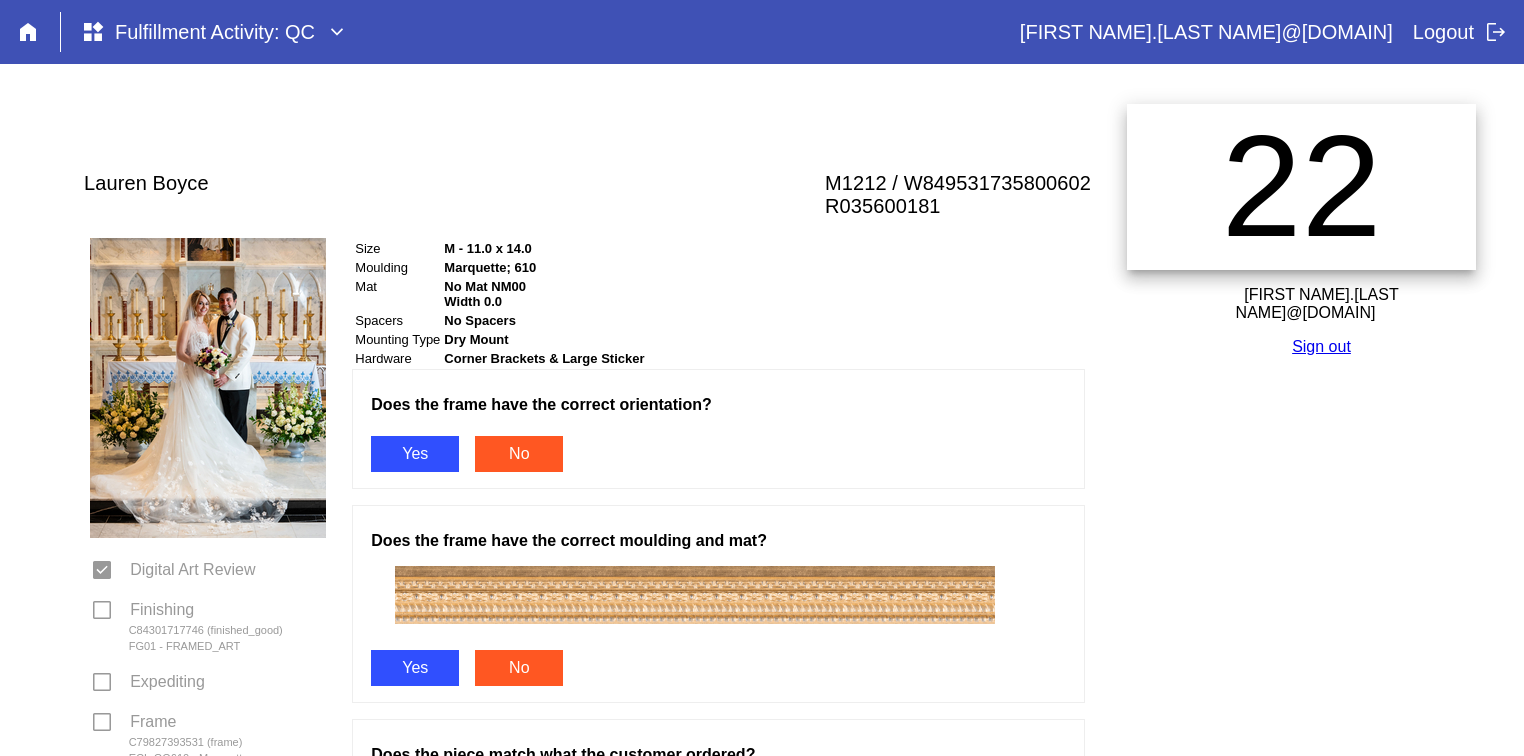 scroll, scrollTop: 0, scrollLeft: 0, axis: both 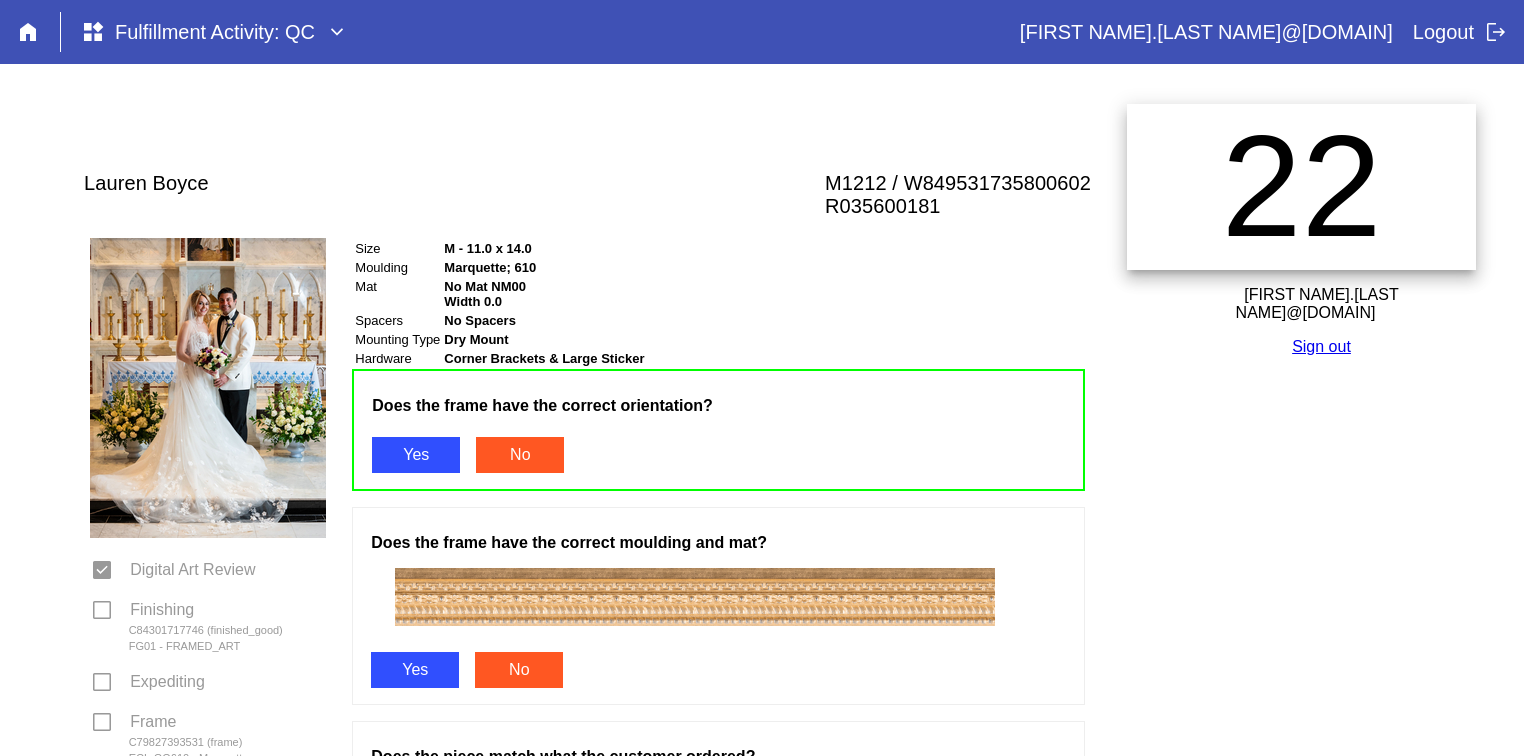 click on "Yes" at bounding box center [415, 670] 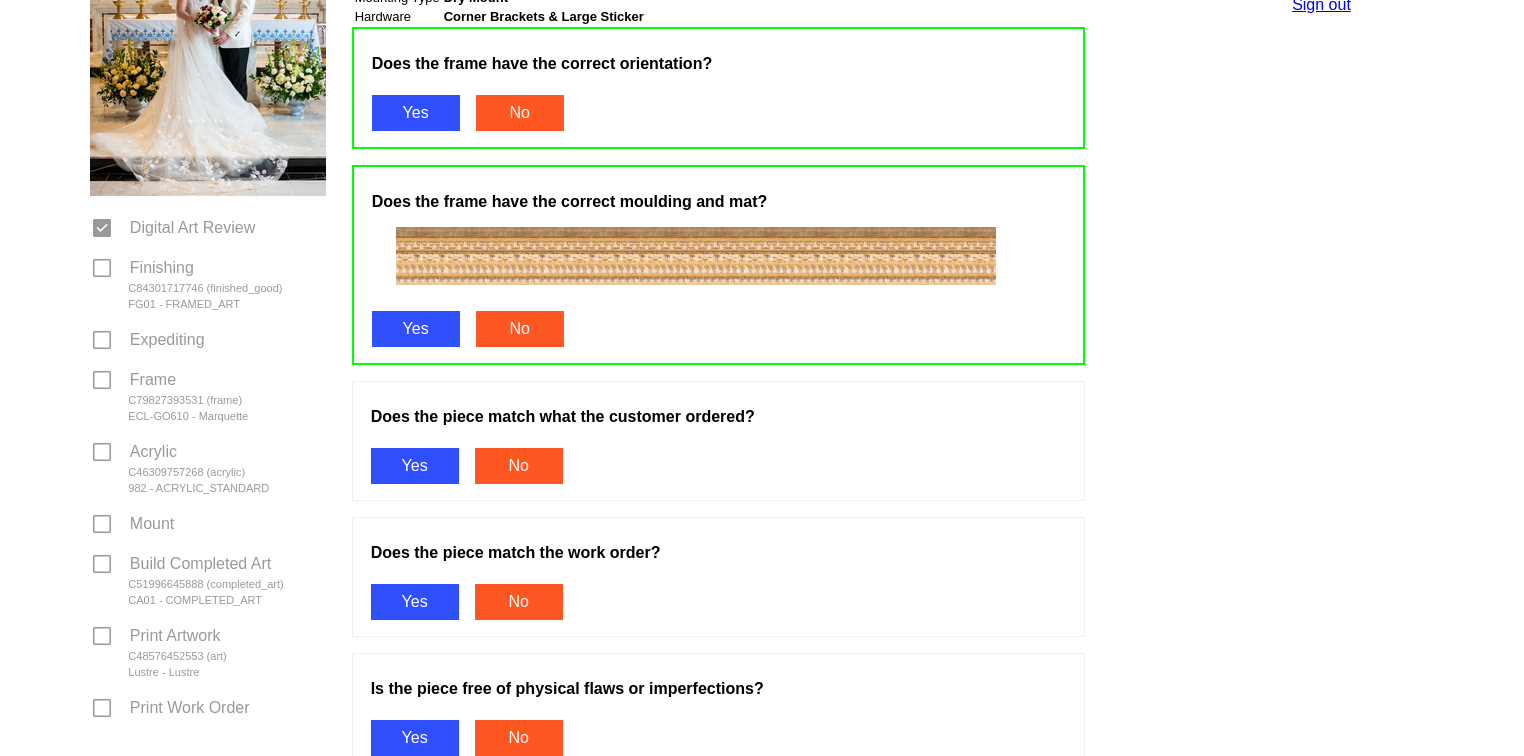 click on "Yes" at bounding box center [415, 466] 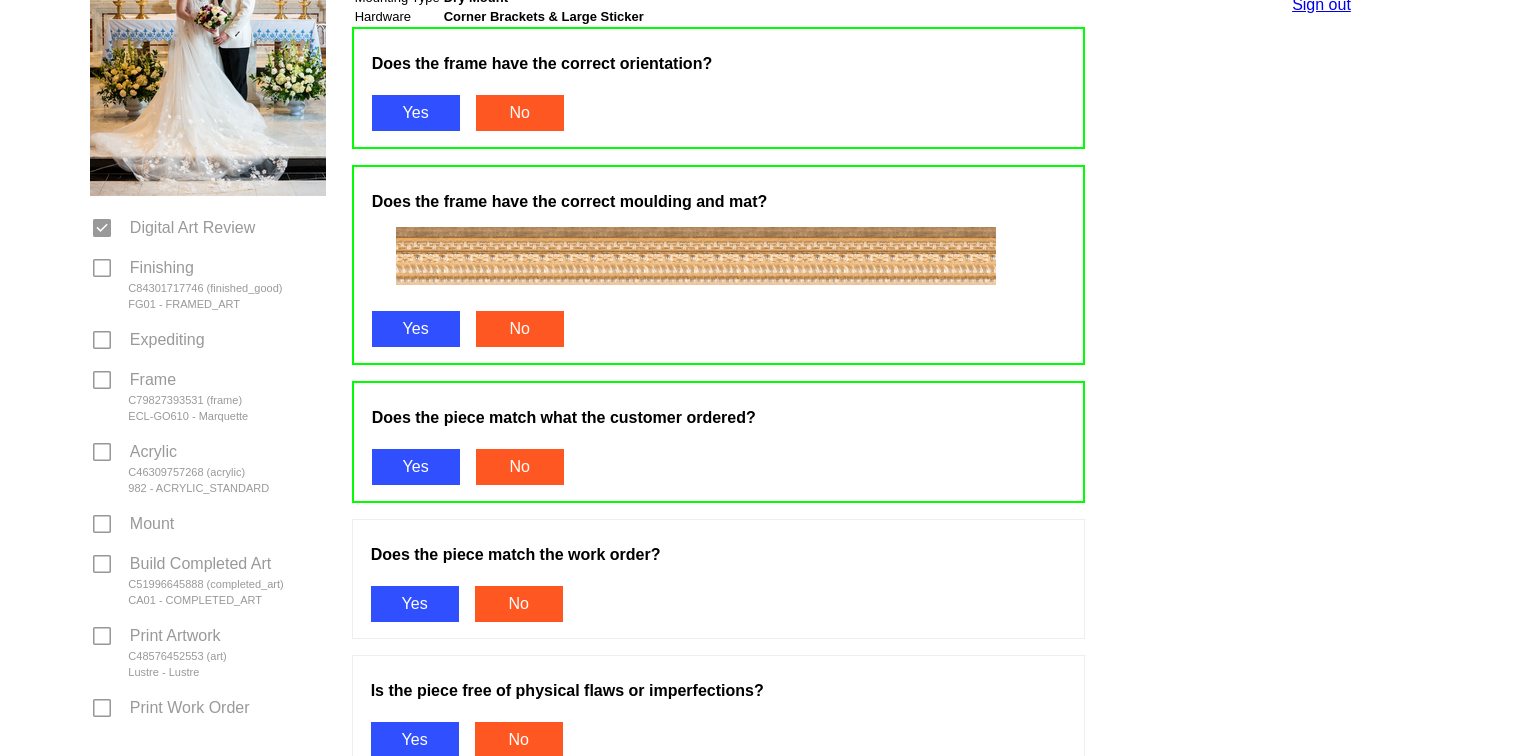 click on "Yes" at bounding box center [415, 604] 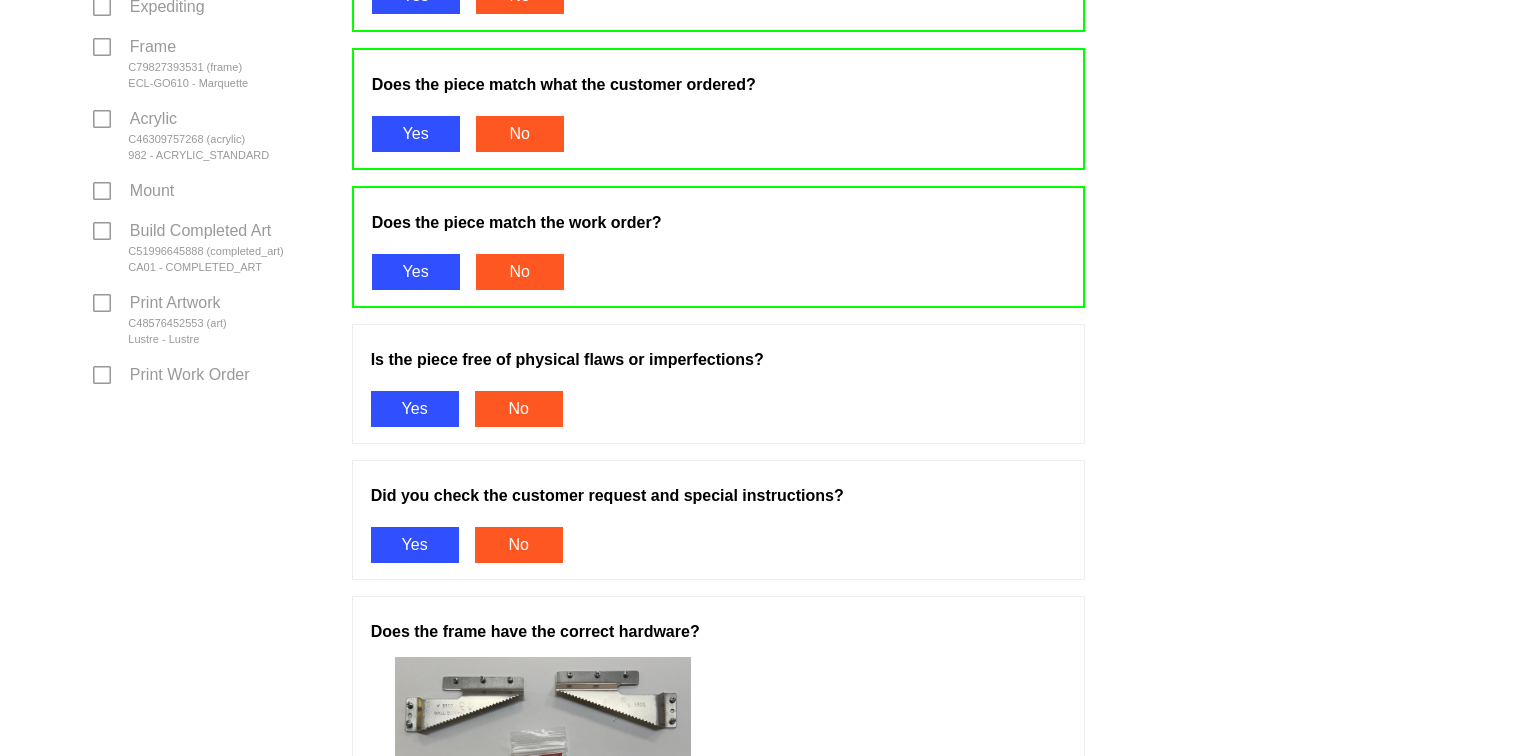 click on "Yes" at bounding box center (415, 409) 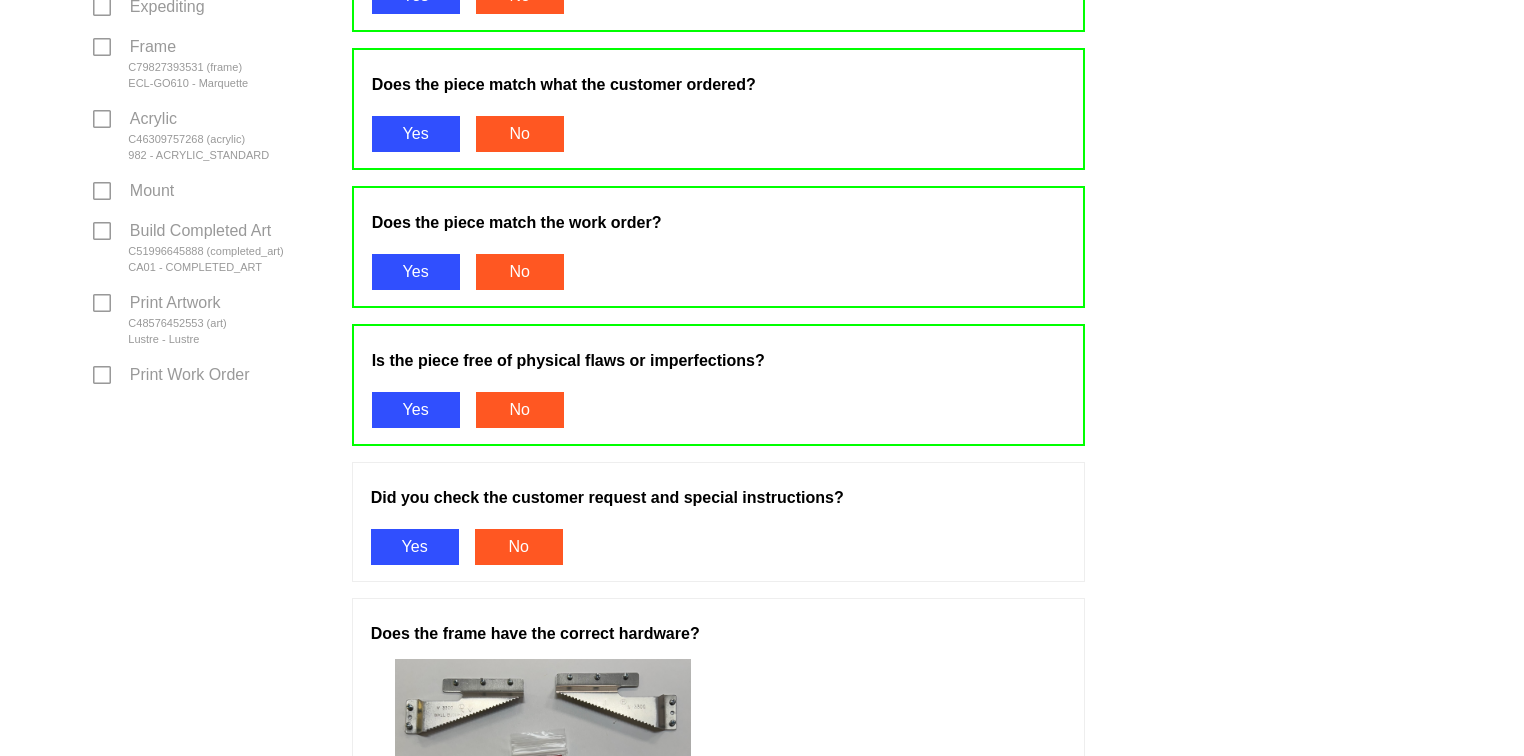 click on "Yes" at bounding box center (415, 547) 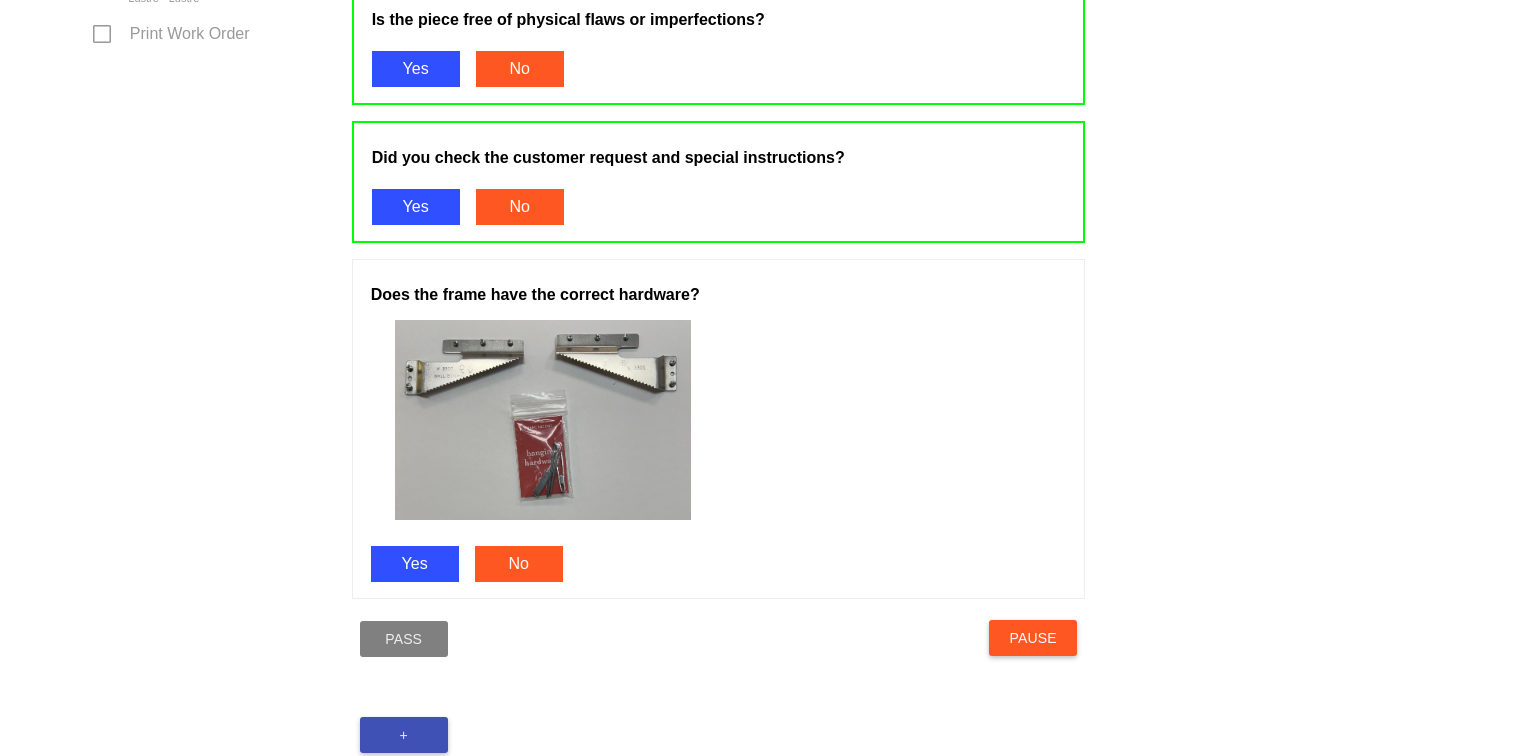 scroll, scrollTop: 1022, scrollLeft: 0, axis: vertical 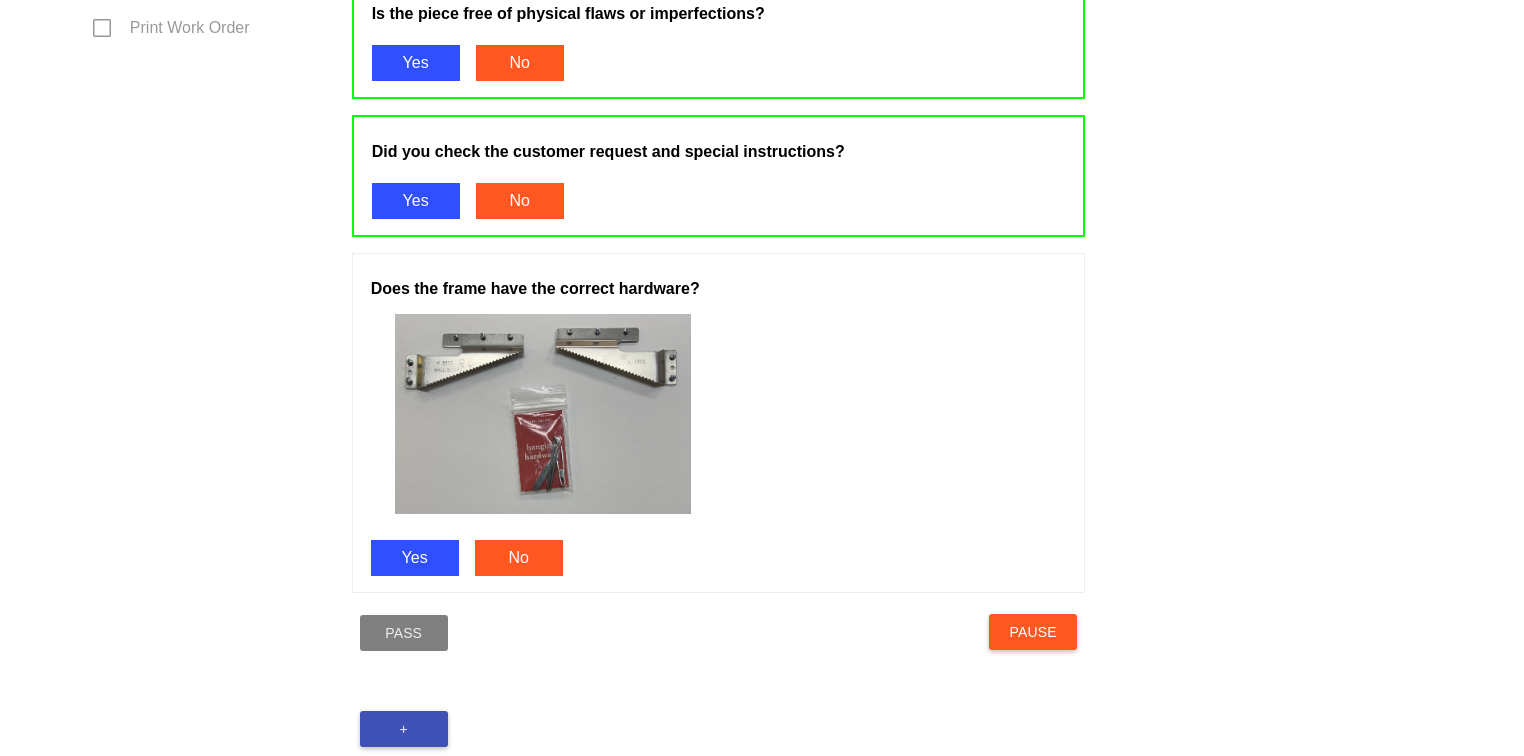 click on "Yes" at bounding box center (415, 558) 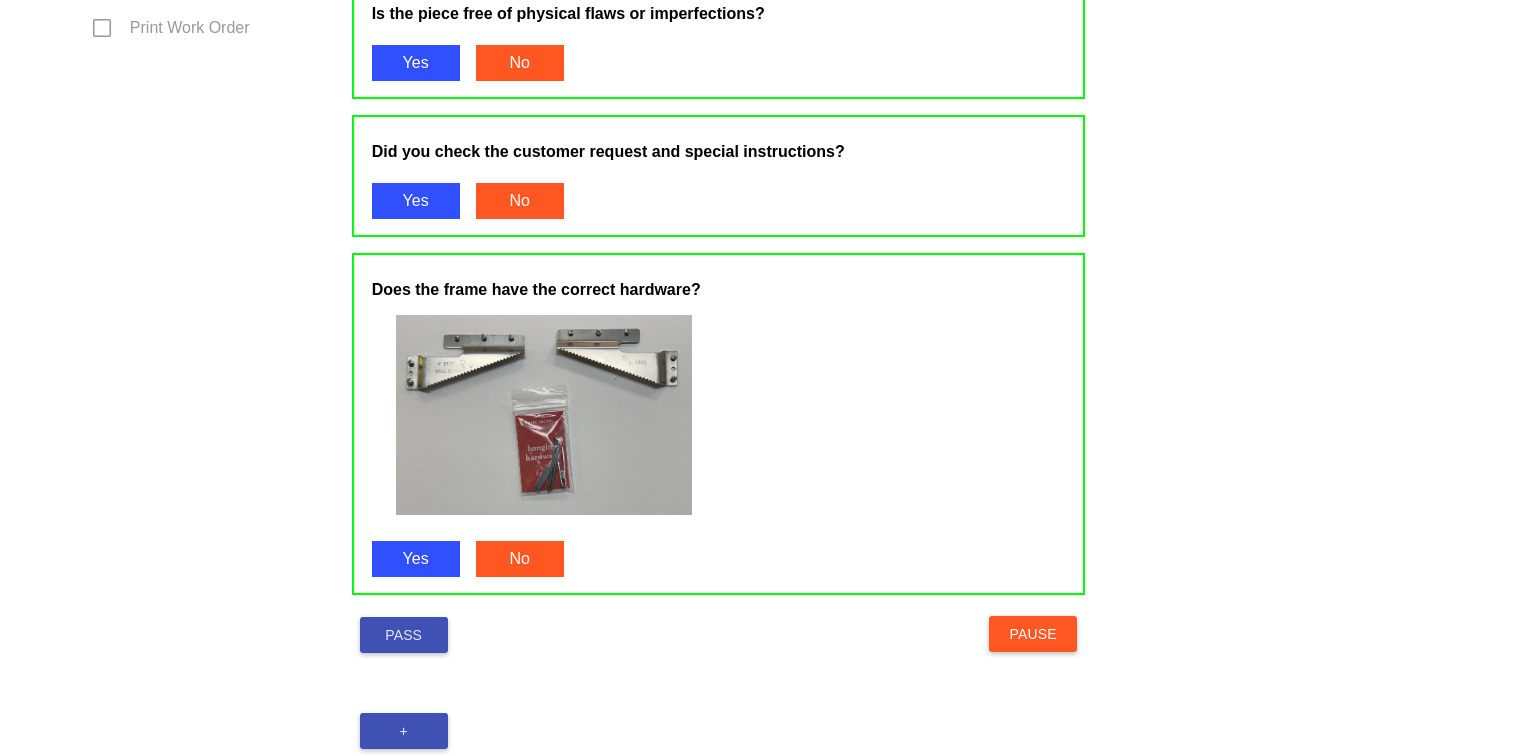 click on "Pass" at bounding box center [404, 635] 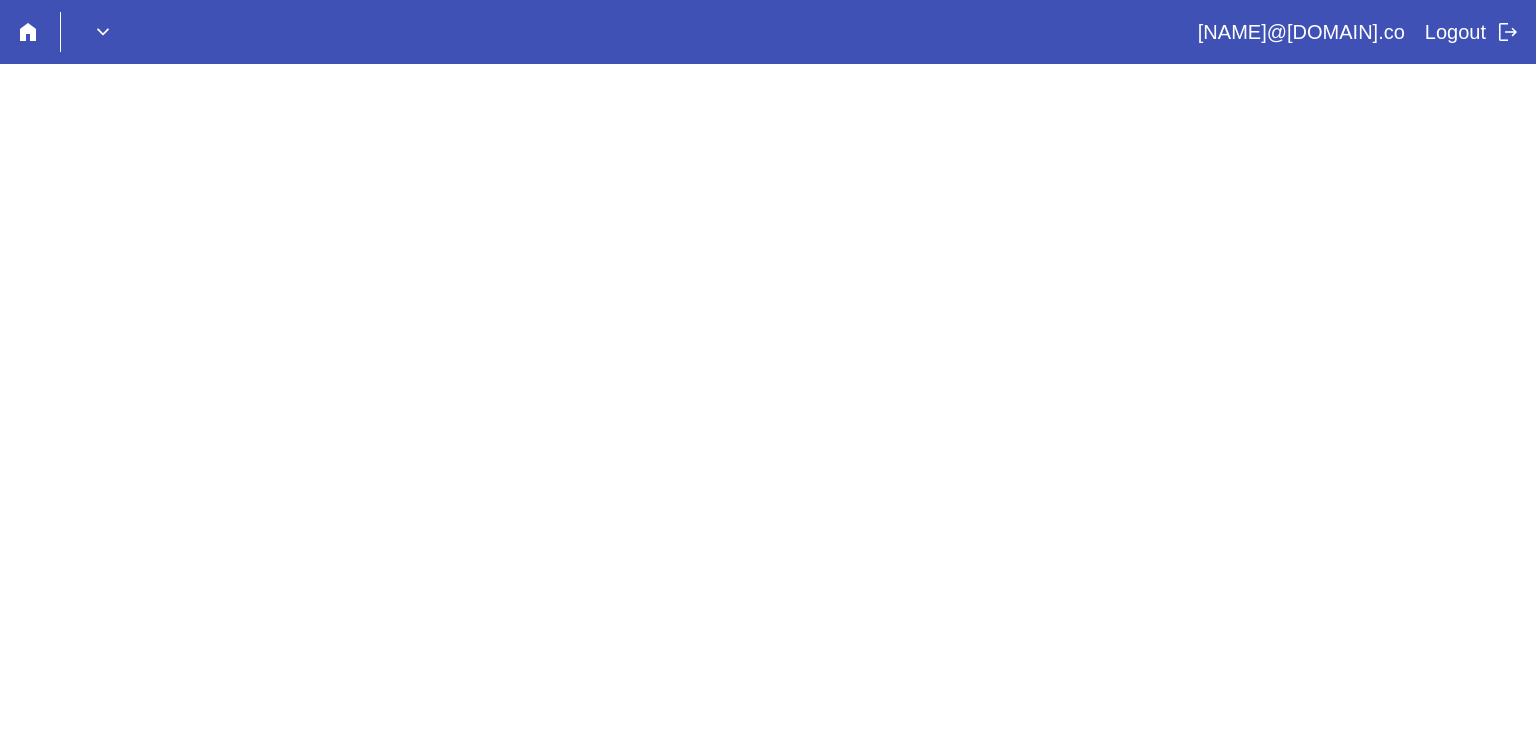 scroll, scrollTop: 0, scrollLeft: 0, axis: both 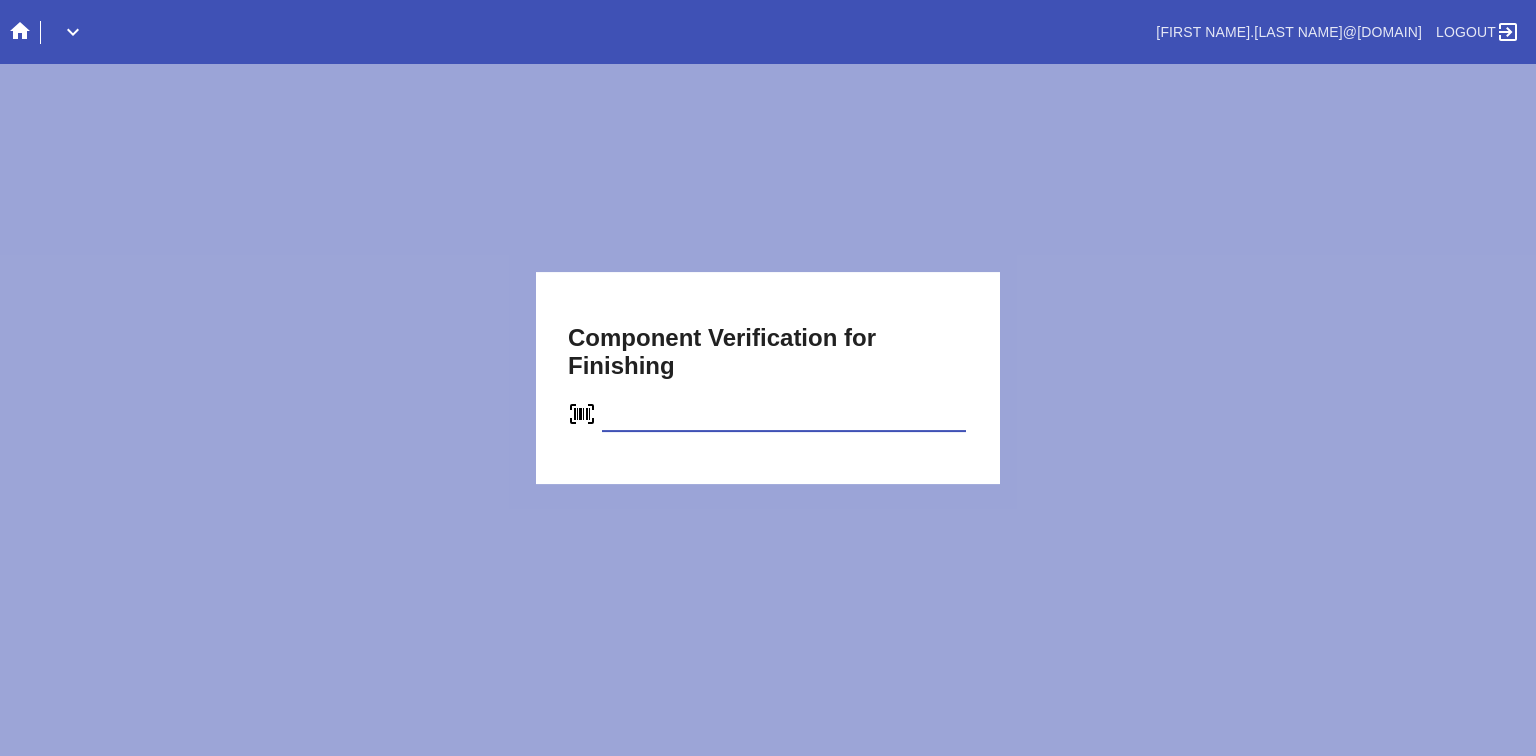 type on "C84301717746" 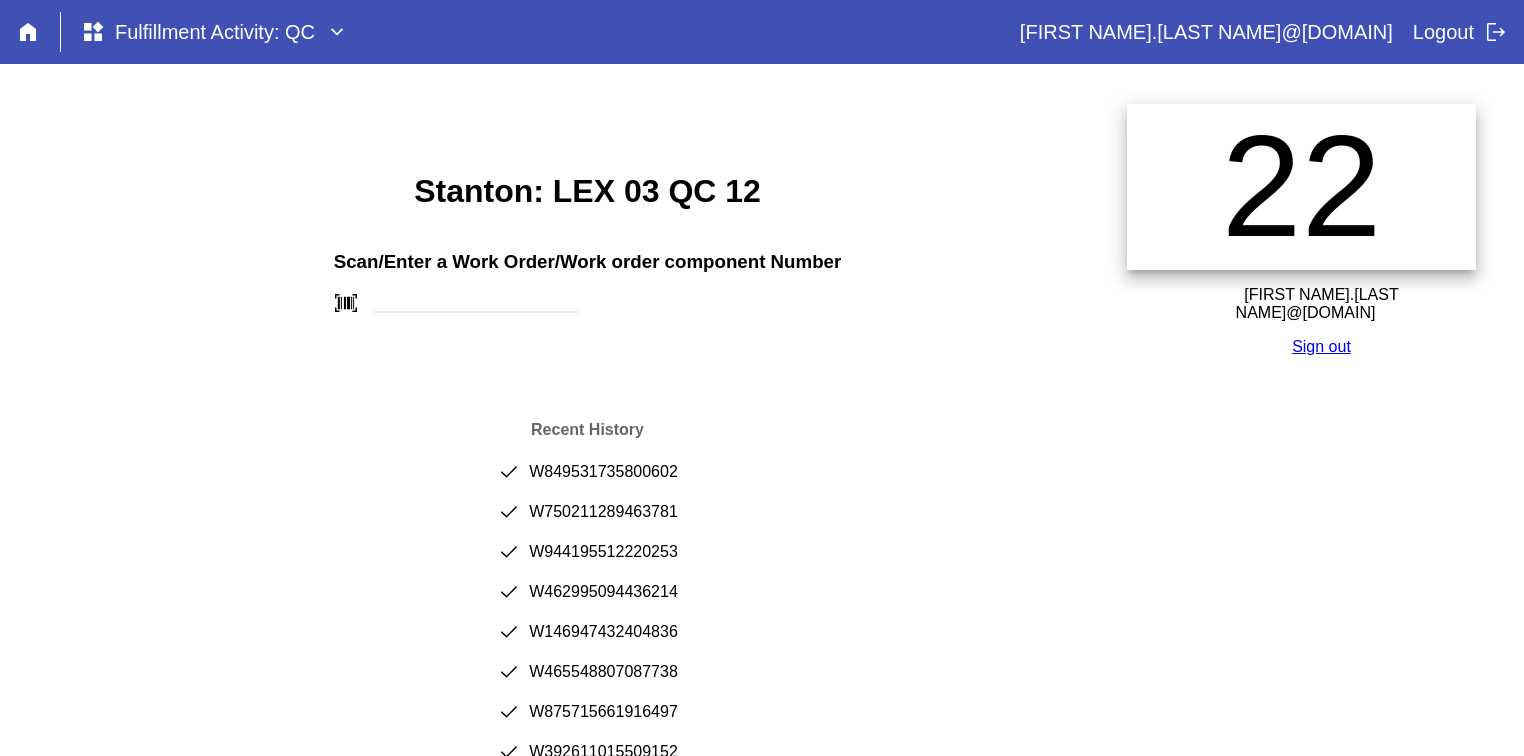 scroll, scrollTop: 0, scrollLeft: 0, axis: both 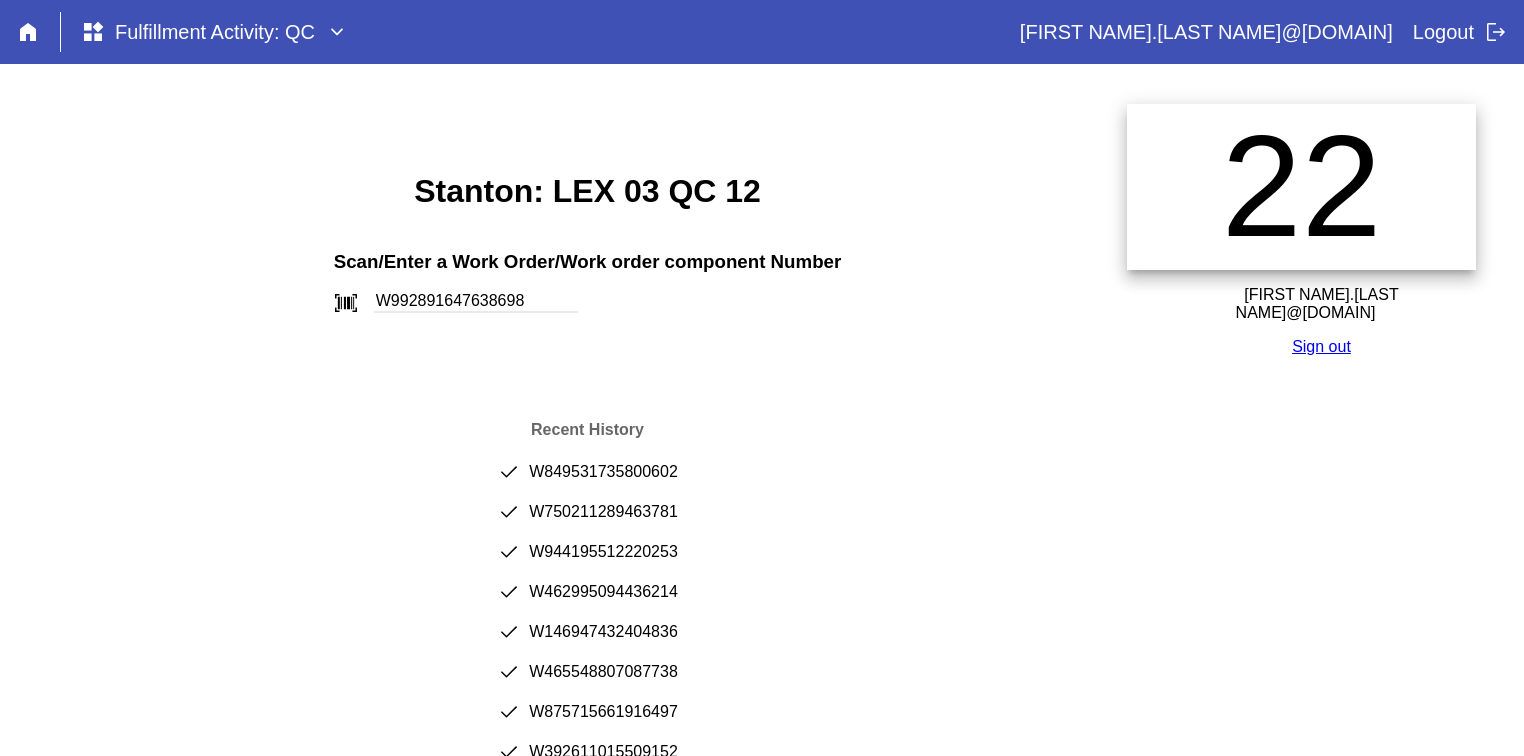 type on "W992891647638698" 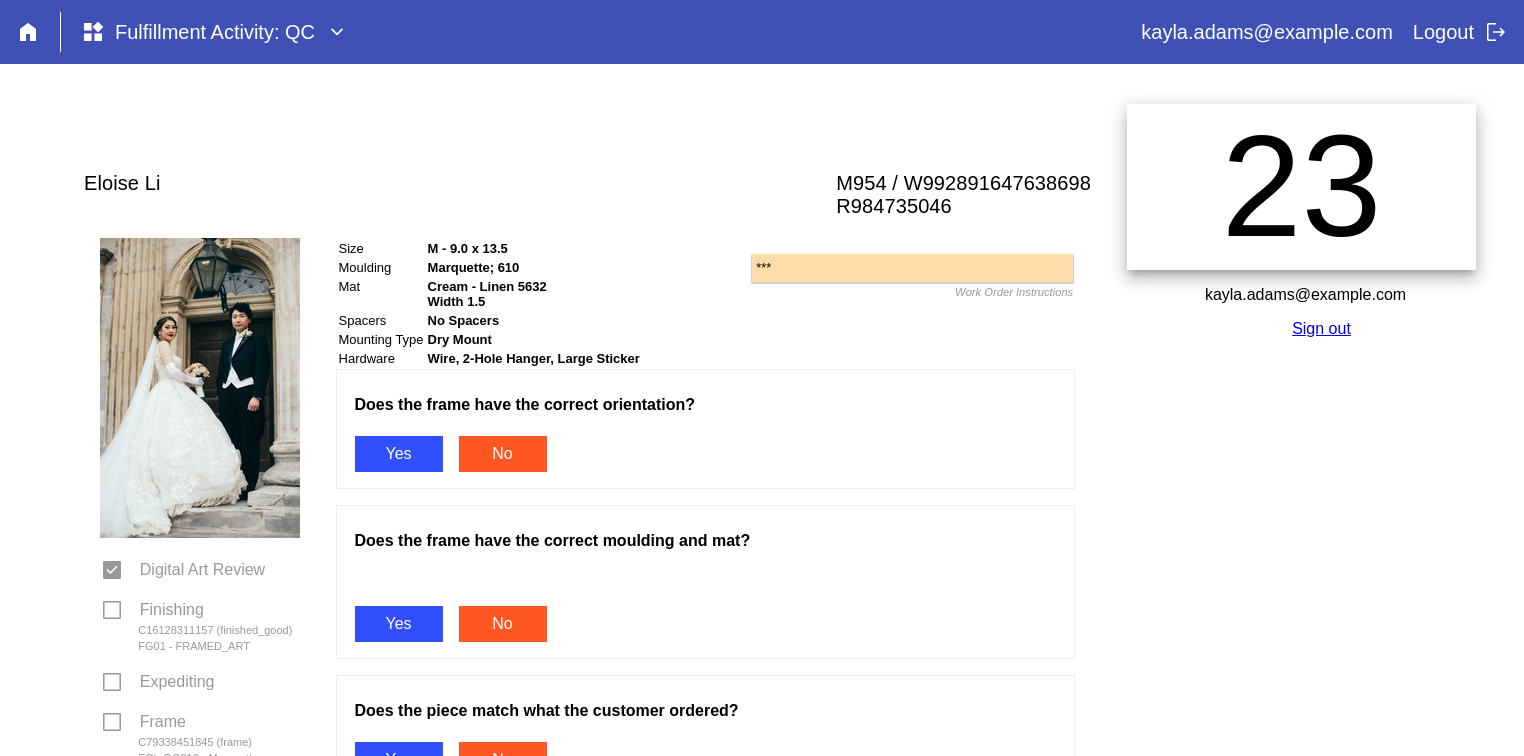 scroll, scrollTop: 0, scrollLeft: 0, axis: both 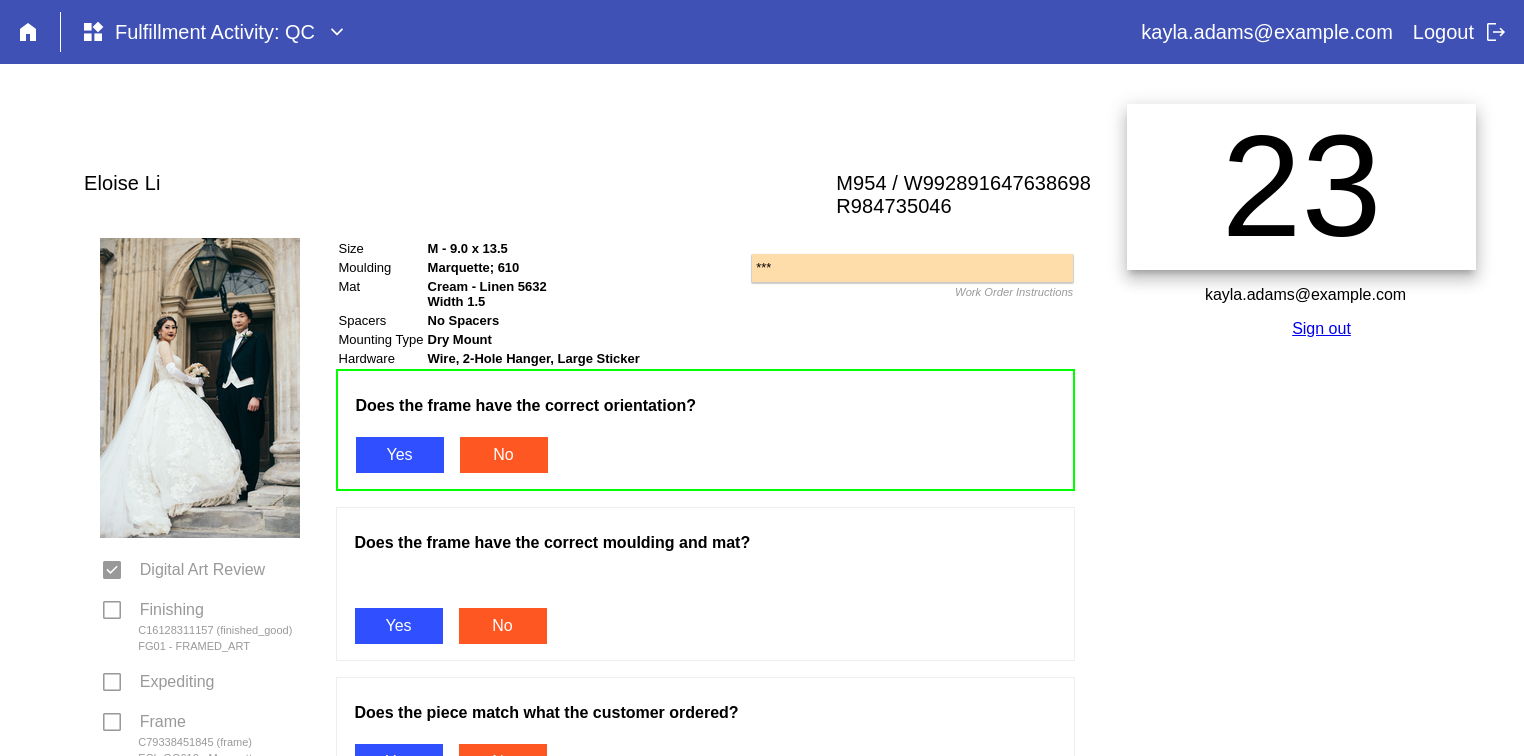 click on "Yes" at bounding box center [399, 626] 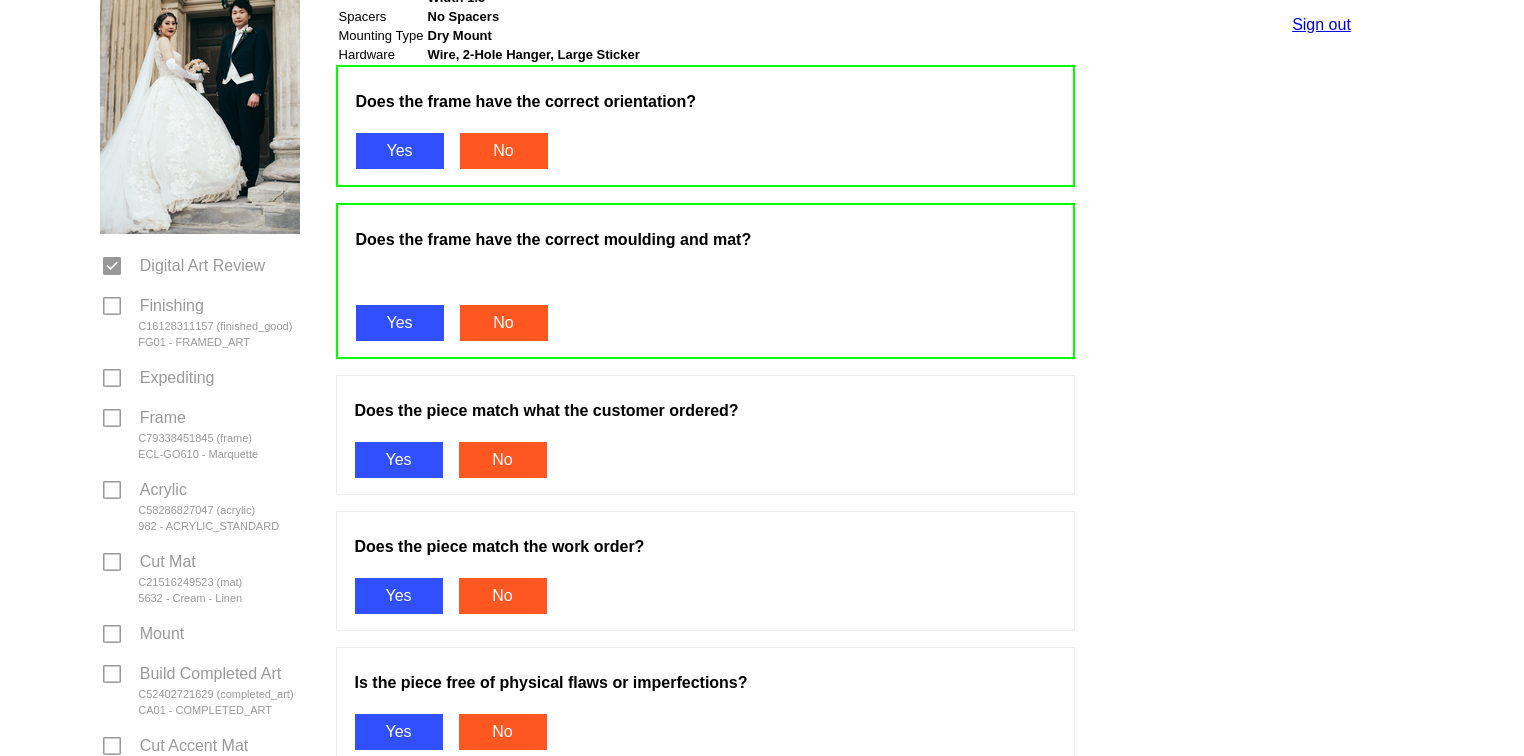 click on "Yes" at bounding box center [399, 460] 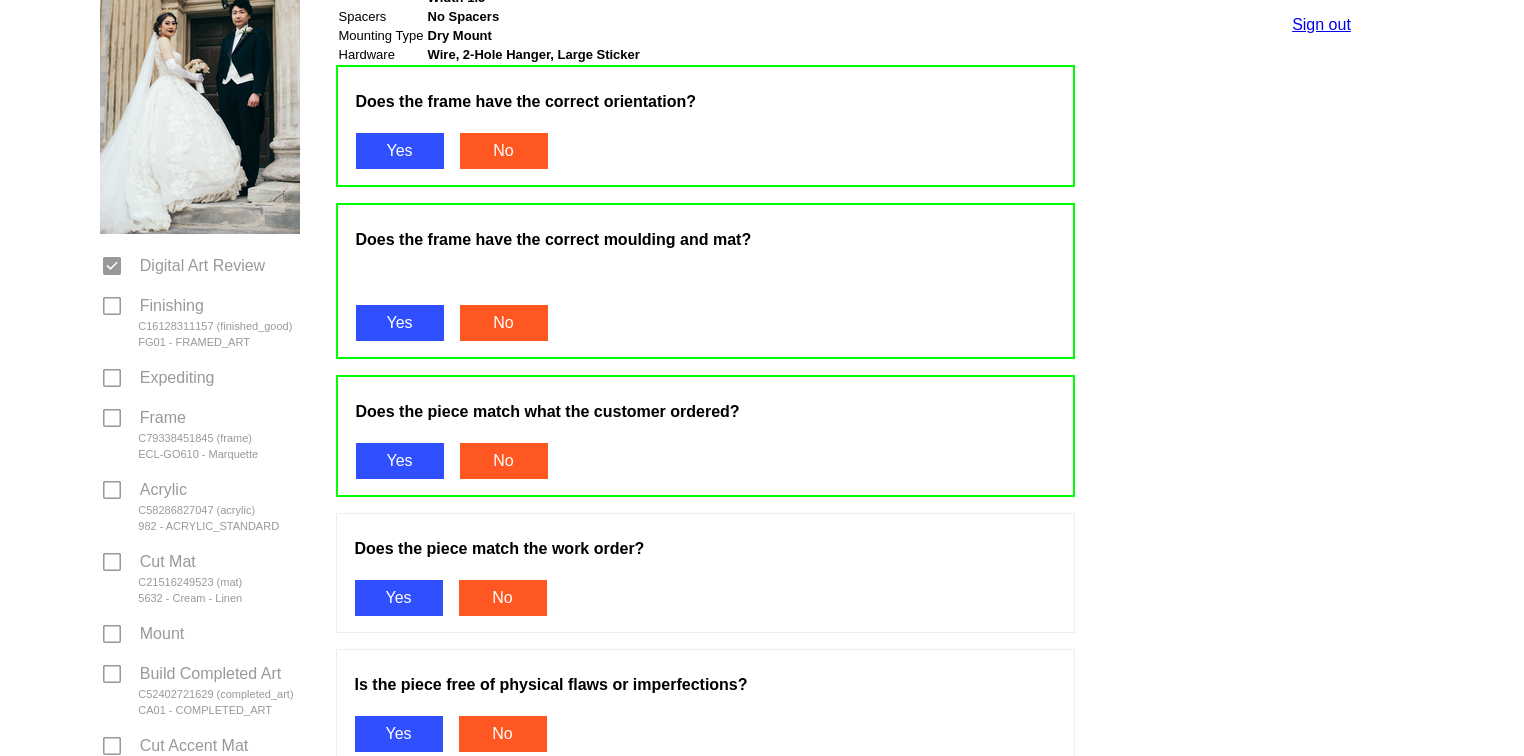click on "Yes" at bounding box center [399, 598] 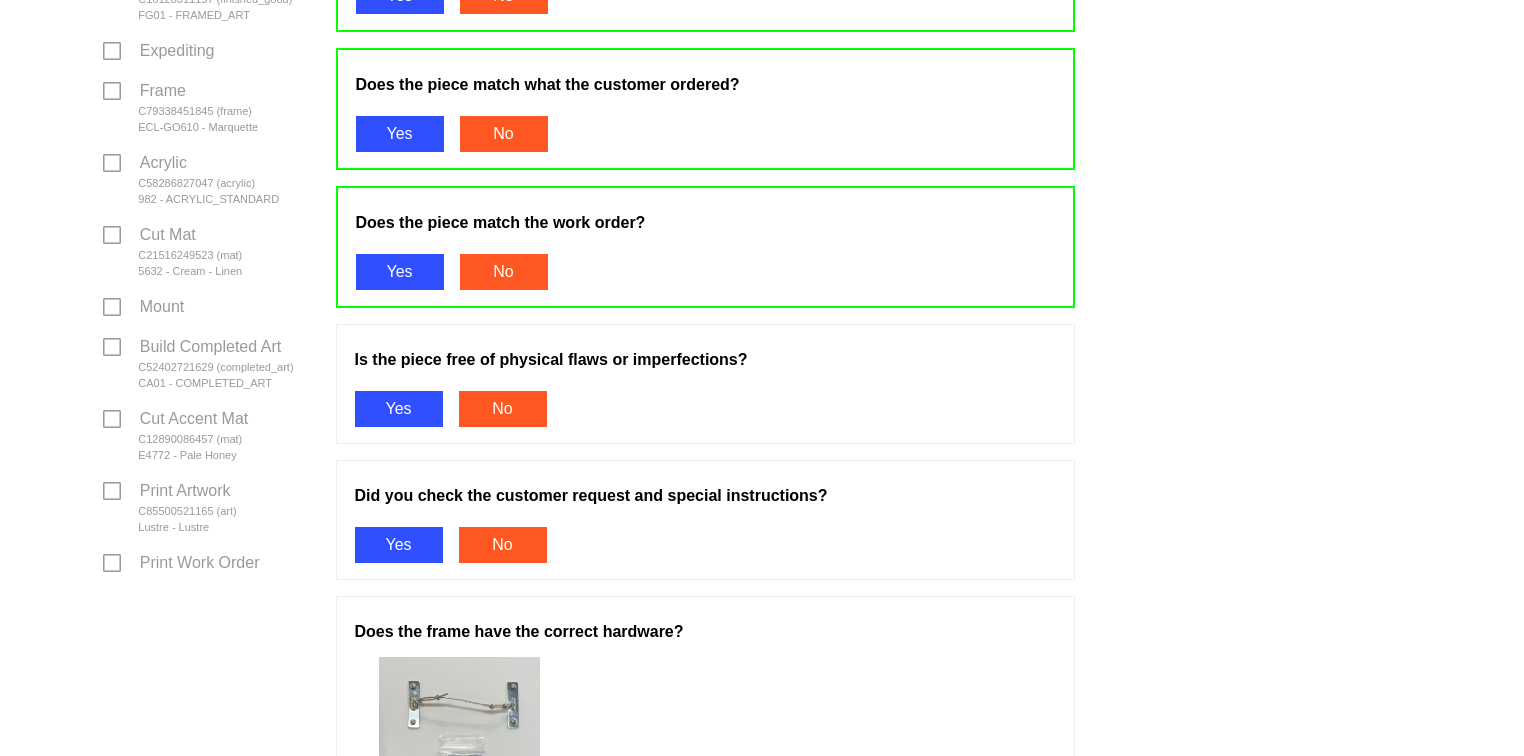 click on "Yes" at bounding box center [399, 409] 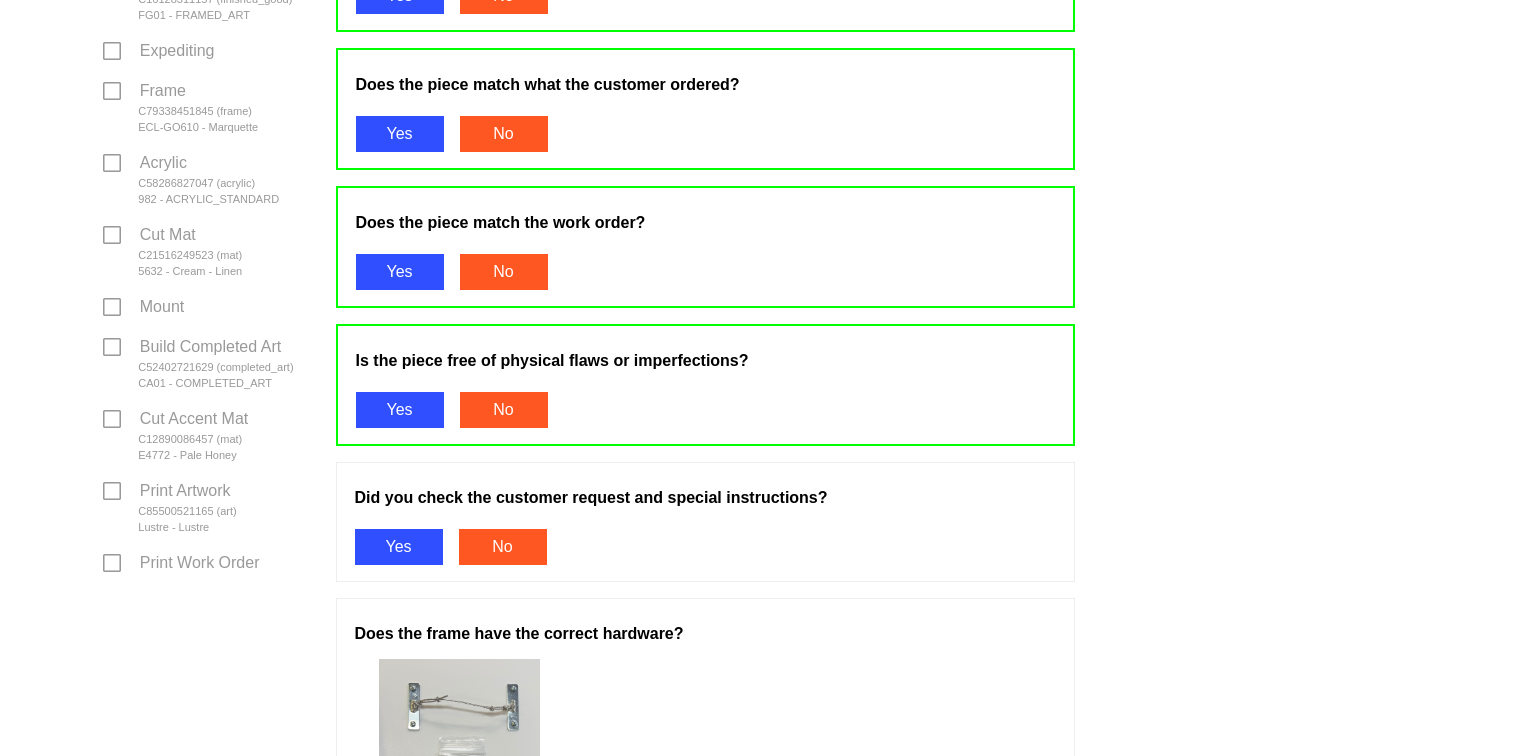 click on "Yes" at bounding box center [399, 547] 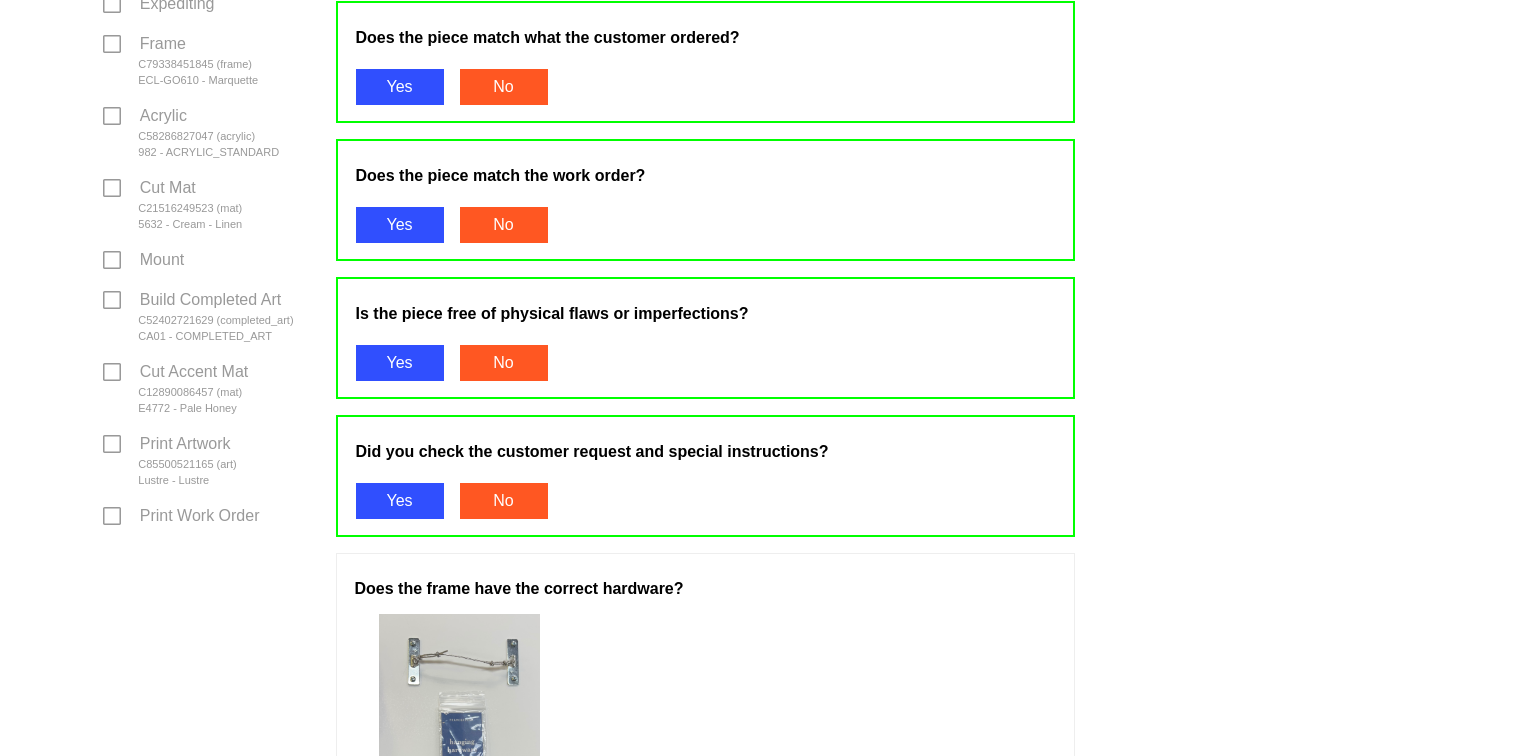 scroll, scrollTop: 919, scrollLeft: 0, axis: vertical 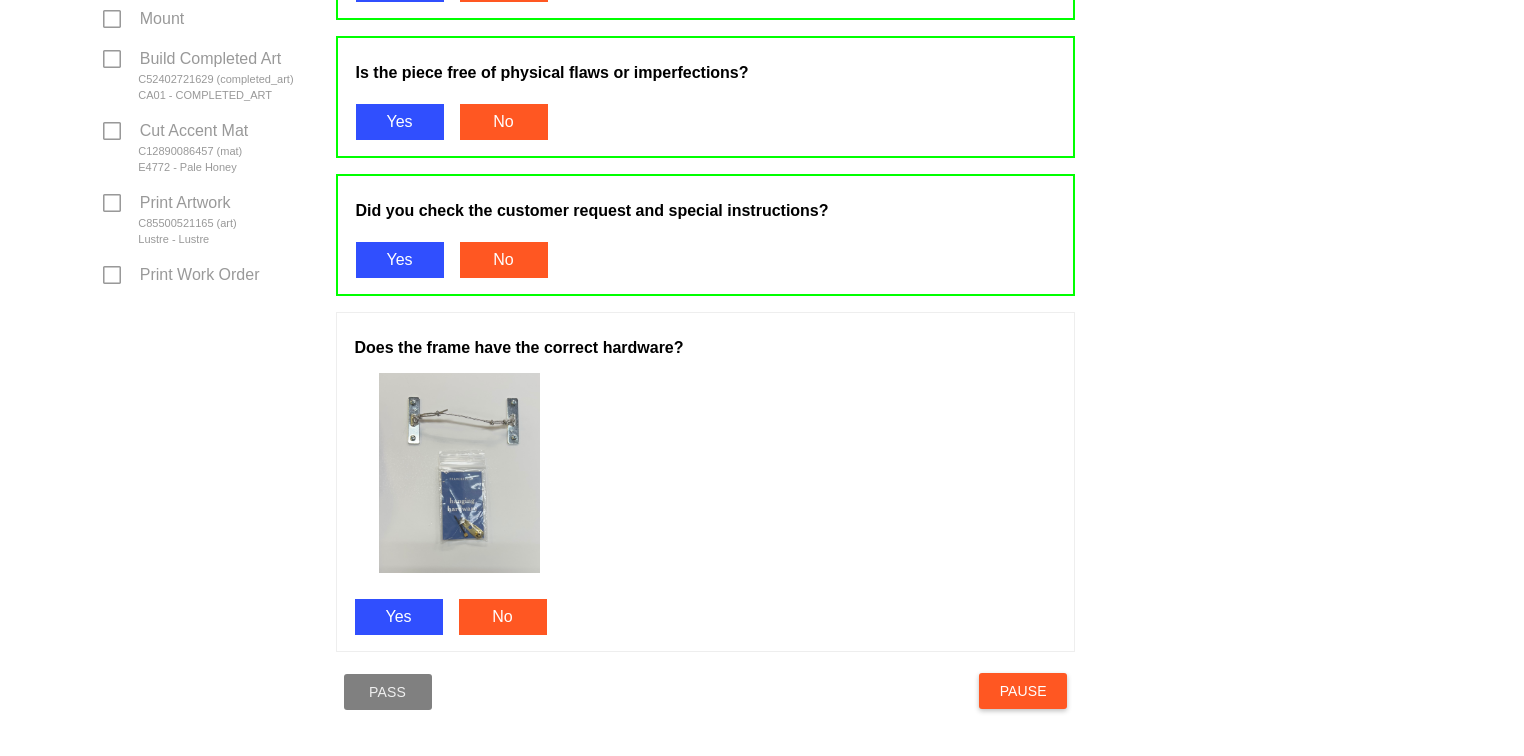 click on "Yes" at bounding box center [399, 617] 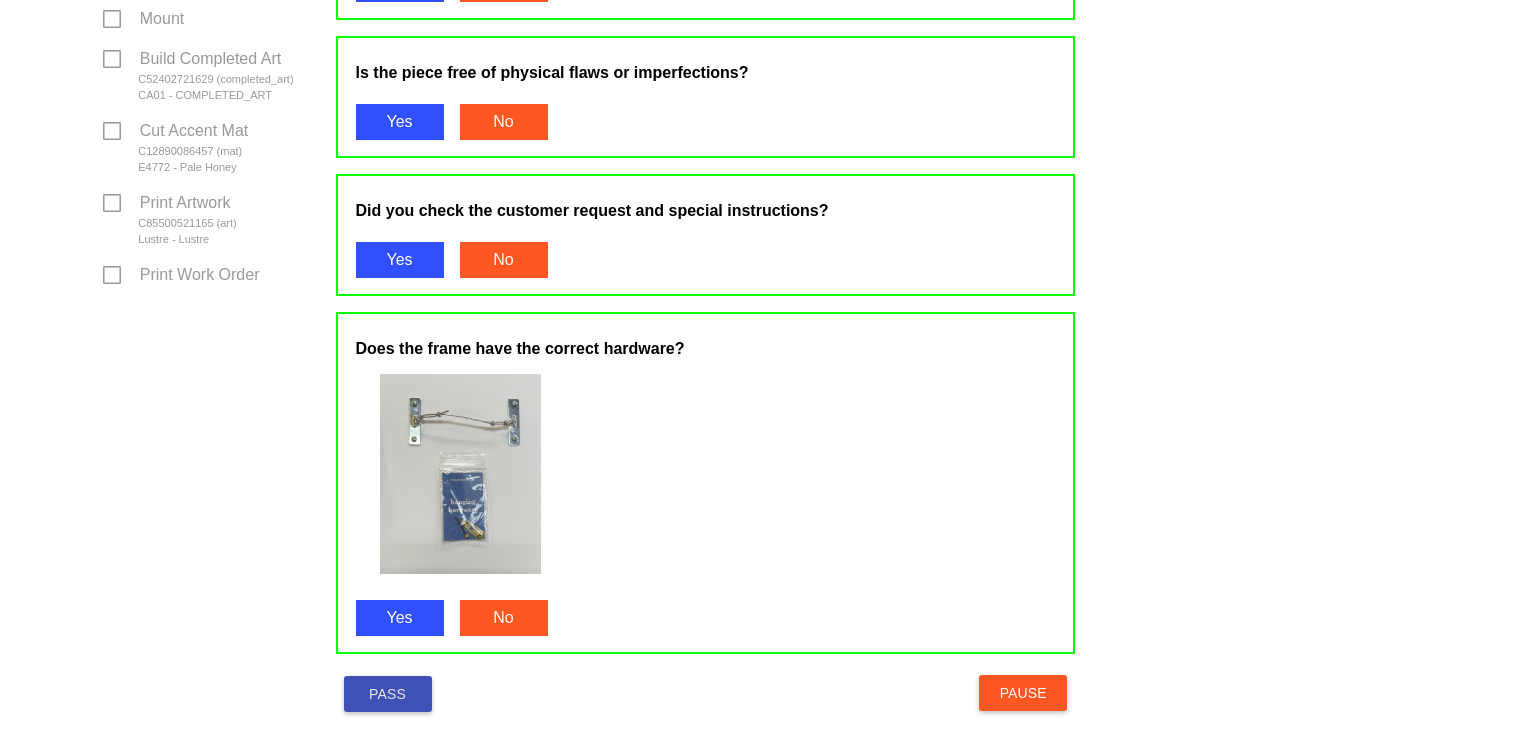 click on "Pass" at bounding box center (388, 694) 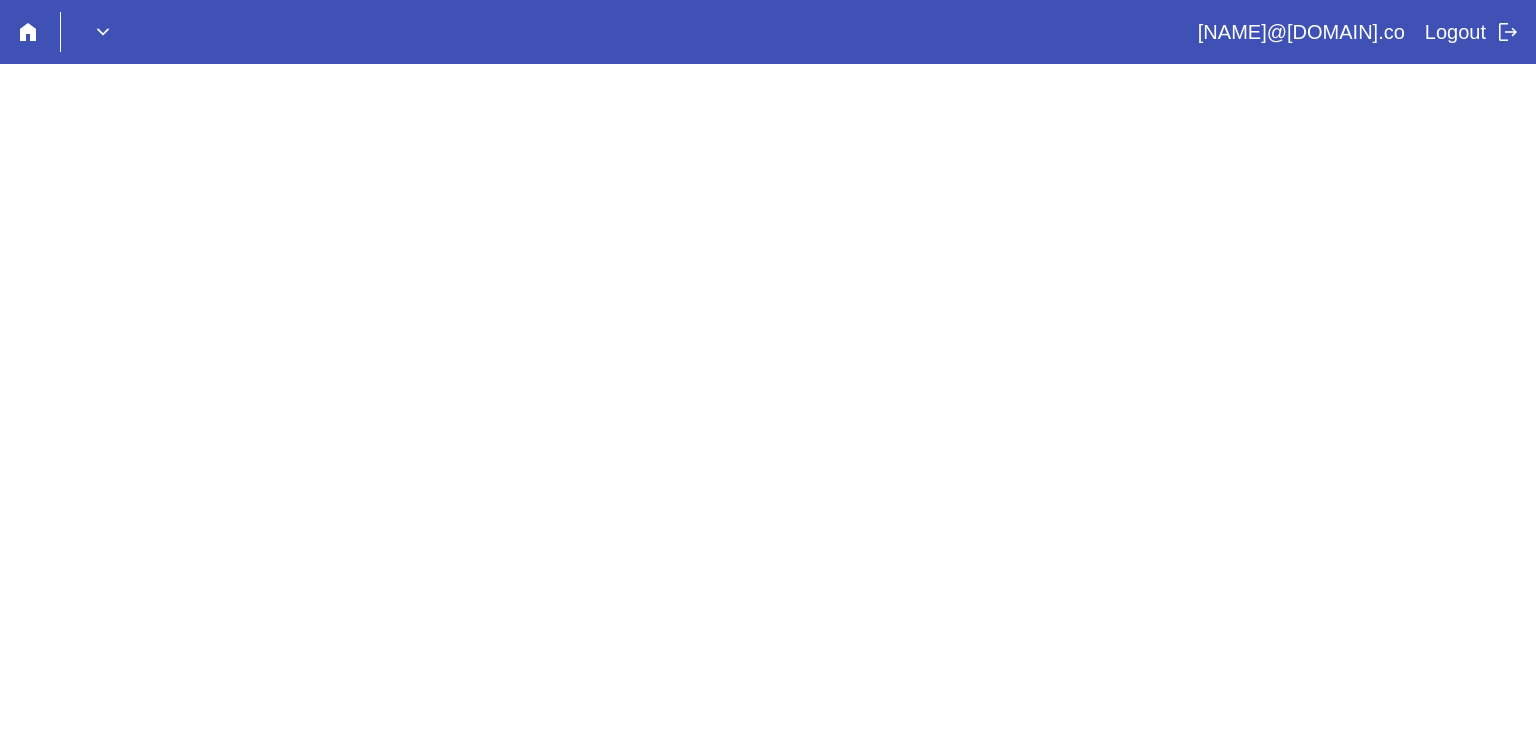 scroll, scrollTop: 0, scrollLeft: 0, axis: both 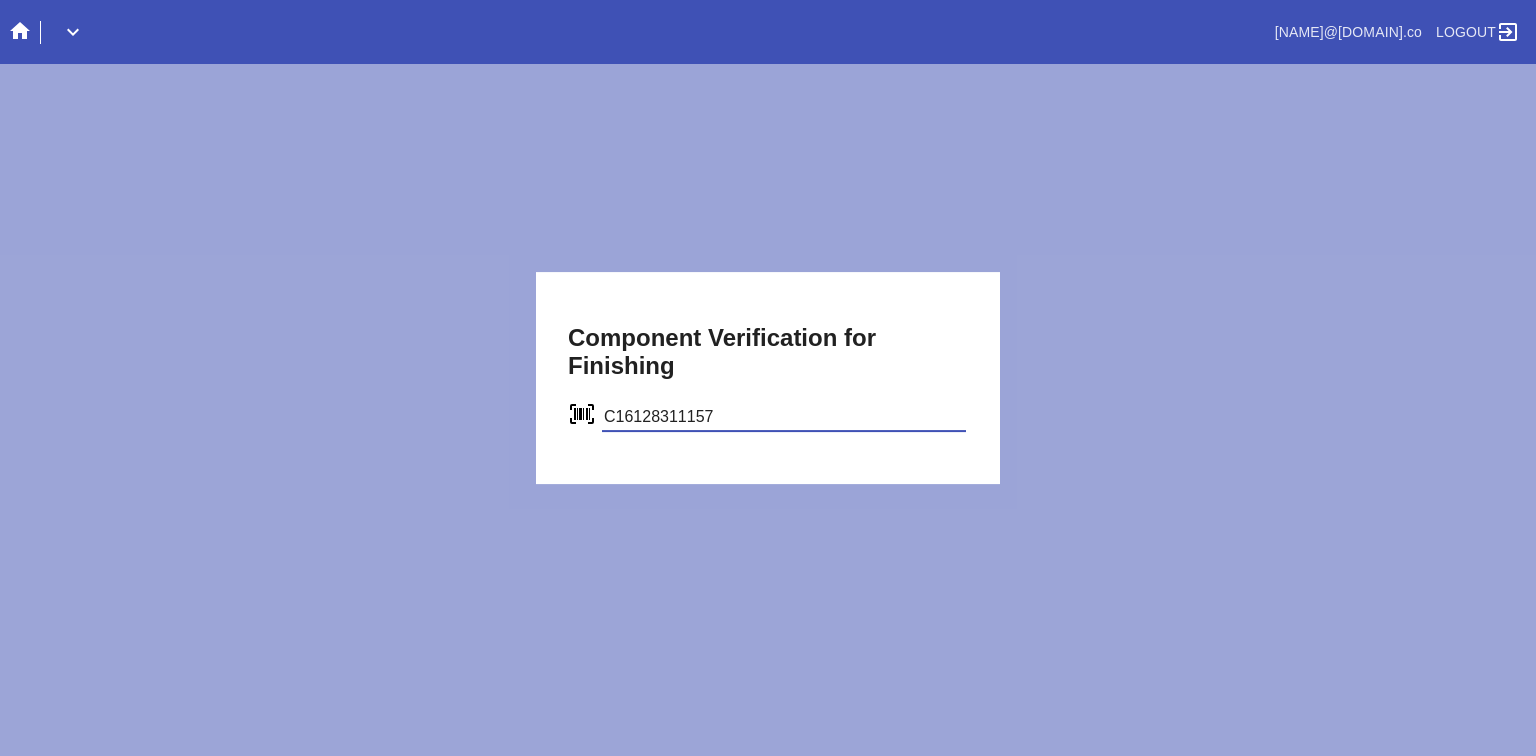 type on "C16128311157" 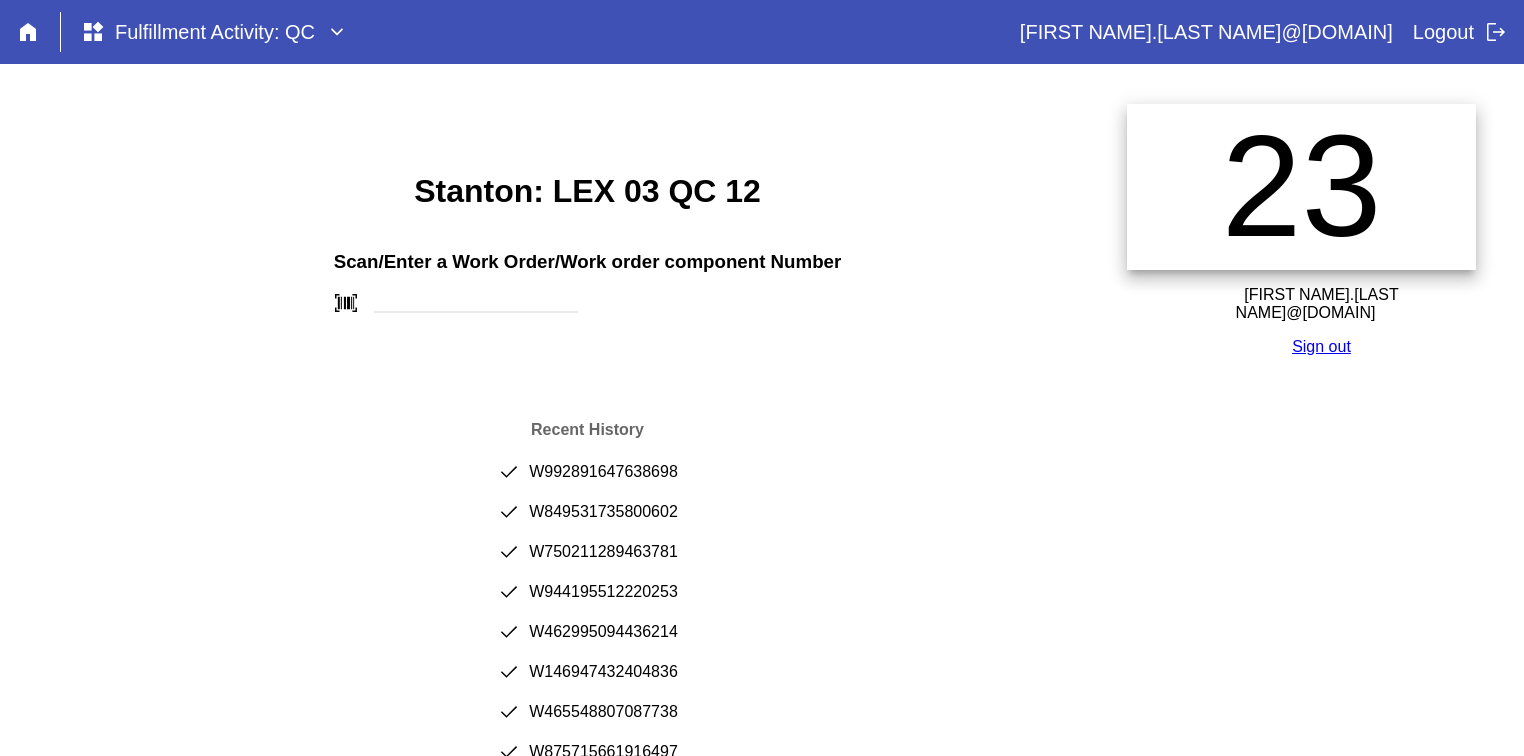 scroll, scrollTop: 0, scrollLeft: 0, axis: both 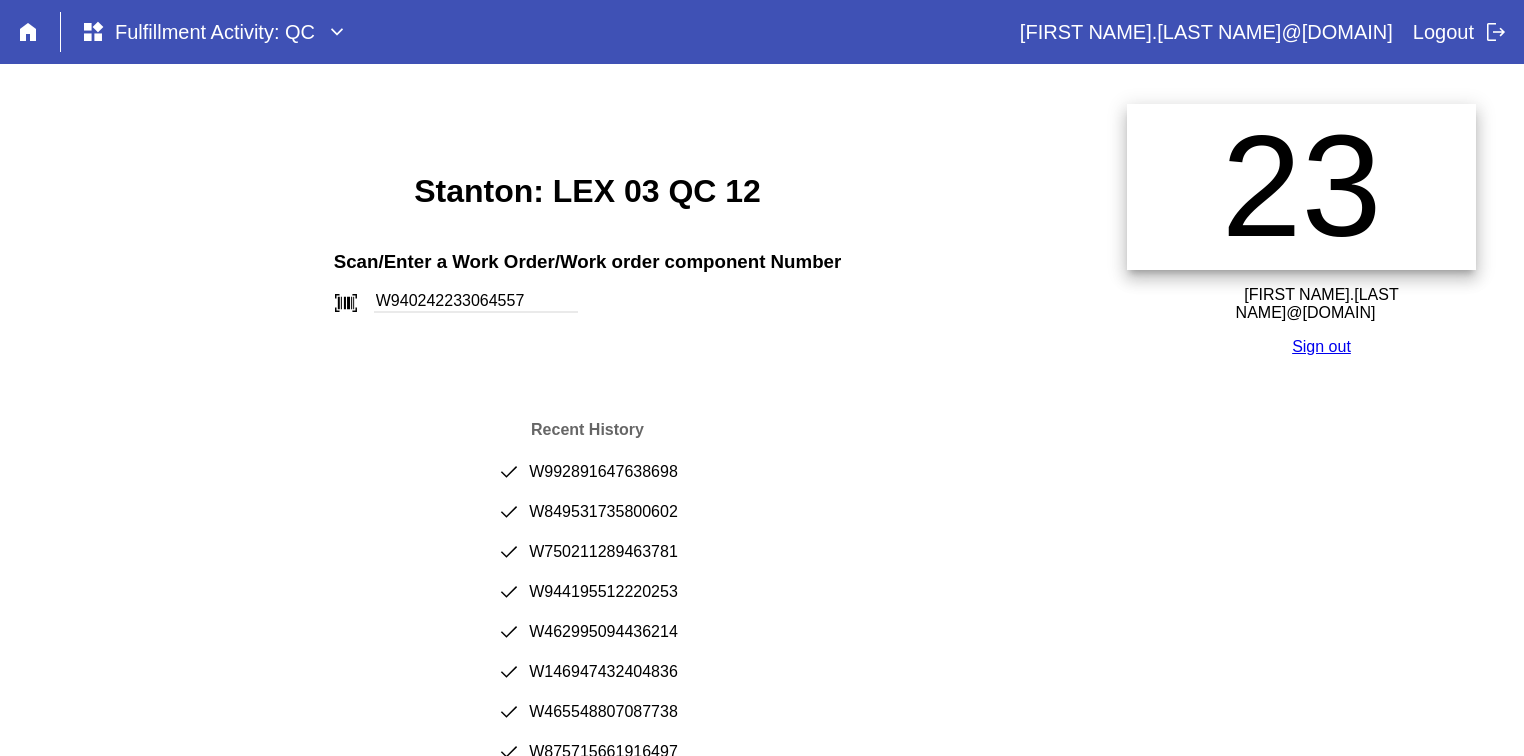 type on "W940242233064557" 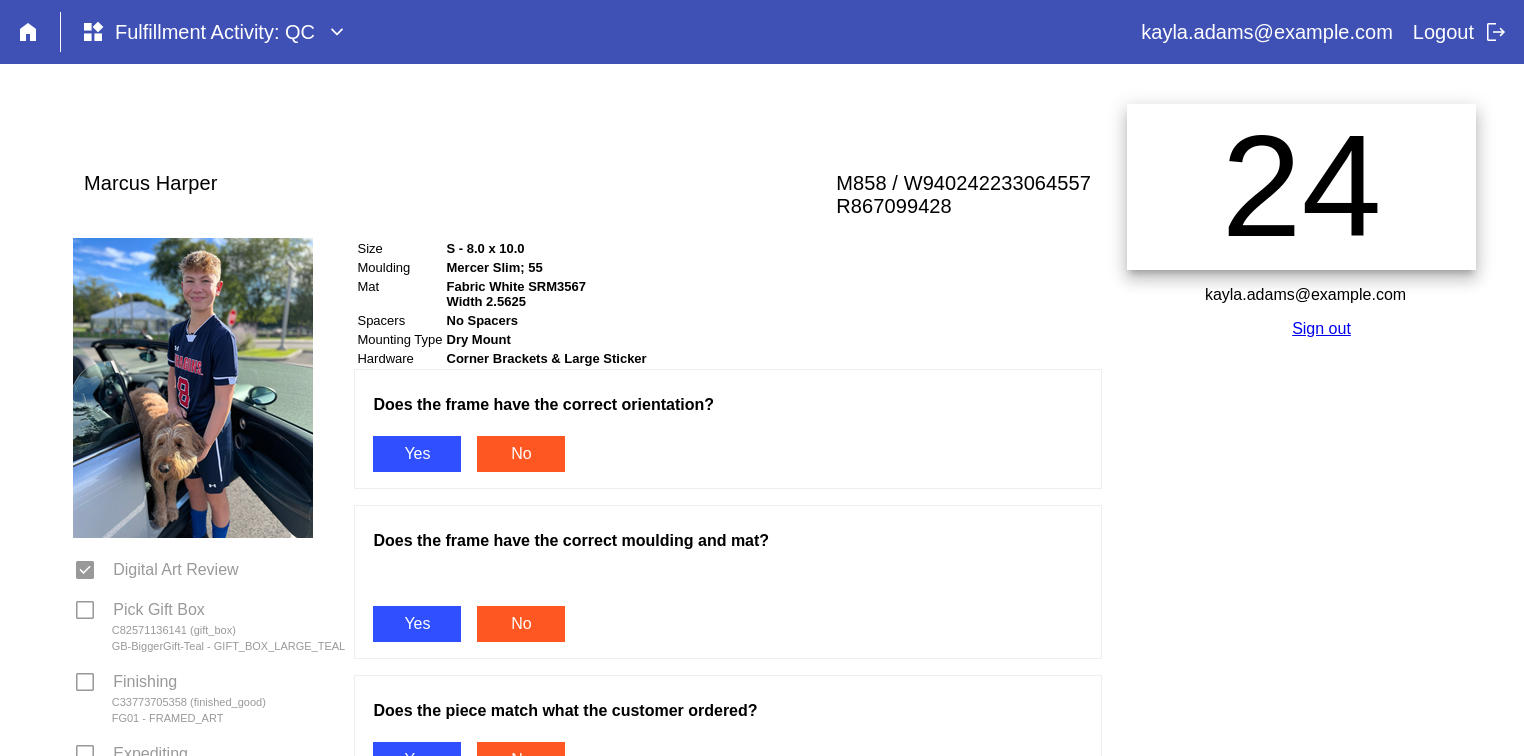 scroll, scrollTop: 0, scrollLeft: 0, axis: both 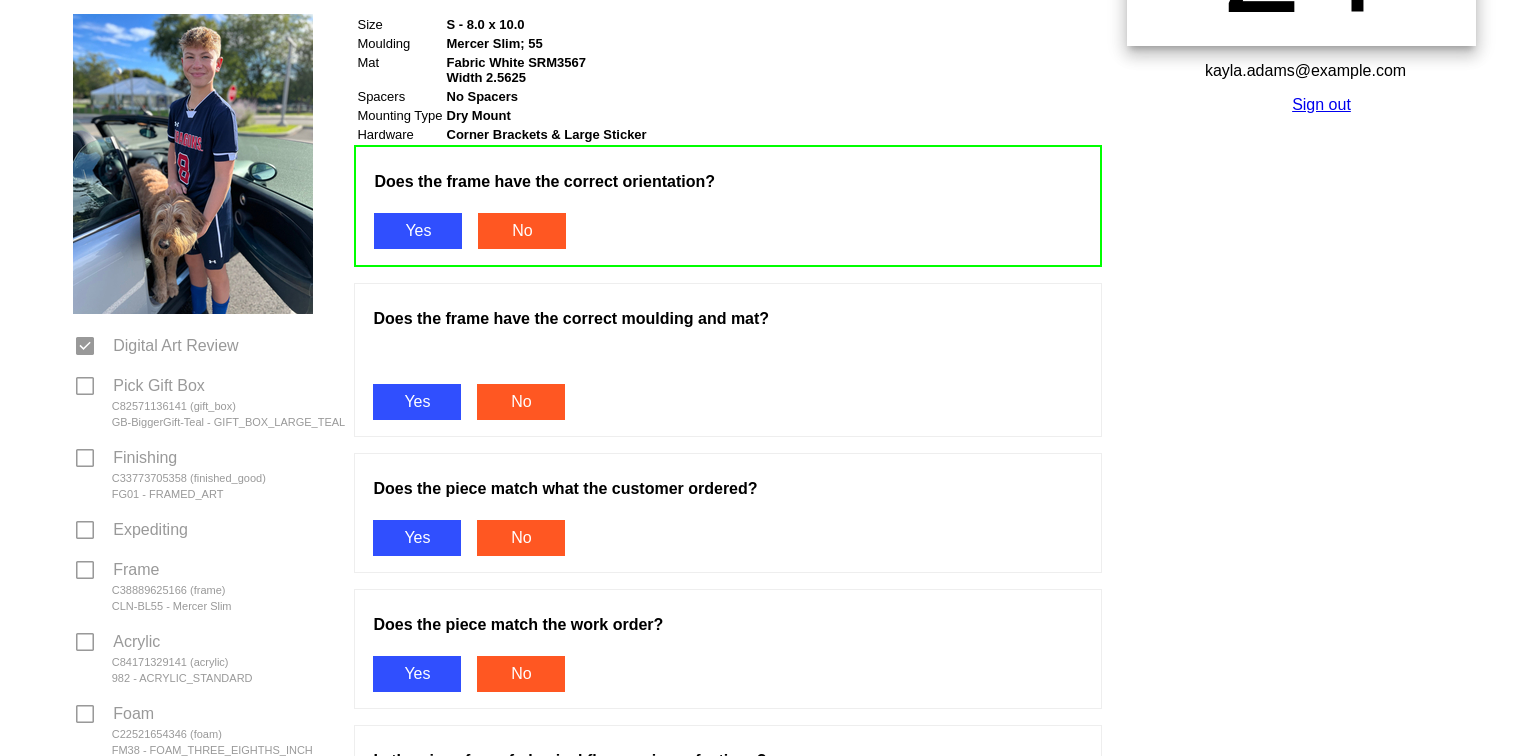 click on "Yes" at bounding box center [417, 402] 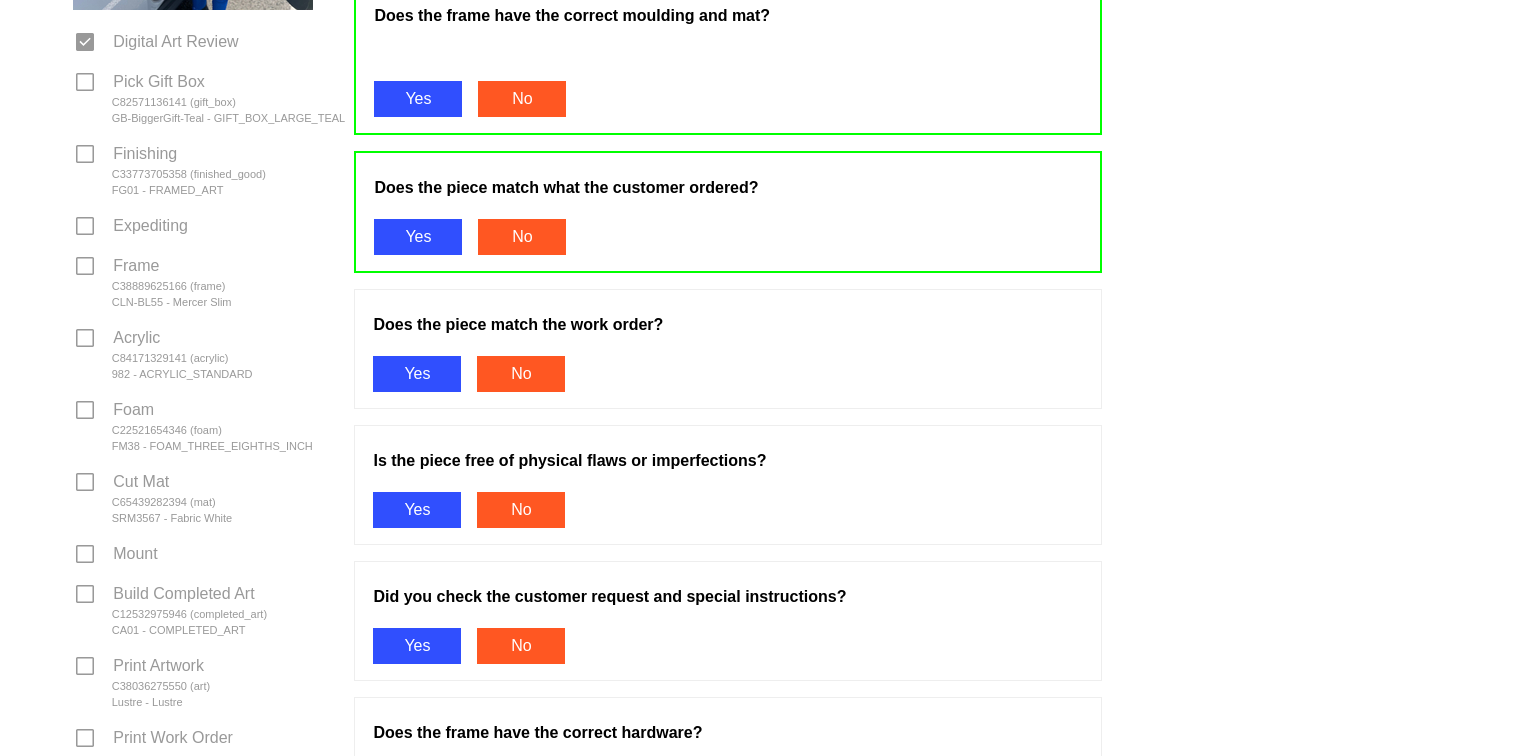 click on "Yes" at bounding box center (417, 374) 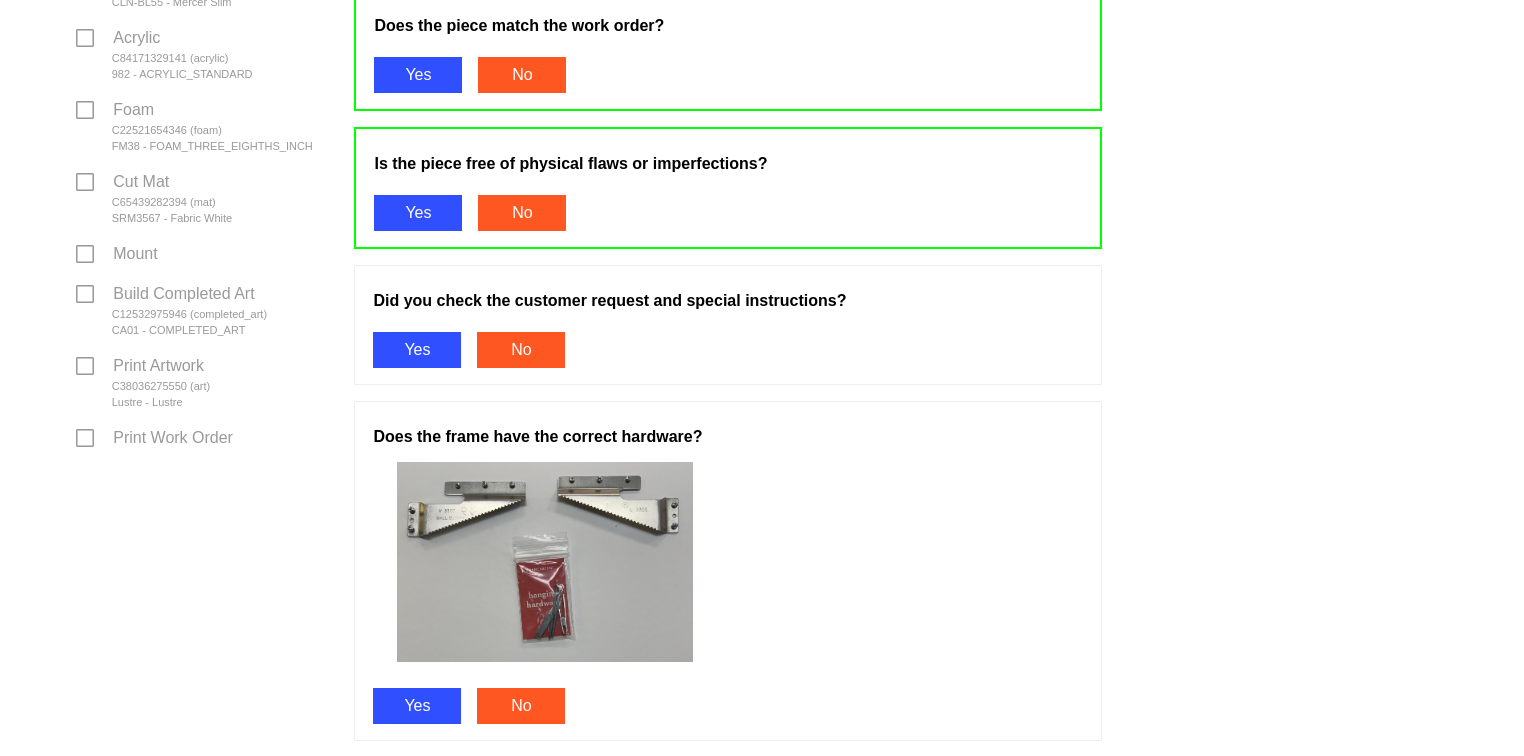 click on "Yes" at bounding box center [417, 350] 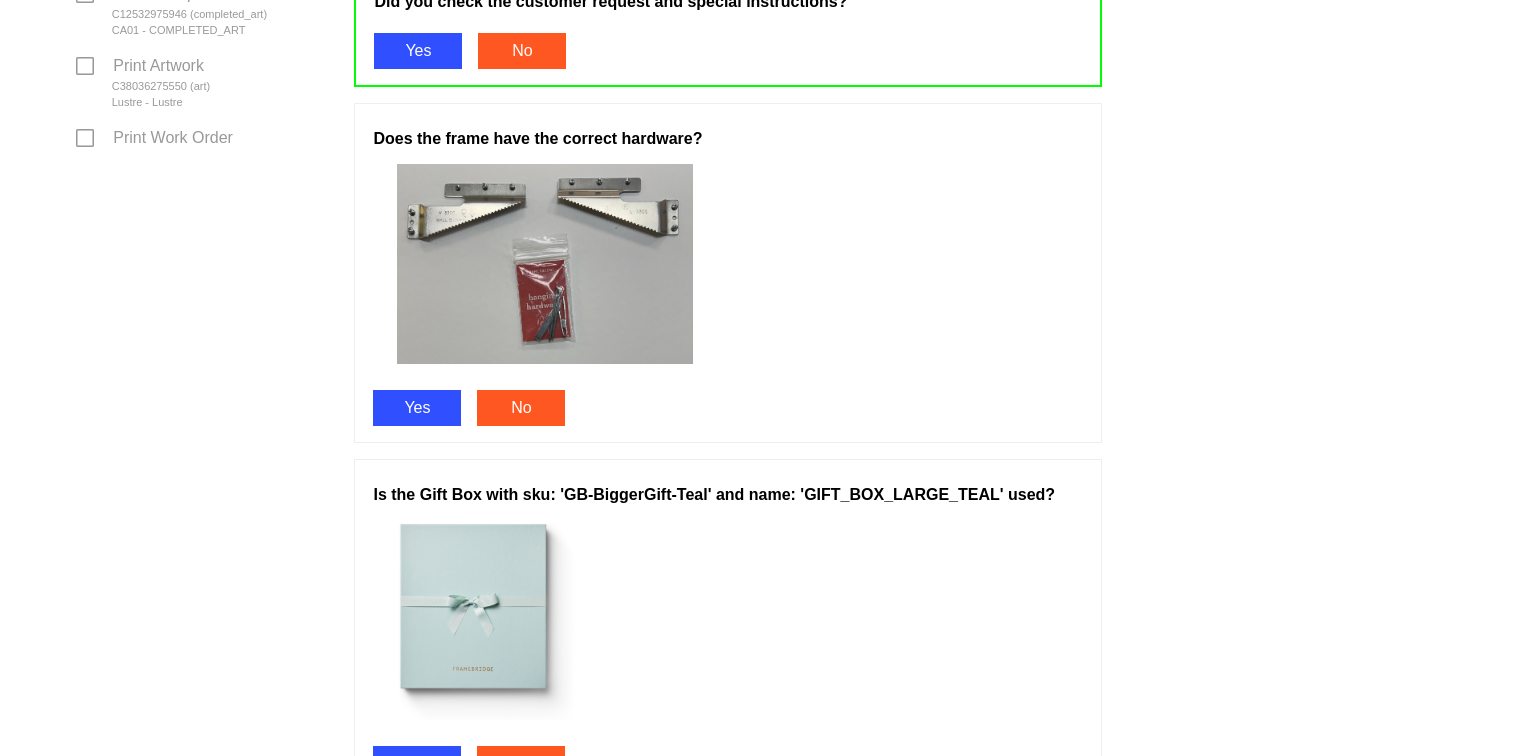 click on "Yes" at bounding box center (417, 408) 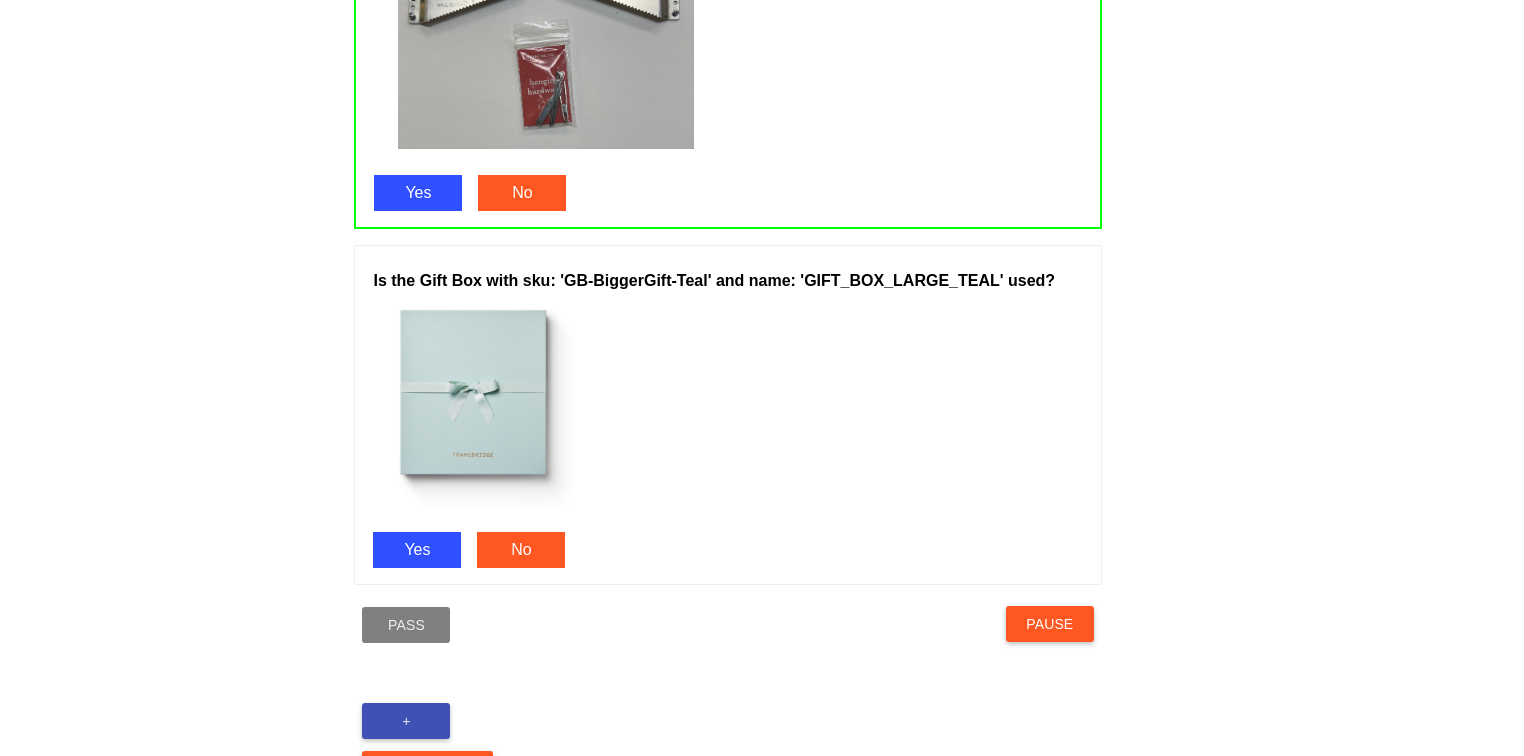 scroll, scrollTop: 1433, scrollLeft: 0, axis: vertical 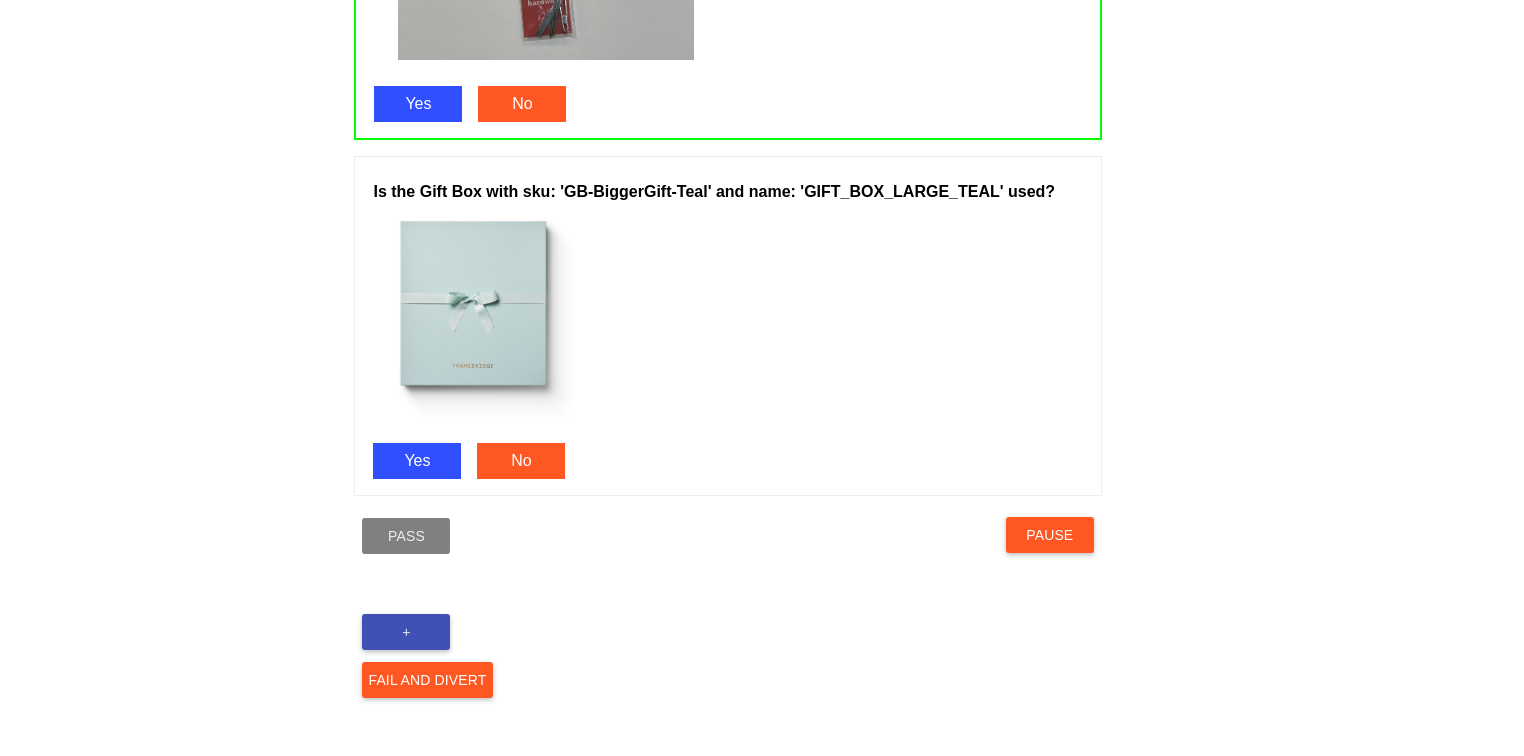 click on "Yes" at bounding box center (417, 461) 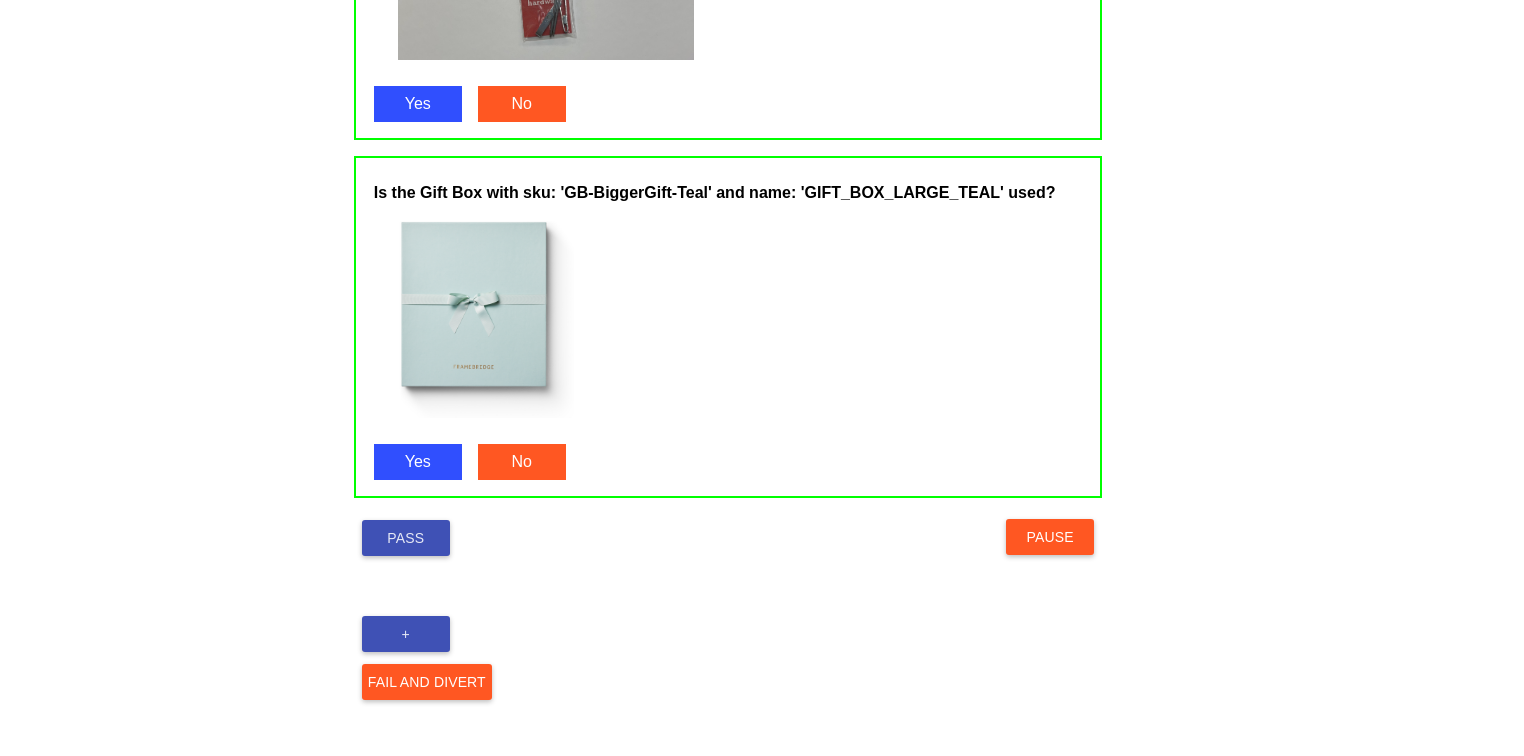 click on "Pass" at bounding box center (406, 538) 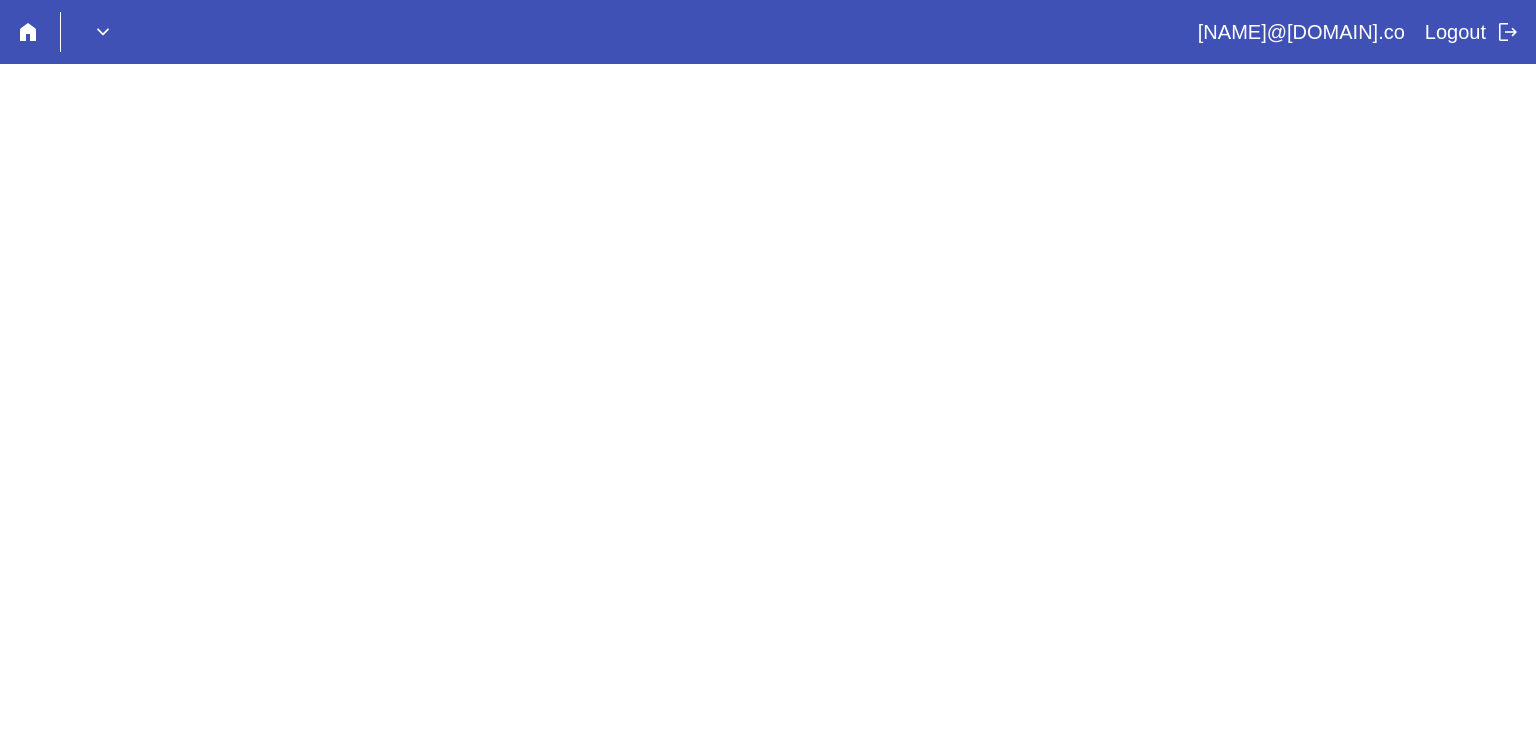 scroll, scrollTop: 0, scrollLeft: 0, axis: both 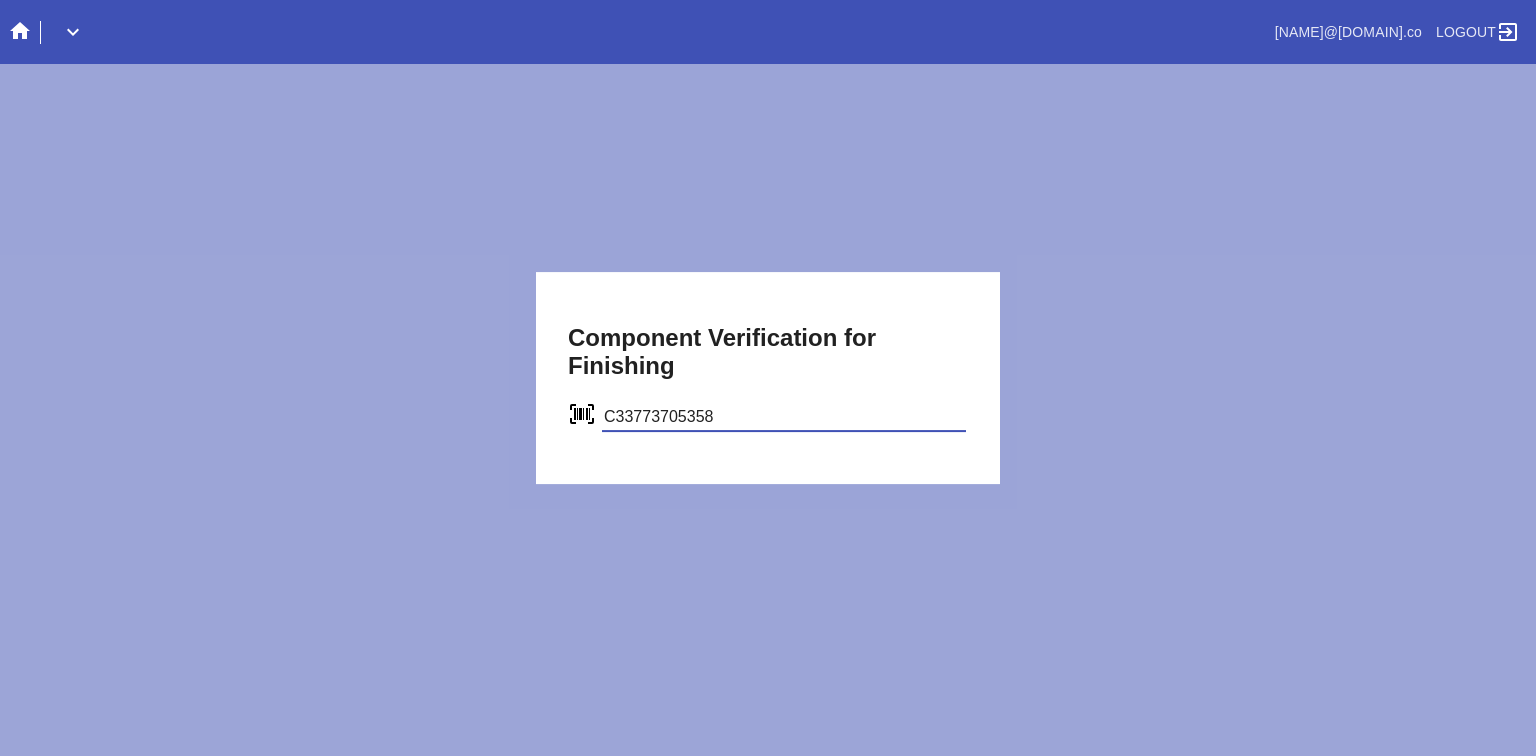 type on "C33773705358" 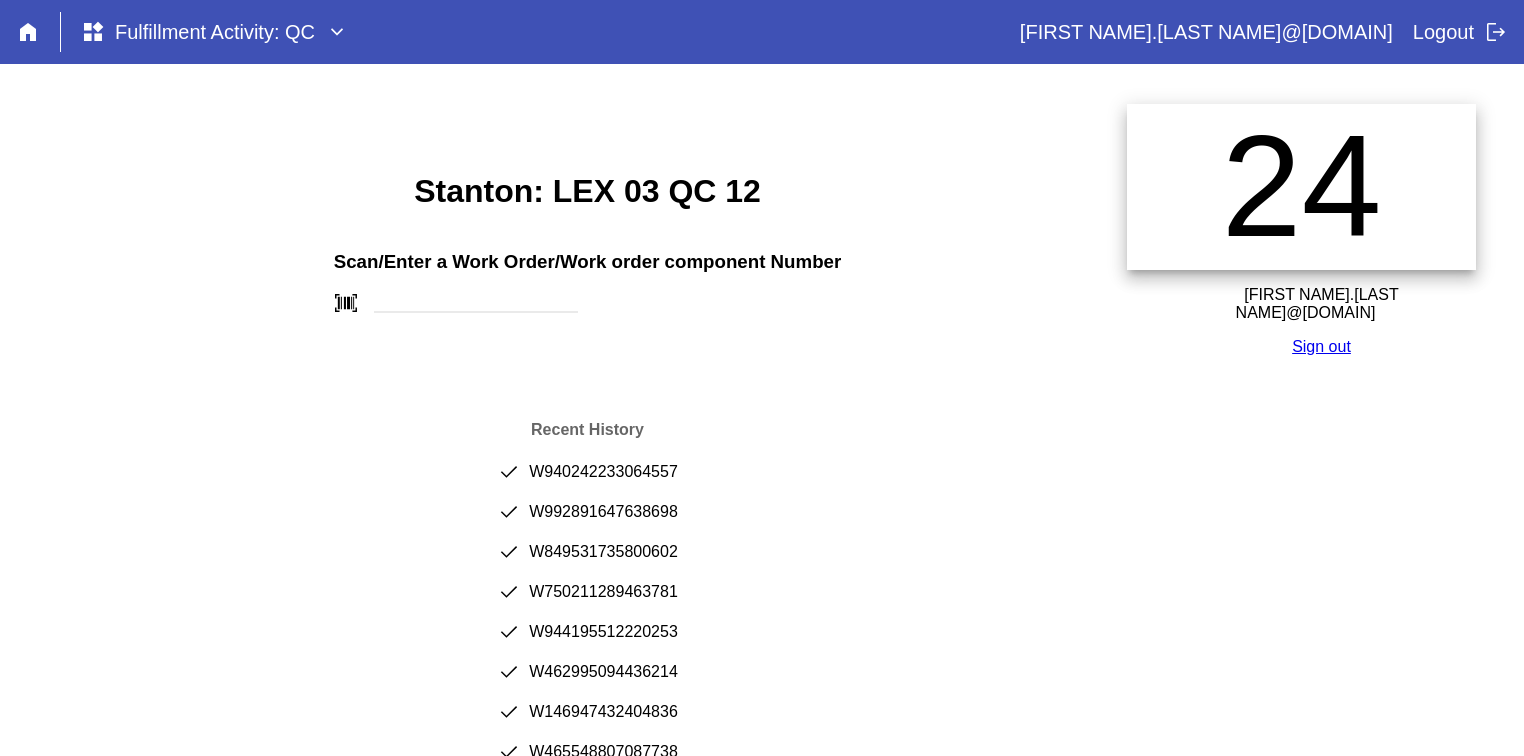 scroll, scrollTop: 0, scrollLeft: 0, axis: both 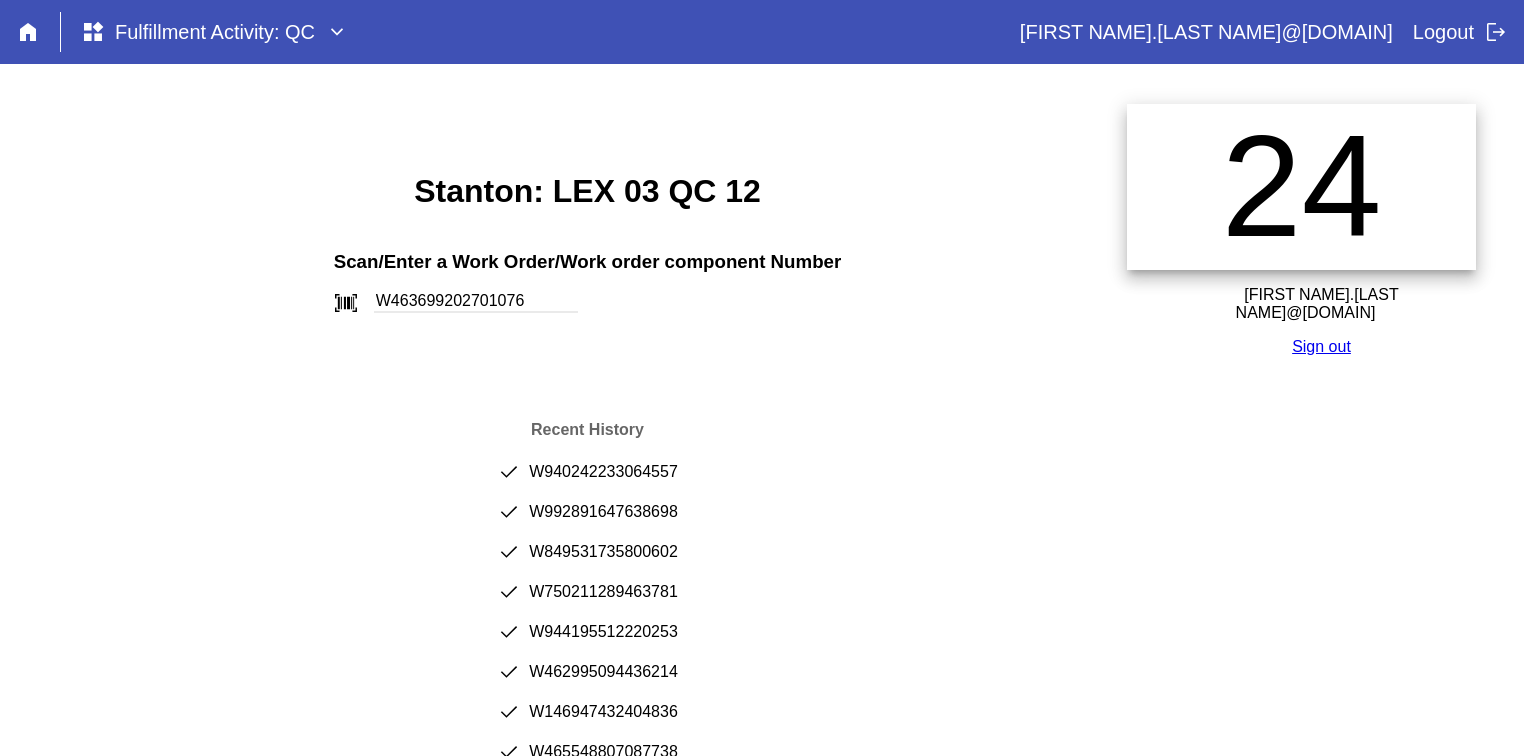 type on "W463699202701076" 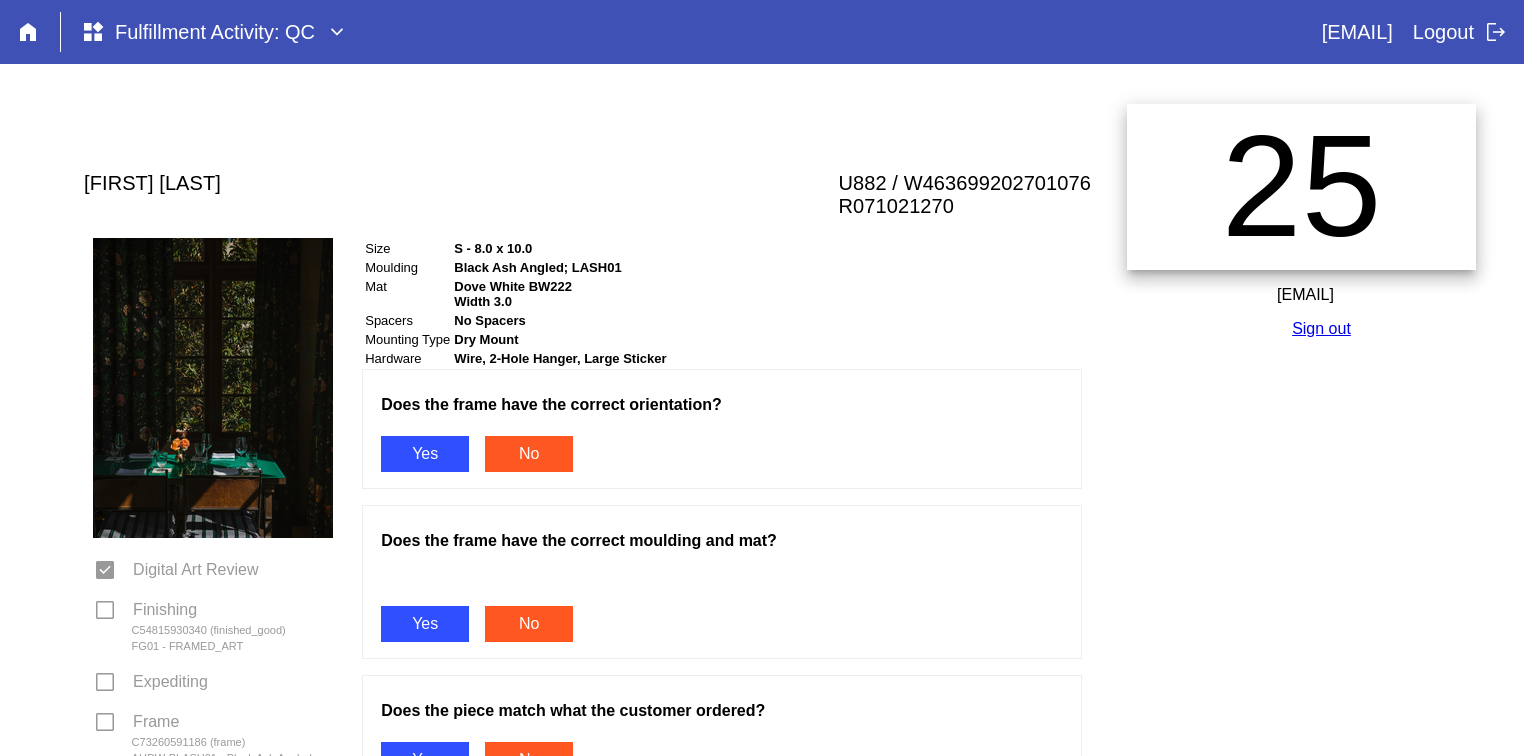 scroll, scrollTop: 0, scrollLeft: 0, axis: both 